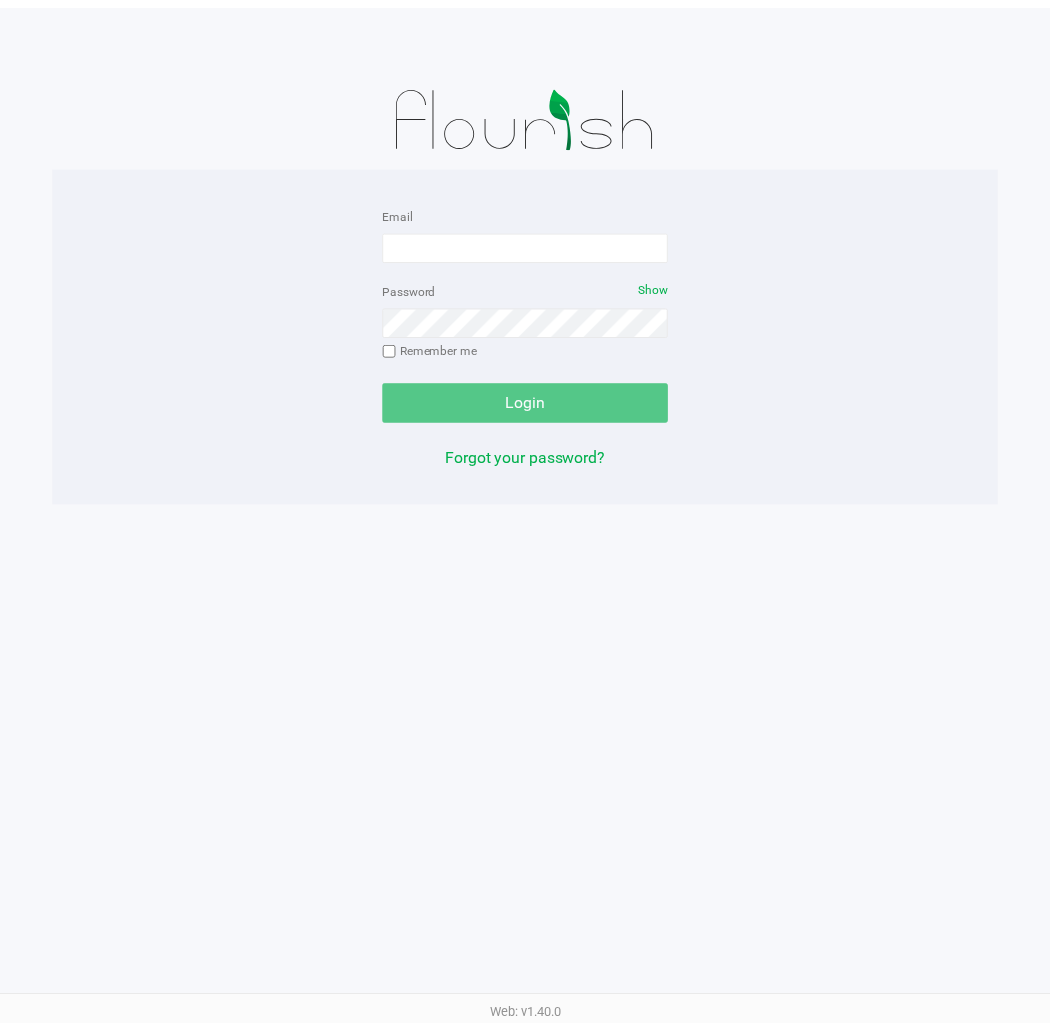 scroll, scrollTop: 0, scrollLeft: 0, axis: both 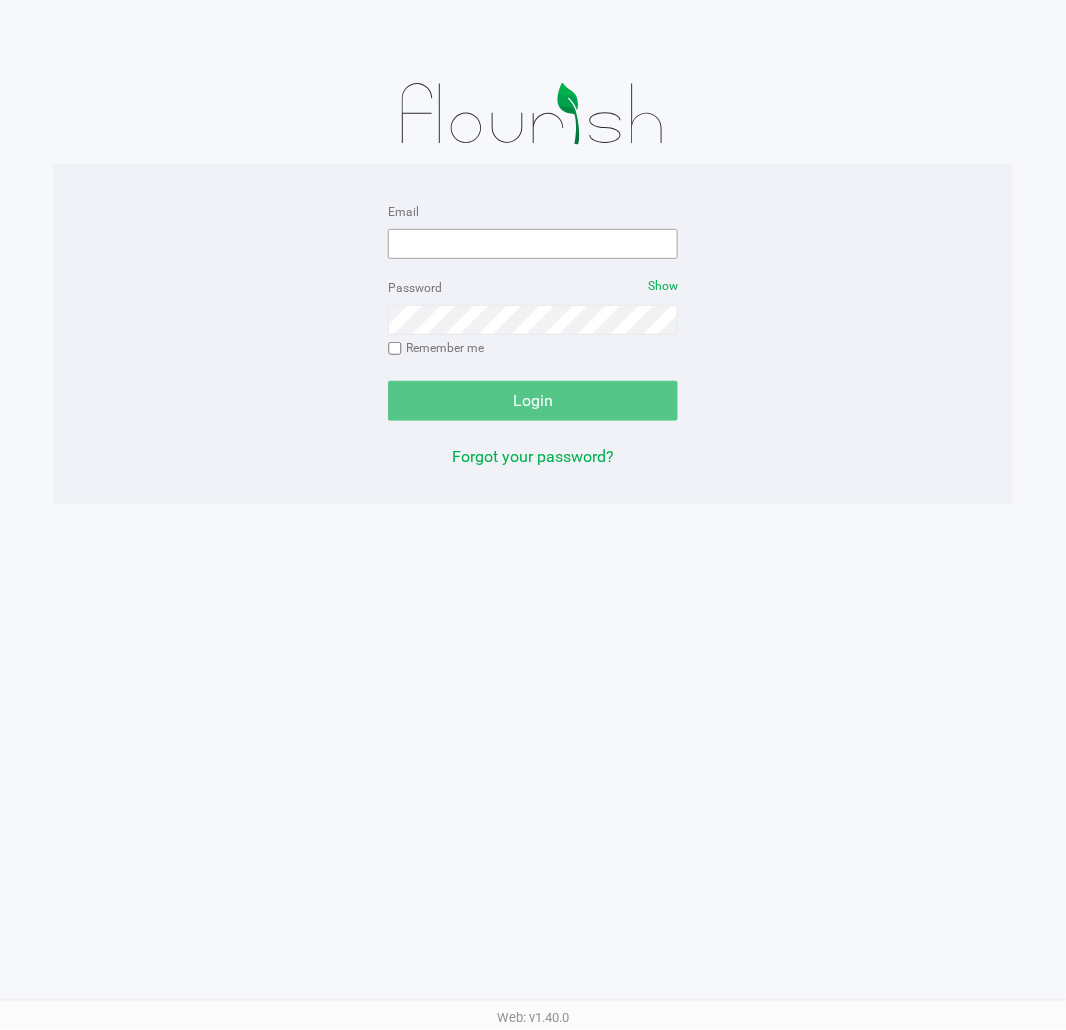 click on "Email" 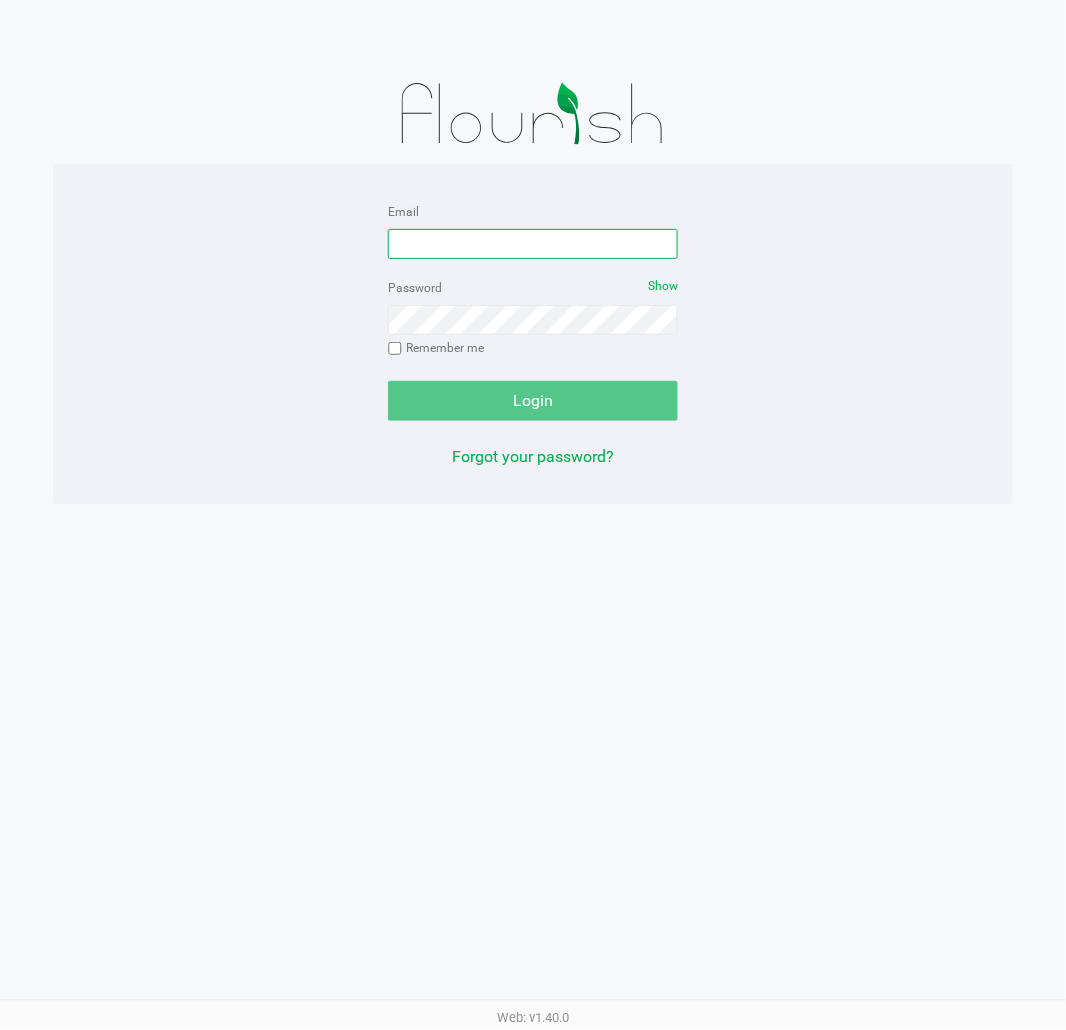 click on "Email" at bounding box center (533, 244) 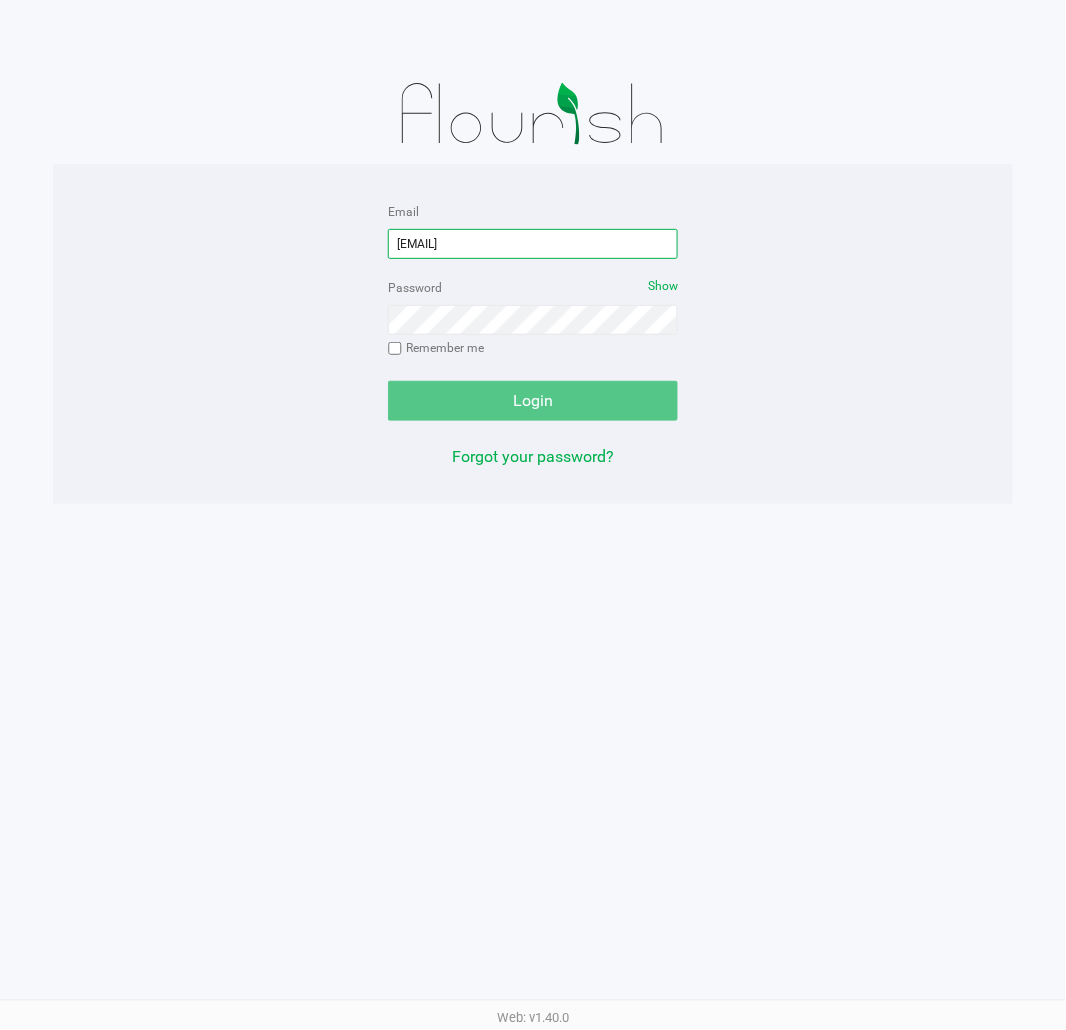 type on "[EMAIL]" 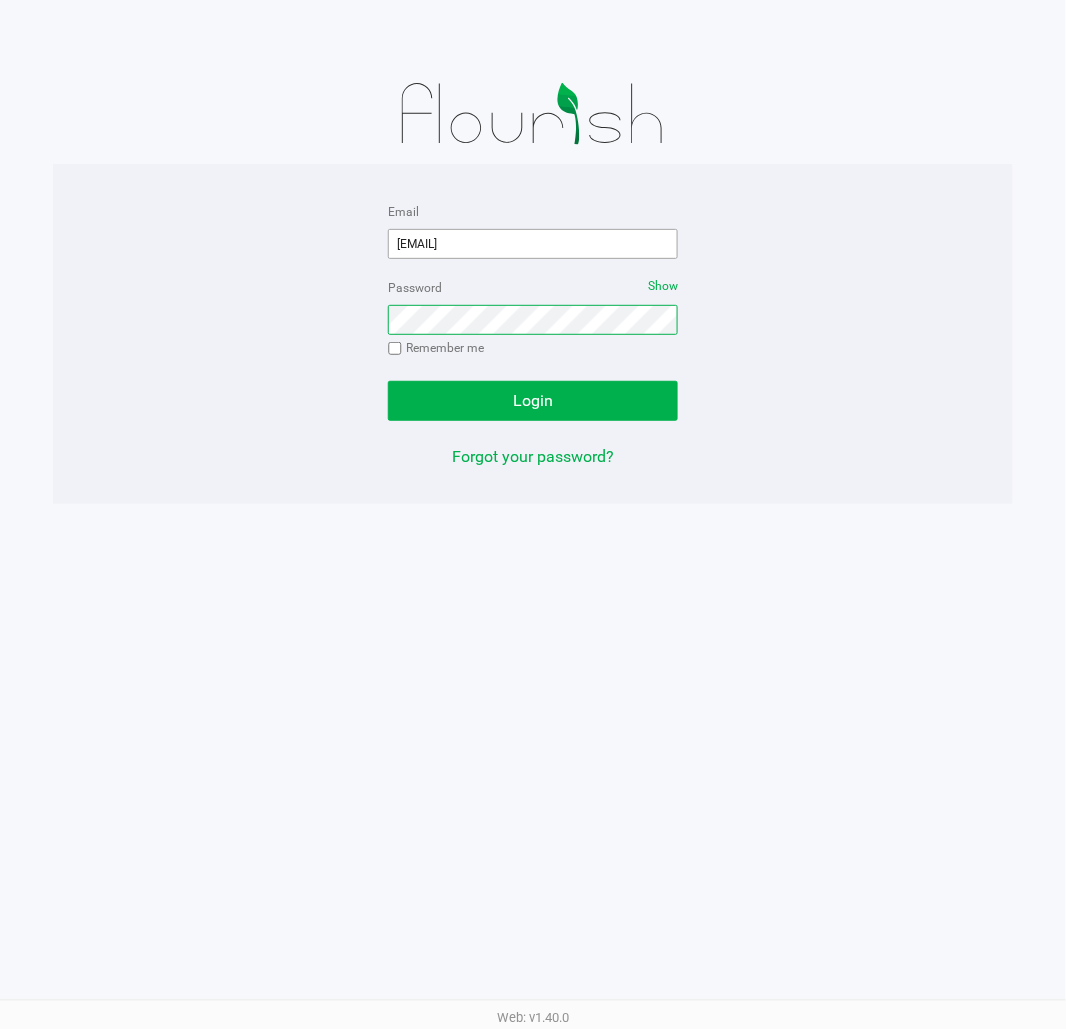click on "Login" 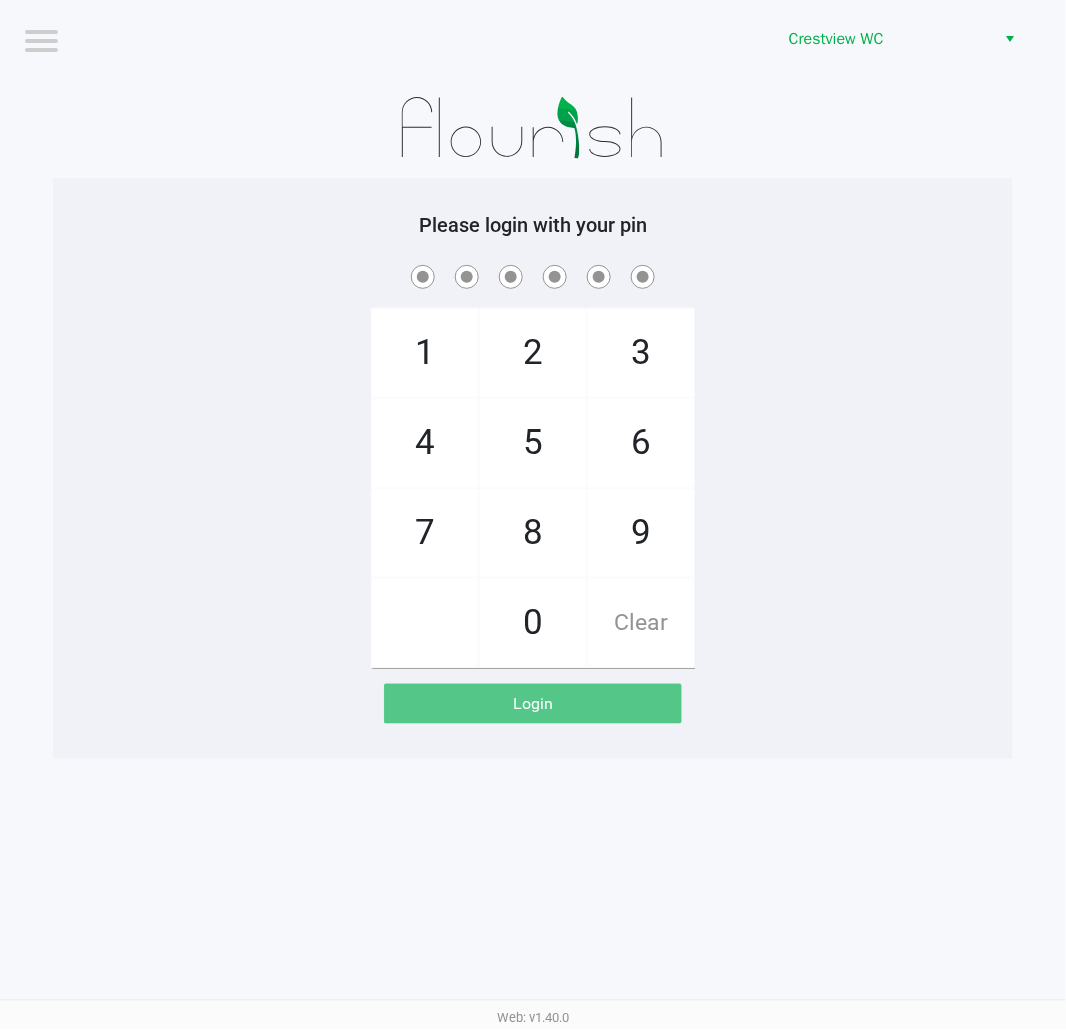 click on "Please login with your pin  1   4   7       2   5   8   0   3   6   9   Clear   Login" 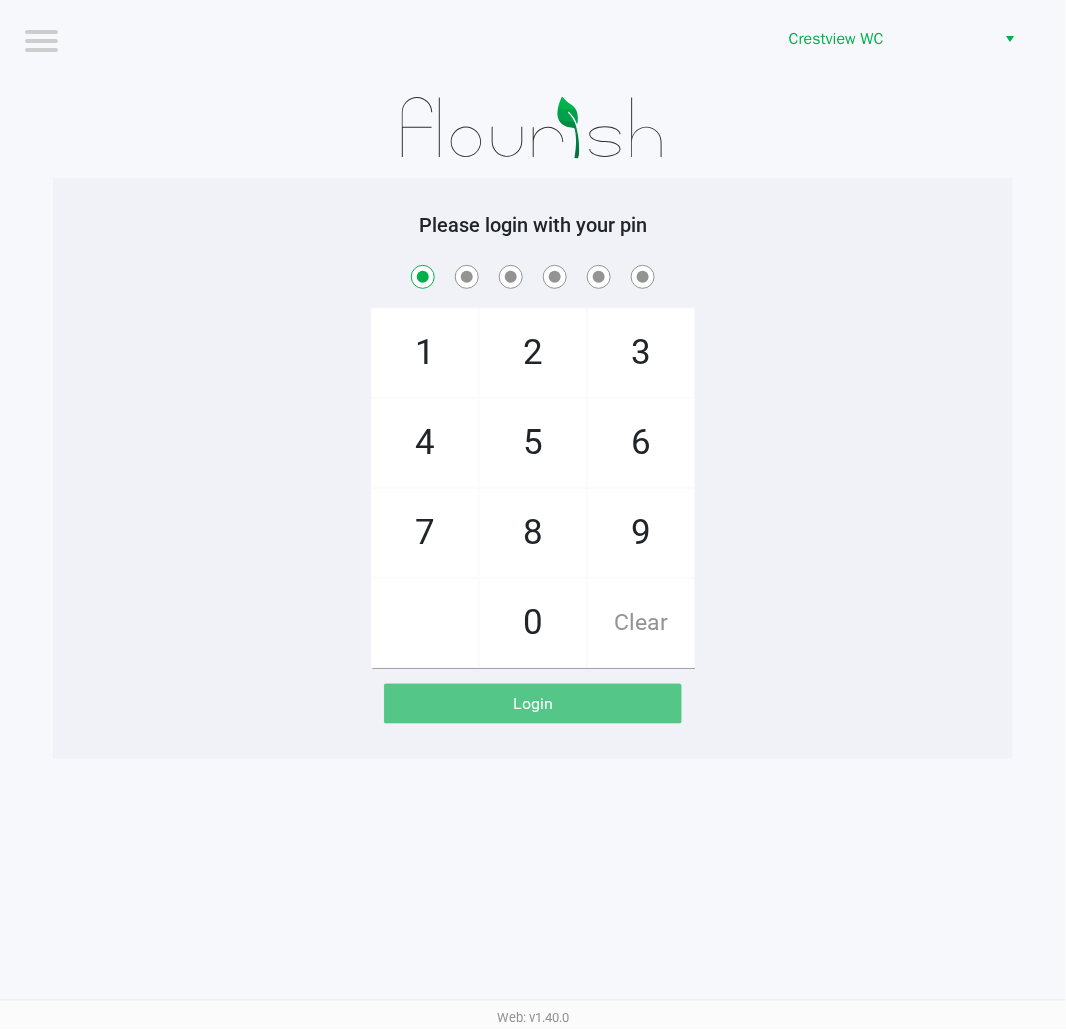 checkbox on "true" 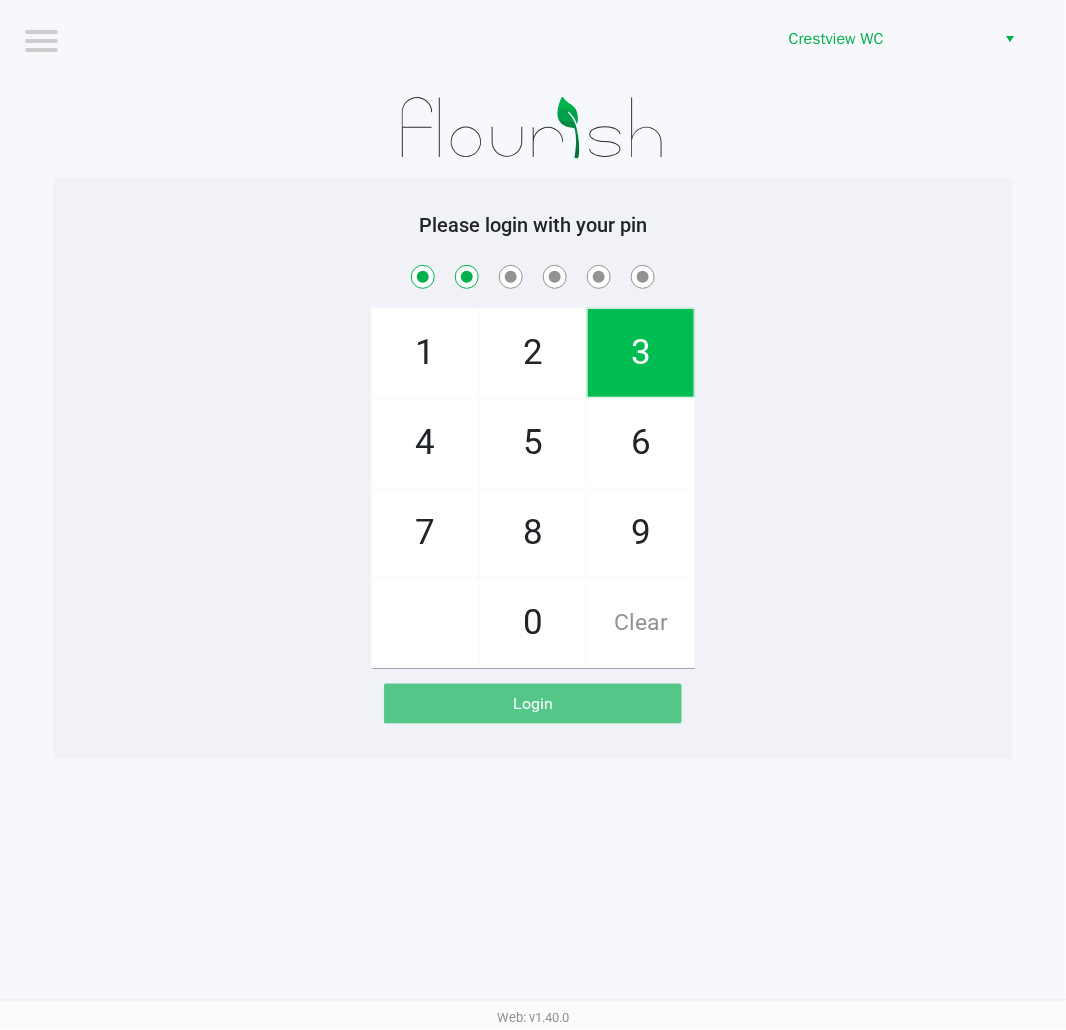 checkbox on "true" 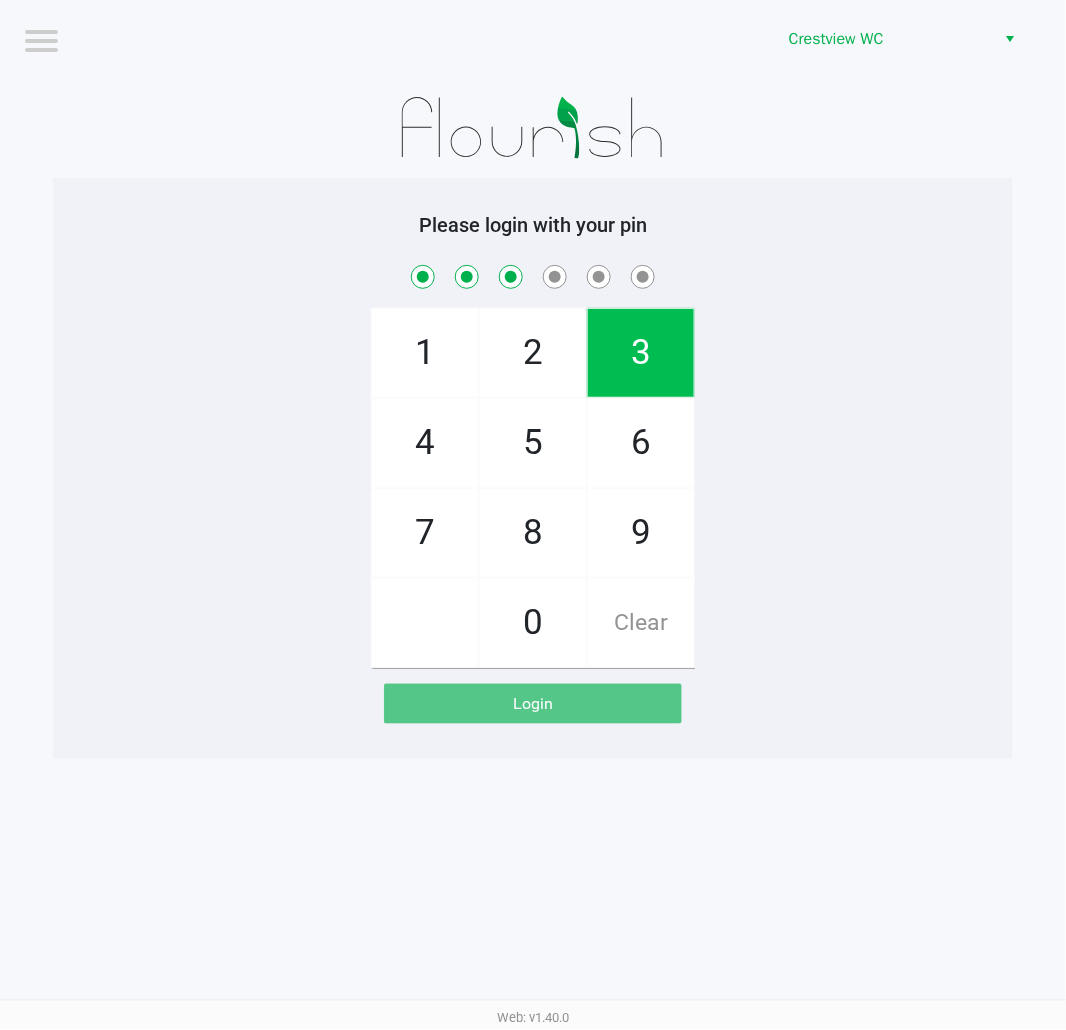 checkbox on "true" 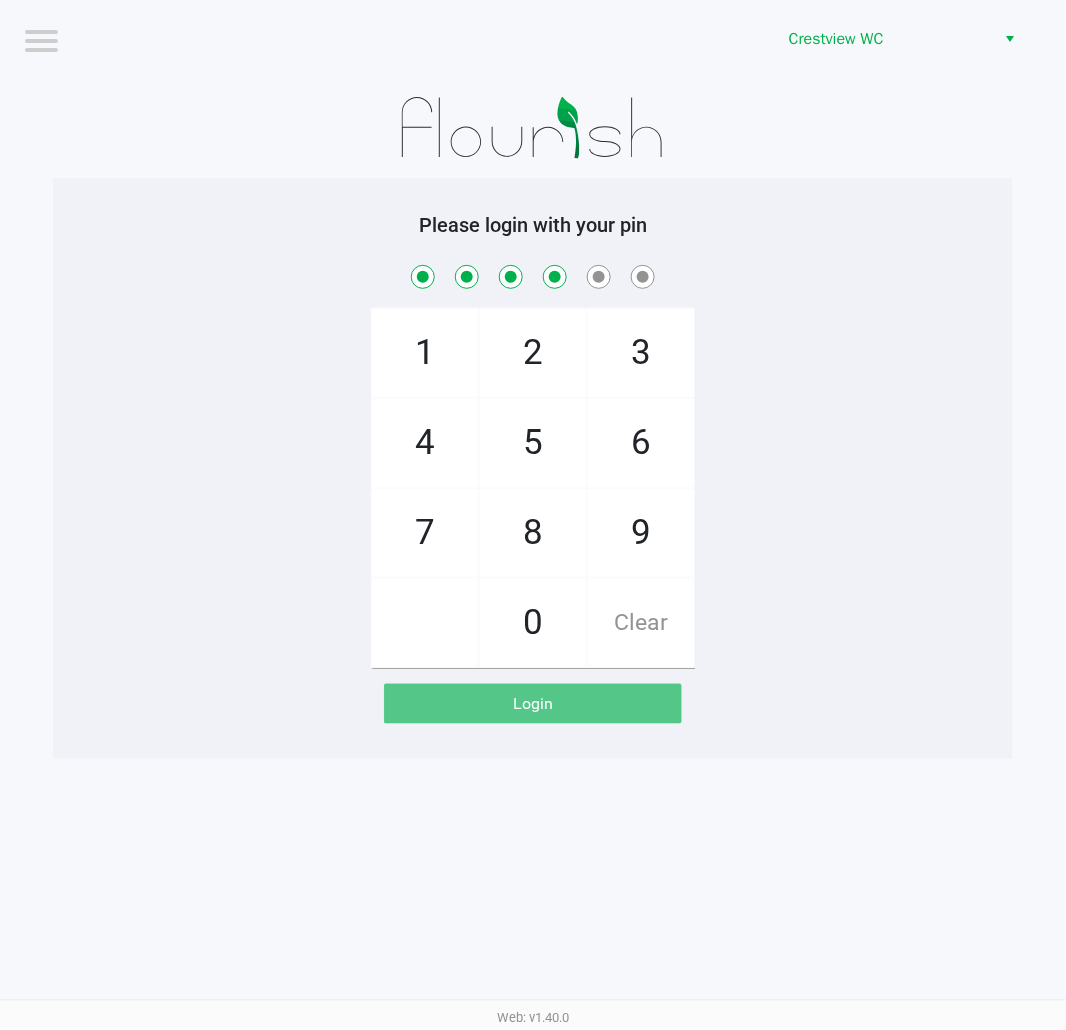 checkbox on "true" 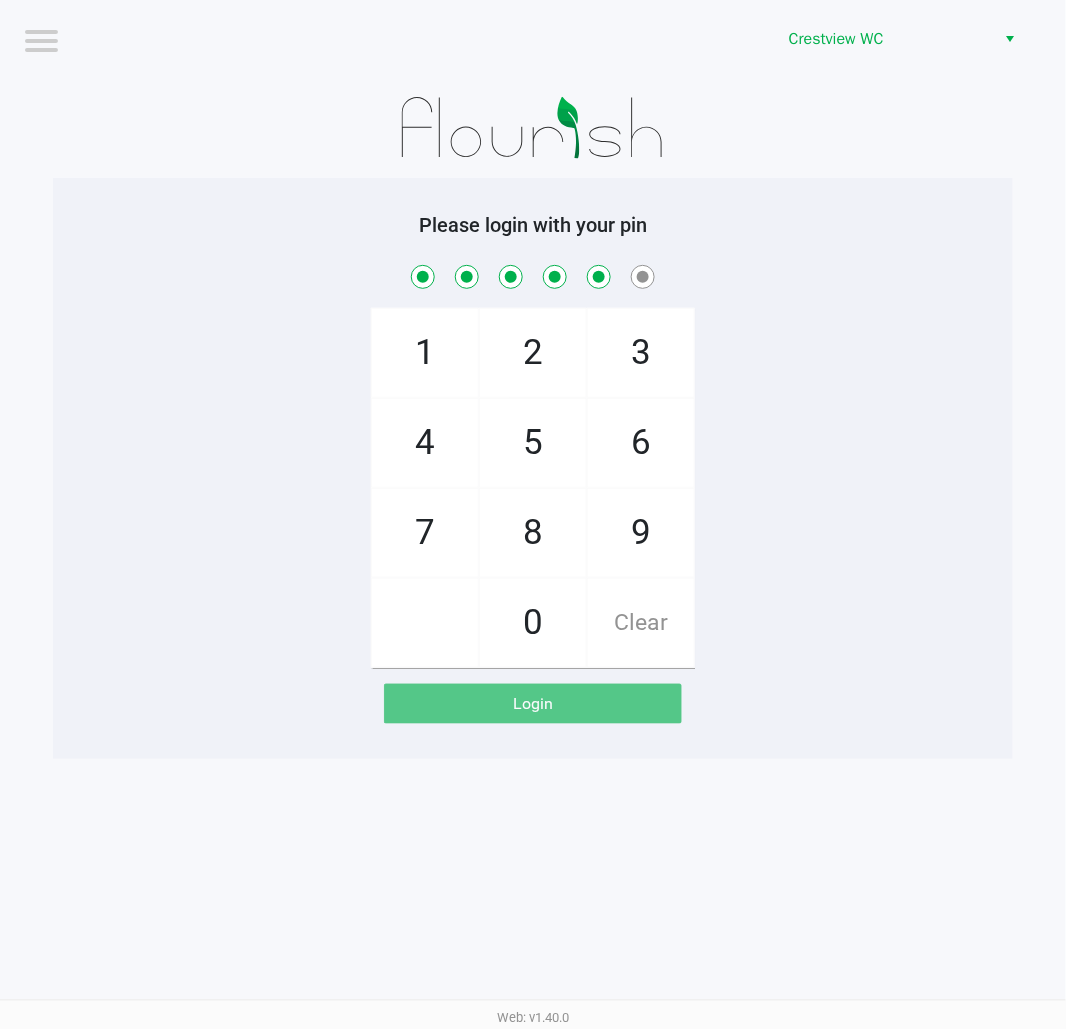 checkbox on "true" 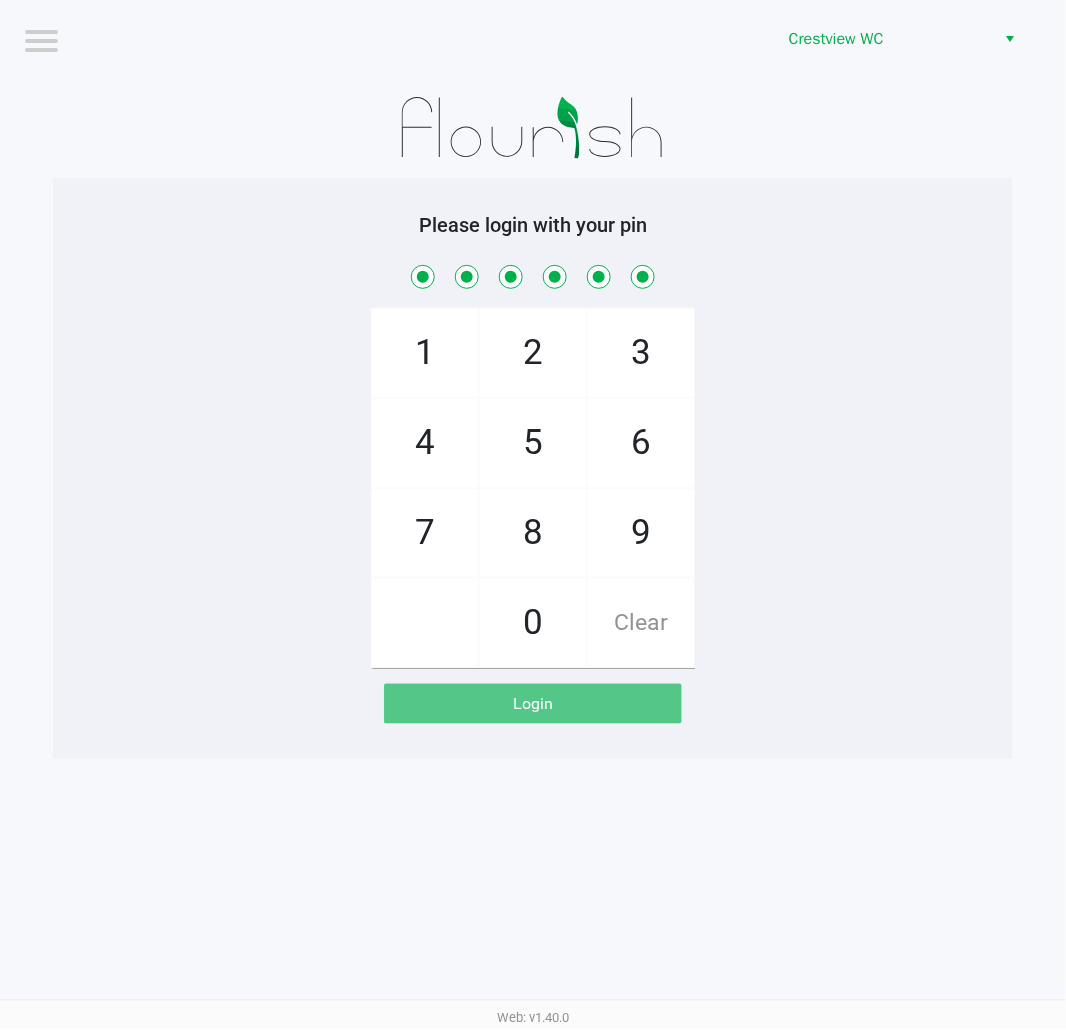 checkbox on "true" 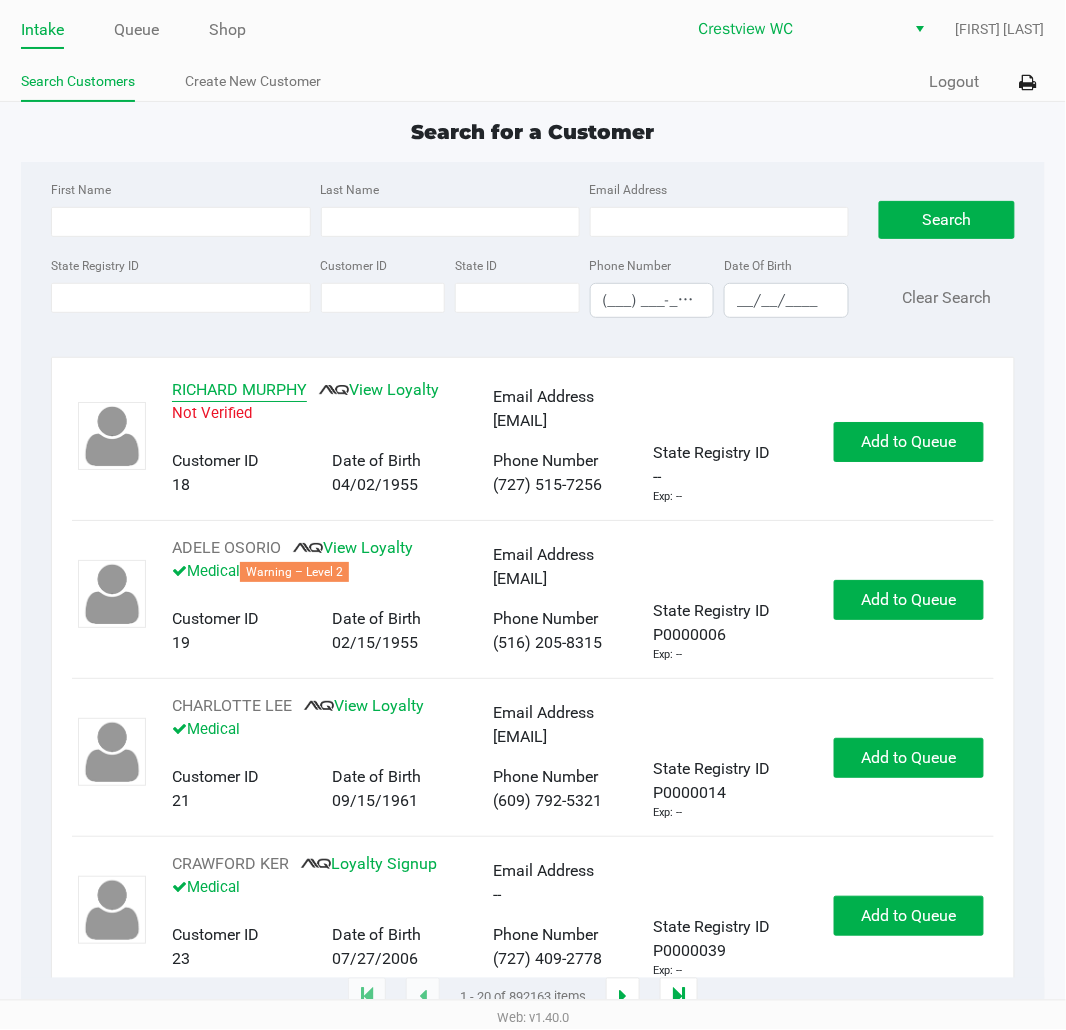 click on "RICHARD MURPHY" 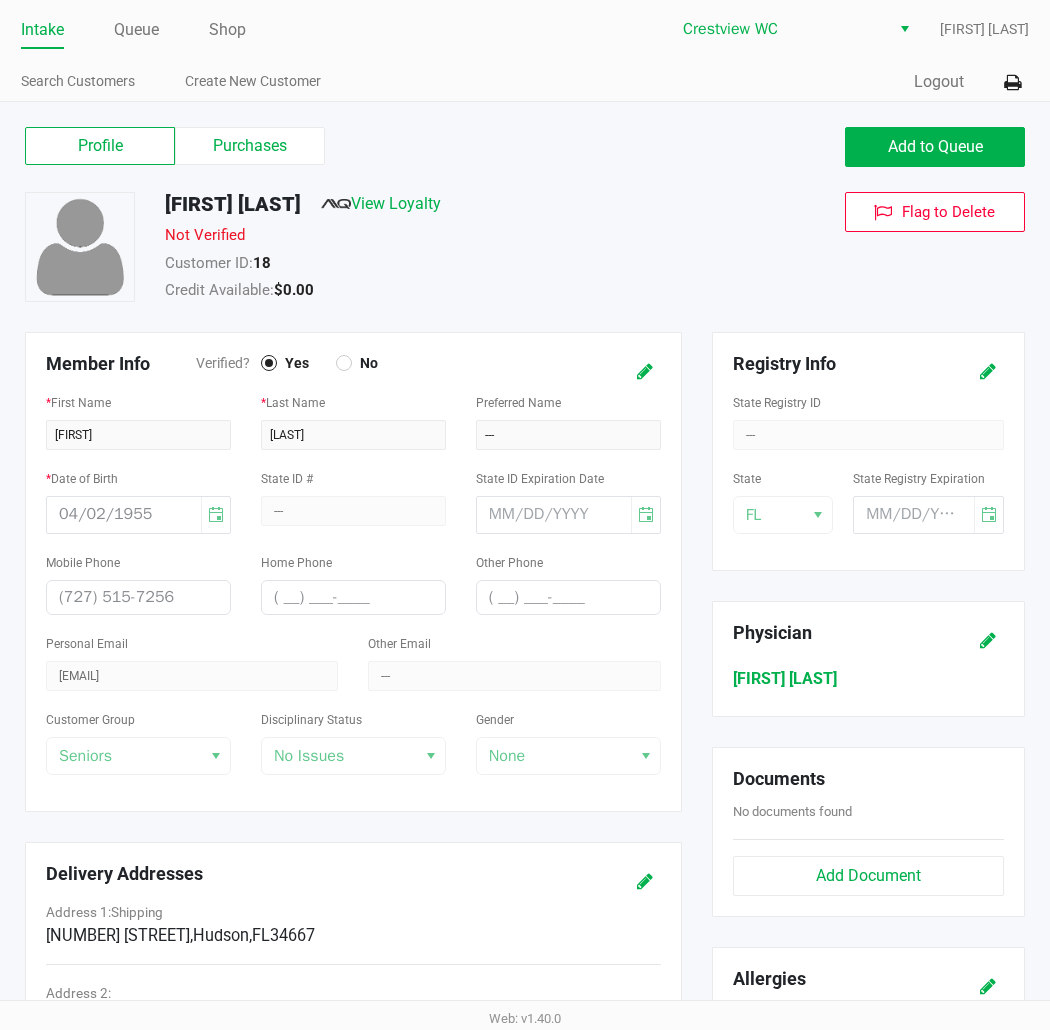 click on "[FIRST] [LAST]   View Loyalty" 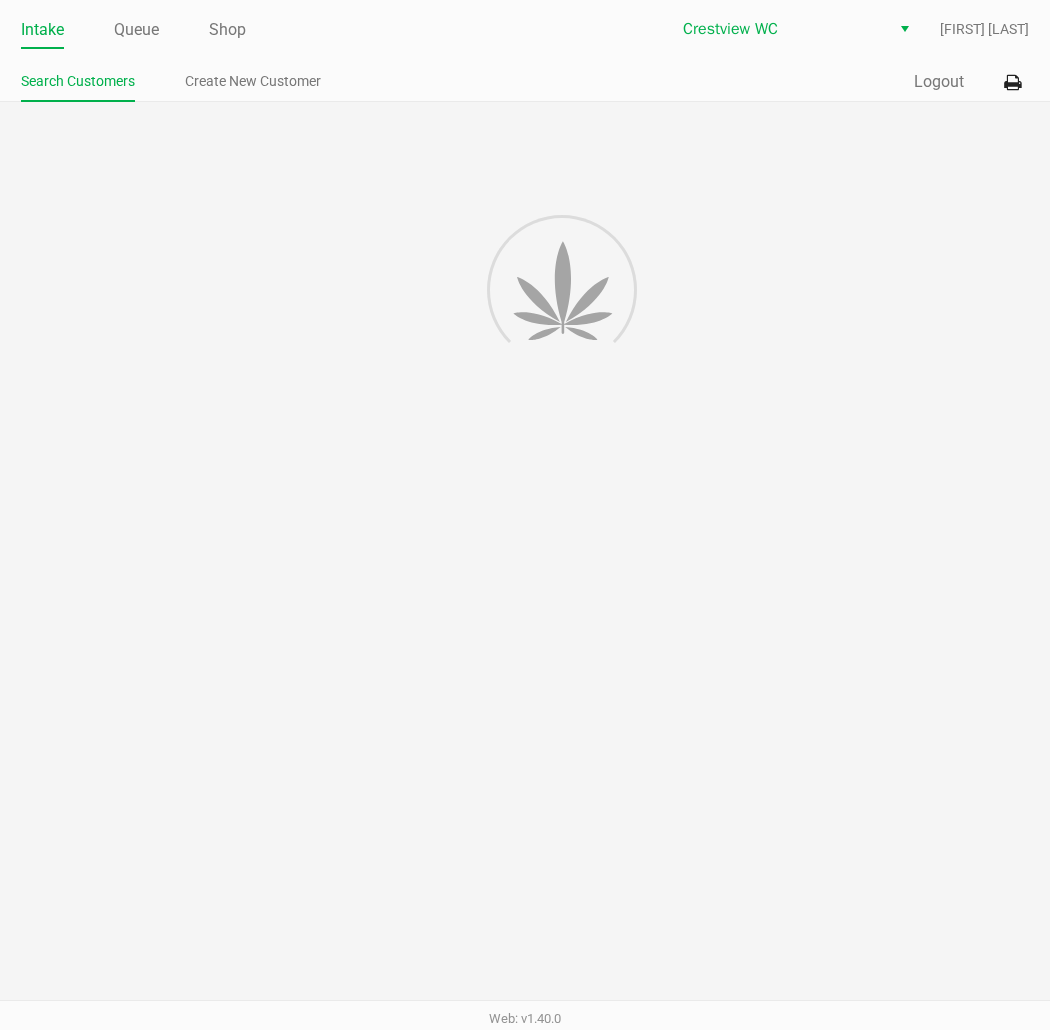 click 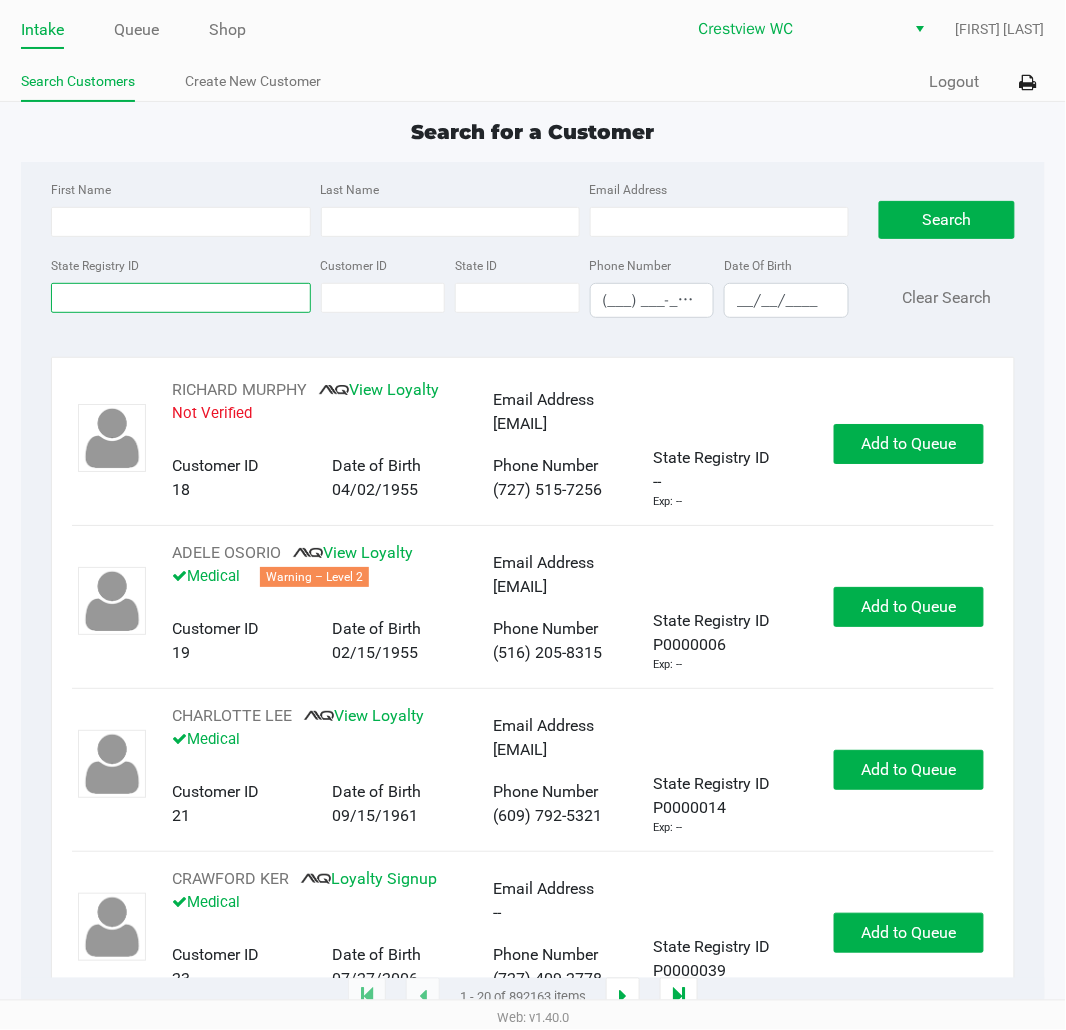 click on "State Registry ID" at bounding box center (180, 298) 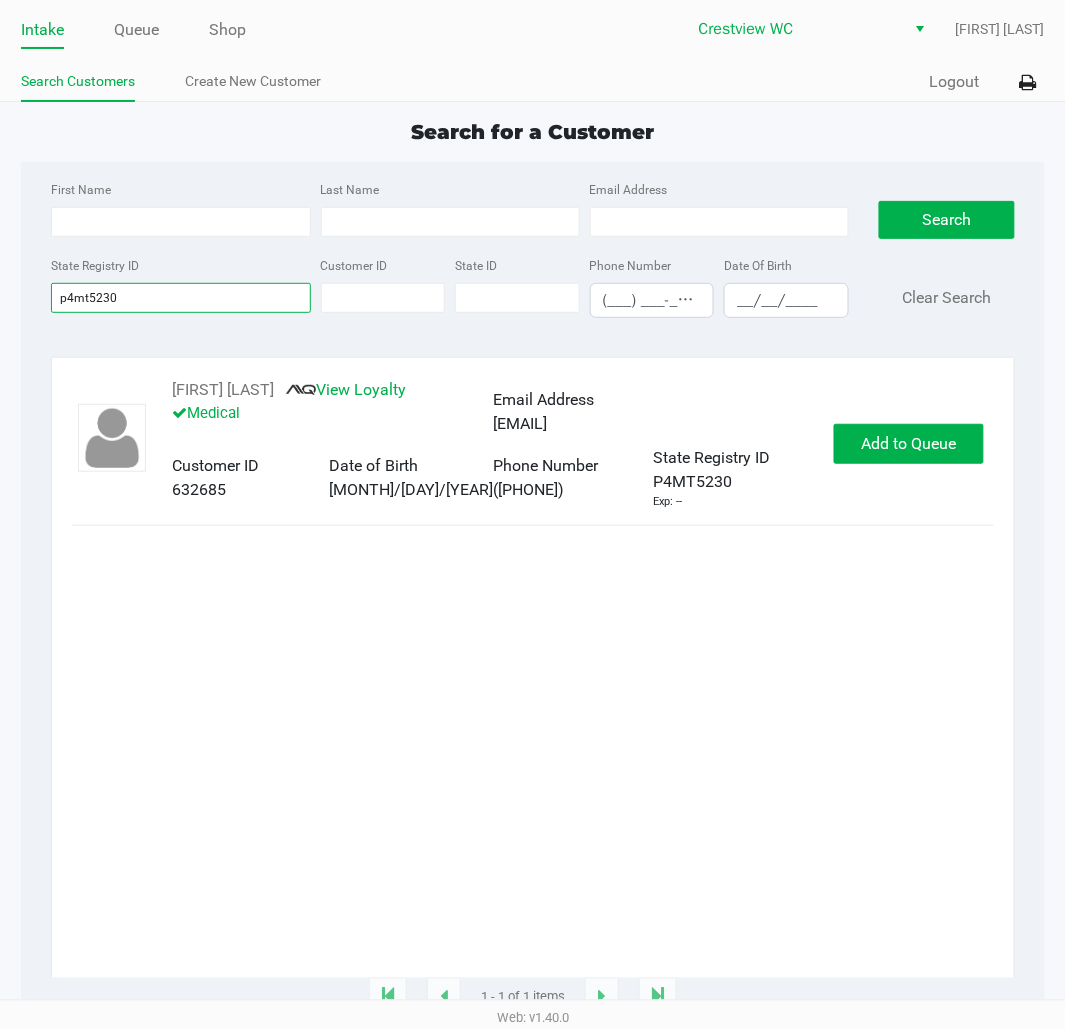 type on "p4mt5230" 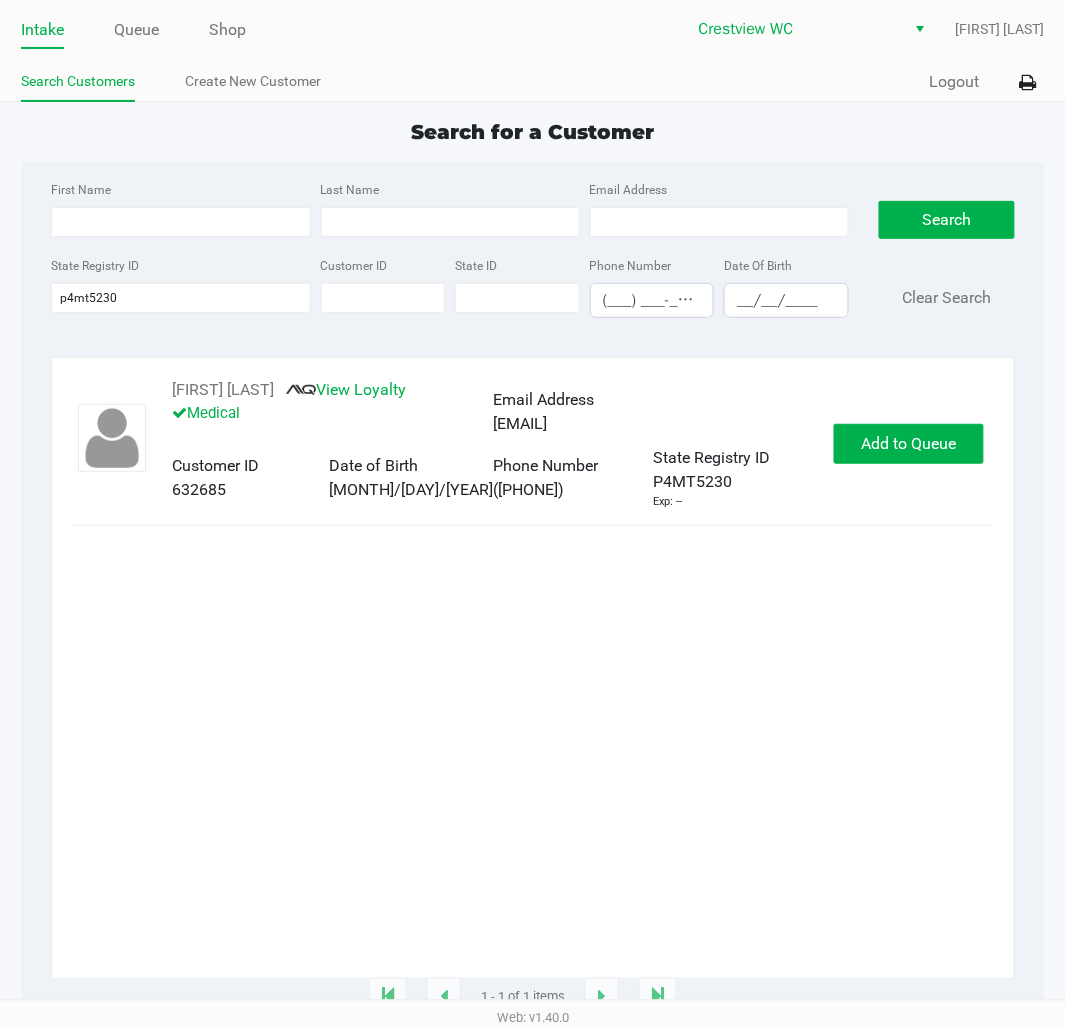 click on "[FIRST] [LAST]       View Loyalty   Medical   Email Address   [EMAIL]   Customer ID   632685   Date of Birth   [MONTH]/[DAY]/[YEAR]   Phone Number   ([PHONE])   State Registry ID   P4MT5230   Exp: --   Add to Queue" 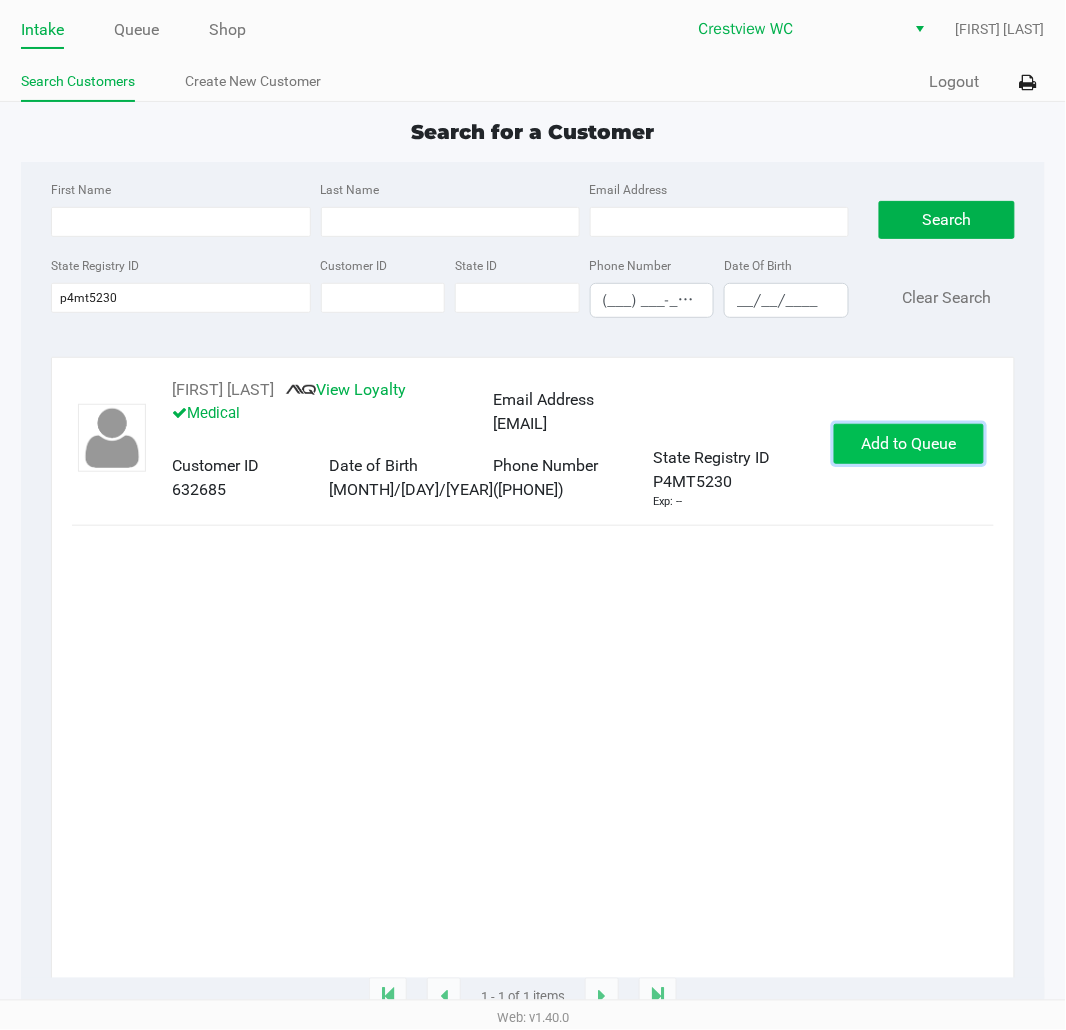 click on "Add to Queue" 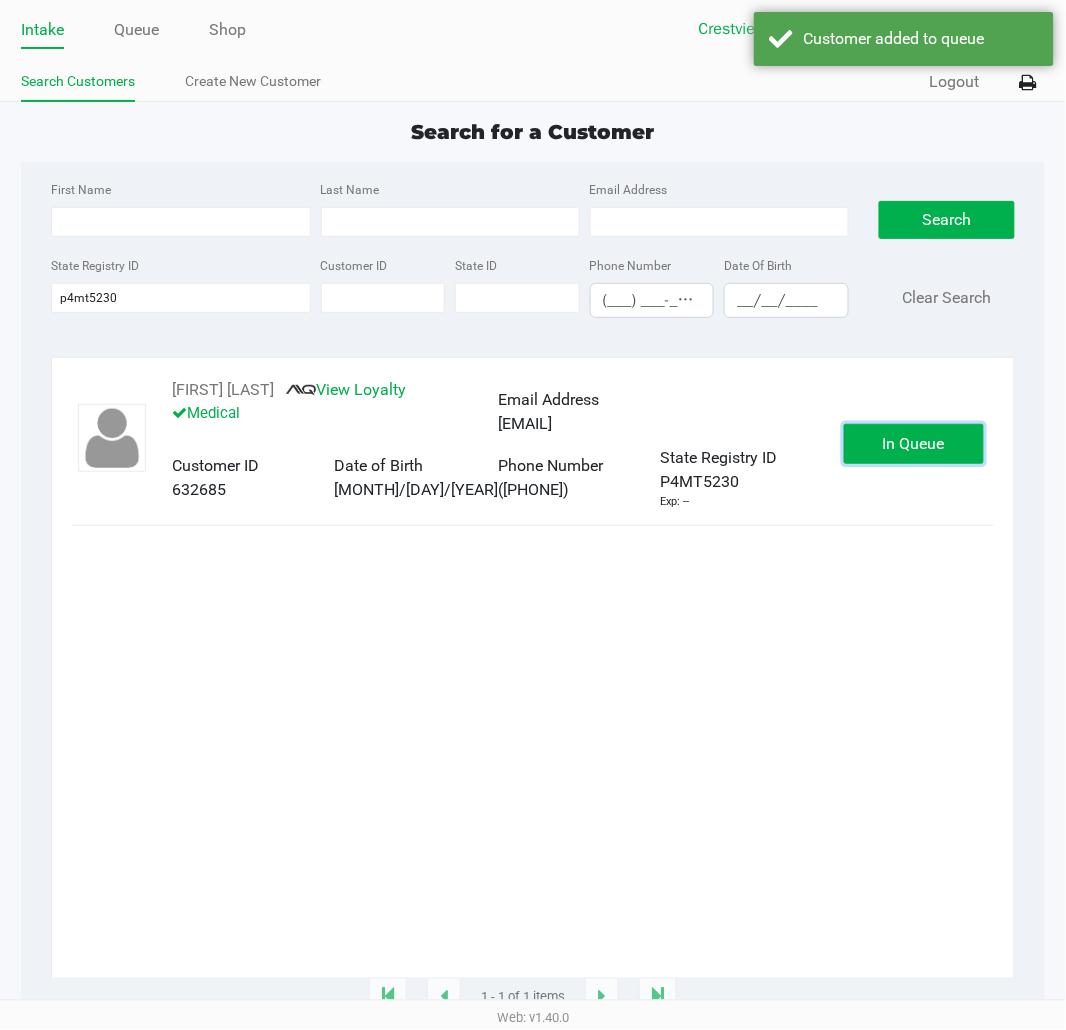 click on "In Queue" 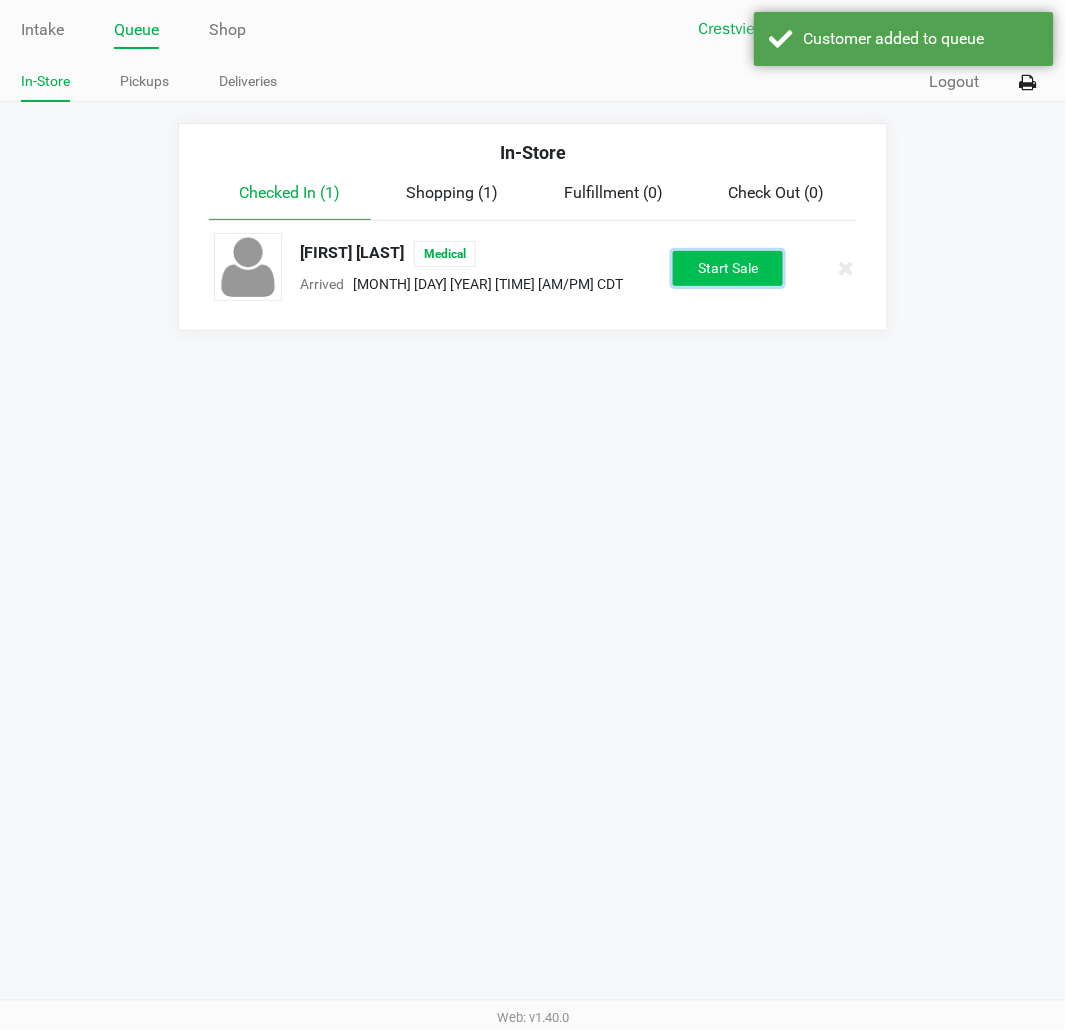 click on "Start Sale" 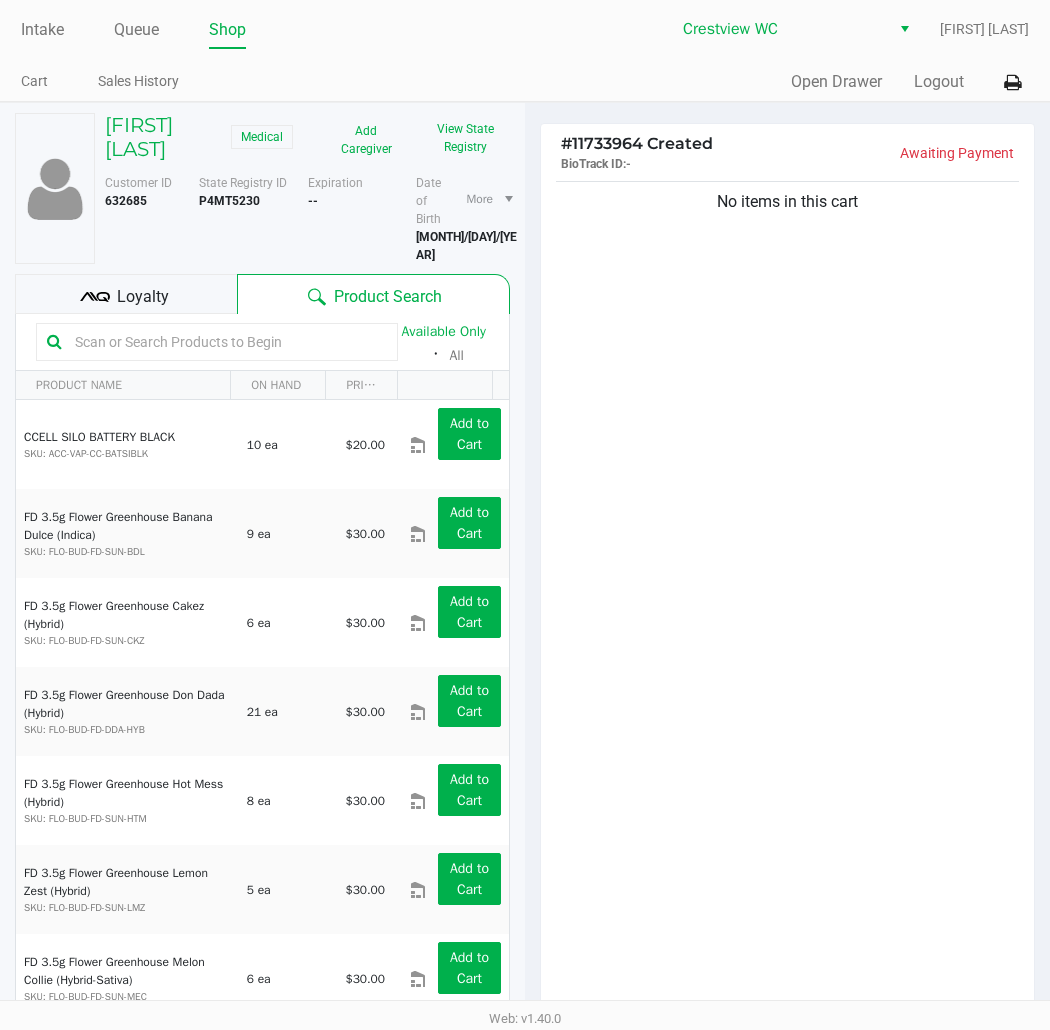 click on "ALEXANDRA [LAST]   Medical   Add Caregiver   View State Registry   Customer ID   [NUMBER]  State Registry ID  [ID]   Expiration  -- More  Date of Birth   [DATE]
Loyalty
Product Search   Available Only  ᛫  All   PRODUCT NAME  ON HAND PRICE  CCELL SILO BATTERY BLACK  SKU: ACC-VAP-CC-BATSIBLK  10 ea   $20.00  Add to Cart  FD 3.5g Flower Greenhouse Banana Dulce (Indica)  SKU: FLO-BUD-FD-SUN-BDL  9 ea   $30.00  Add to Cart  FD 3.5g Flower Greenhouse Cakez (Hybrid)  SKU: FLO-BUD-FD-SUN-CKZ  6 ea   $30.00  Add to Cart  FD 3.5g Flower Greenhouse Don Dada (Hybrid)  SKU: FLO-BUD-FD-DDA-HYB  21 ea   $30.00  Add to Cart  FD 3.5g Flower Greenhouse Hot Mess (Hybrid)  SKU: FLO-BUD-FD-SUN-HTM  8 ea   $30.00  Add to Cart  FD 3.5g Flower Greenhouse Lemon Zest (Hybrid)  SKU: FLO-BUD-FD-SUN-LMZ  5 ea   $30.00  Add to Cart  FD 3.5g Flower Greenhouse Melon Collie (Hybrid-Sativa)  SKU: FLO-BUD-FD-SUN-MEC  1" 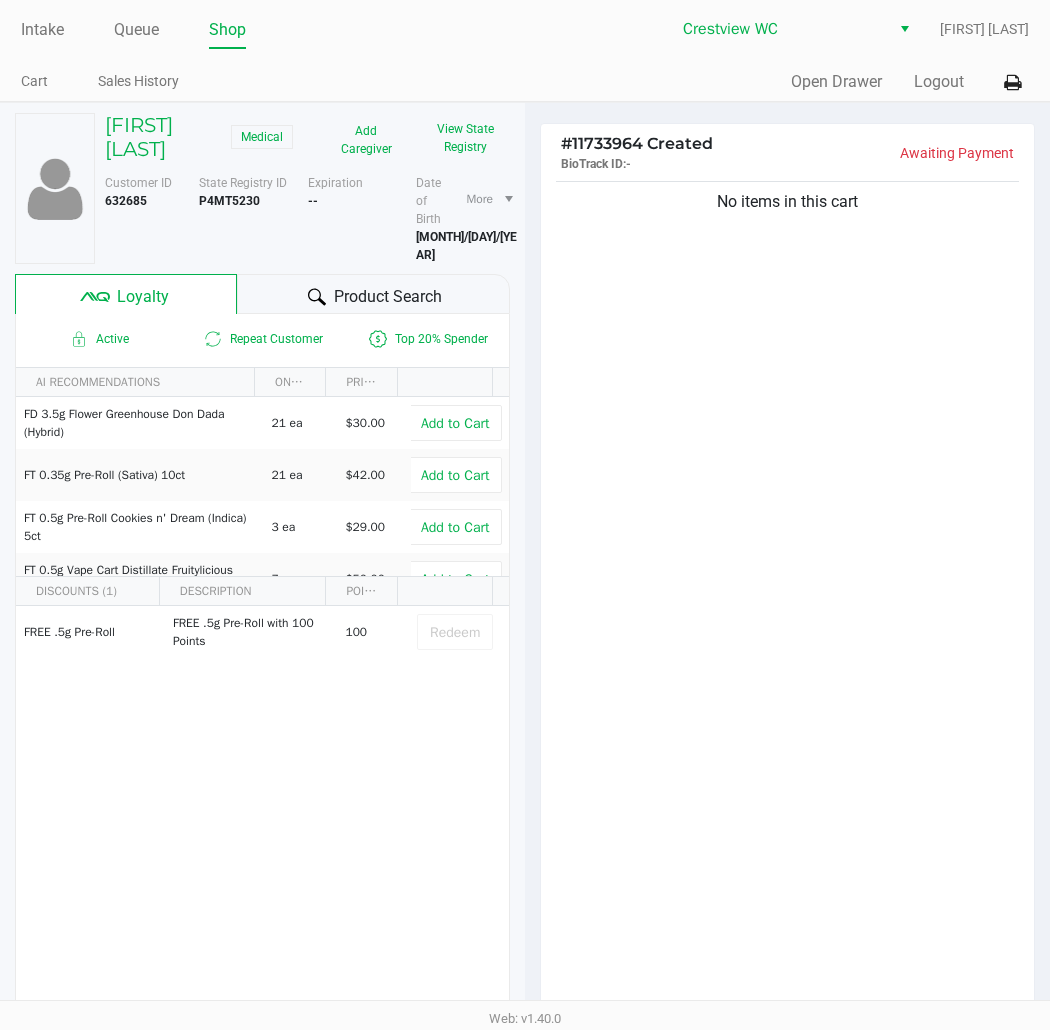 click on "Product Search" 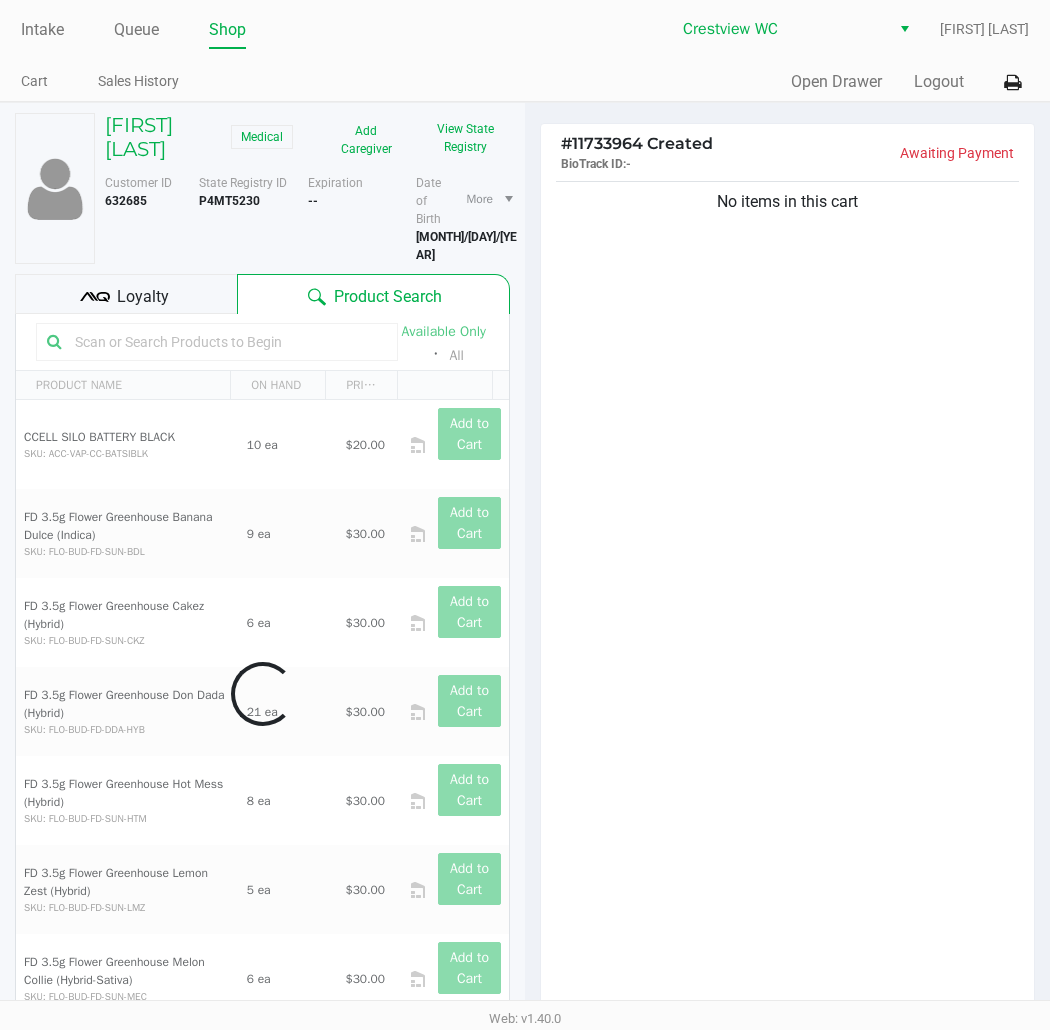 click on "No items in this cart" 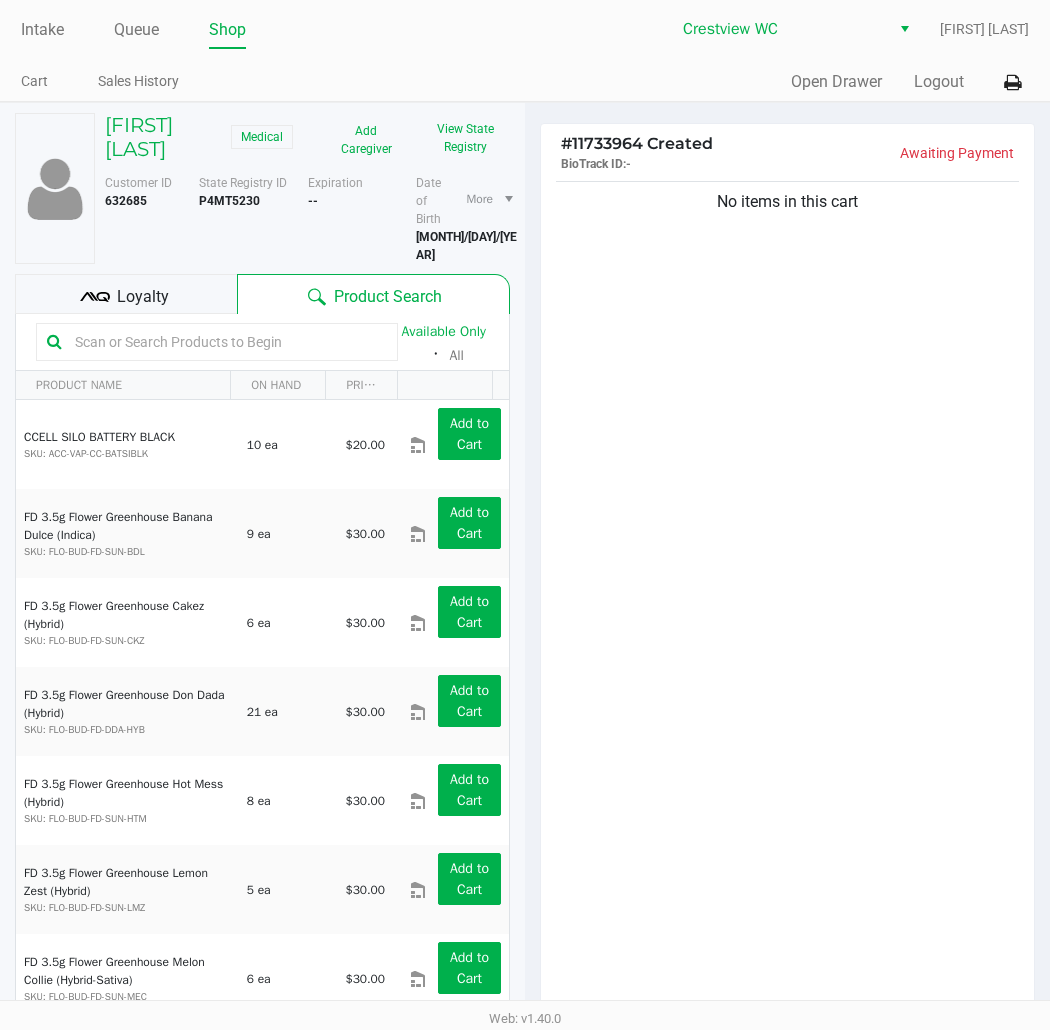 click 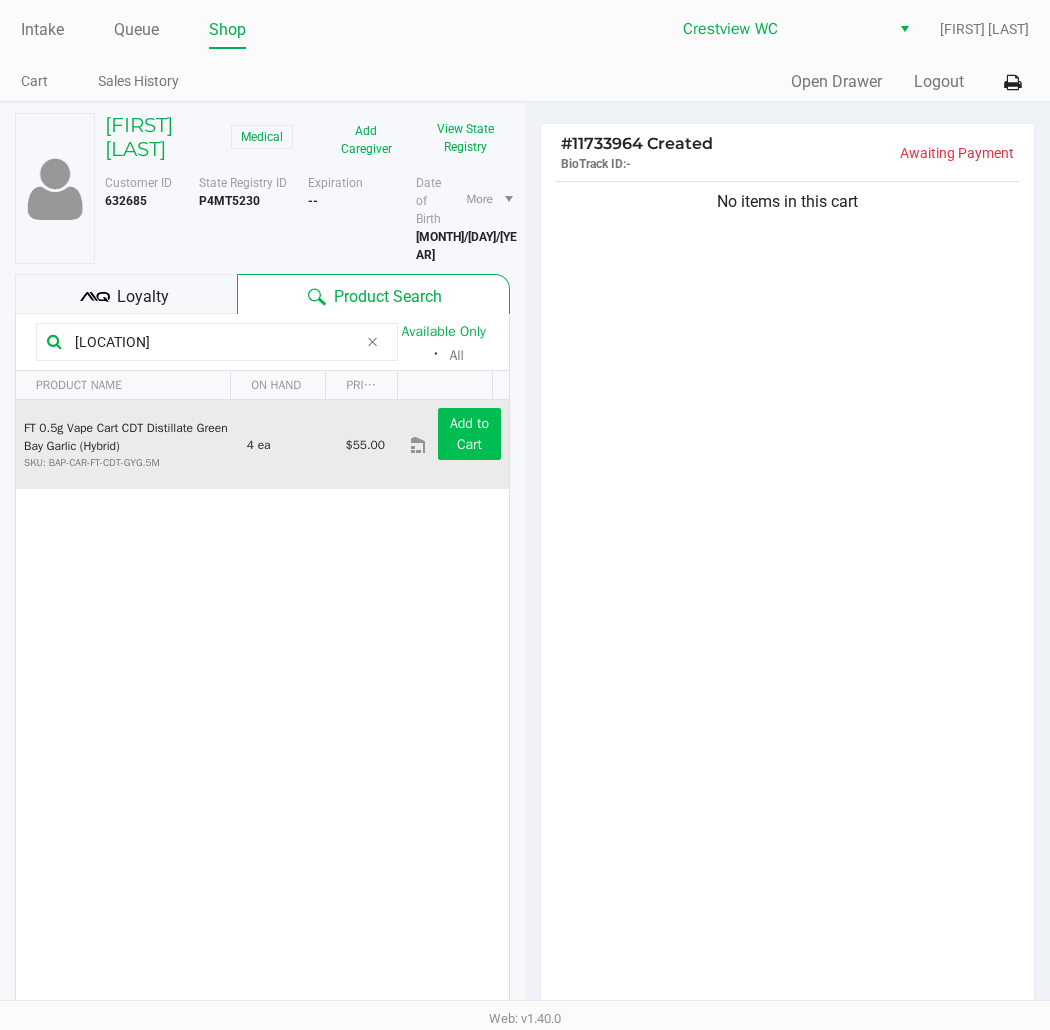 type on "[LOCATION]" 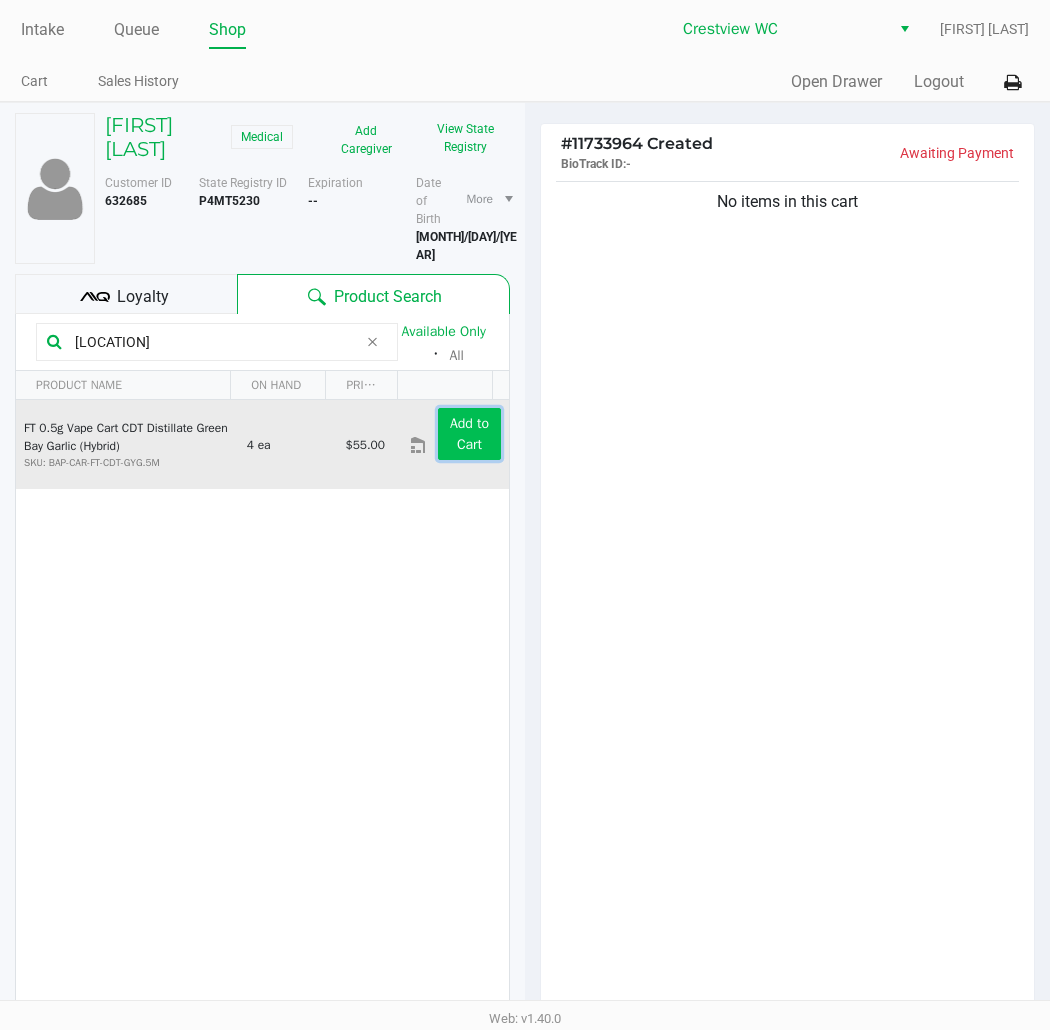 click on "Add to Cart" 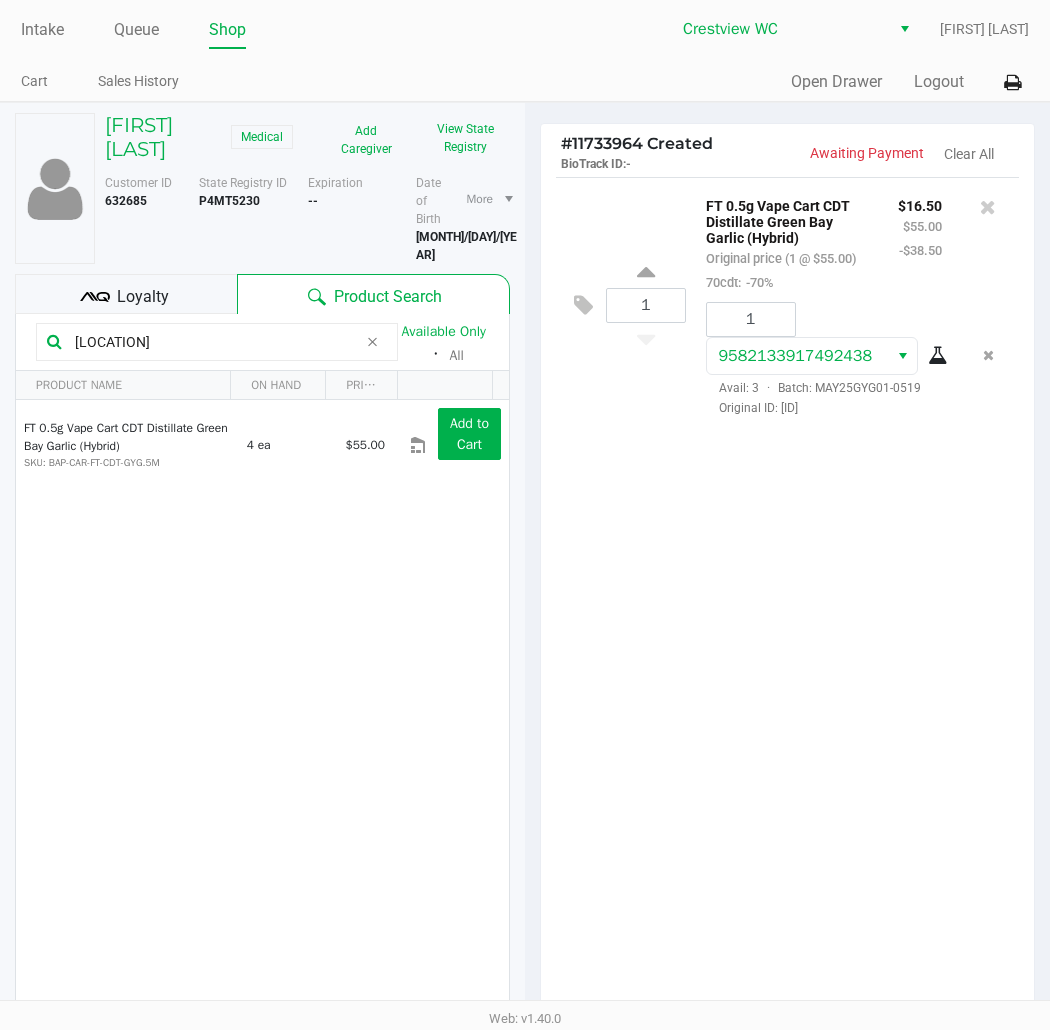 click on "Loyalty" 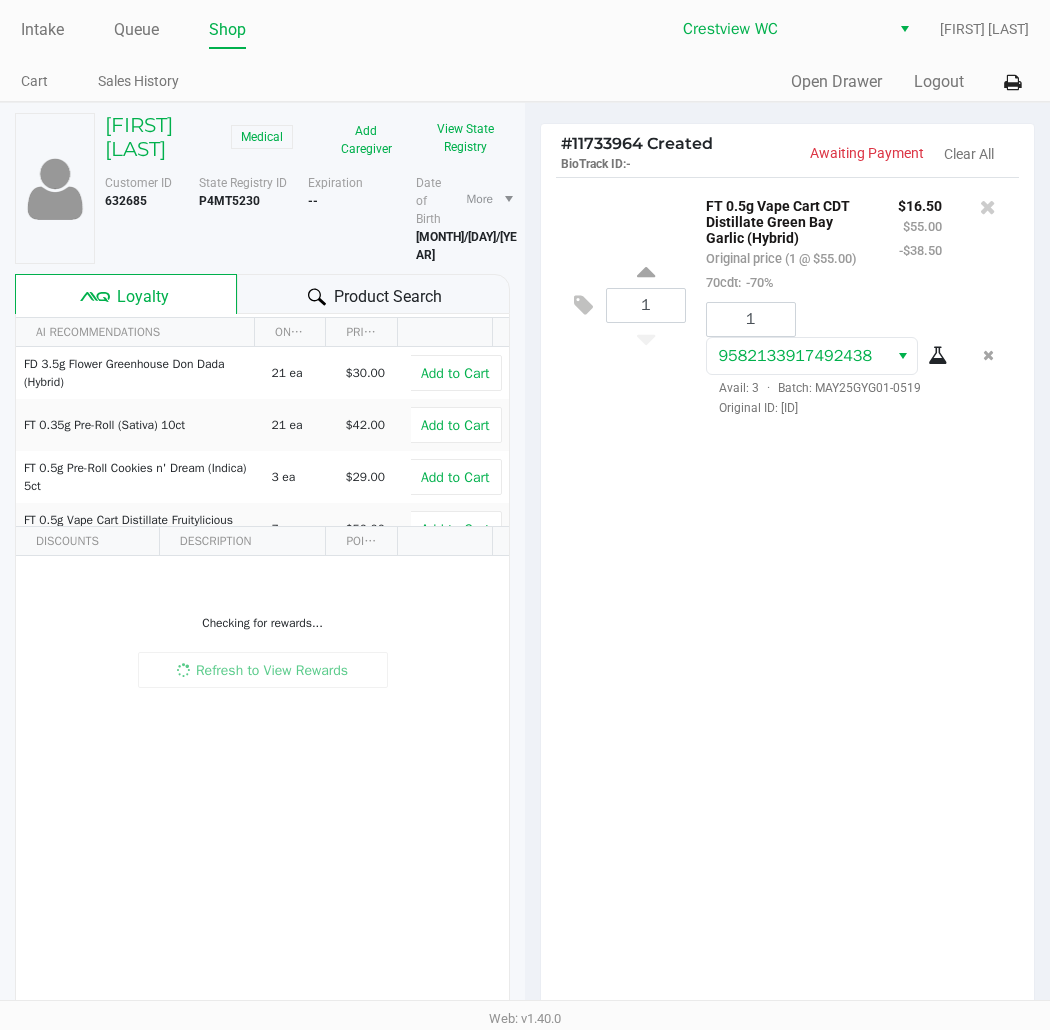 click on "1  FT 0.5g Vape Cart CDT Distillate Green Bay Garlic (Hybrid)   Original price (1 @ $55.00)  70cdt:  -70% $16.50 $55.00 -$38.50 1 9582133917492438  Avail: 3  ·  Batch: MAY25GYG01-0519   Original ID: FLSRWGM-[YEAR][MONTH][DAY]-[NUMBER]" 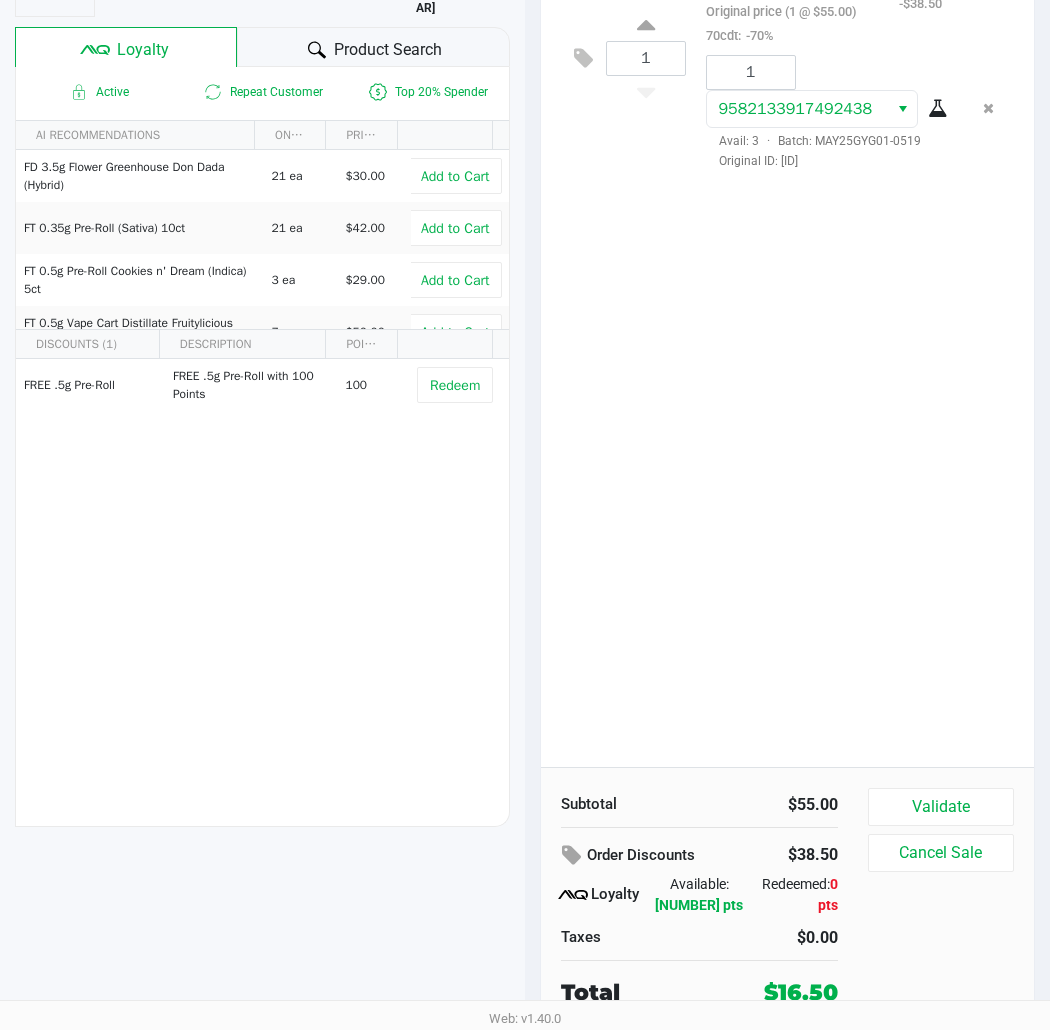 click on "1  FT 0.5g Vape Cart CDT Distillate Green Bay Garlic (Hybrid)   Original price (1 @ $55.00)  70cdt:  -70% $16.50 $55.00 -$38.50 1 9582133917492438  Avail: 3  ·  Batch: MAY25GYG01-0519   Original ID: FLSRWGM-[YEAR][MONTH][DAY]-[NUMBER]" 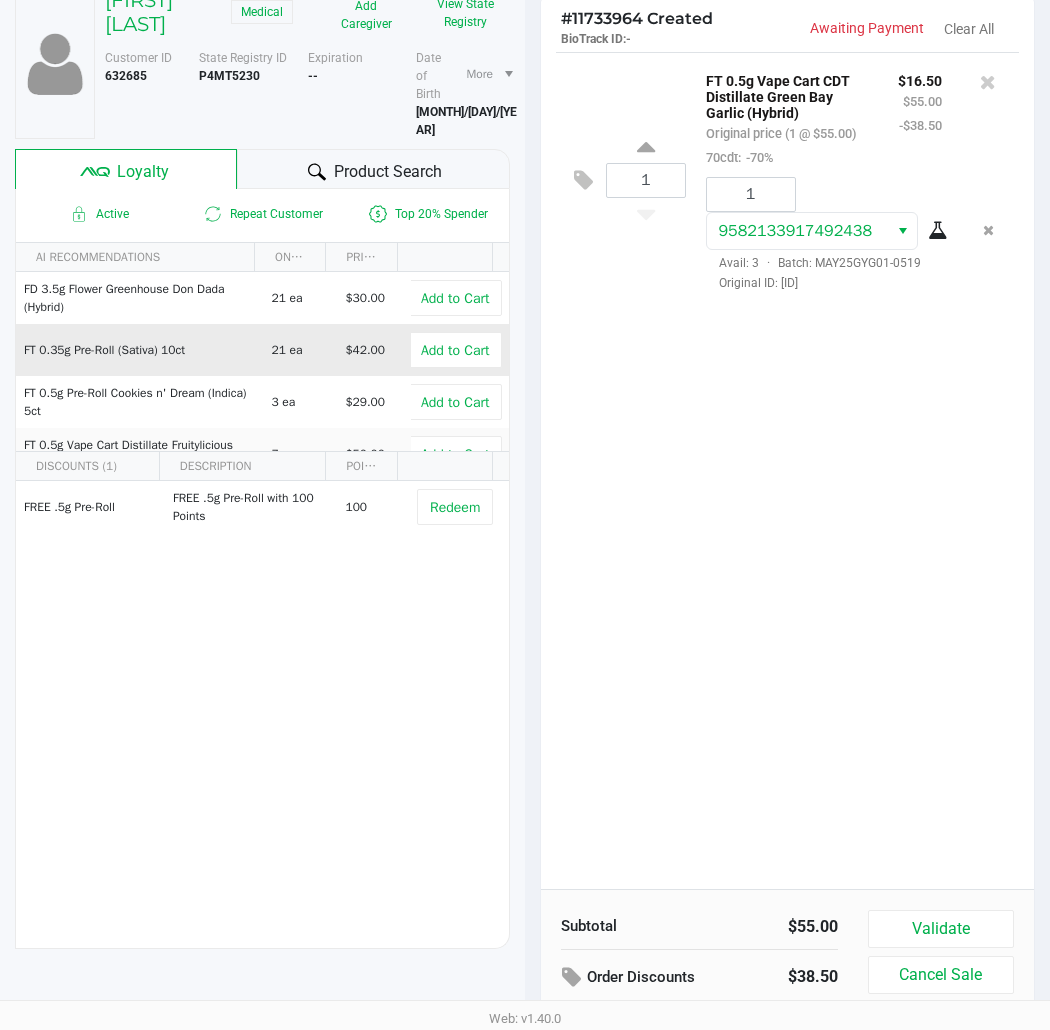 scroll, scrollTop: 26, scrollLeft: 0, axis: vertical 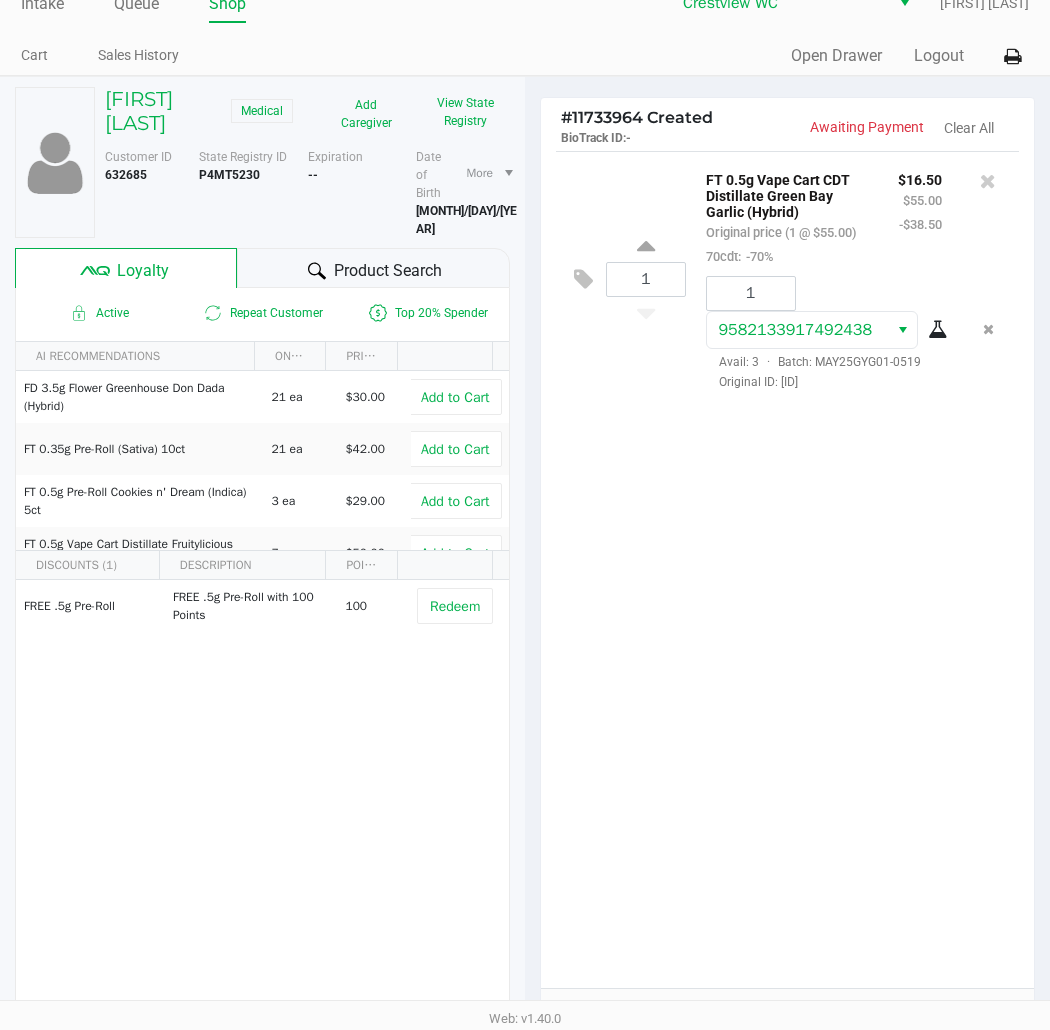 click on "Product Search" 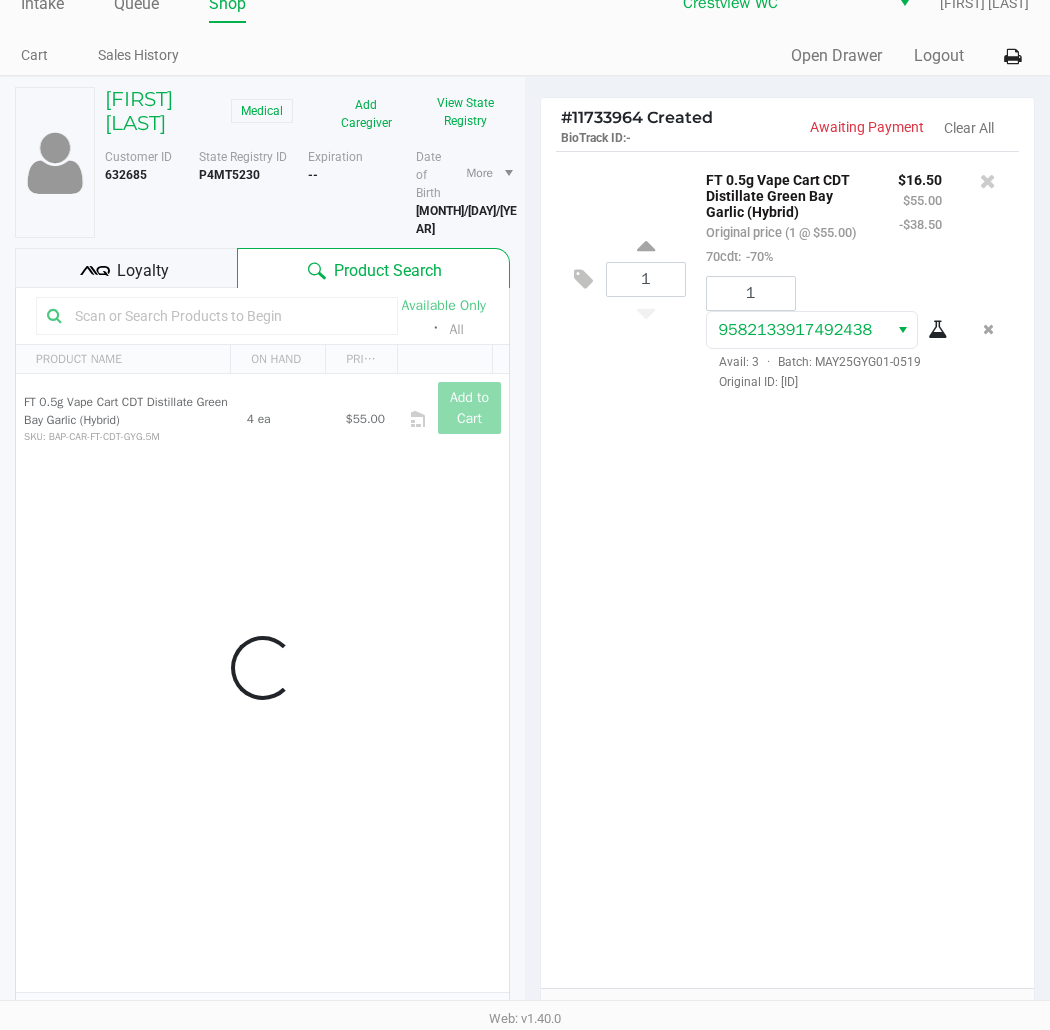 click on "1  FT 0.5g Vape Cart CDT Distillate Green Bay Garlic (Hybrid)   Original price (1 @ $55.00)  70cdt:  -70% $16.50 $55.00 -$38.50 1 9582133917492438  Avail: 3  ·  Batch: MAY25GYG01-0519   Original ID: FLSRWGM-[YEAR][MONTH][DAY]-[NUMBER]" 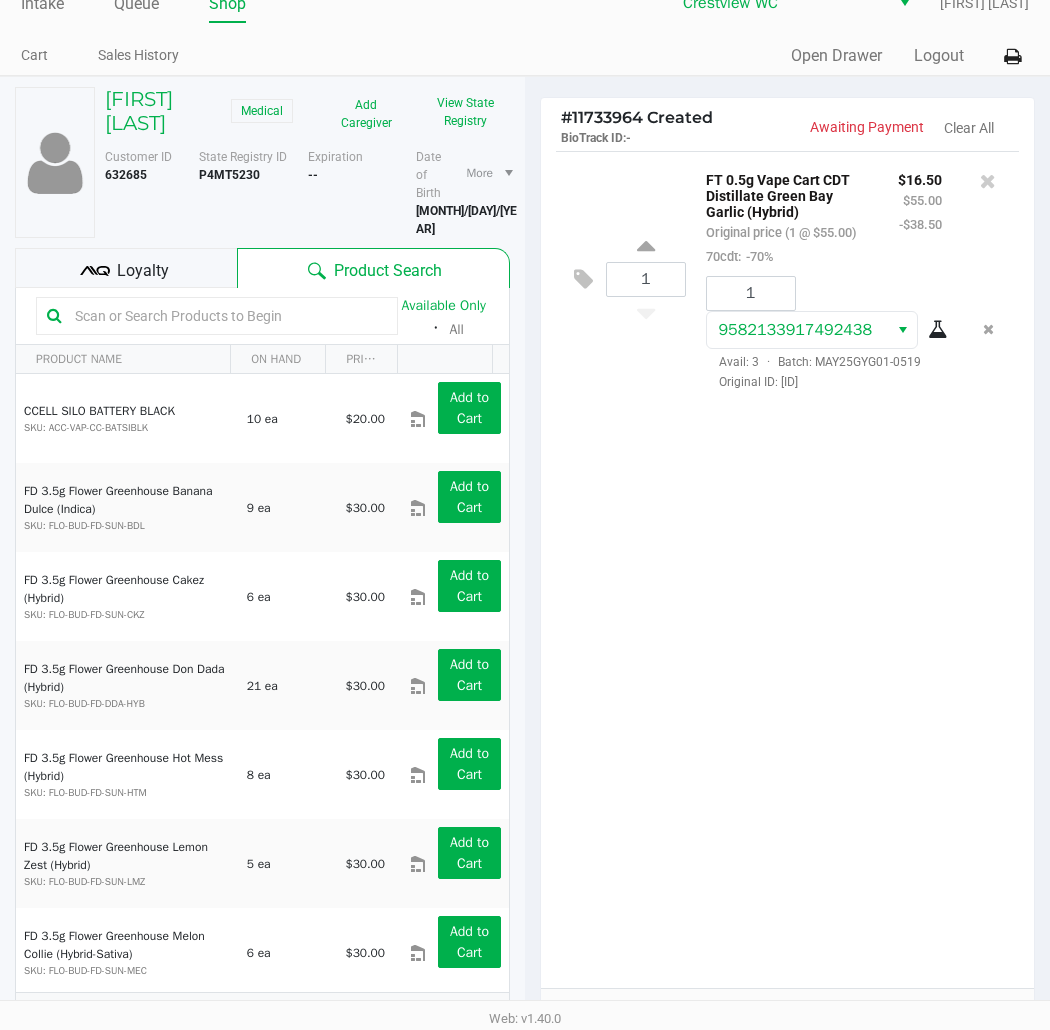 click on "Loyalty" 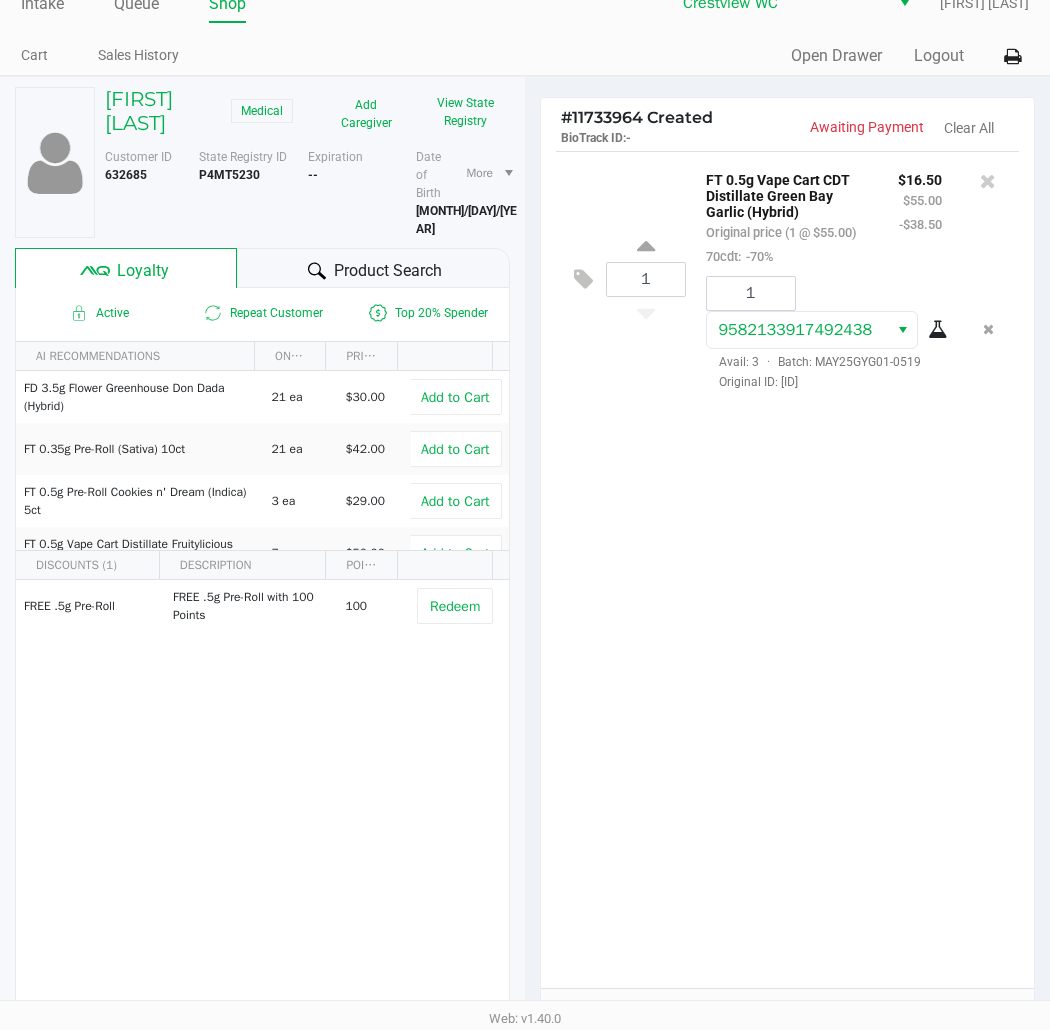 click on "1  FT 0.5g Vape Cart CDT Distillate Green Bay Garlic (Hybrid)   Original price (1 @ $55.00)  70cdt:  -70% $16.50 $55.00 -$38.50 1 9582133917492438  Avail: 3  ·  Batch: MAY25GYG01-0519   Original ID: FLSRWGM-[YEAR][MONTH][DAY]-[NUMBER]" 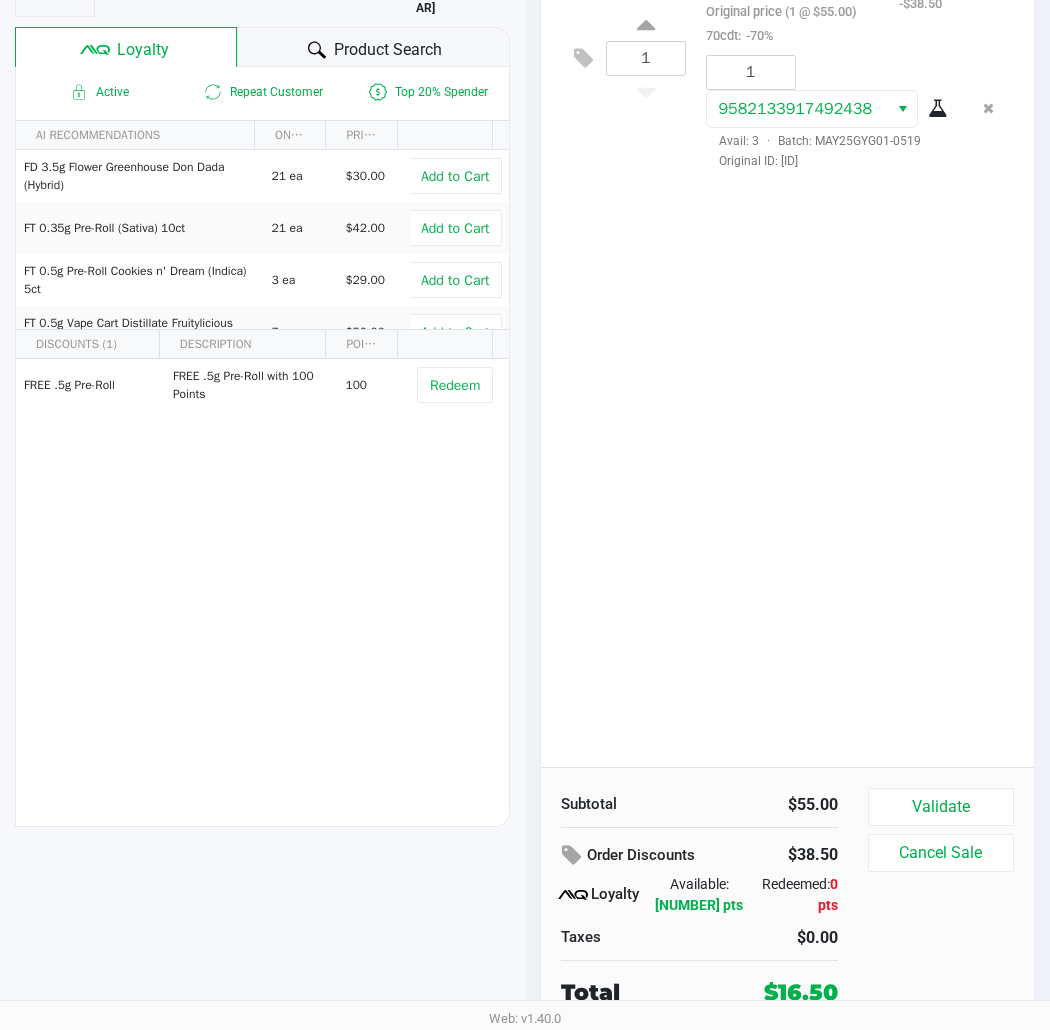 click on "Product Search" 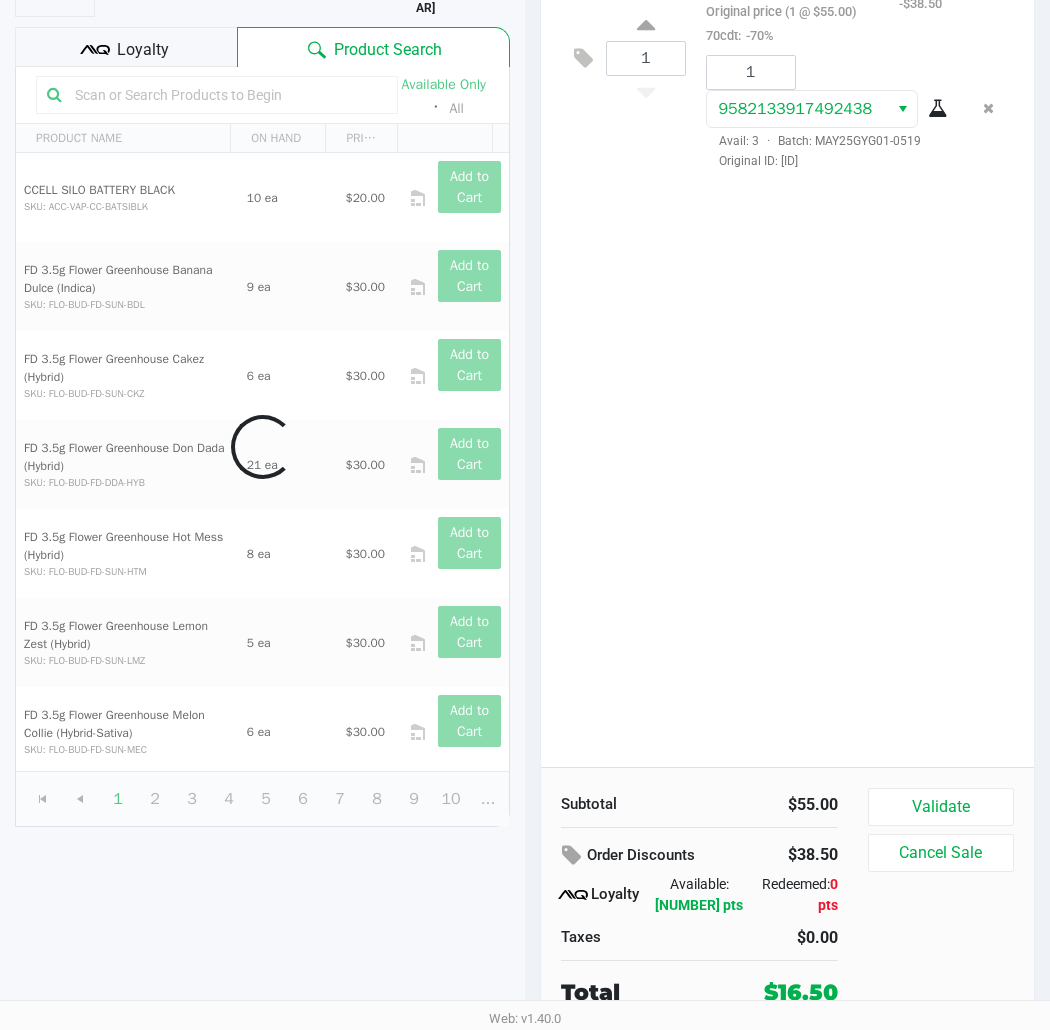 drag, startPoint x: 652, startPoint y: 401, endPoint x: 637, endPoint y: 524, distance: 123.911255 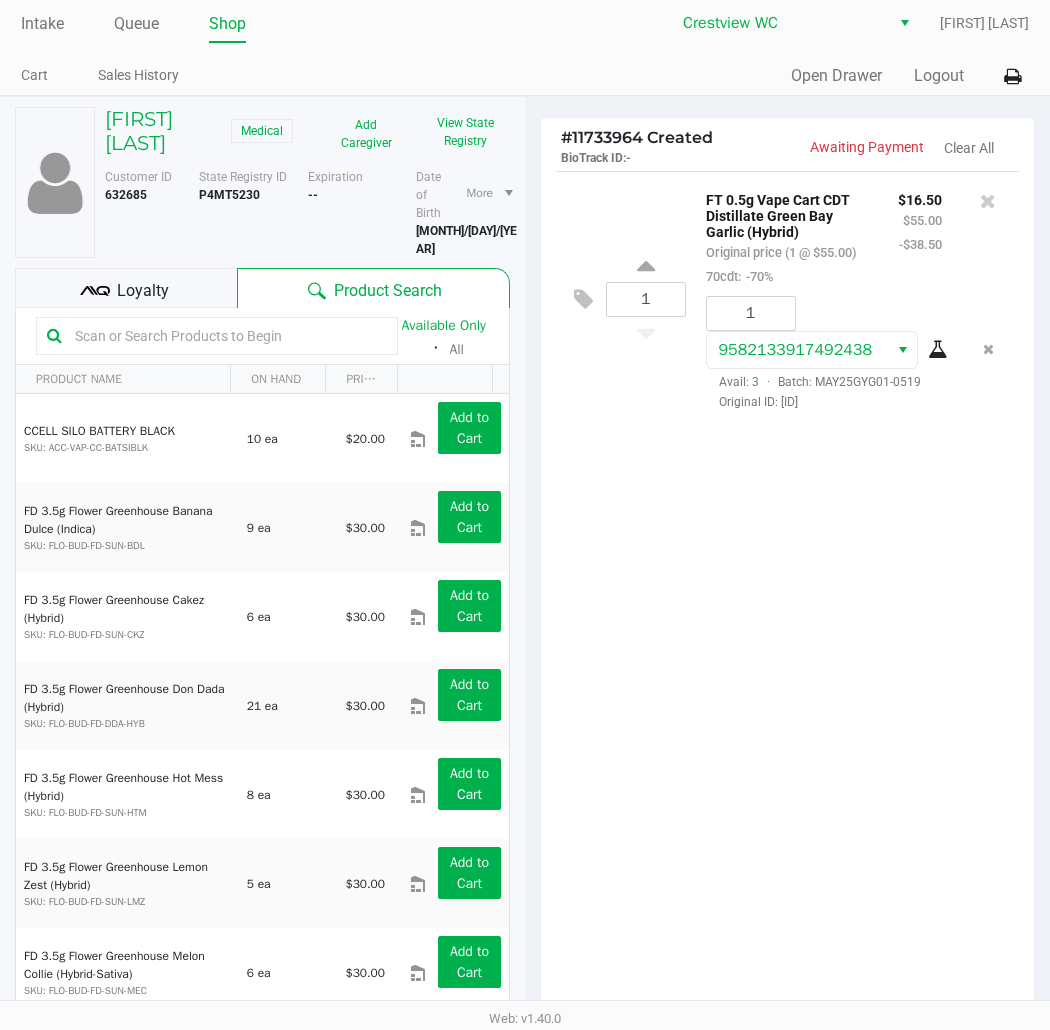 scroll, scrollTop: 0, scrollLeft: 0, axis: both 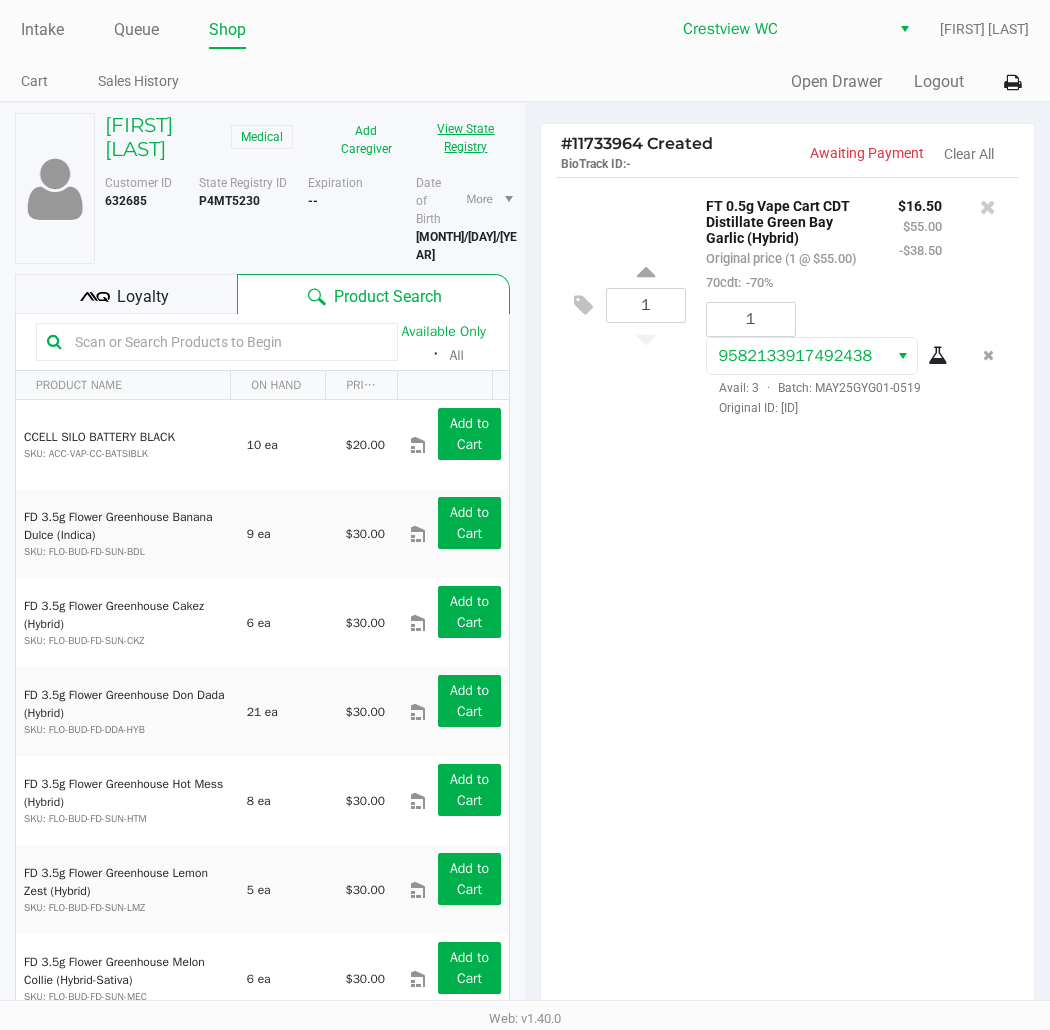 click on "View State Registry" 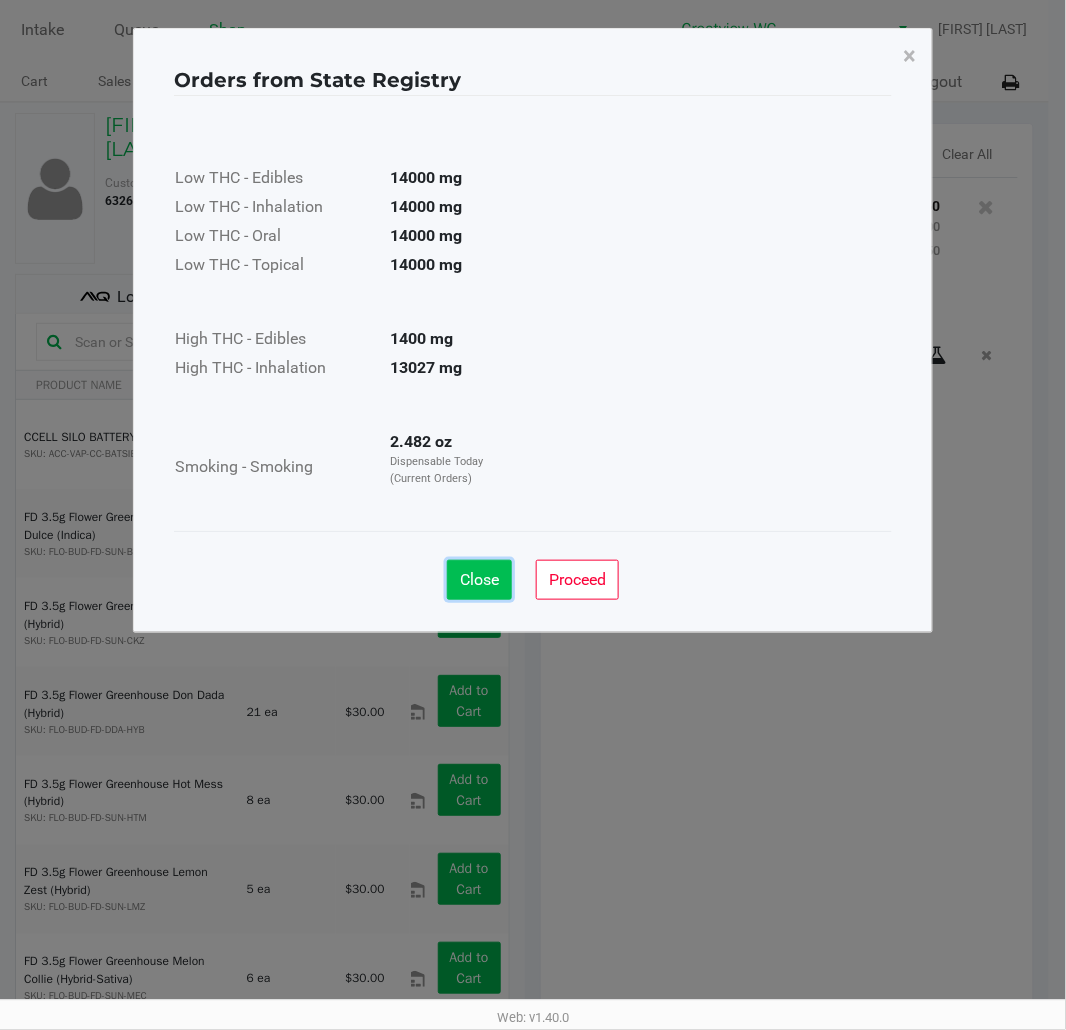 click on "Close" 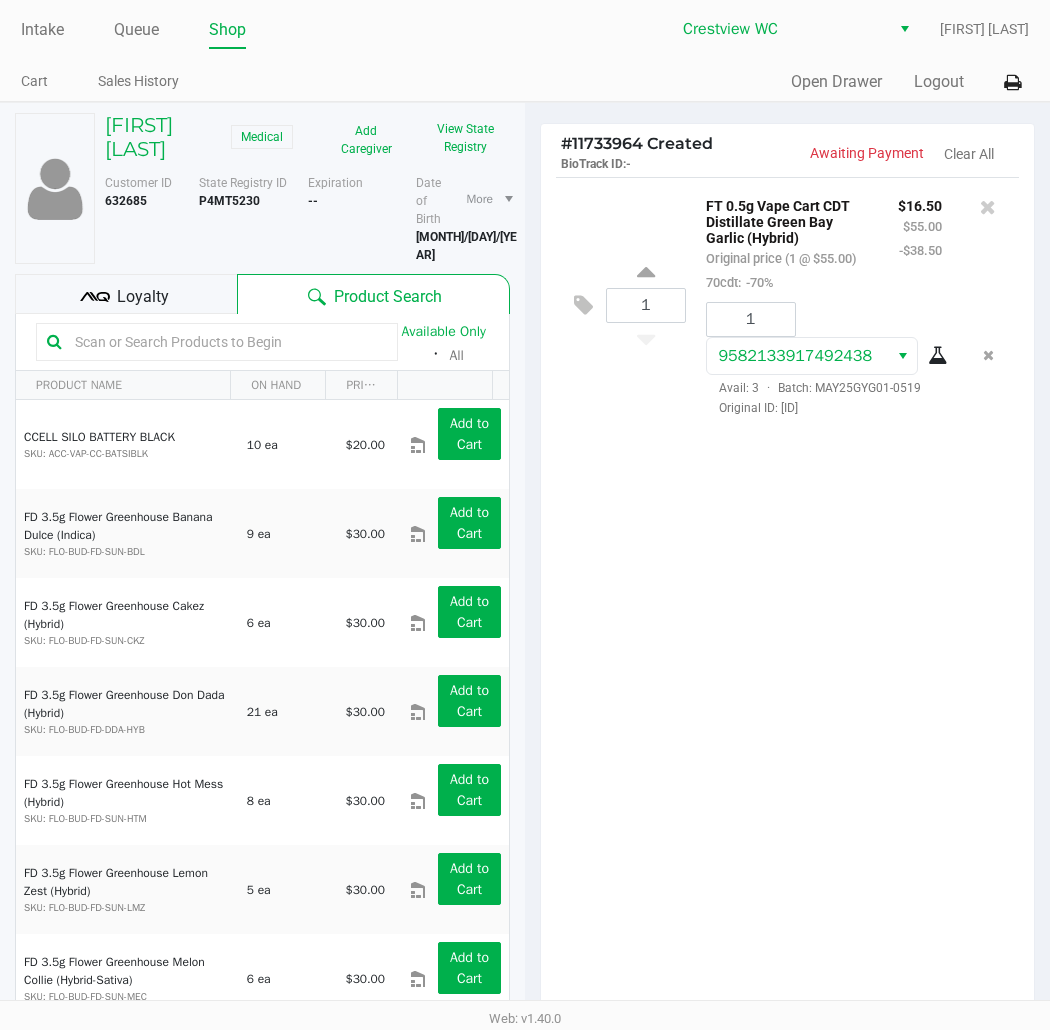 click on "1  FT 0.5g Vape Cart CDT Distillate Green Bay Garlic (Hybrid)   Original price (1 @ $55.00)  70cdt:  -70% $16.50 $55.00 -$38.50 1 9582133917492438  Avail: 3  ·  Batch: MAY25GYG01-0519   Original ID: FLSRWGM-[YEAR][MONTH][DAY]-[NUMBER]" 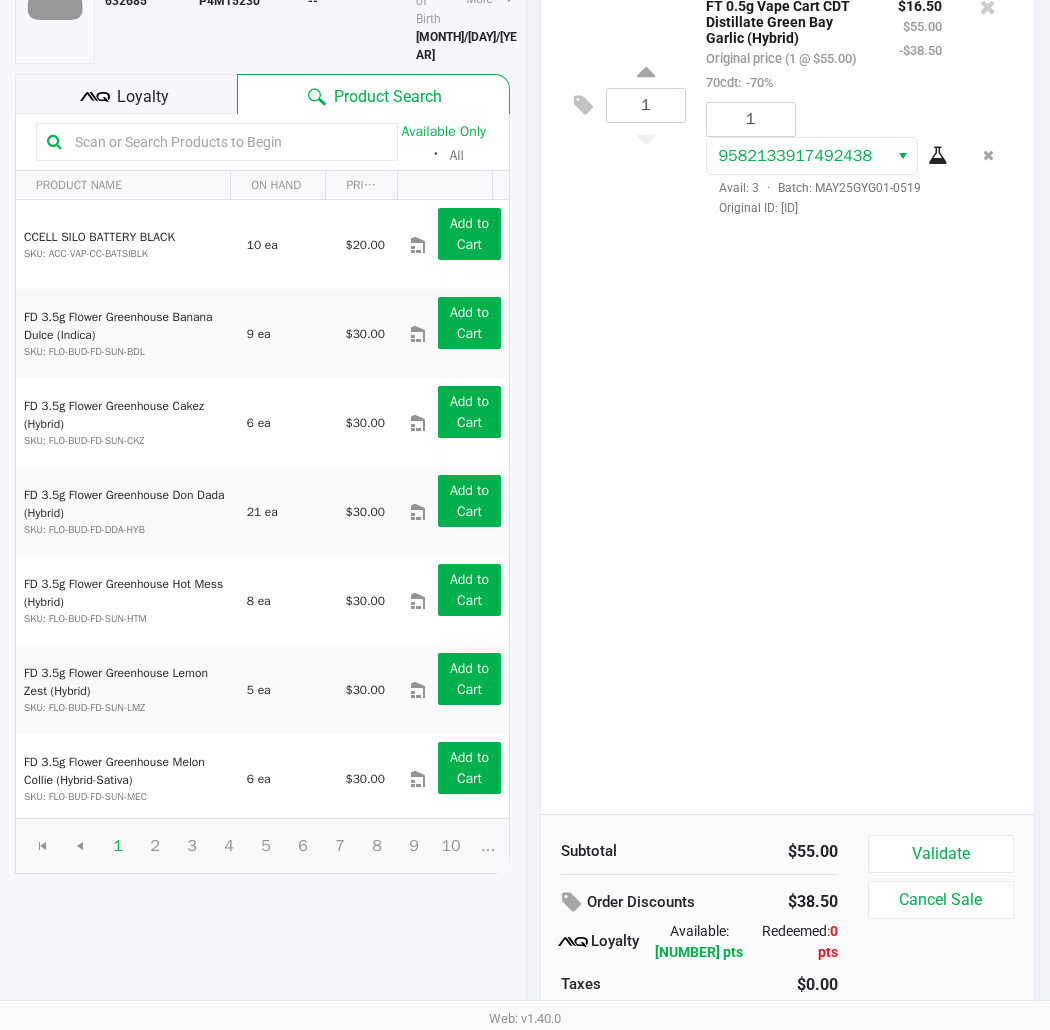 scroll, scrollTop: 248, scrollLeft: 0, axis: vertical 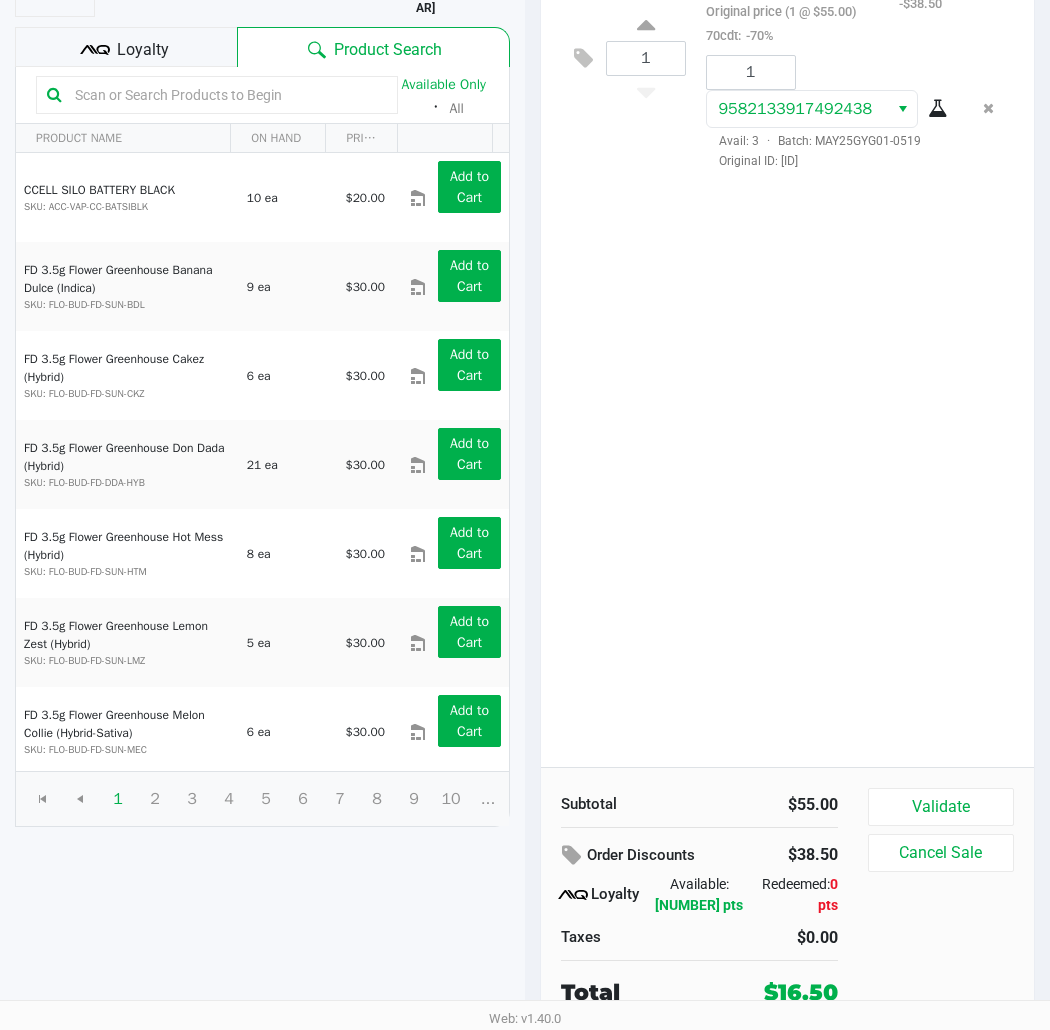 click on "Validate" 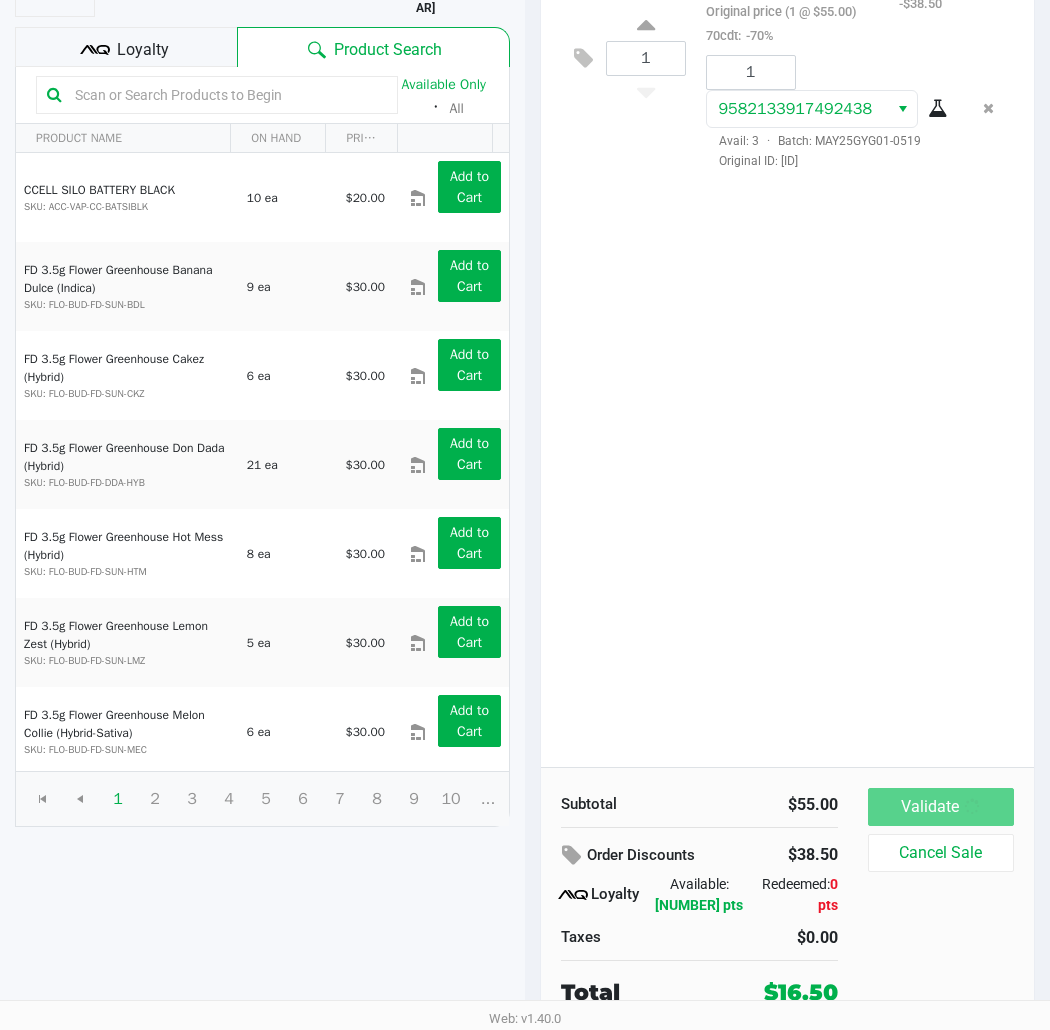 scroll, scrollTop: 0, scrollLeft: 0, axis: both 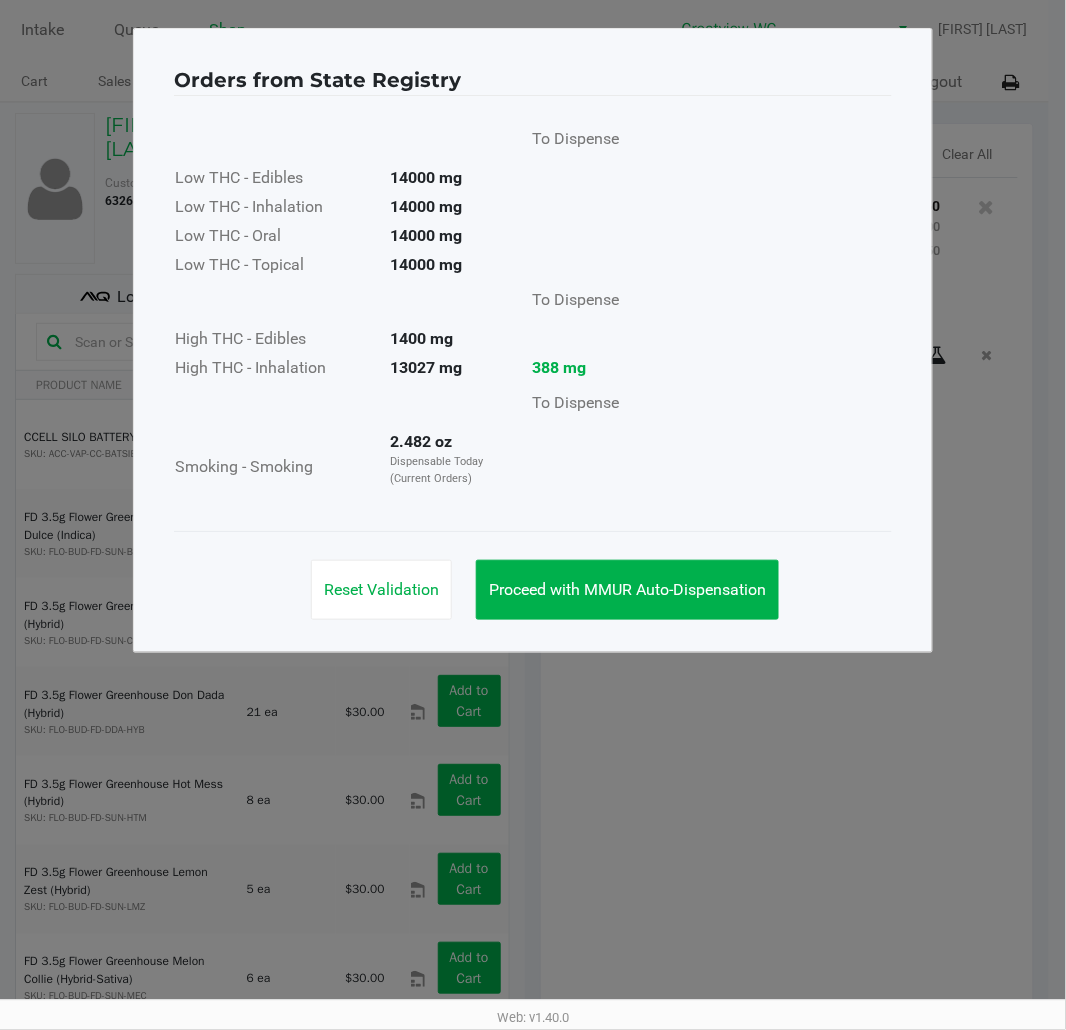 click on "Orders from State Registry       To Dispense   Low THC - Edibles  14000 mg  Low THC - Inhalation  14000 mg  Low THC - Oral  14000 mg  Low THC - Topical  14000 mg      To Dispense   High THC - Edibles  1400 mg  High THC - Inhalation  13027 mg  388 mg       To Dispense   Smoking - Smoking  2.482 oz  Dispensable Today (Current Orders)   Reset Validation   Proceed with MMUR Auto-Dispensation" 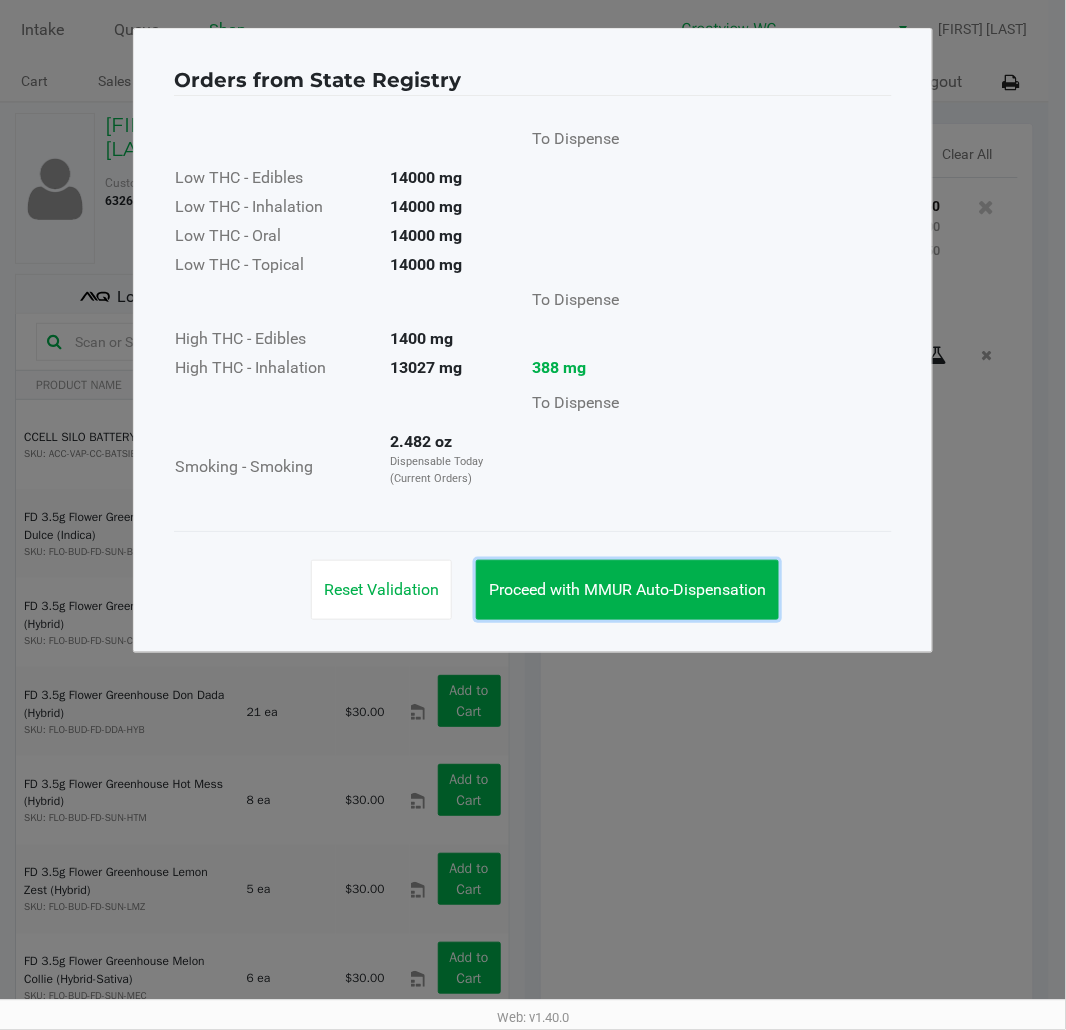 drag, startPoint x: 608, startPoint y: 572, endPoint x: 654, endPoint y: 607, distance: 57.801384 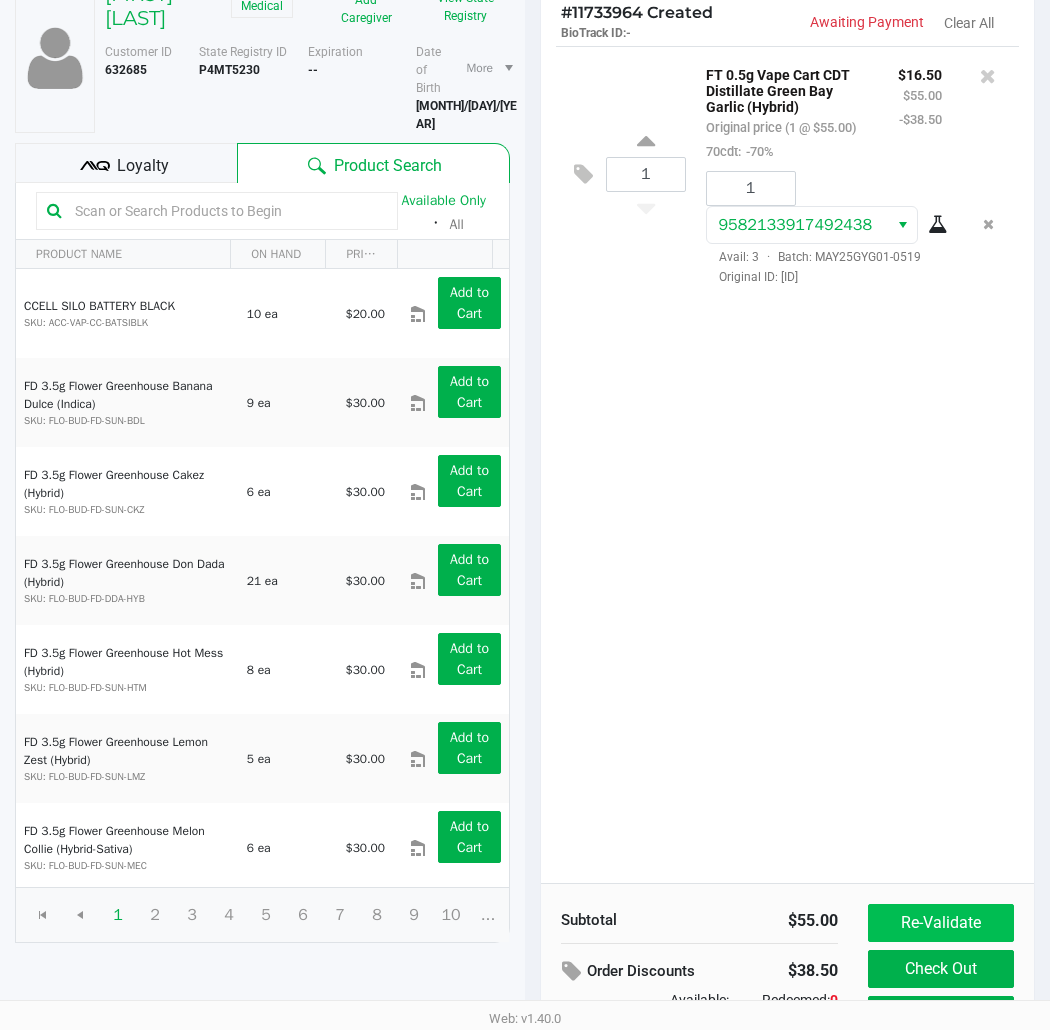 scroll, scrollTop: 248, scrollLeft: 0, axis: vertical 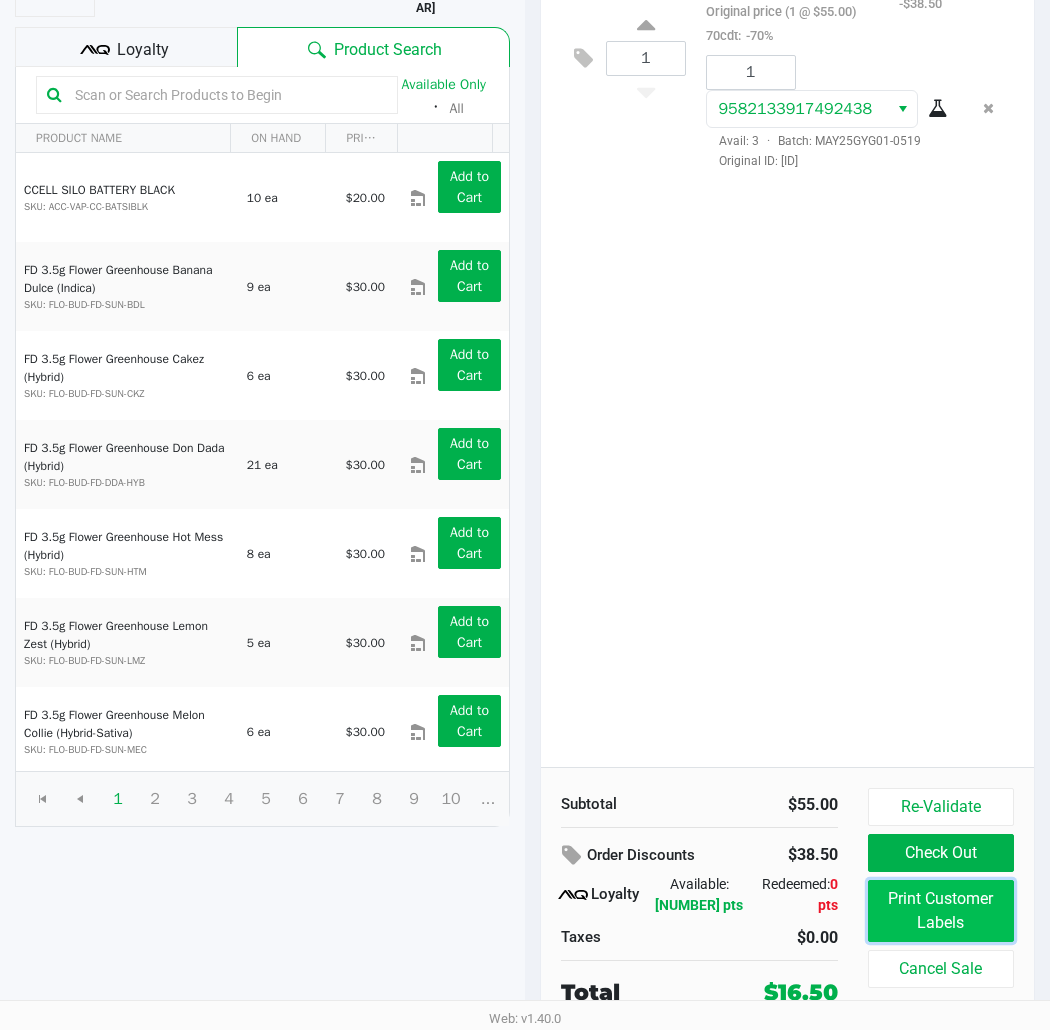 click on "Print Customer Labels" 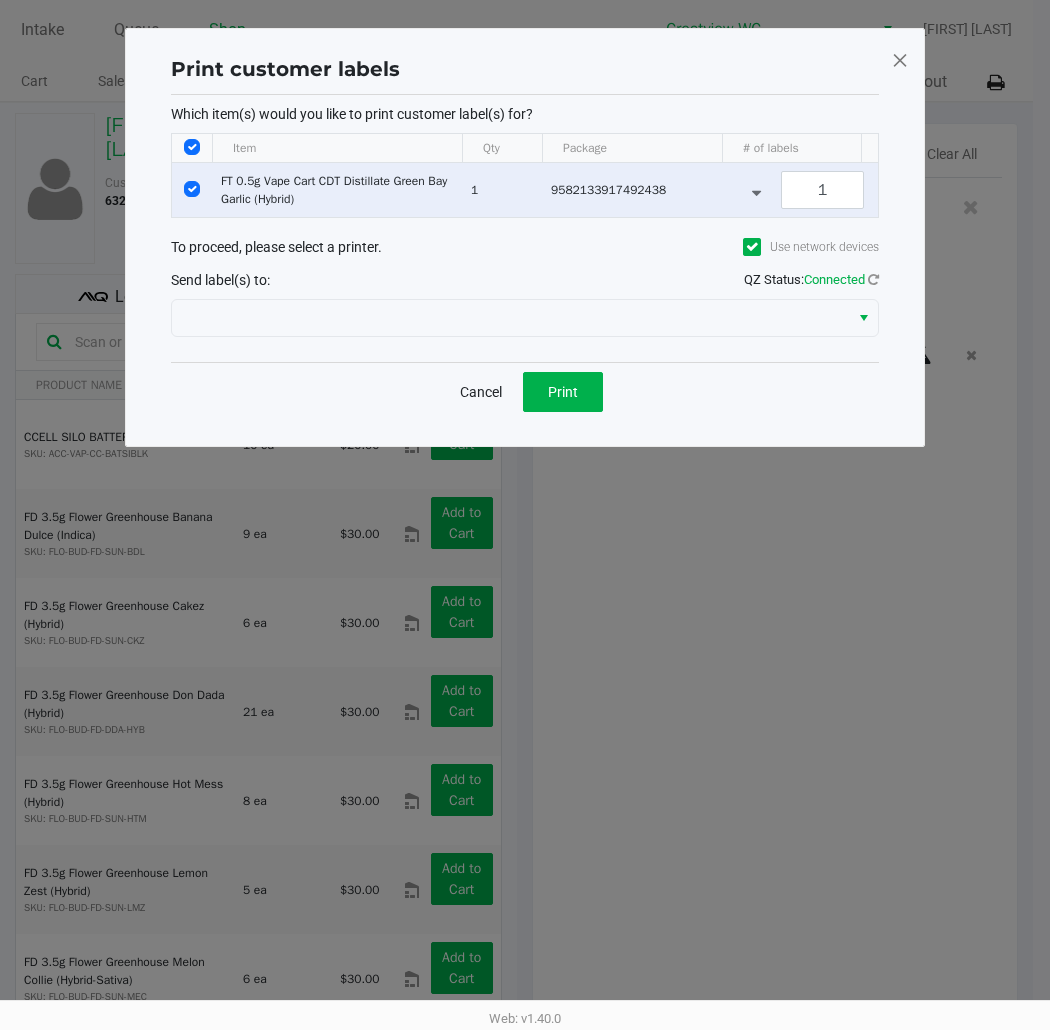 scroll, scrollTop: 0, scrollLeft: 0, axis: both 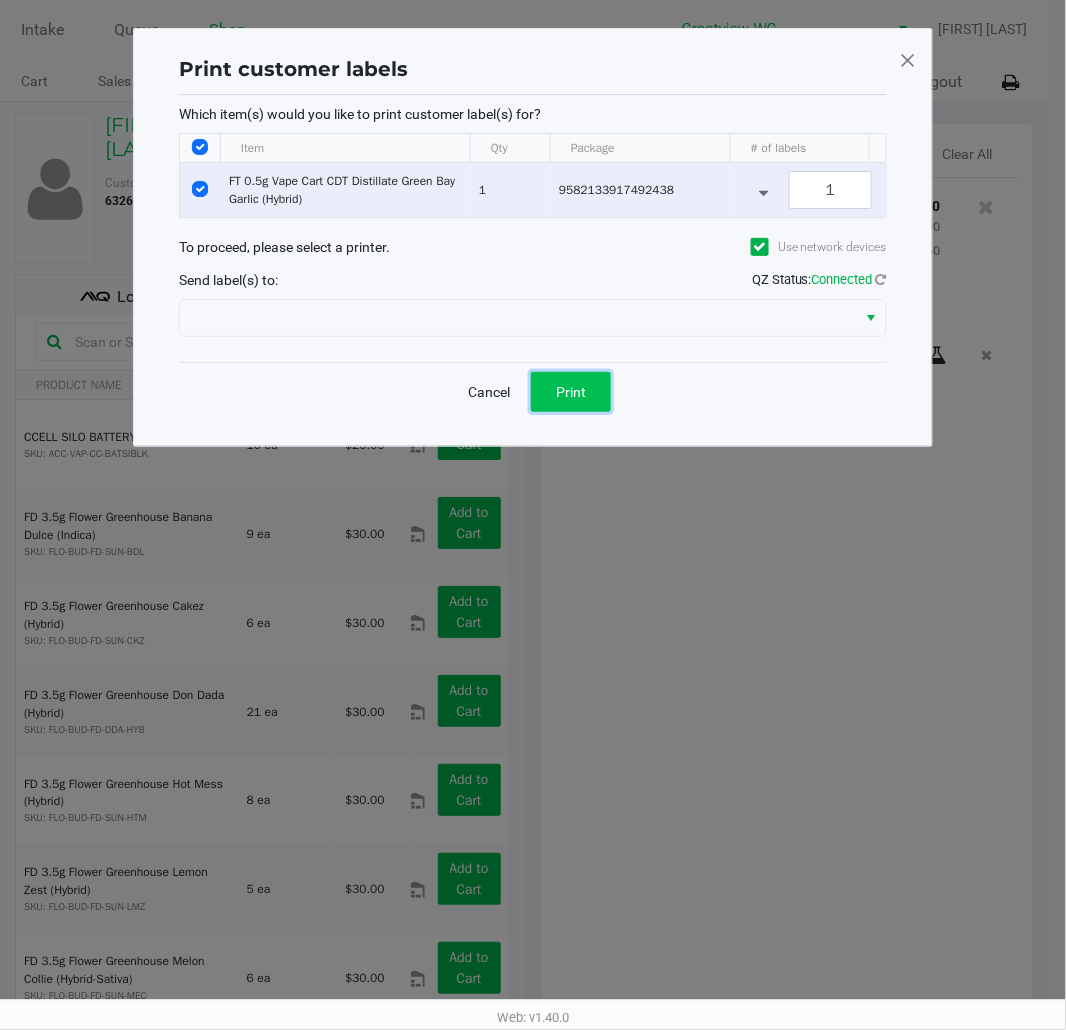click on "Print" 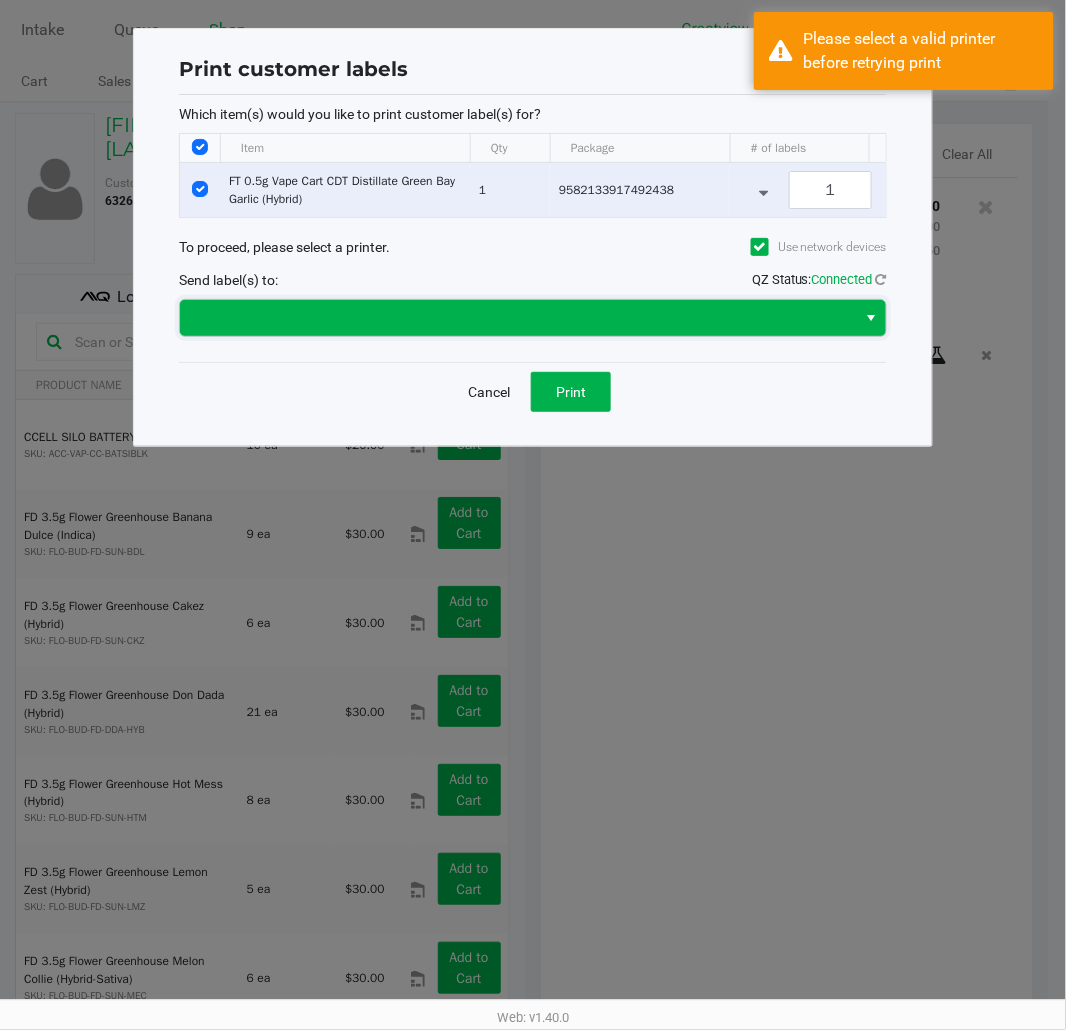 click at bounding box center [518, 318] 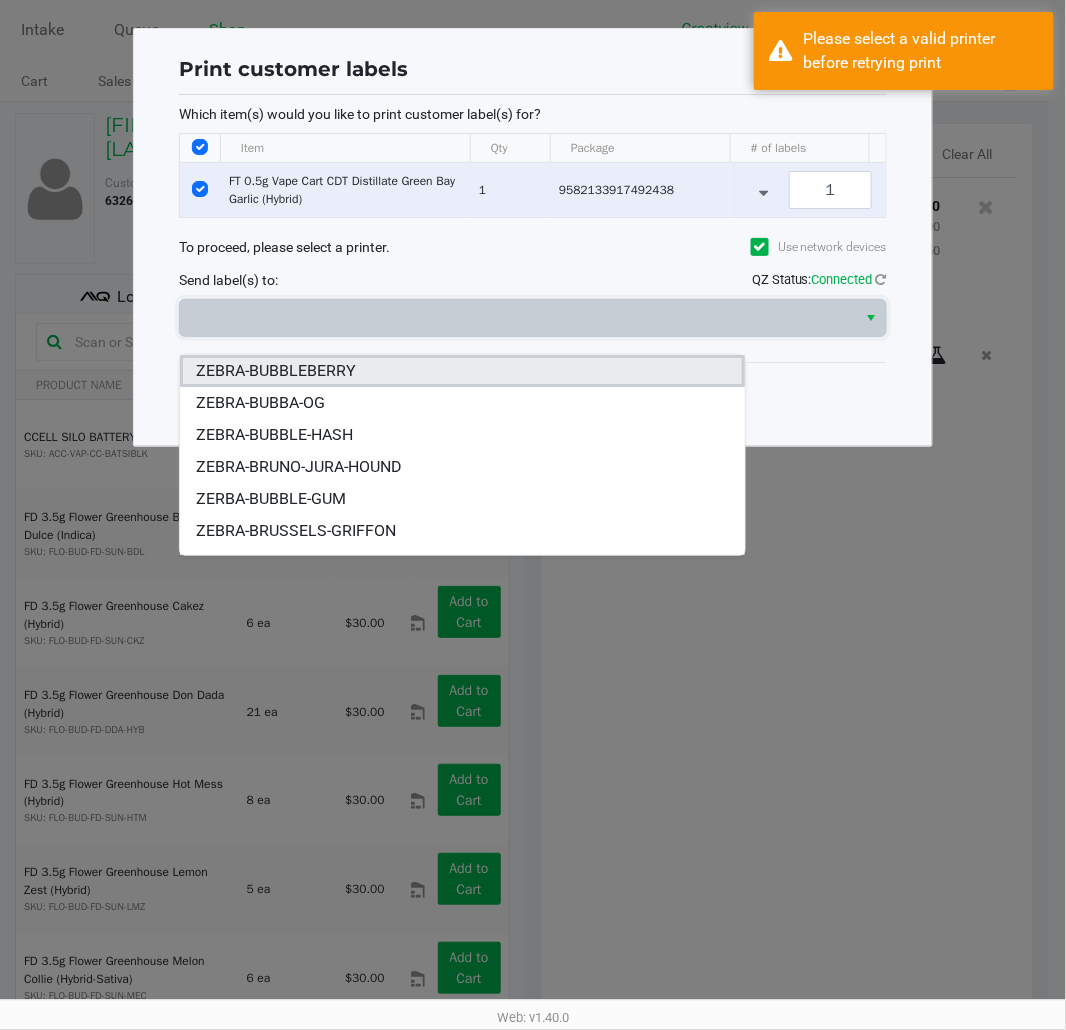 click on "ZEBRA-BUBBLEBERRY" at bounding box center [276, 371] 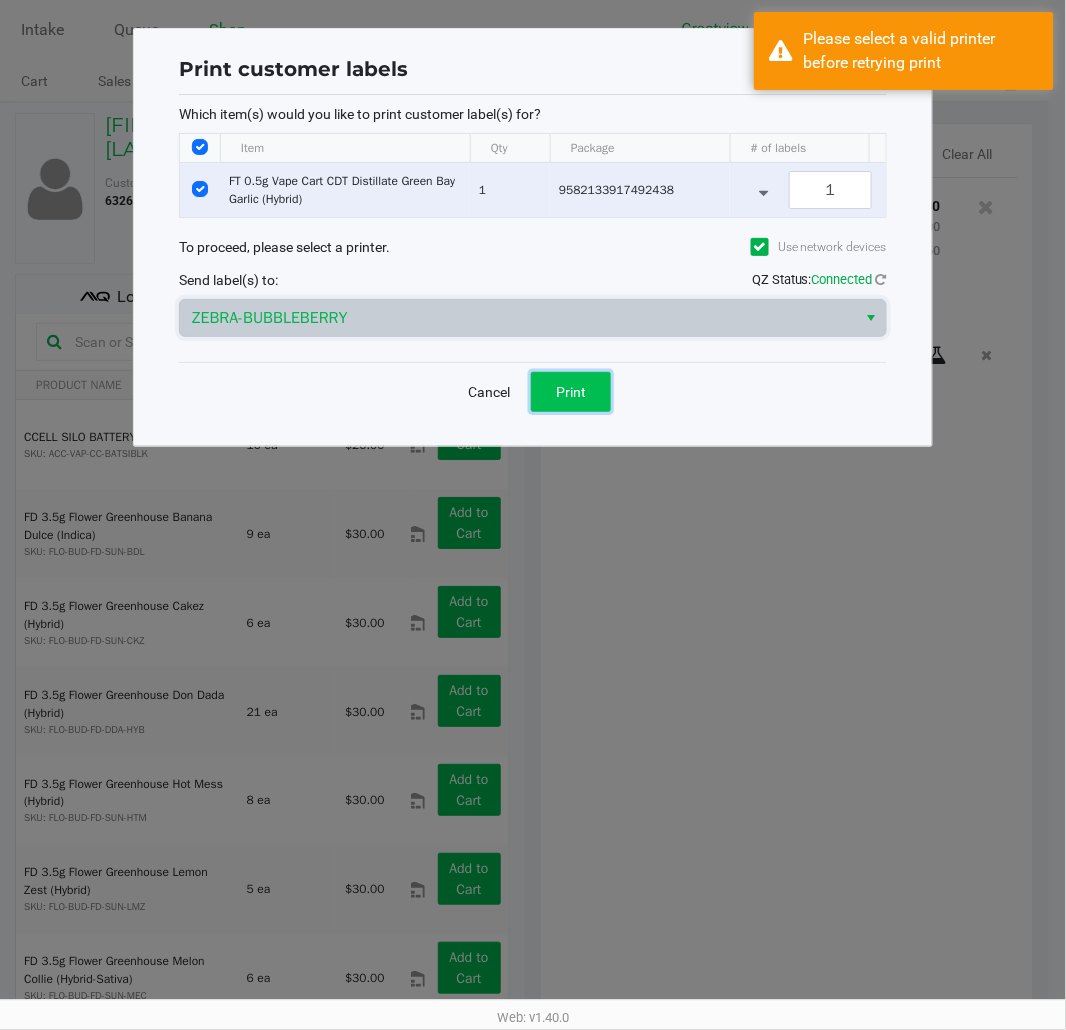 click on "Print" 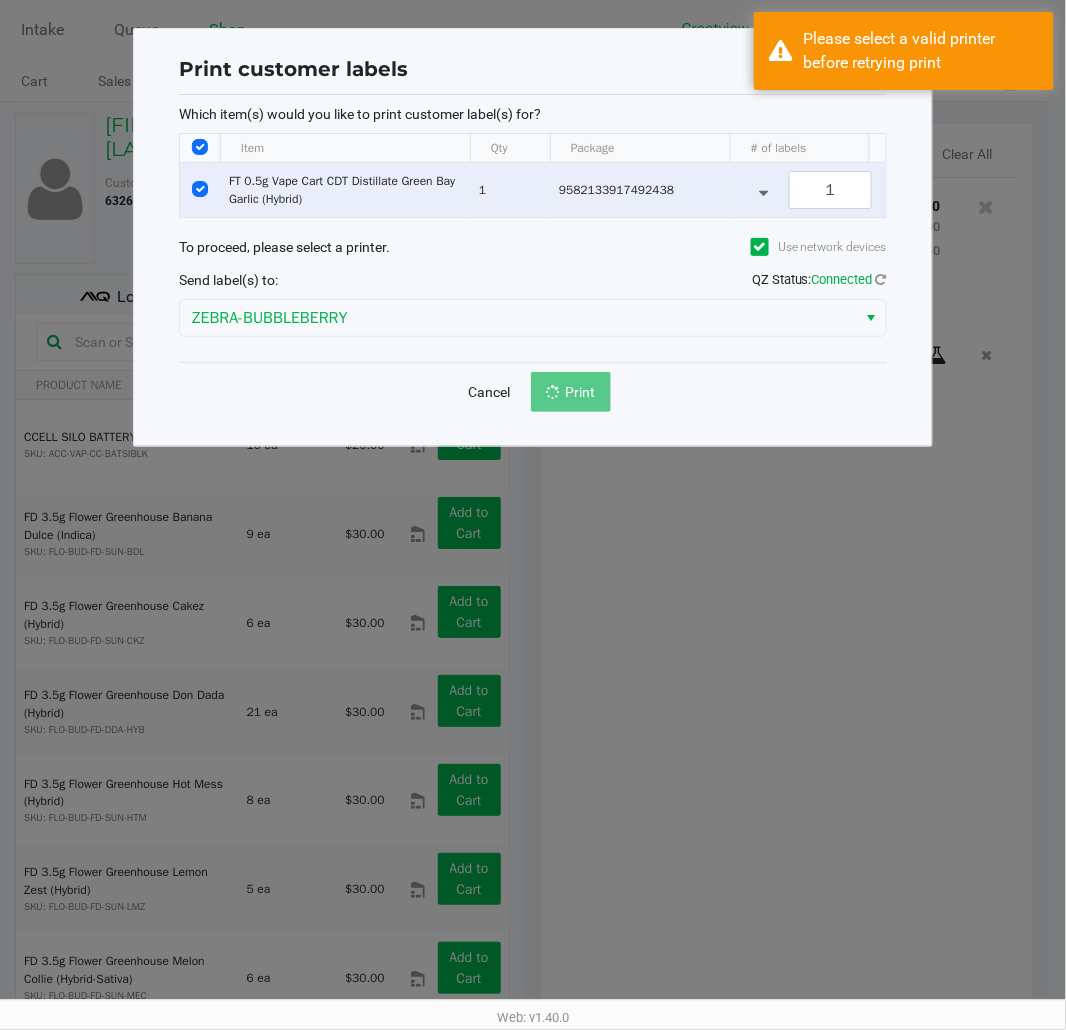 click on "Print customer labels  Which item(s) would you like to print customer label(s) for?  Item Qty Package # of labels  FT 0.5g Vape Cart CDT Distillate Green Bay Garlic (Hybrid)   1   [NUMBER]  1 To proceed, please select a printer.  Use network devices  Send label(s) to:  QZ Status:   Connected  ZEBRA-BUBBLEBERRY  Cancel   Print" 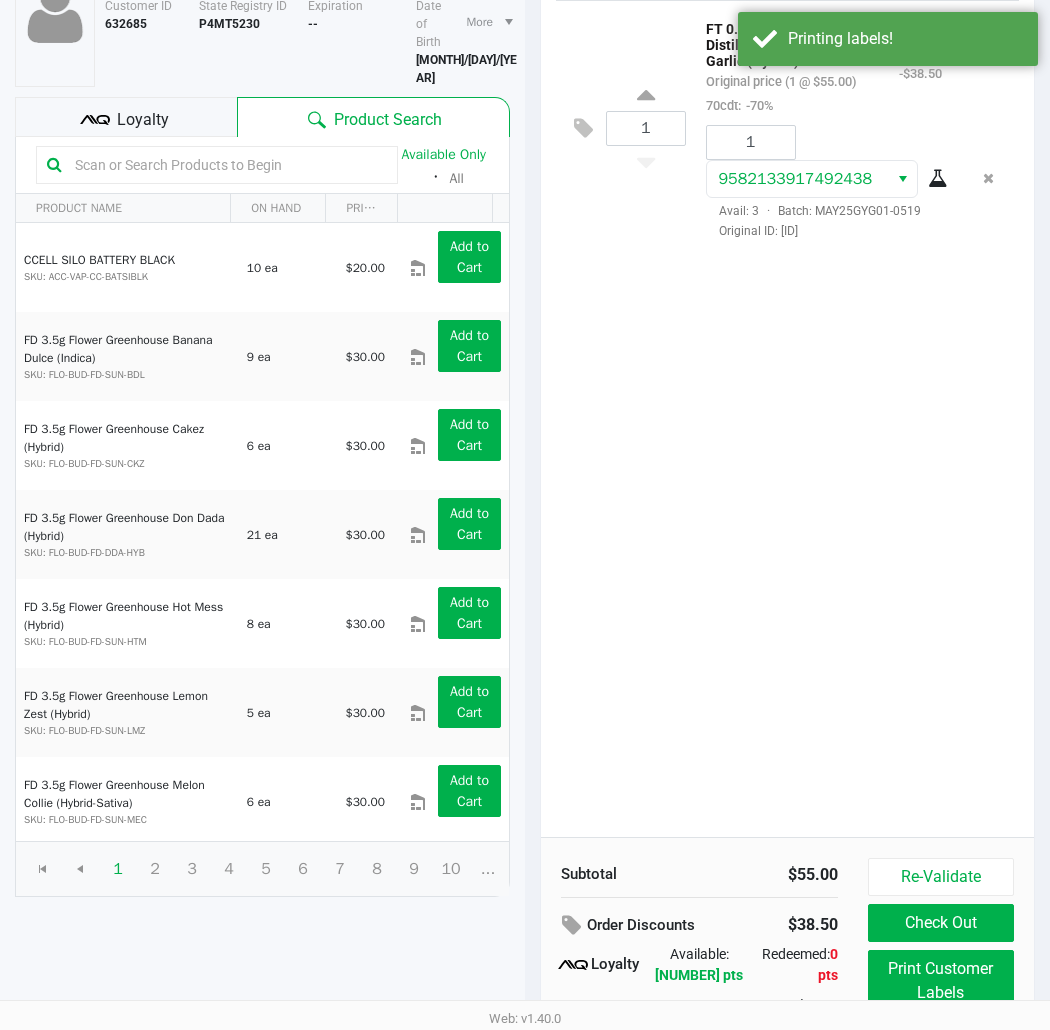 scroll, scrollTop: 248, scrollLeft: 0, axis: vertical 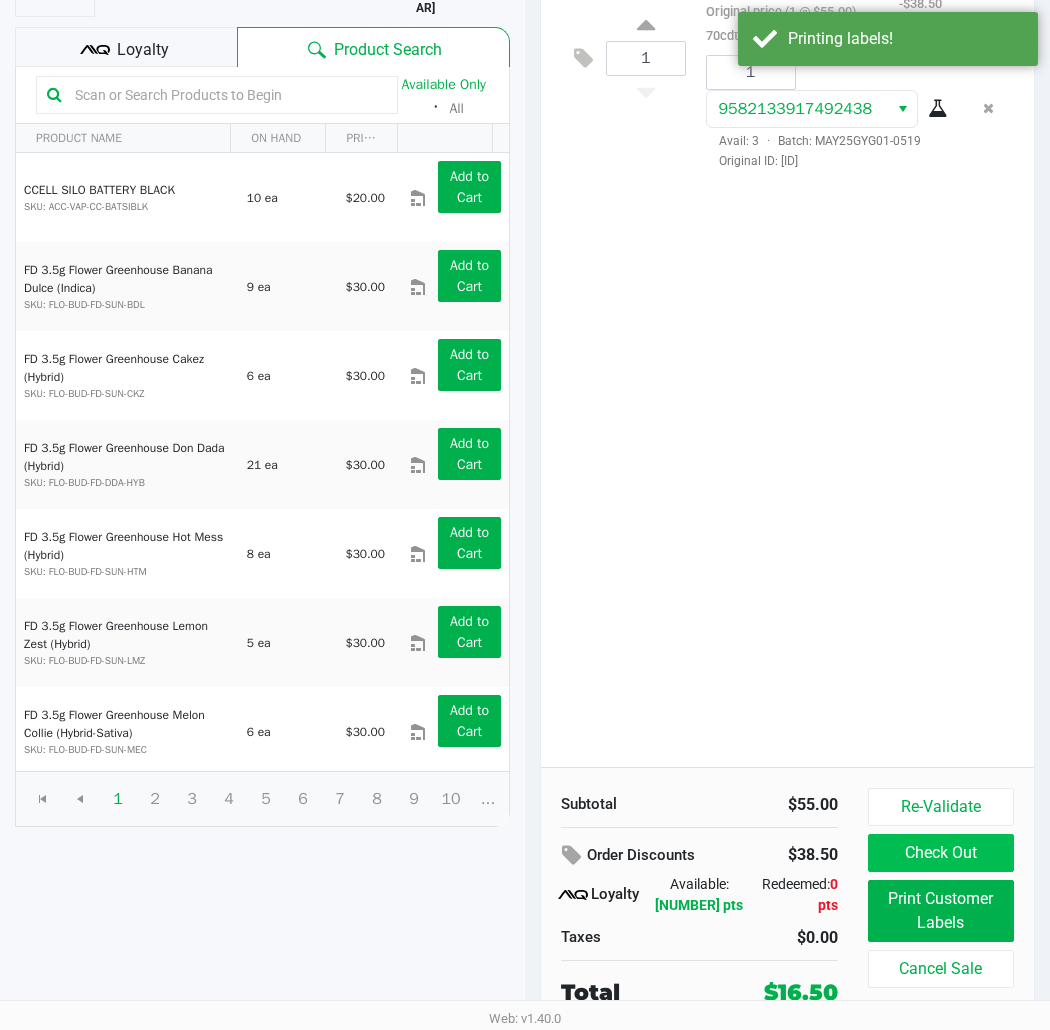 click on "Check Out" 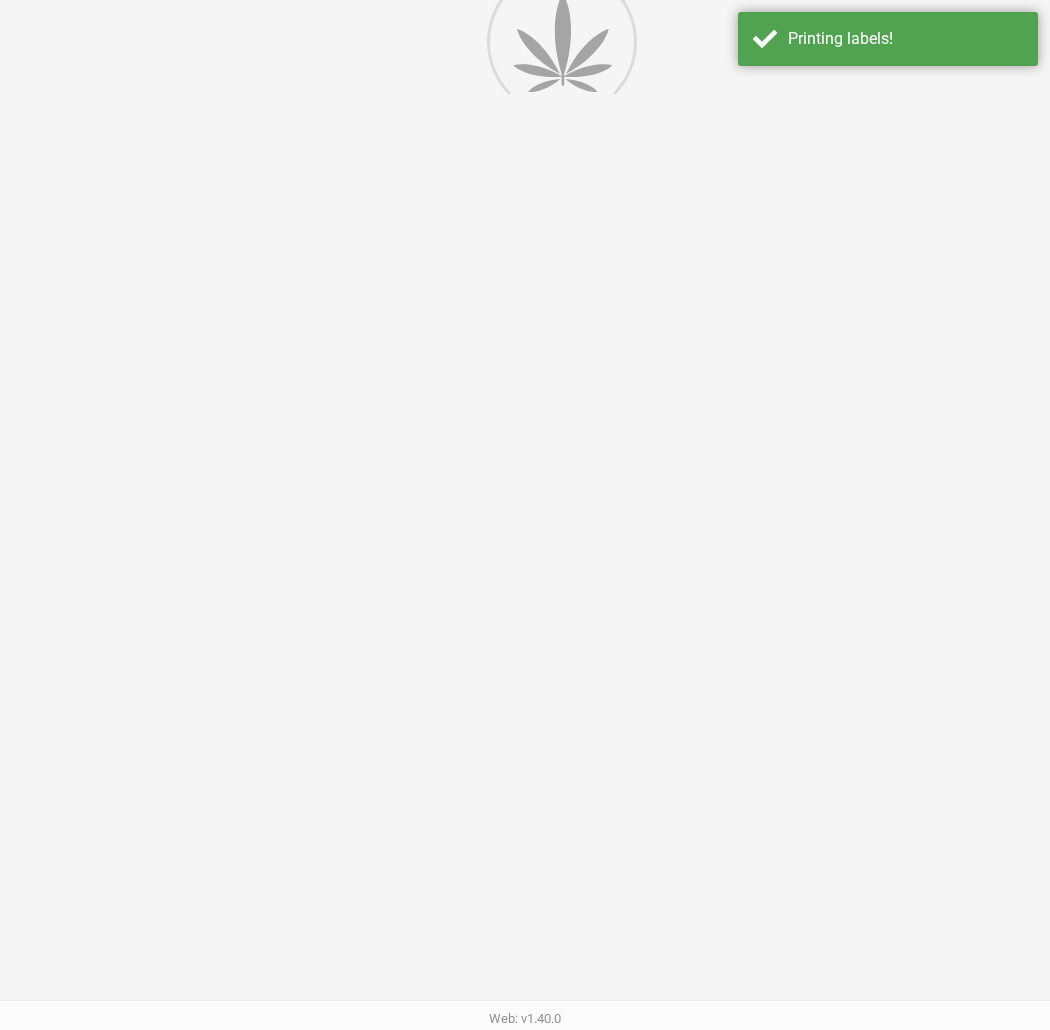 scroll, scrollTop: 0, scrollLeft: 0, axis: both 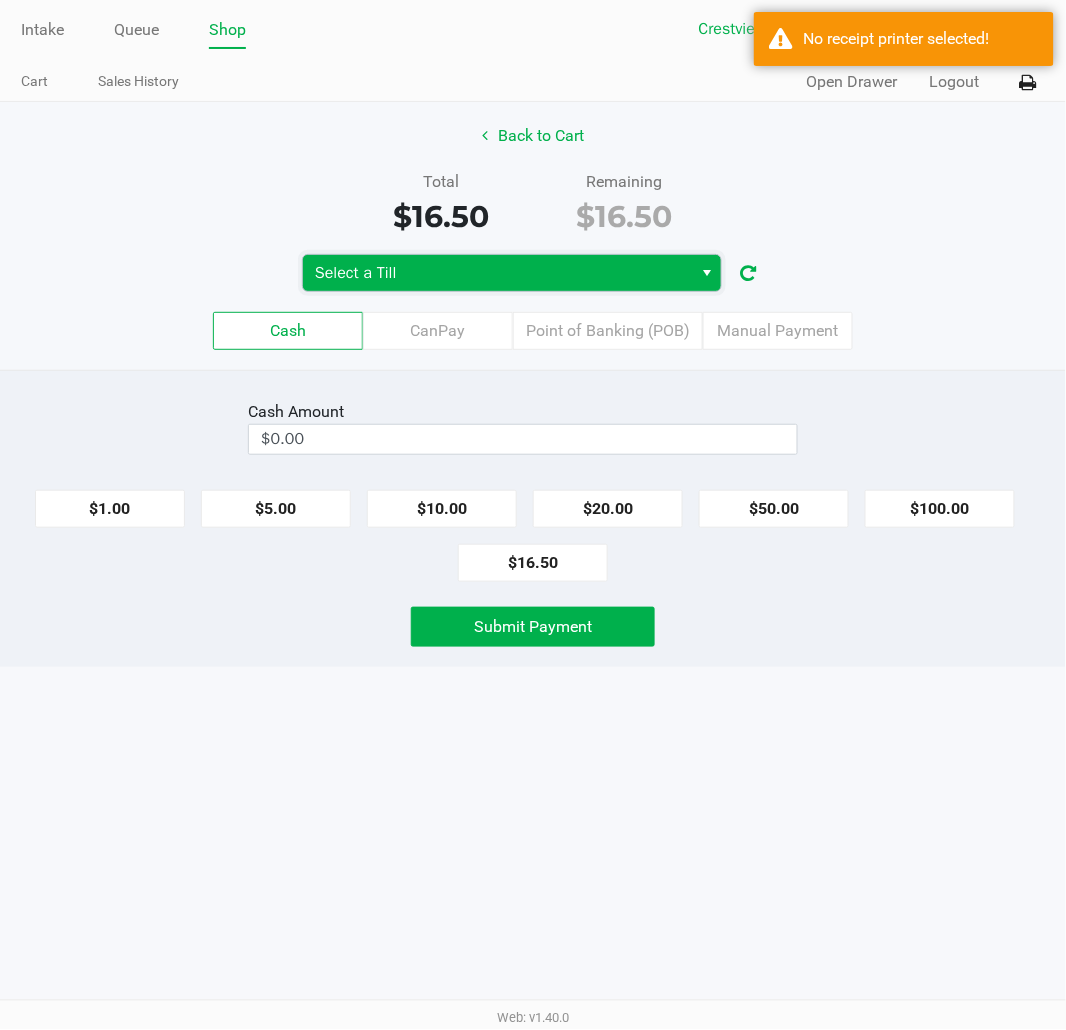click on "Select a Till" at bounding box center [497, 273] 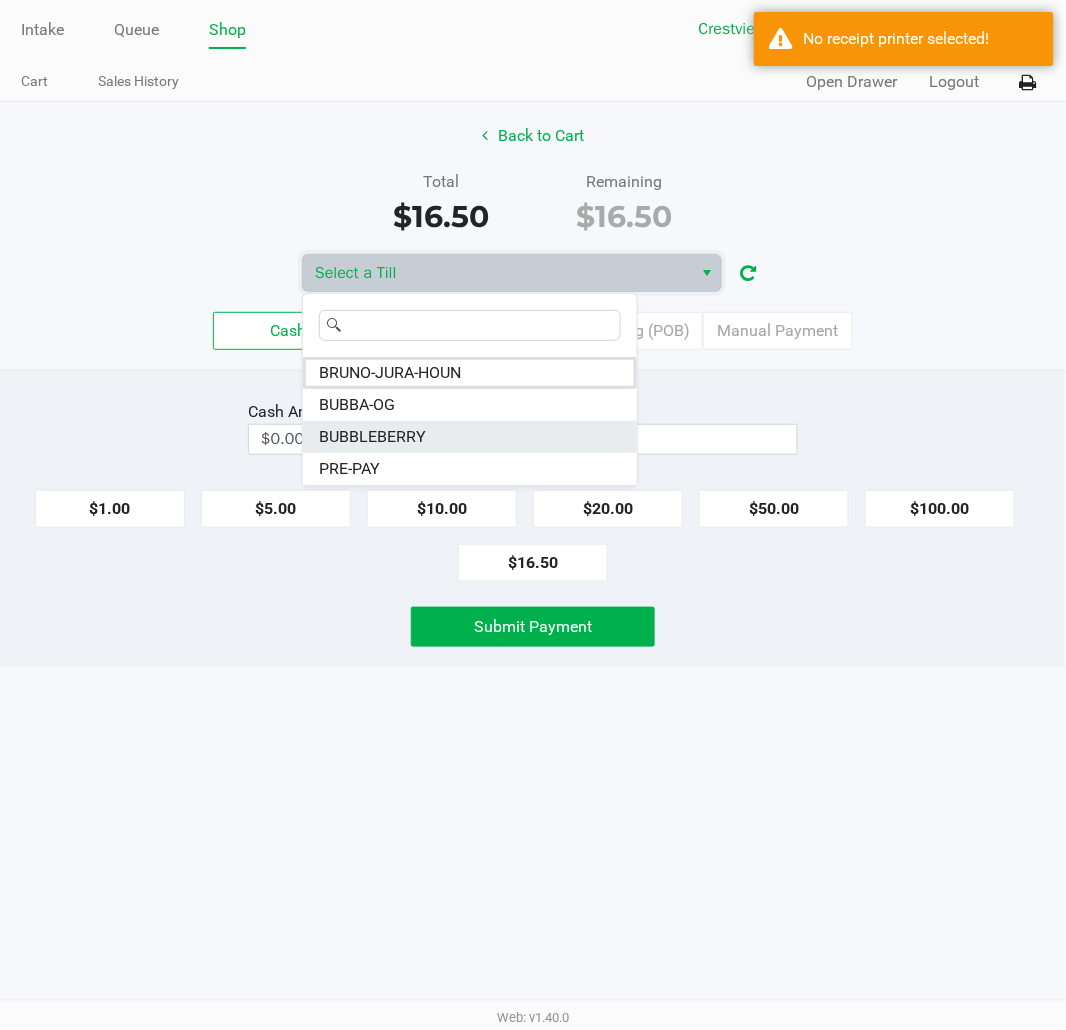click on "BUBBLEBERRY" at bounding box center (372, 437) 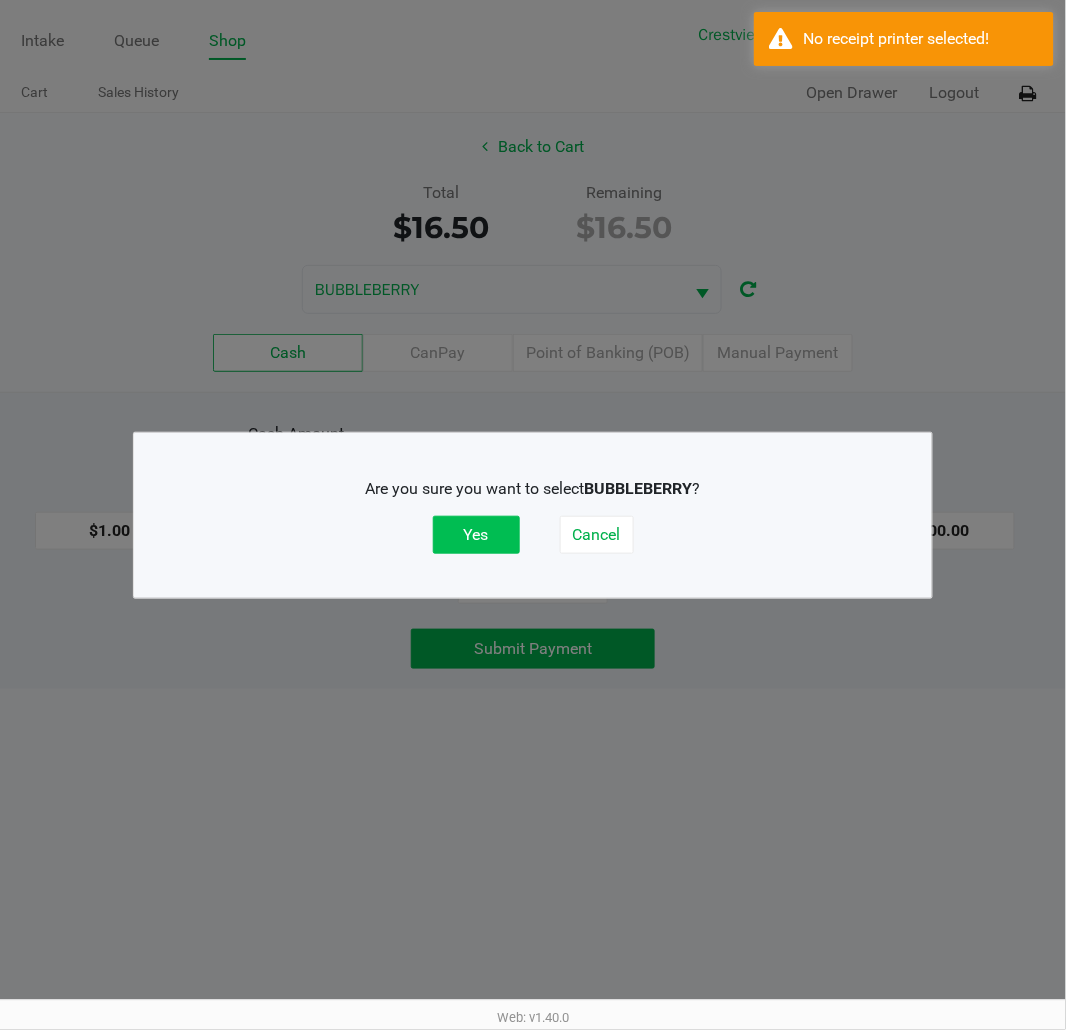 click on "Yes" 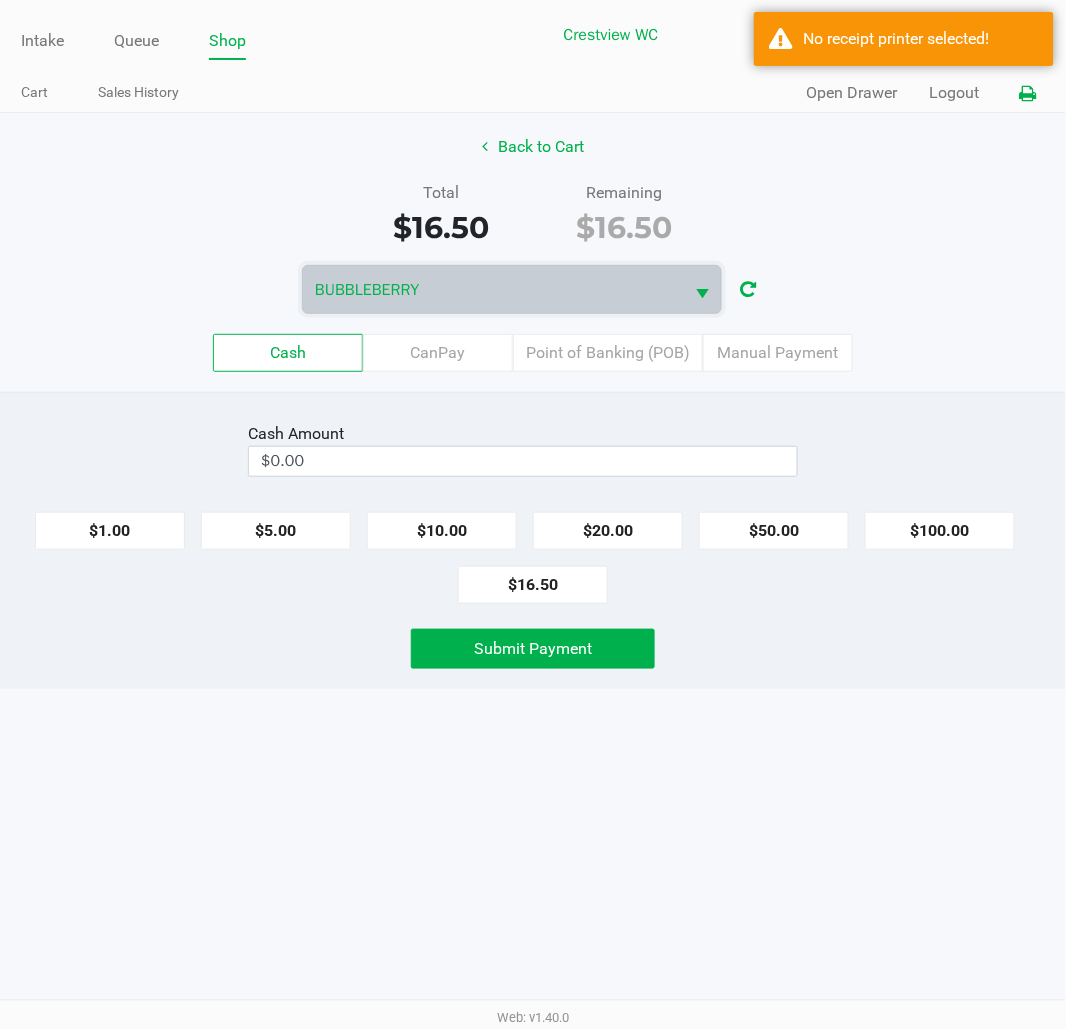 click 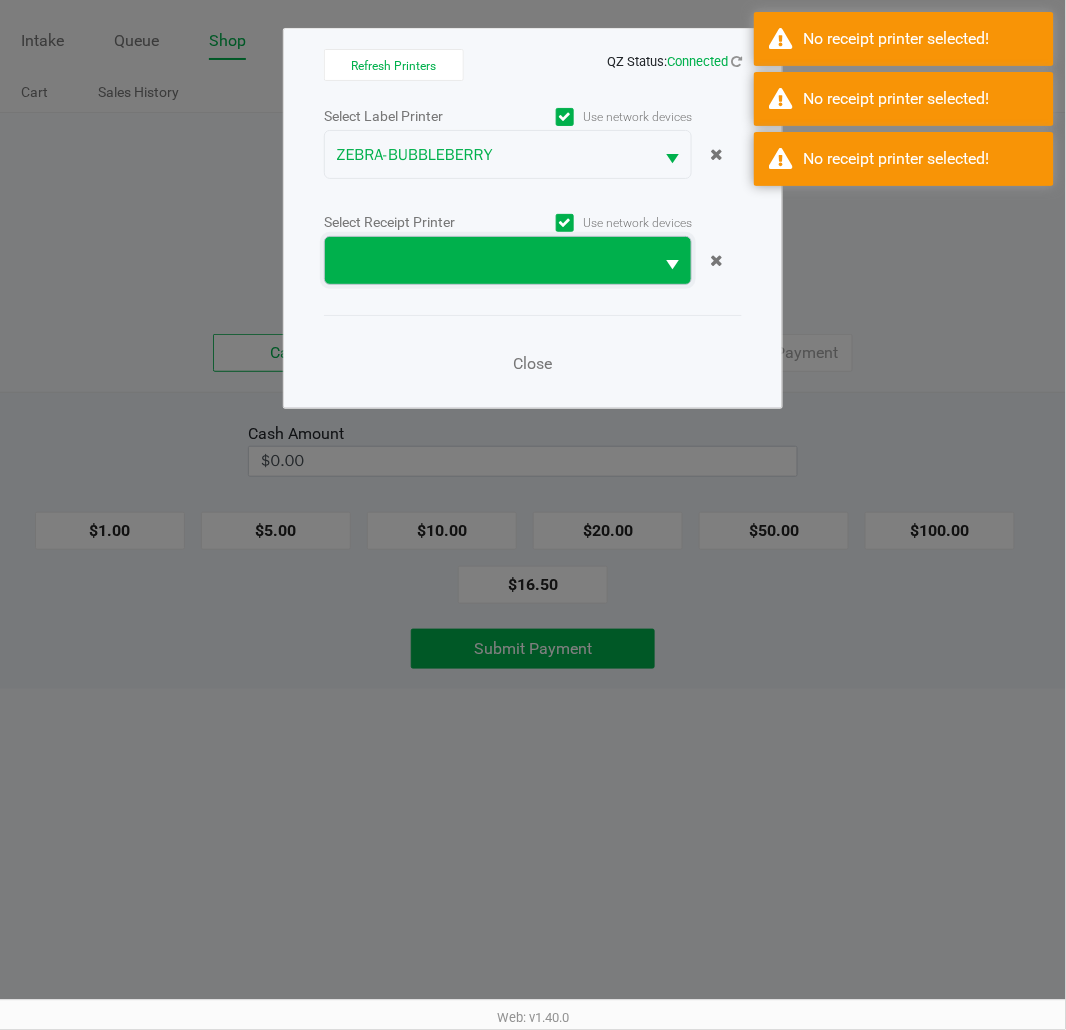 click at bounding box center [489, 260] 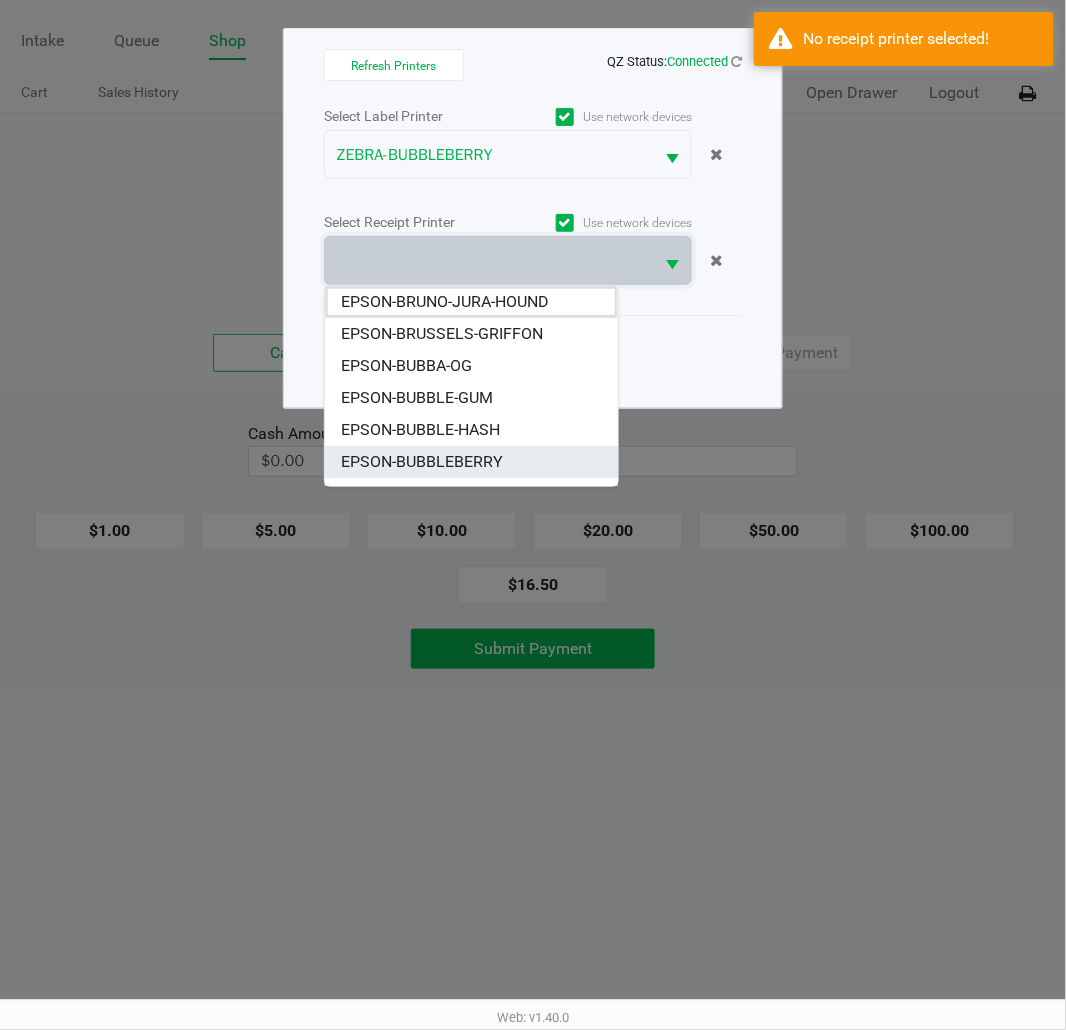 click on "EPSON-BUBBLEBERRY" at bounding box center (471, 462) 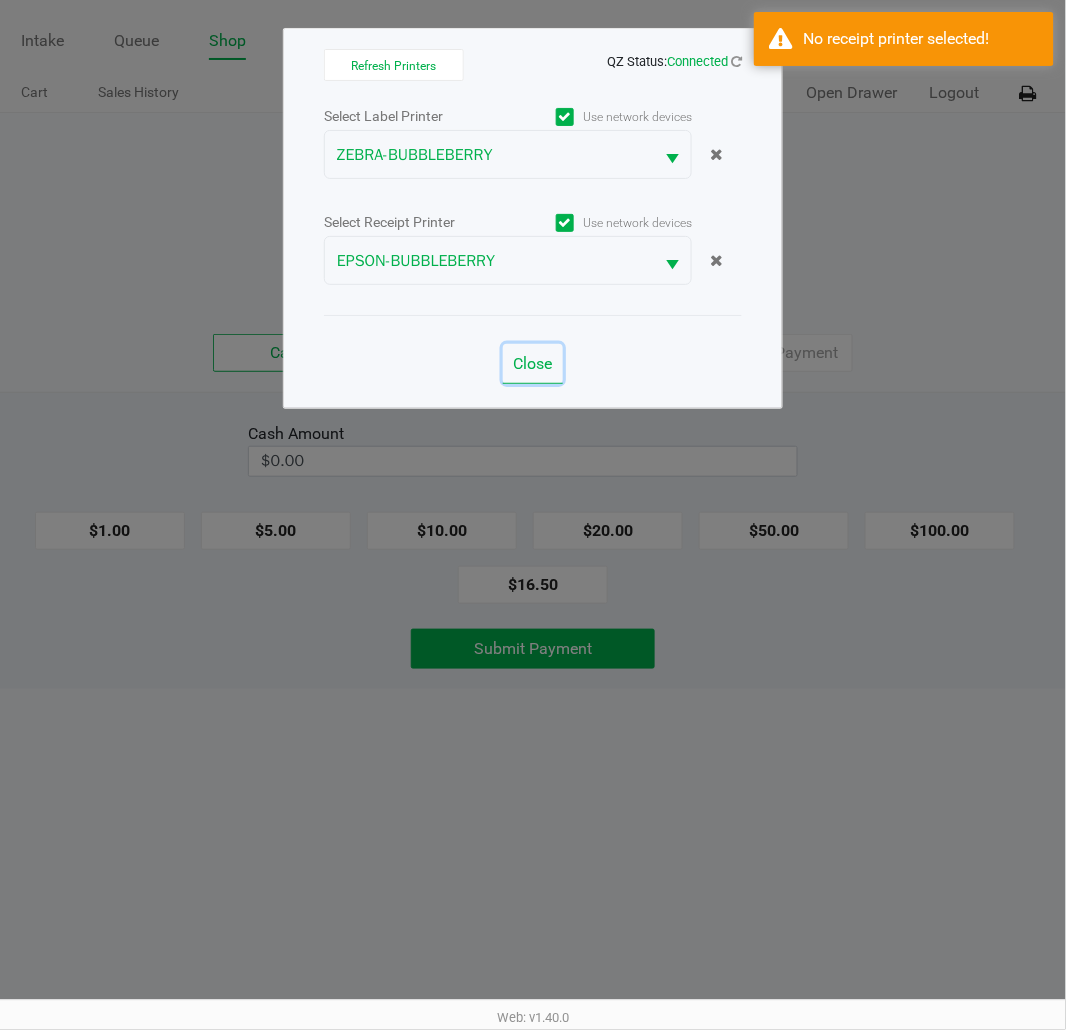 click on "Close" 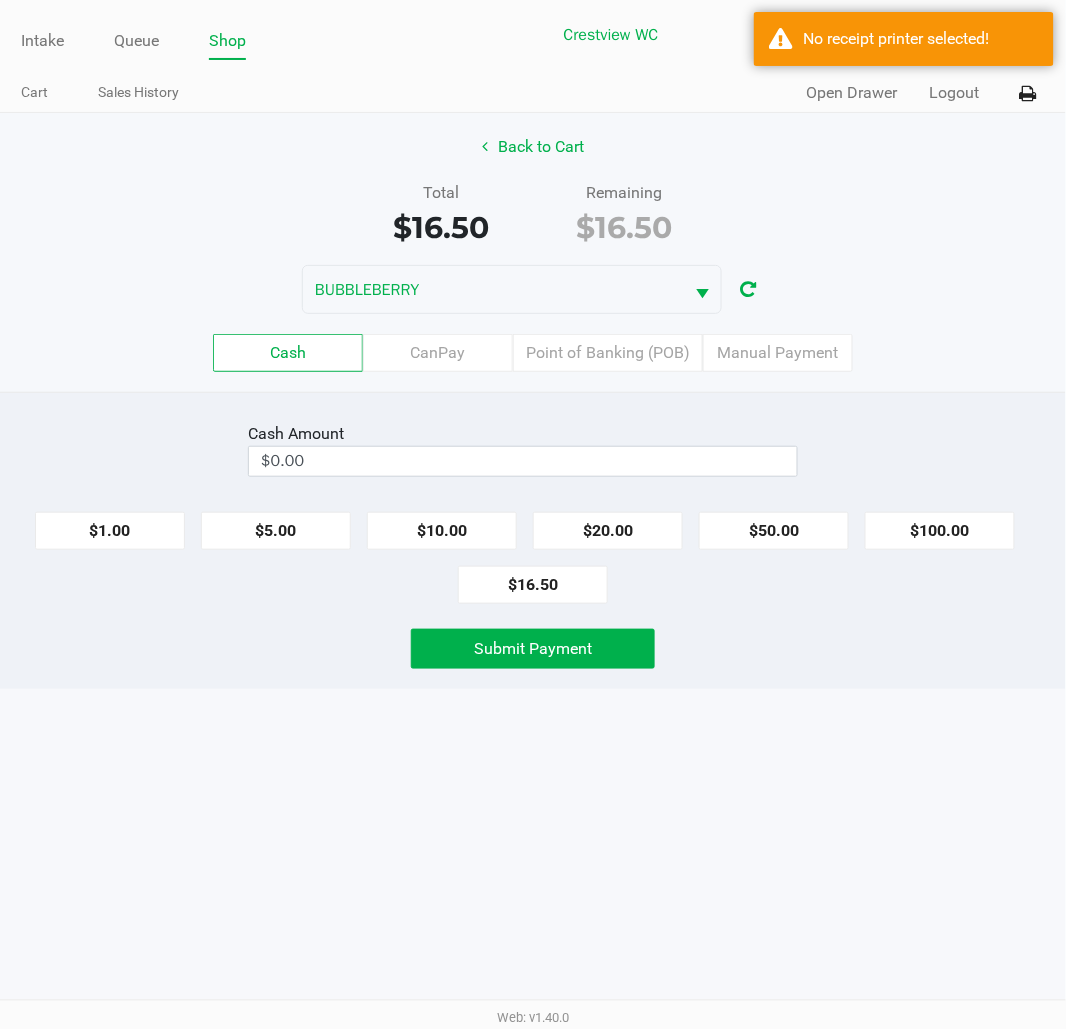 click on "Cash  Amount  $0.00  $1.00   $5.00   $10.00   $20.00   $50.00   $100.00   $16.50   Submit Payment" 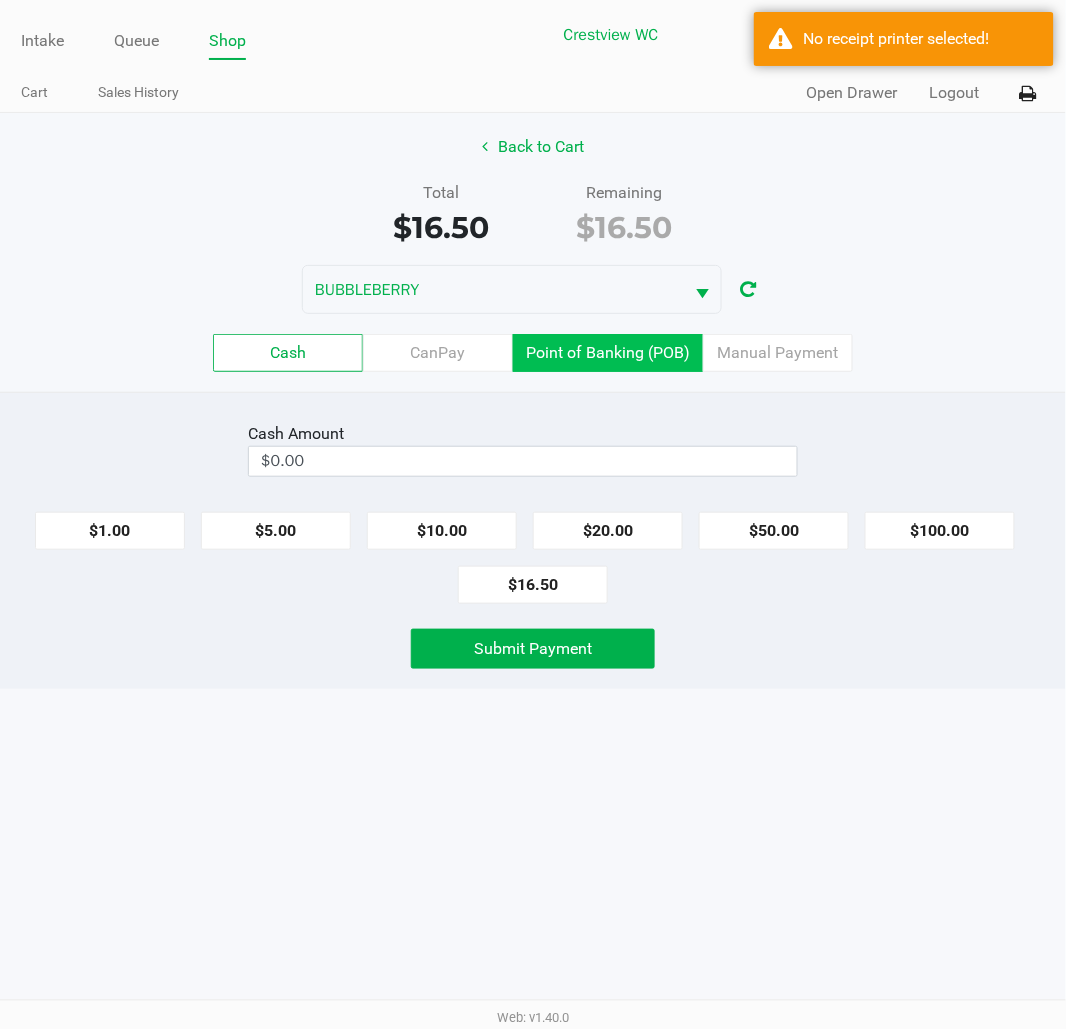 click on "Point of Banking (POB)" 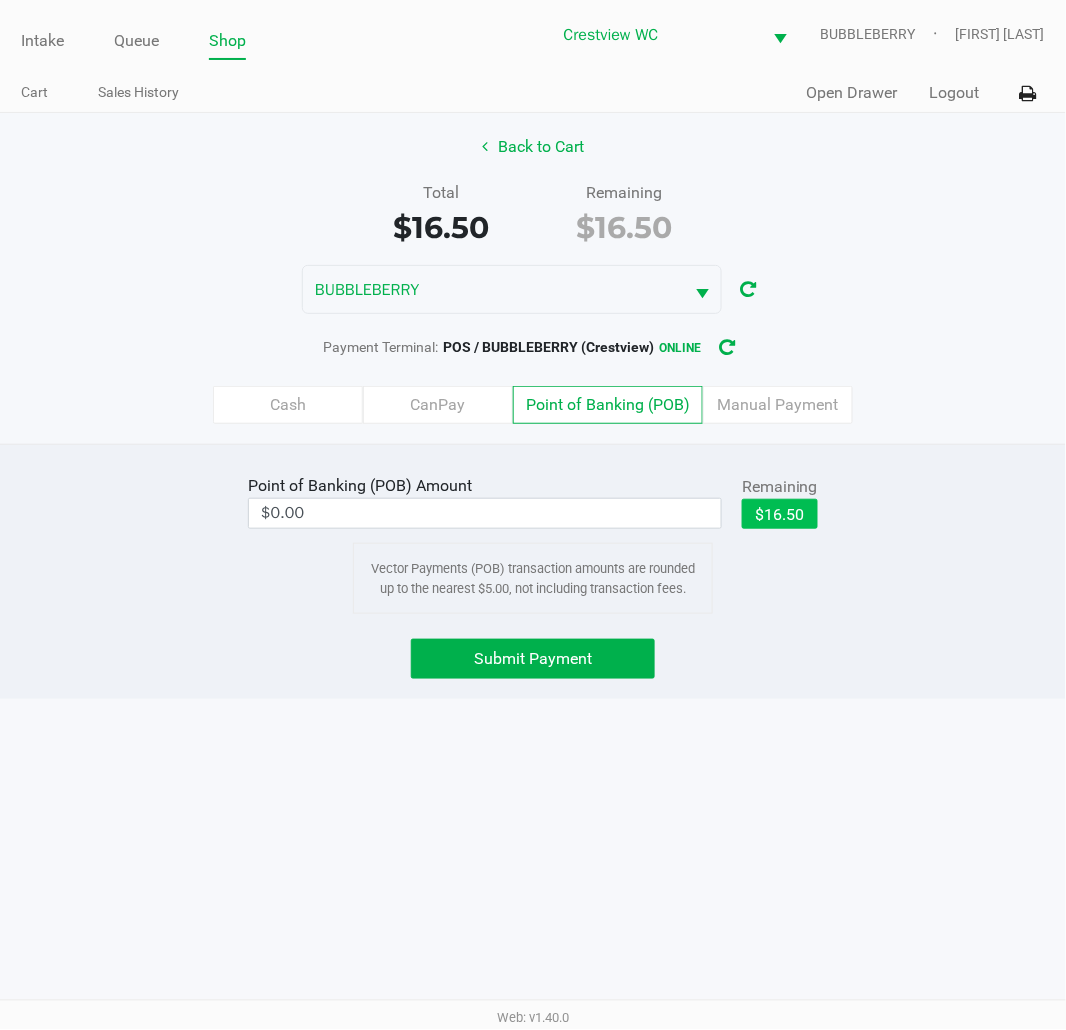 click on "$16.50" 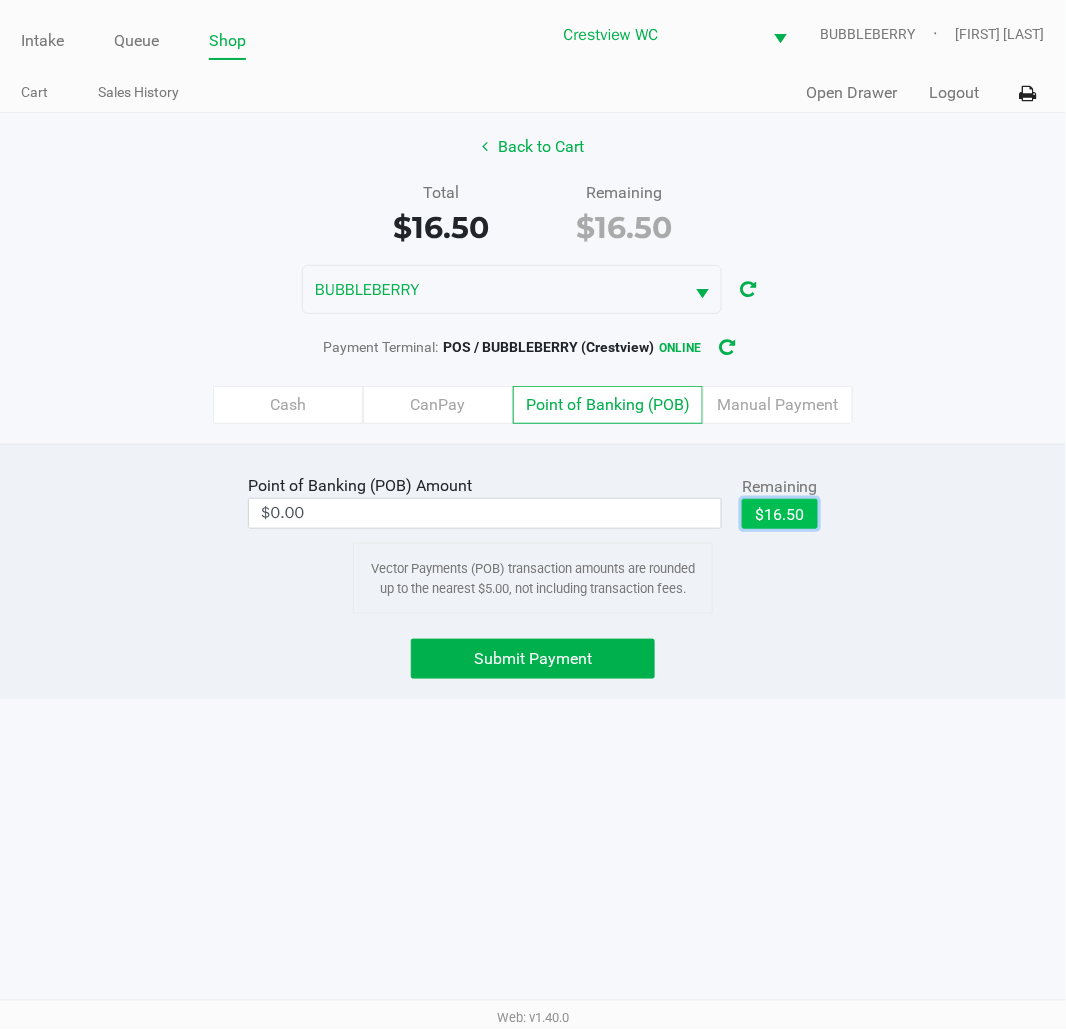 type on "$16.50" 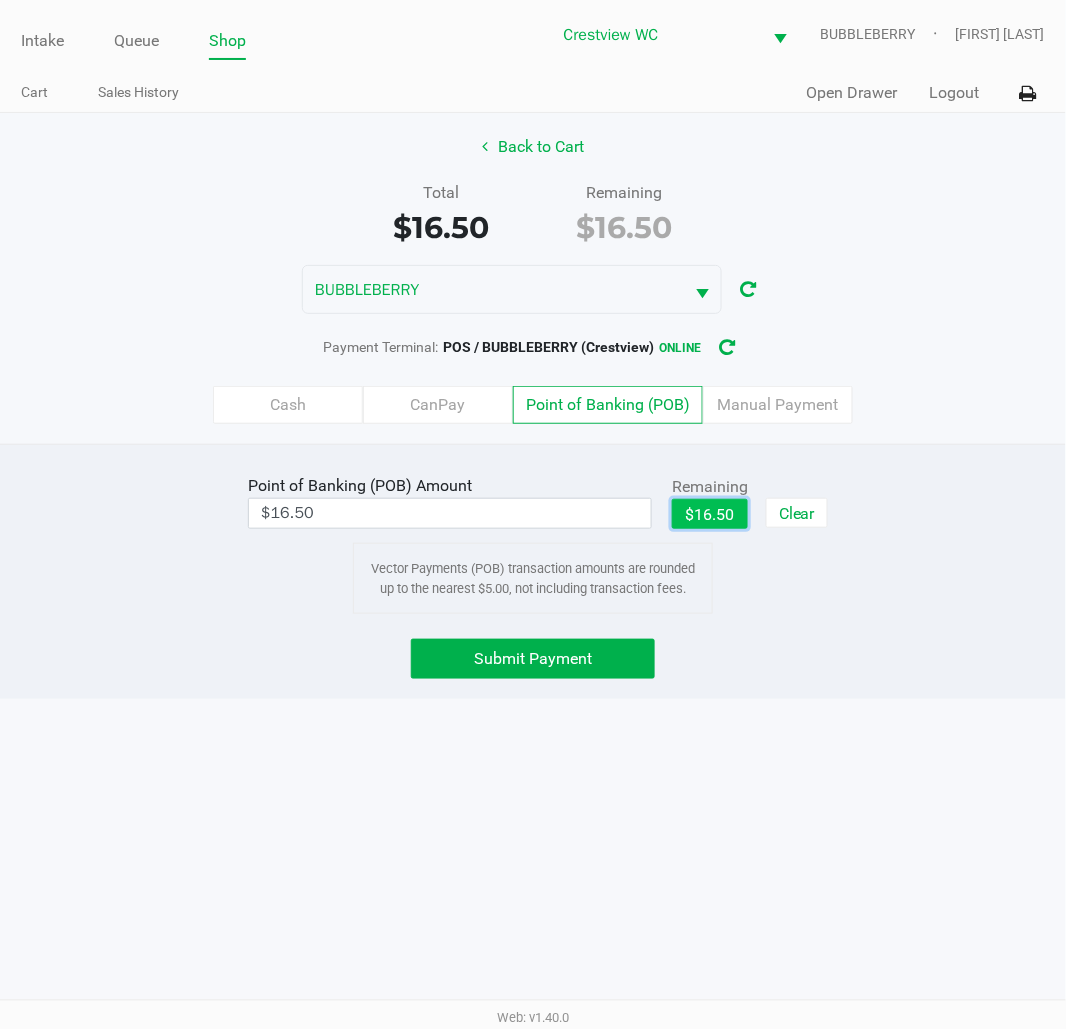click on "Submit Payment" 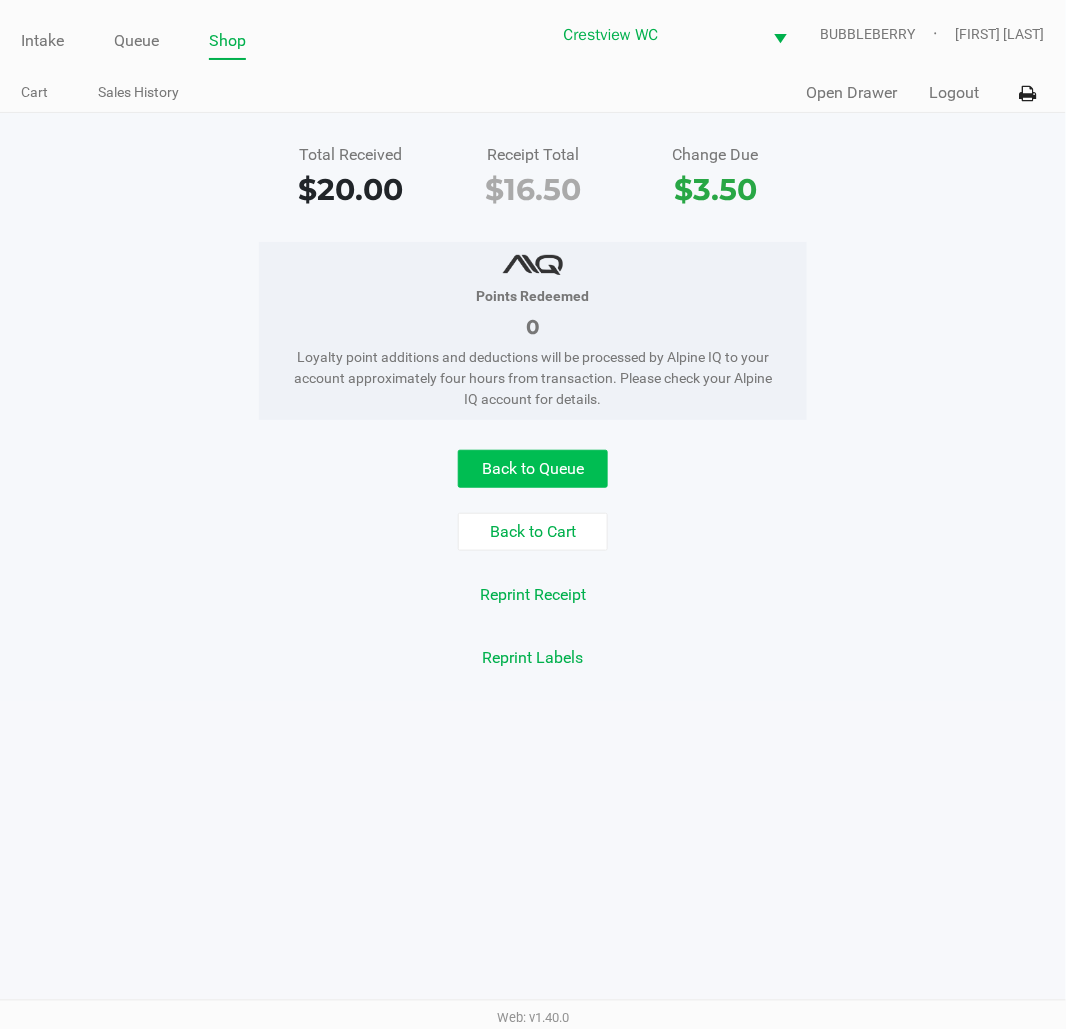 click on "Back to Queue" 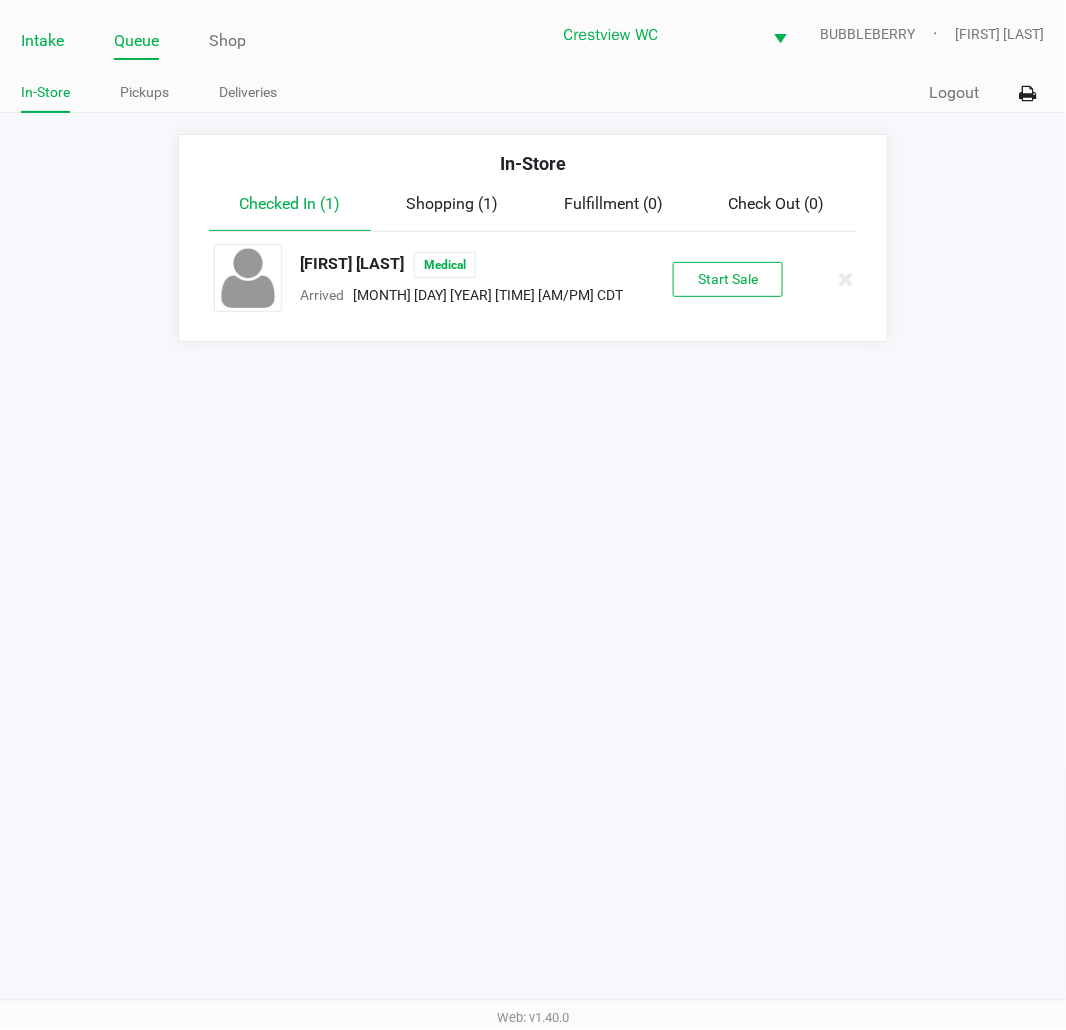 click on "Intake" 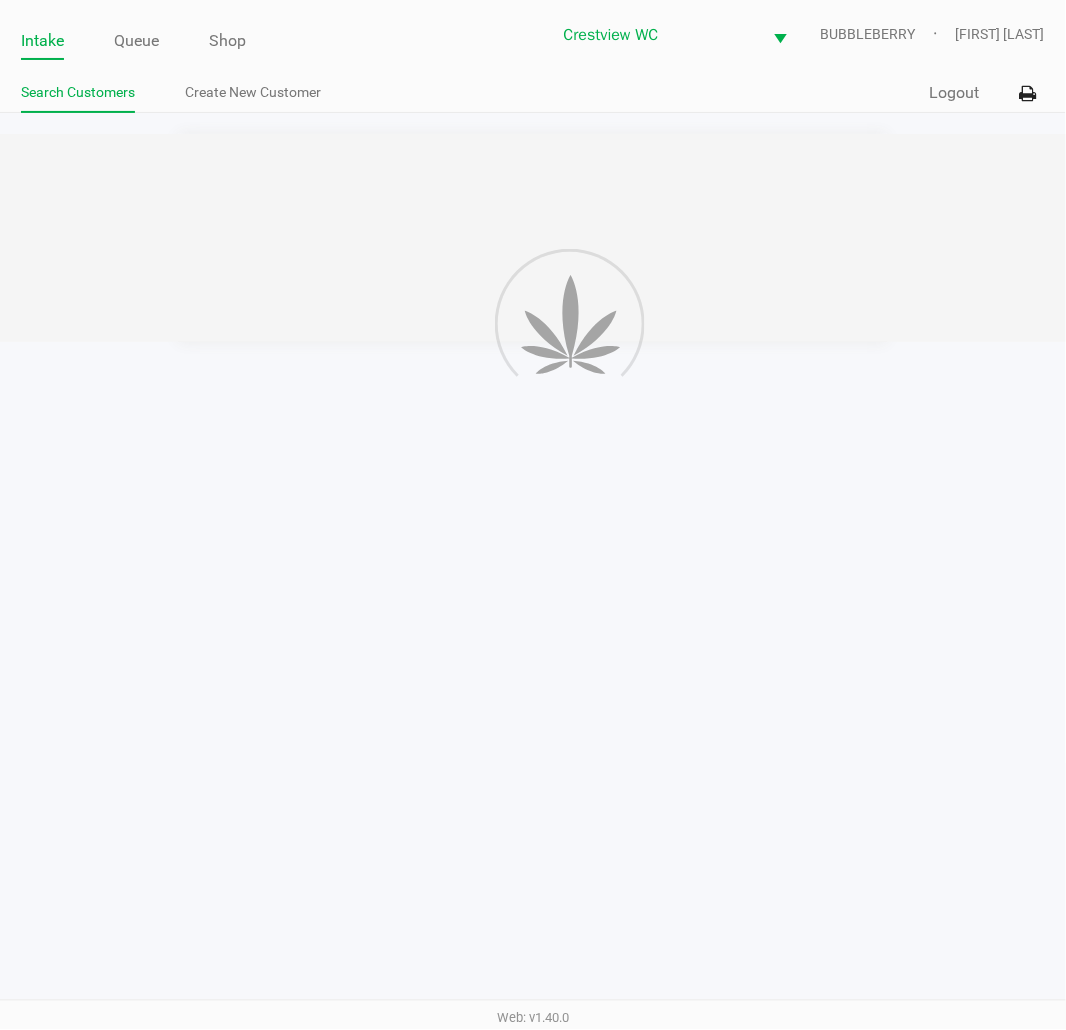 click on "Intake Queue Shop" 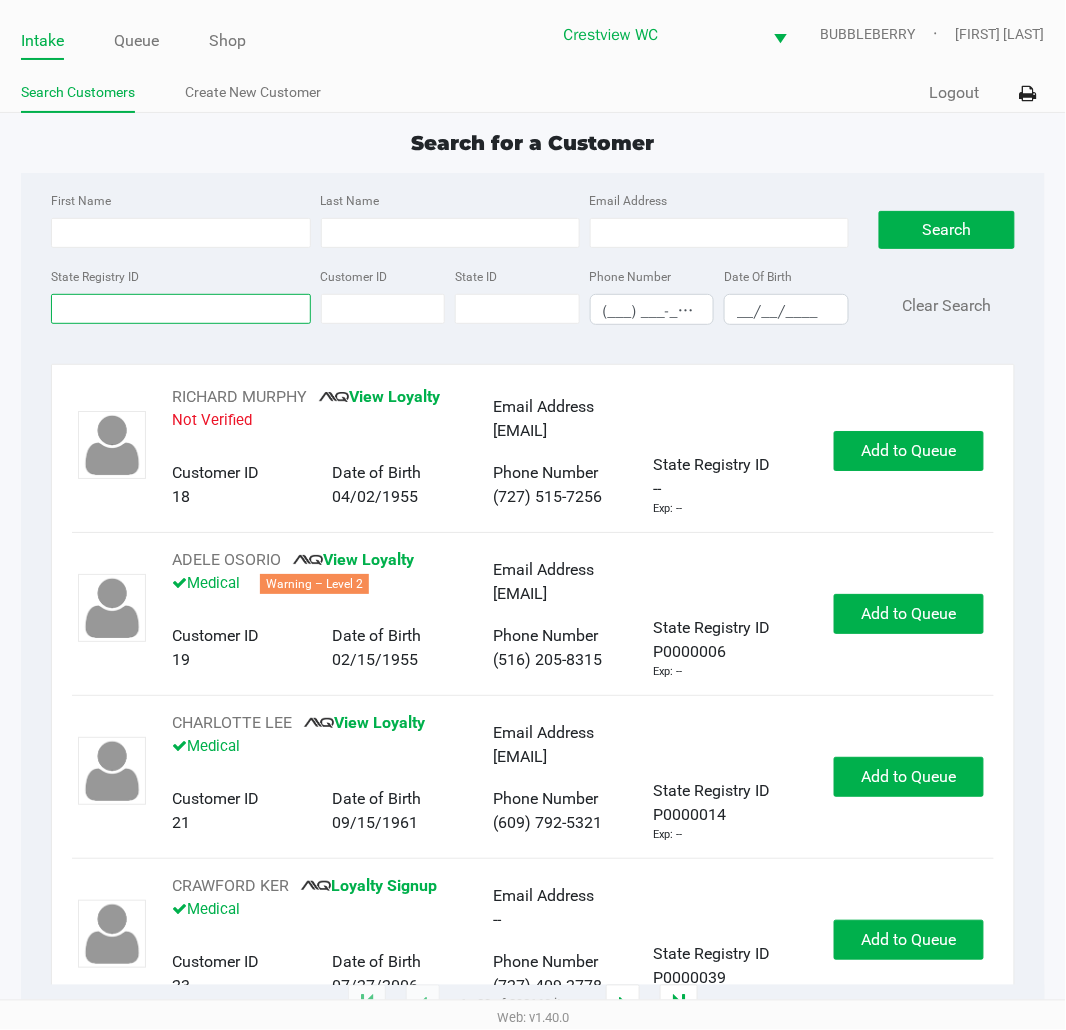 click on "State Registry ID" at bounding box center (180, 309) 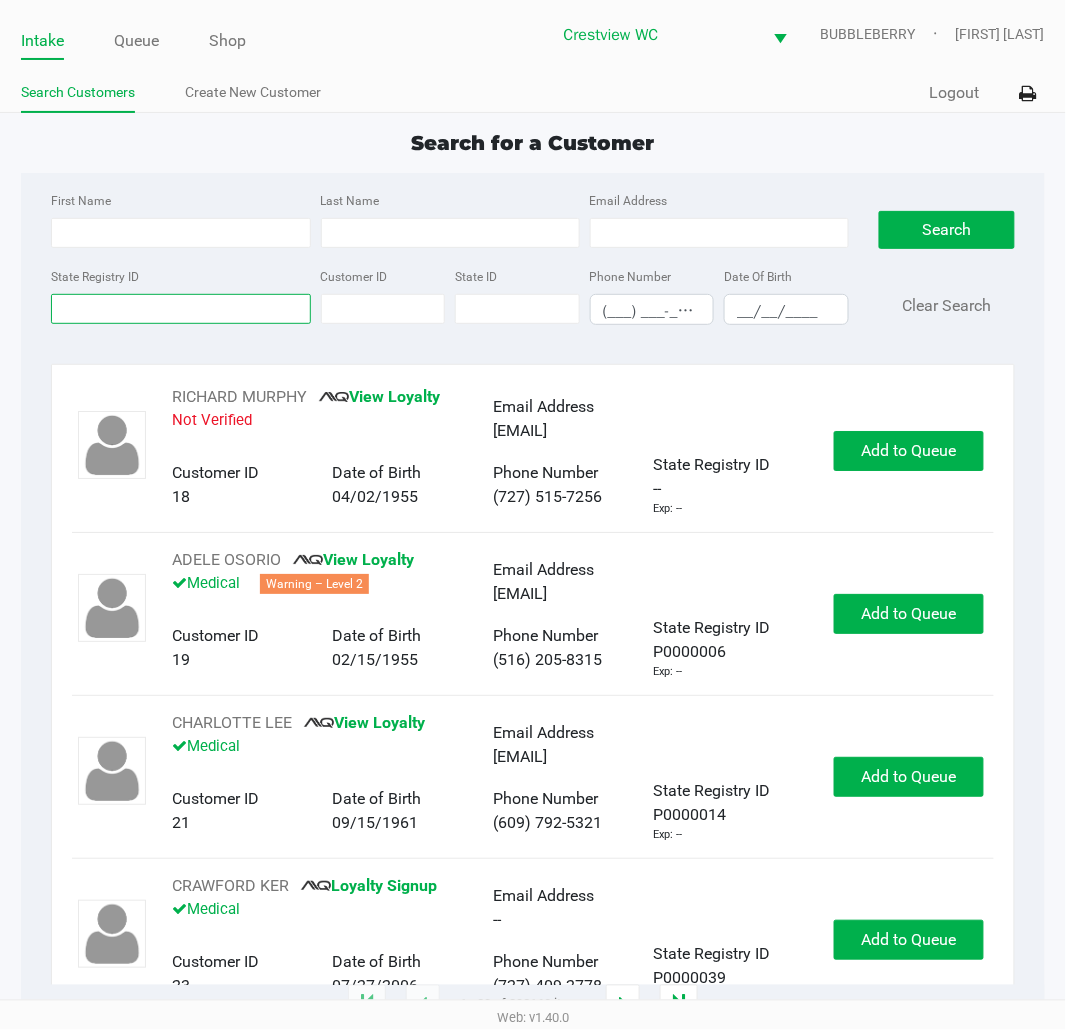 click on "State Registry ID" at bounding box center (180, 309) 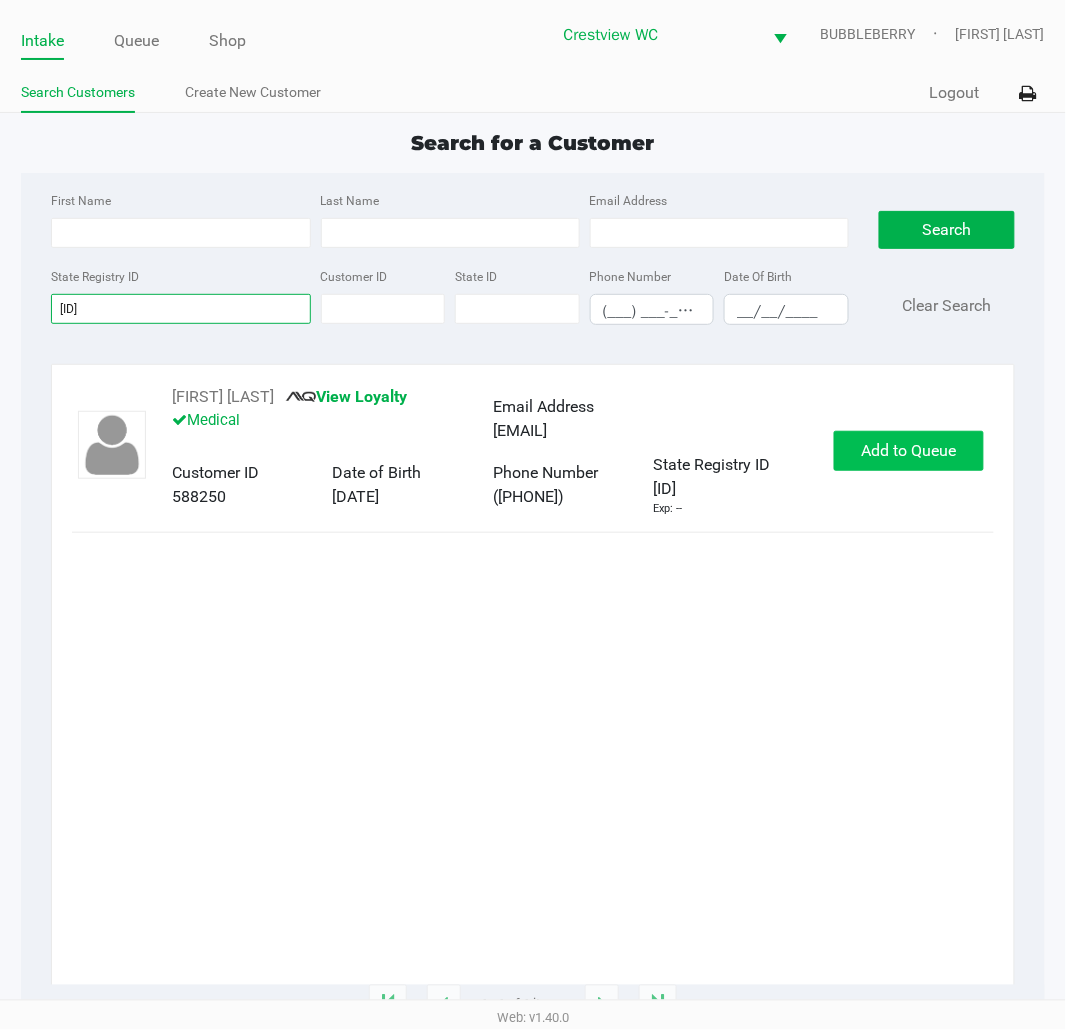 type on "[ID]" 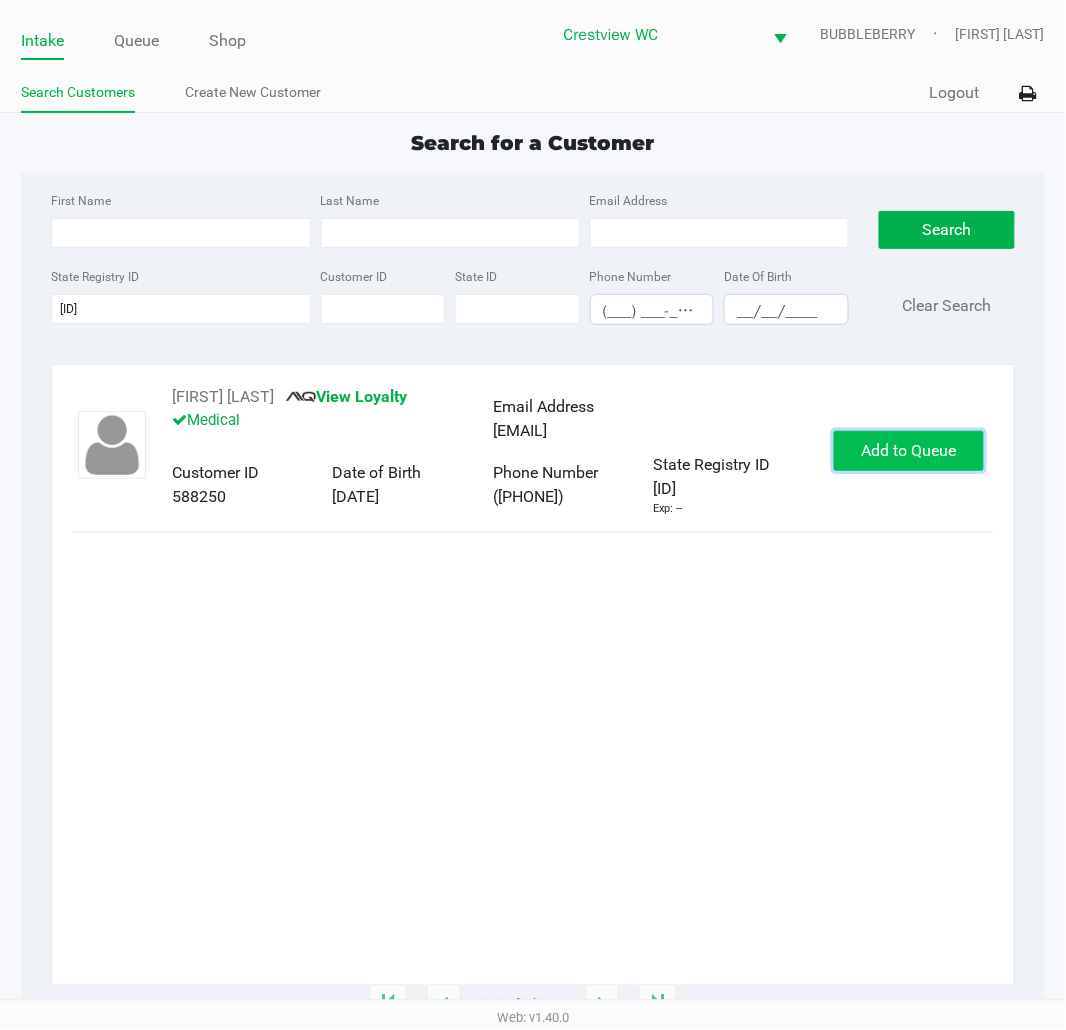 click on "Add to Queue" 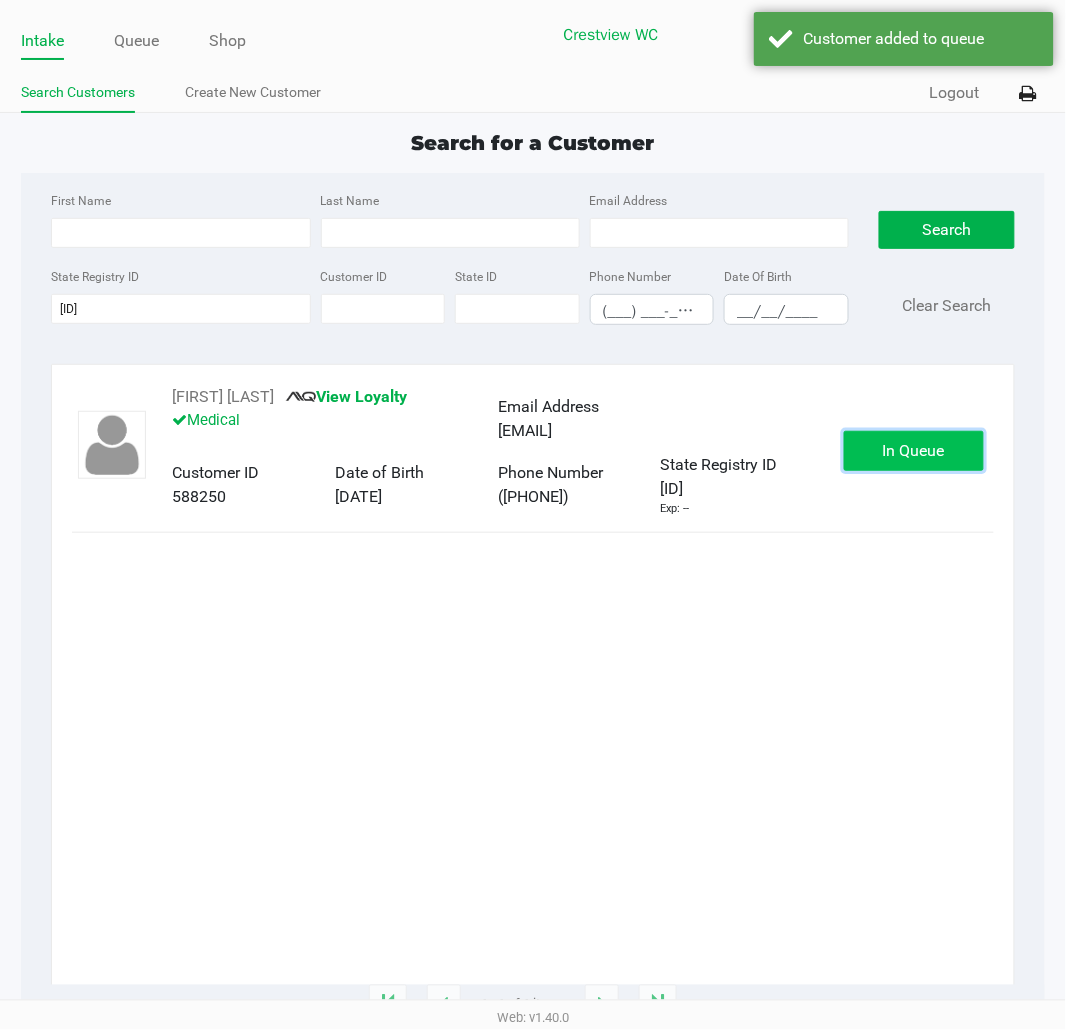 click on "In Queue" 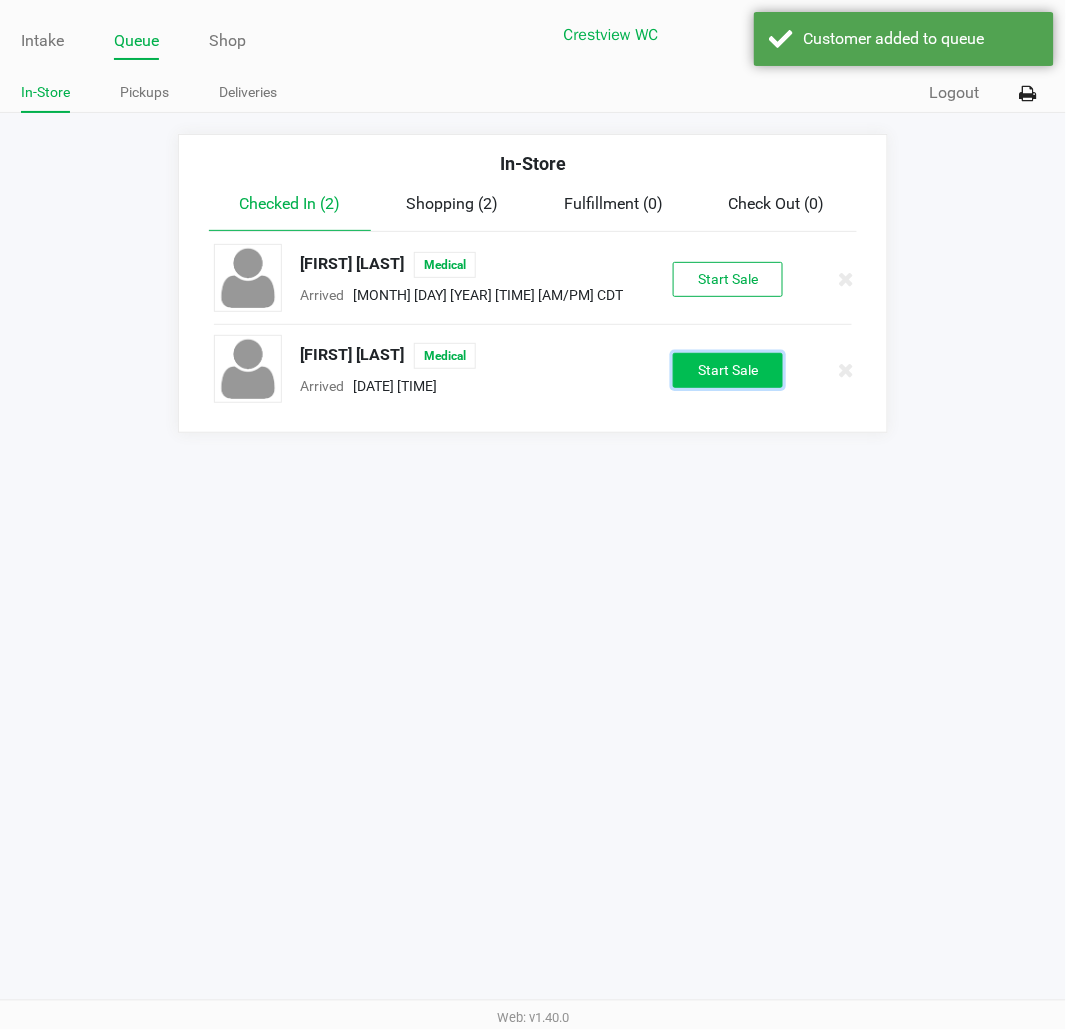 click on "Start Sale" 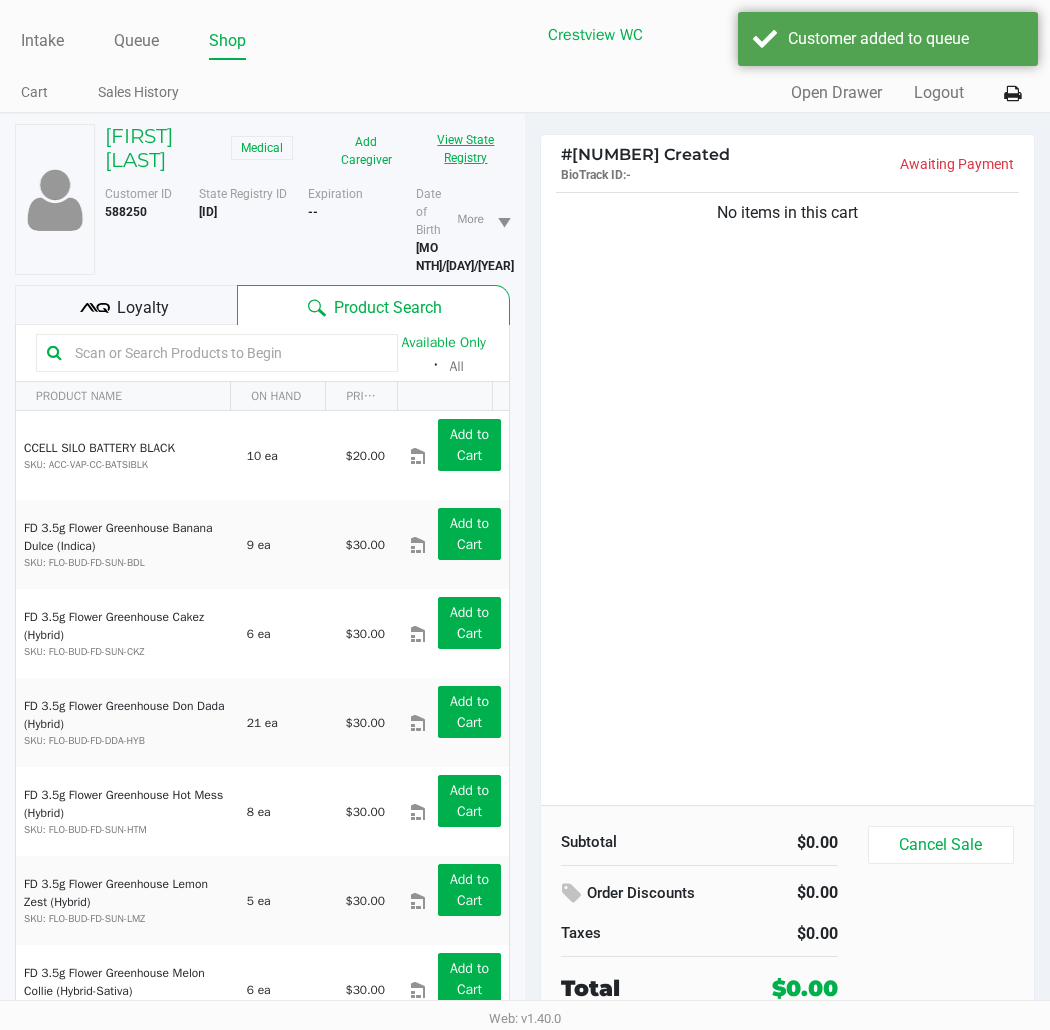 click on "View State Registry" 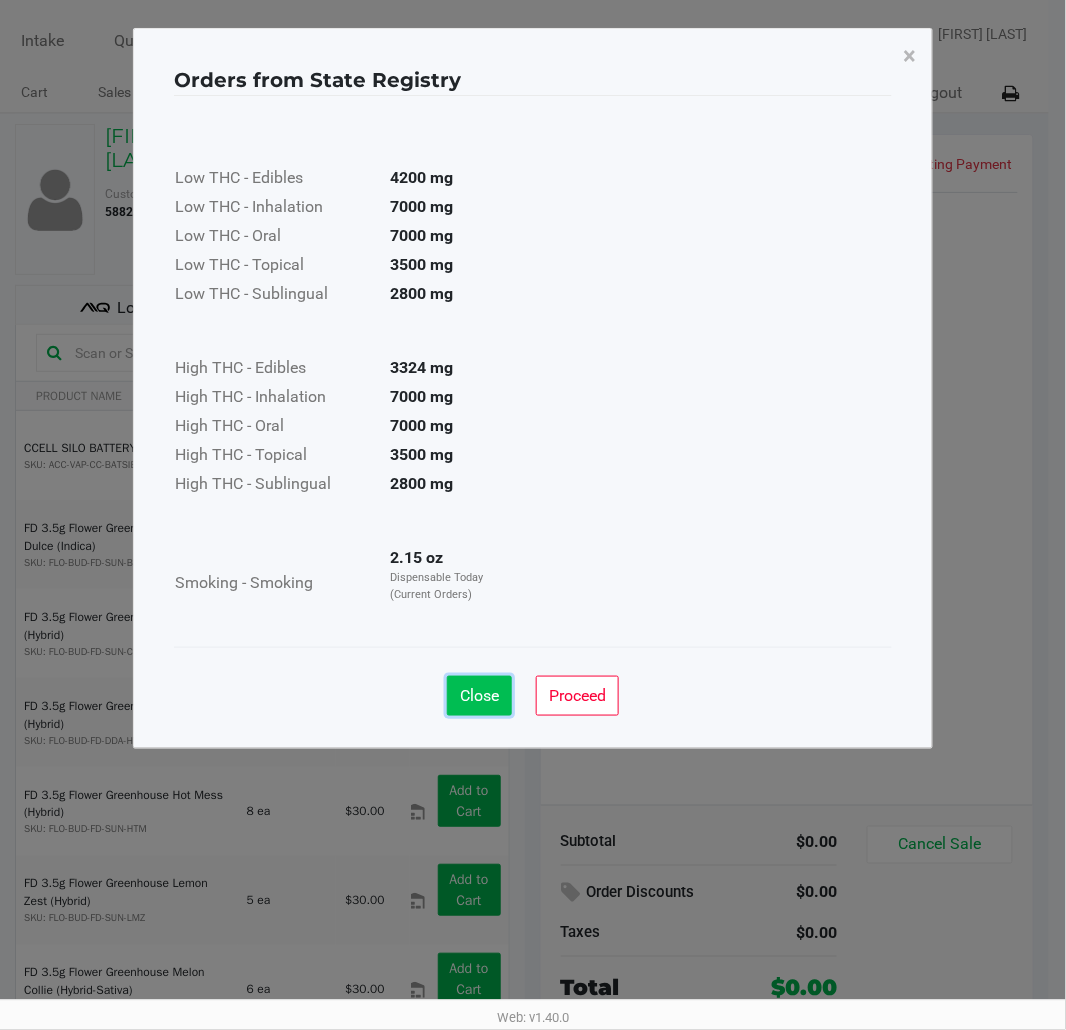 click on "Close" 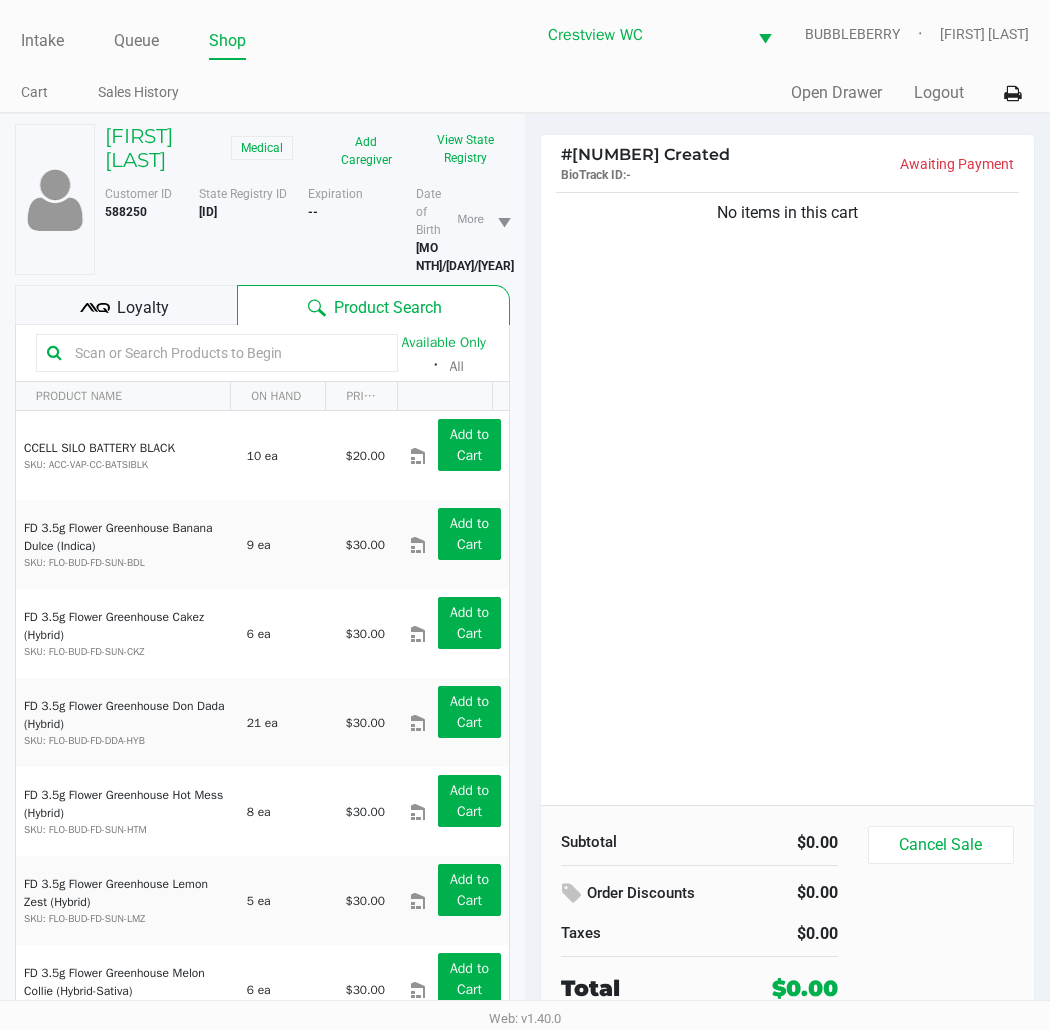 click on "No items in this cart" 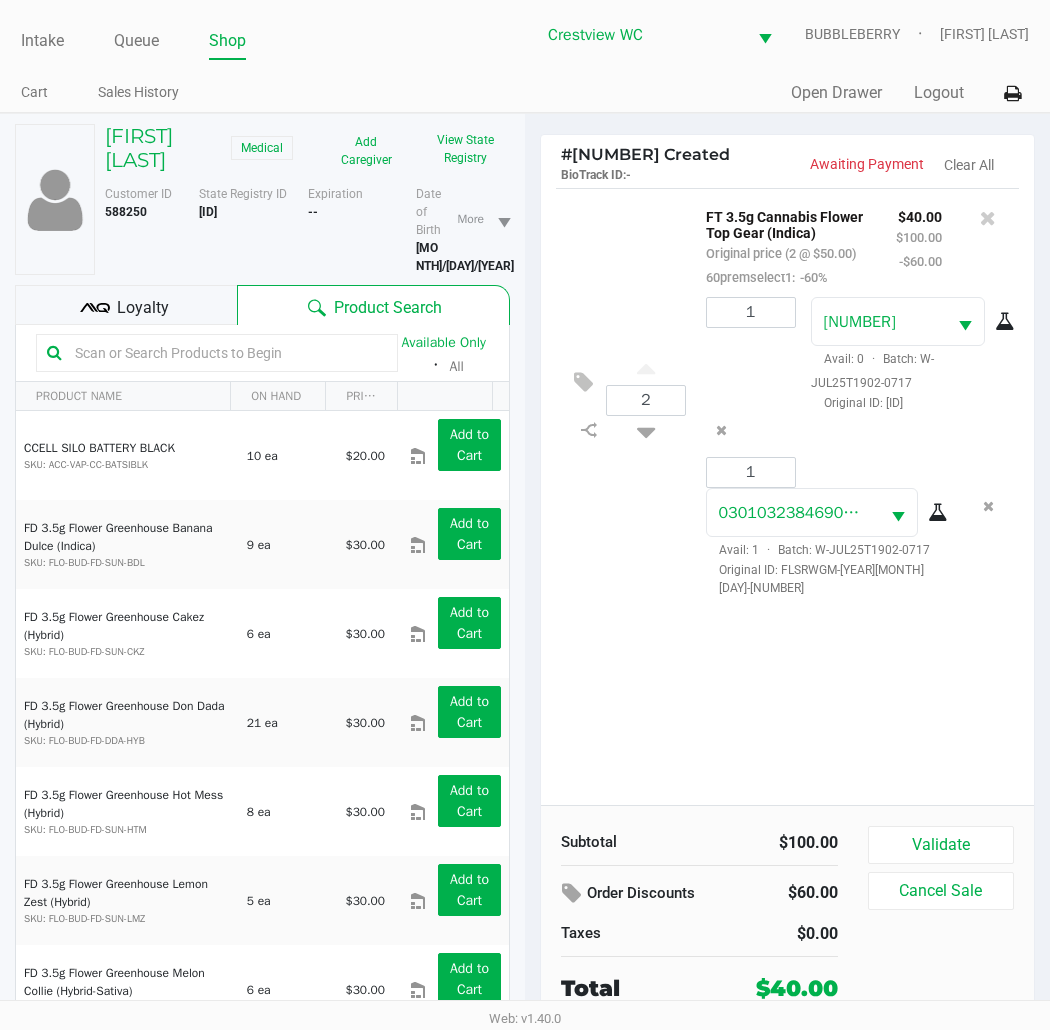 click on "2  FT 3.5g Cannabis Flower Top Gear (Indica)   Original price (2 @ $50.00)  60premselect1:  -60% $40.00 $100.00 -$60.00 1 0051426952992290  Avail: 0  ·  Batch: W-JUL25T1902-0717   Original ID: FLSRWGM-[YEAR][MONTH][DAY]-[NUMBER]  1 0301032384690949  Avail: 1  ·  Batch: W-JUL25T1902-0717   Original ID: FLSRWGM-[YEAR][MONTH][DAY]-[NUMBER]" 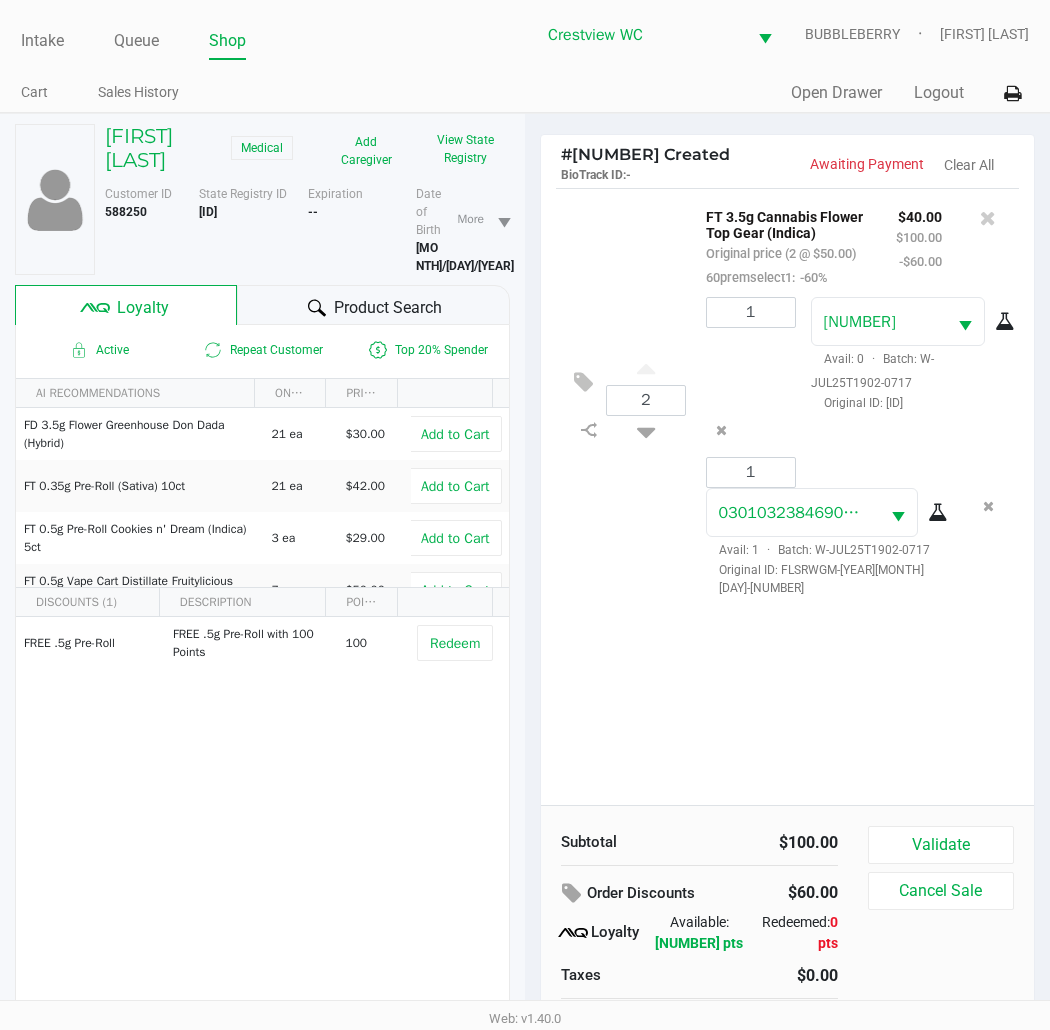 click on "2  FT 3.5g Cannabis Flower Top Gear (Indica)   Original price (2 @ $50.00)  60premselect1:  -60% $40.00 $100.00 -$60.00 1 0051426952992290  Avail: 0  ·  Batch: W-JUL25T1902-0717   Original ID: FLSRWGM-[YEAR][MONTH][DAY]-[NUMBER]  1 0301032384690949  Avail: 1  ·  Batch: W-JUL25T1902-0717   Original ID: FLSRWGM-[YEAR][MONTH][DAY]-[NUMBER]" 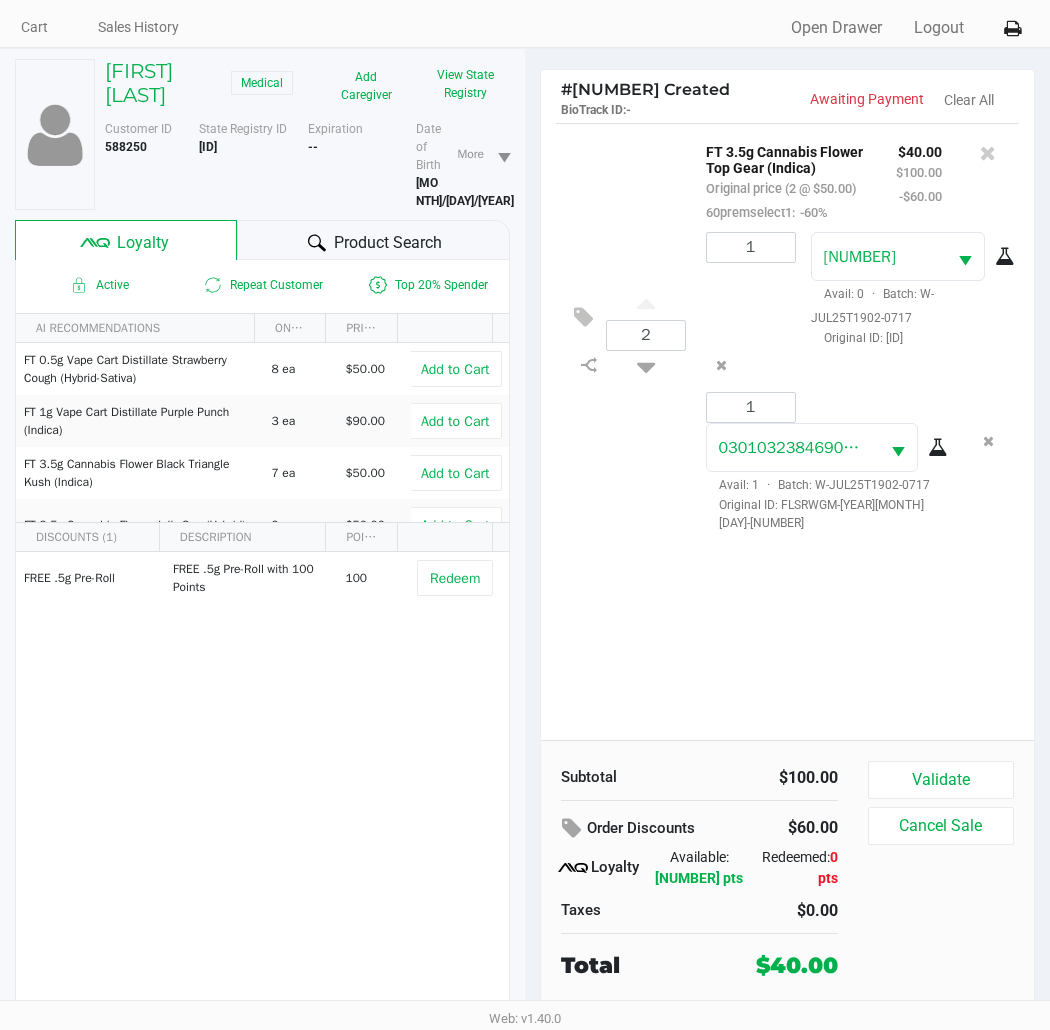 scroll, scrollTop: 104, scrollLeft: 0, axis: vertical 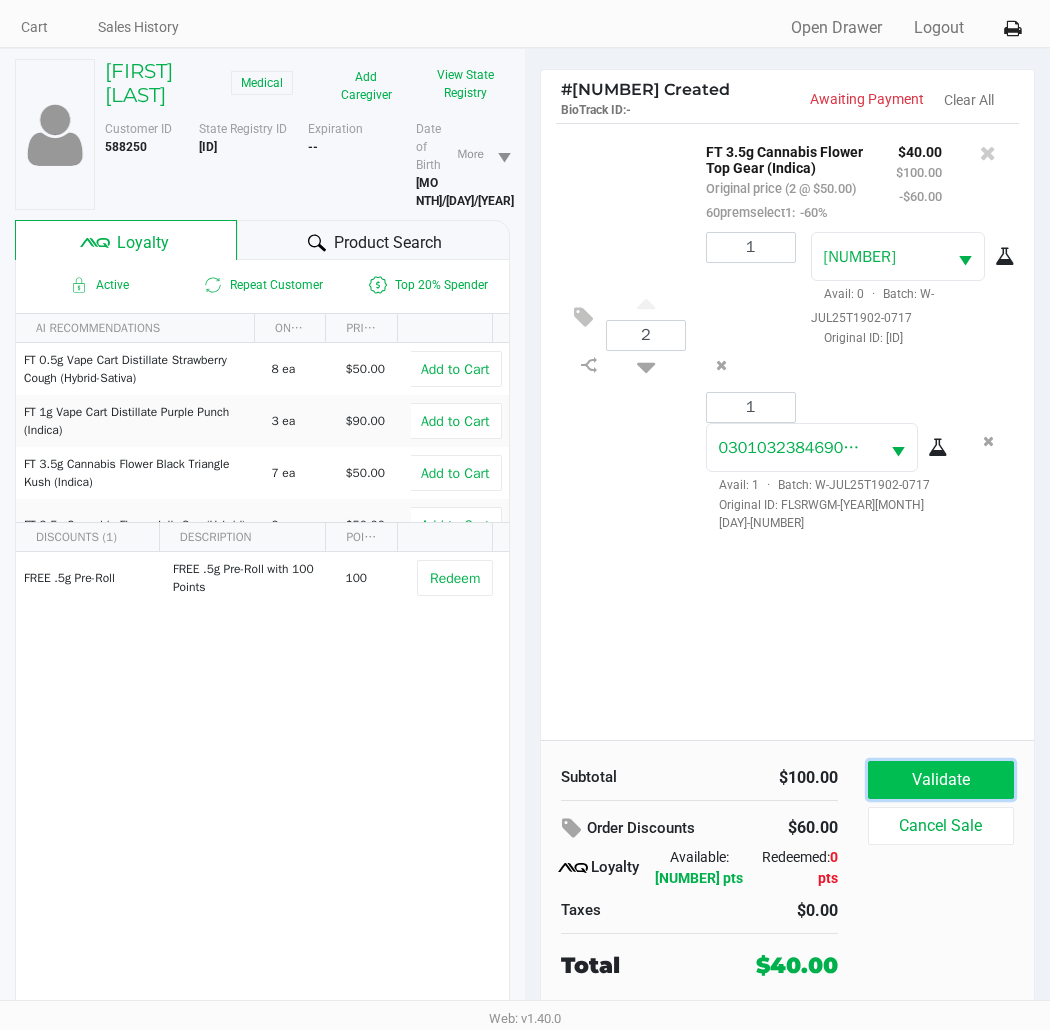 click on "Validate" 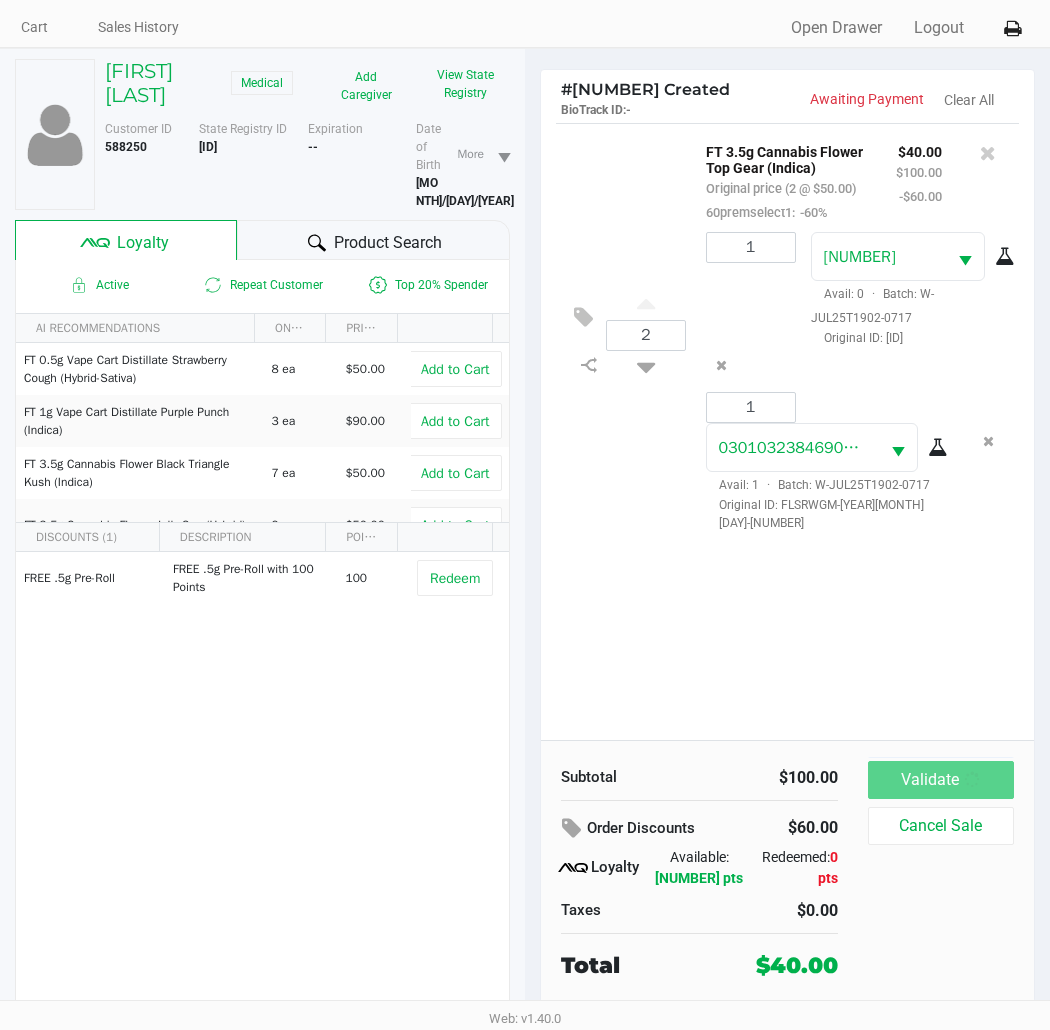 scroll, scrollTop: 0, scrollLeft: 0, axis: both 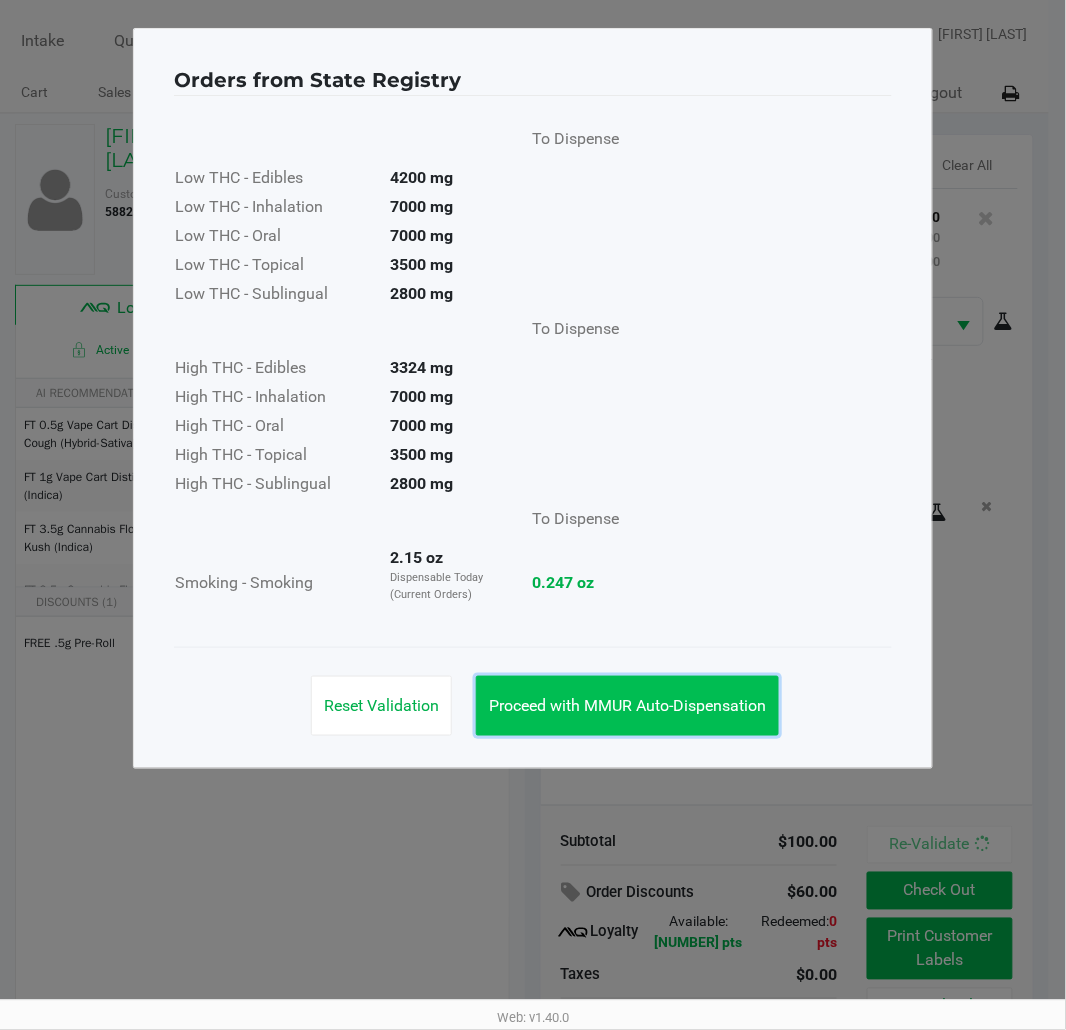 click on "Proceed with MMUR Auto-Dispensation" 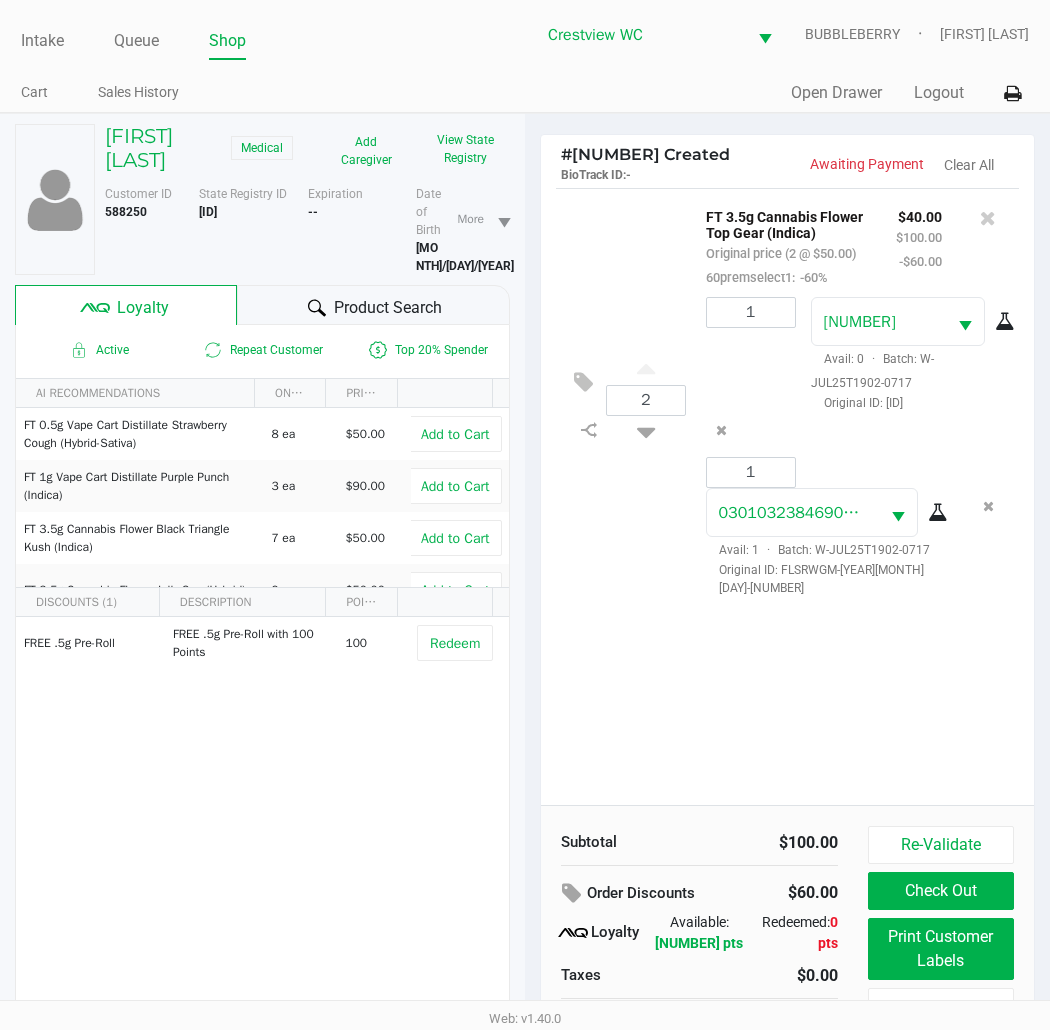 click on "2  FT 3.5g Cannabis Flower Top Gear (Indica)   Original price (2 @ $50.00)  60premselect1:  -60% $40.00 $100.00 -$60.00 1 0051426952992290  Avail: 0  ·  Batch: W-JUL25T1902-0717   Original ID: FLSRWGM-[YEAR][MONTH][DAY]-[NUMBER]  1 0301032384690949  Avail: 1  ·  Batch: W-JUL25T1902-0717   Original ID: FLSRWGM-[YEAR][MONTH][DAY]-[NUMBER]" 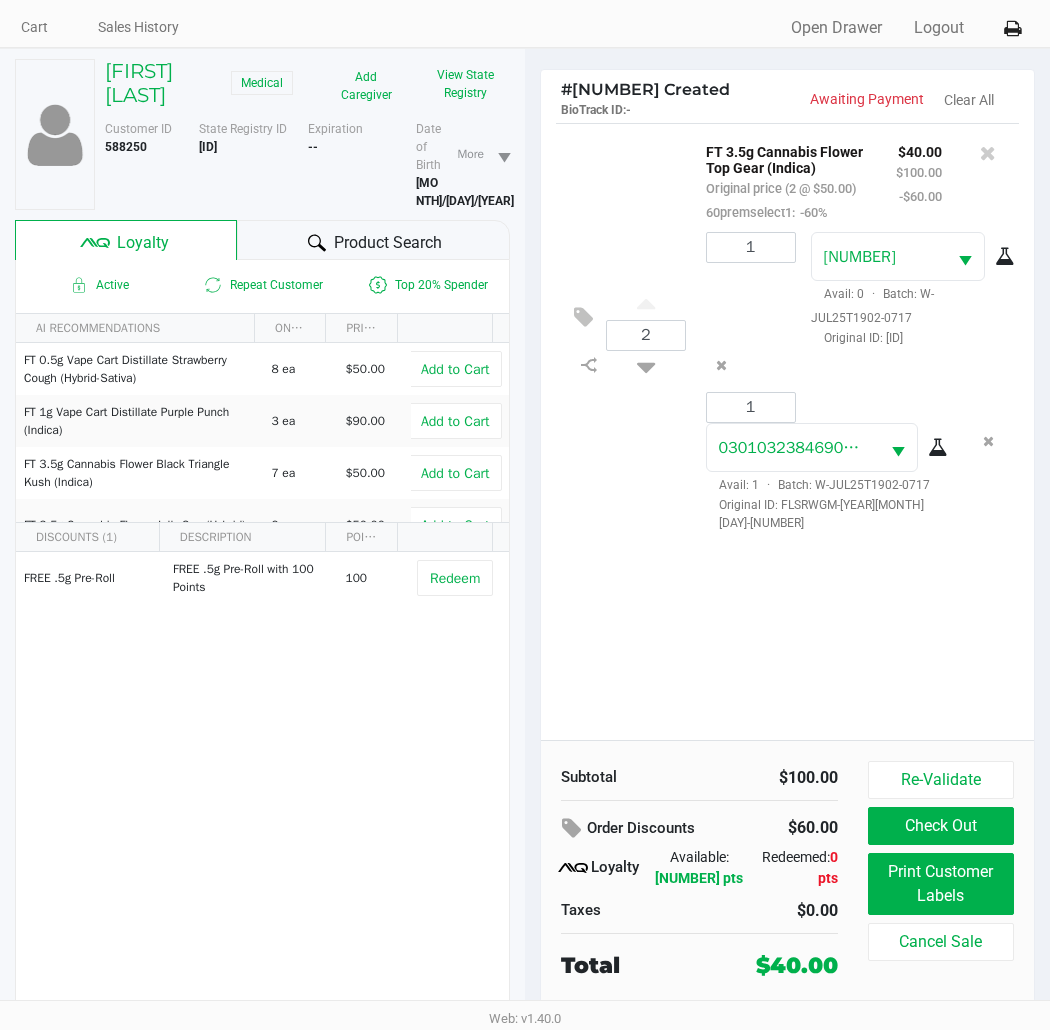 scroll, scrollTop: 104, scrollLeft: 0, axis: vertical 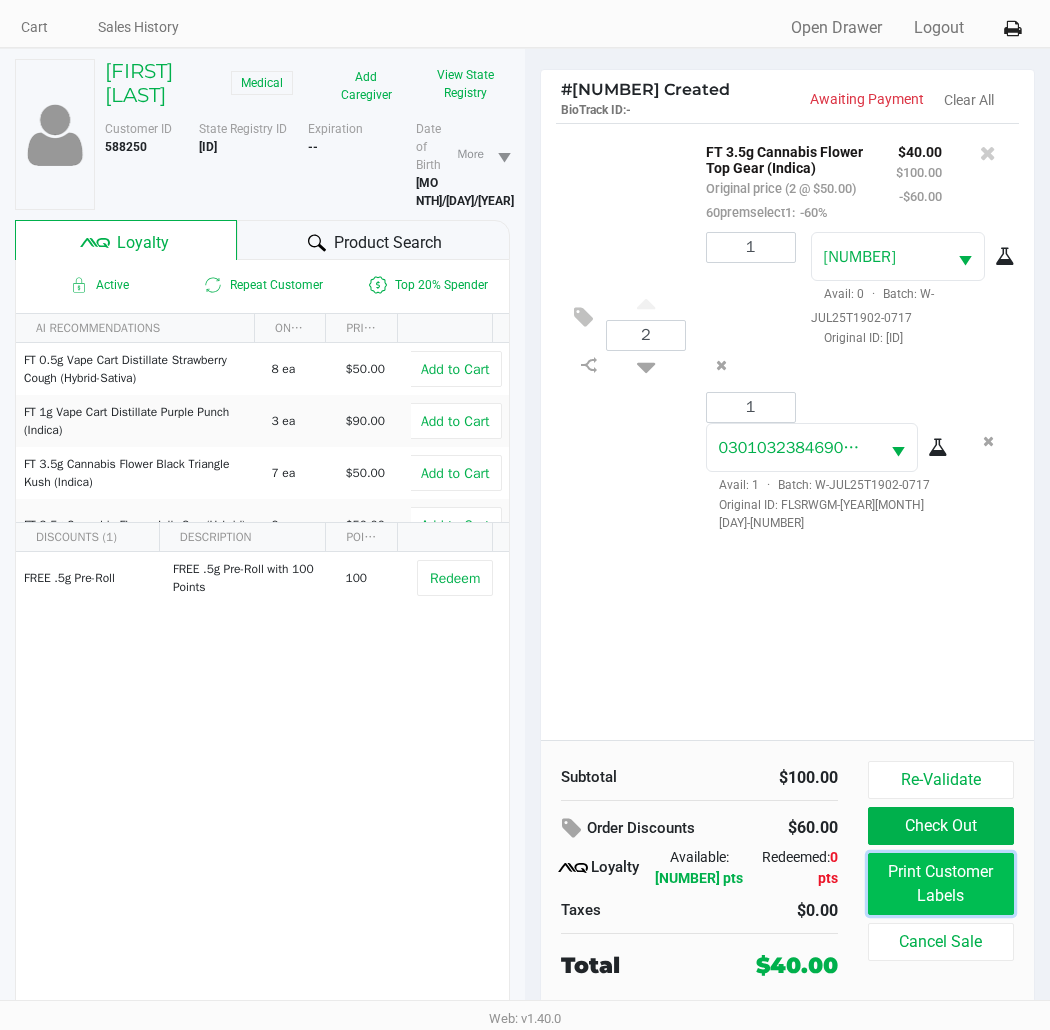 click on "Print Customer Labels" 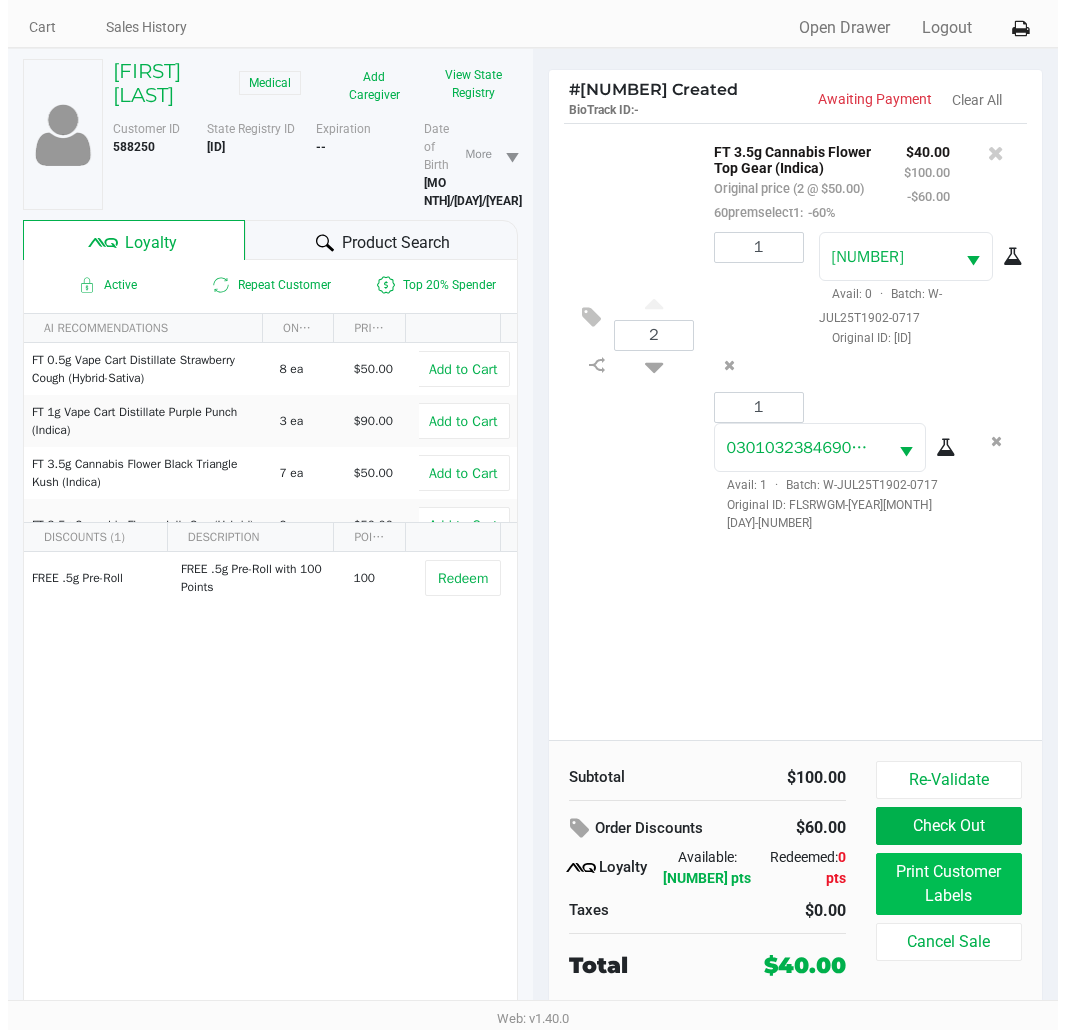 scroll, scrollTop: 0, scrollLeft: 0, axis: both 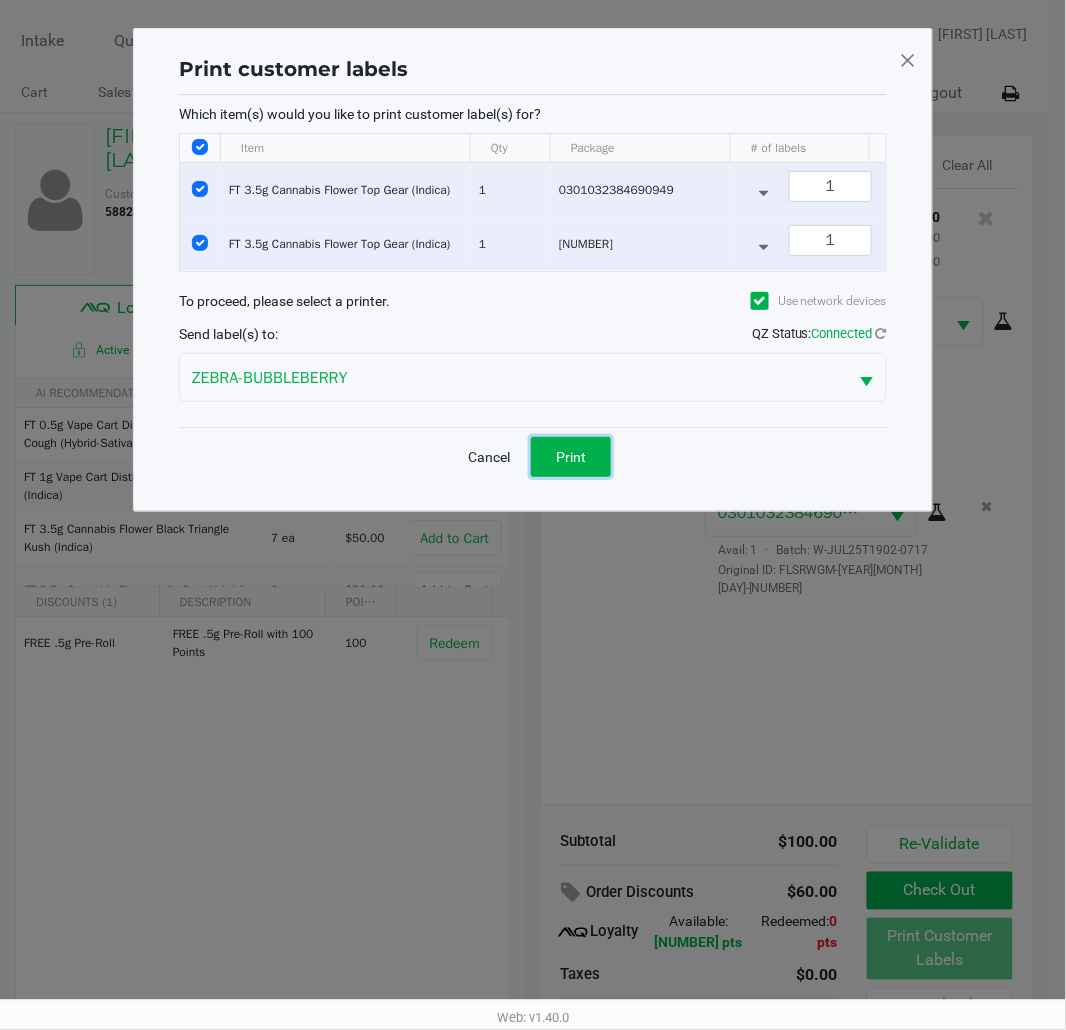 drag, startPoint x: 564, startPoint y: 470, endPoint x: 586, endPoint y: 513, distance: 48.30114 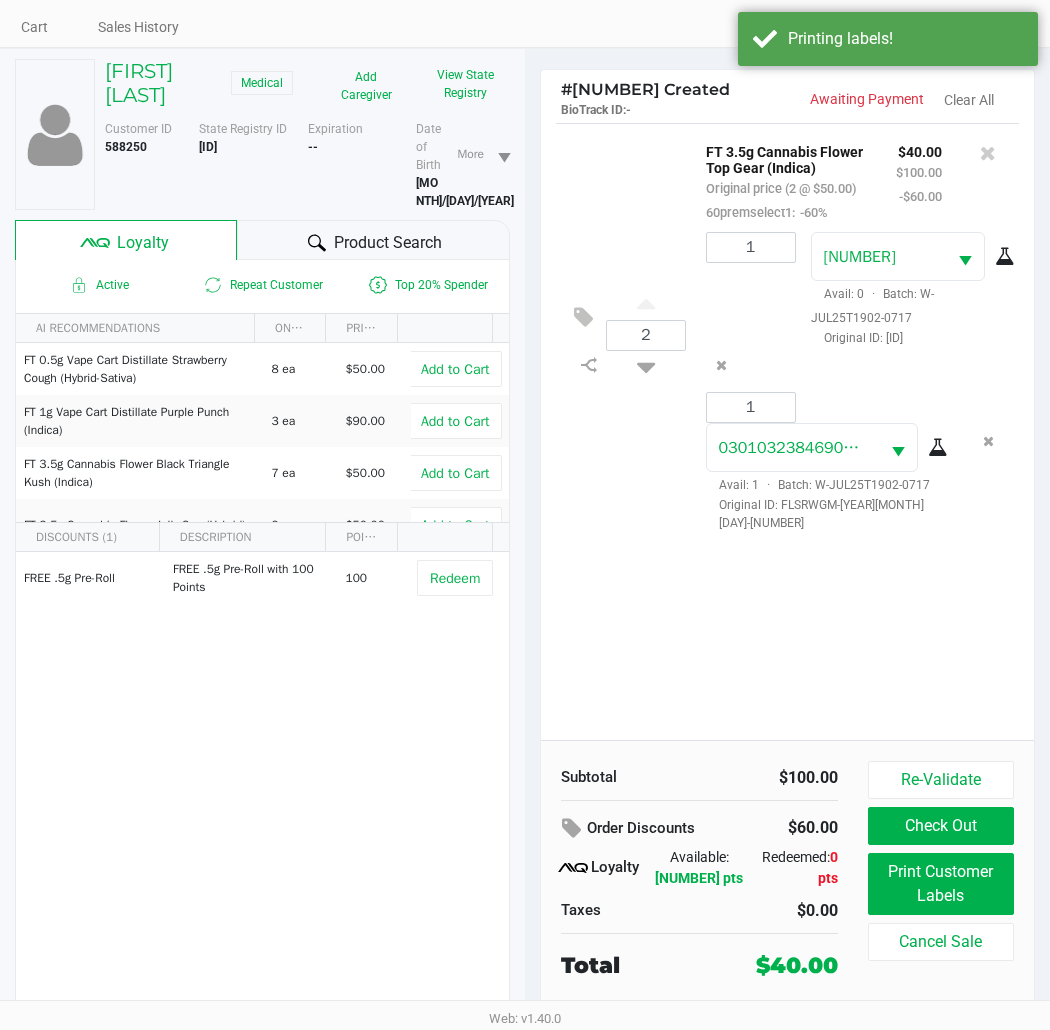 scroll, scrollTop: 104, scrollLeft: 0, axis: vertical 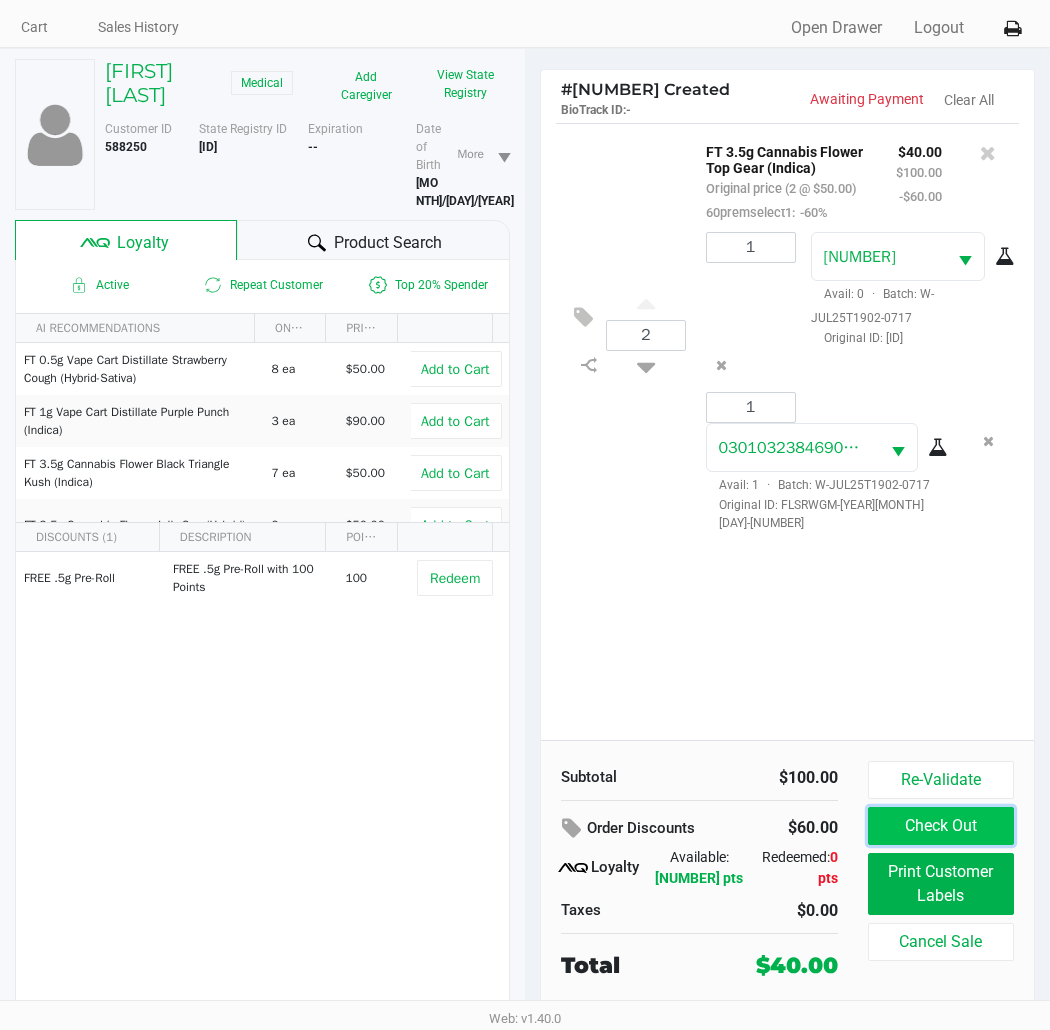 click on "Check Out" 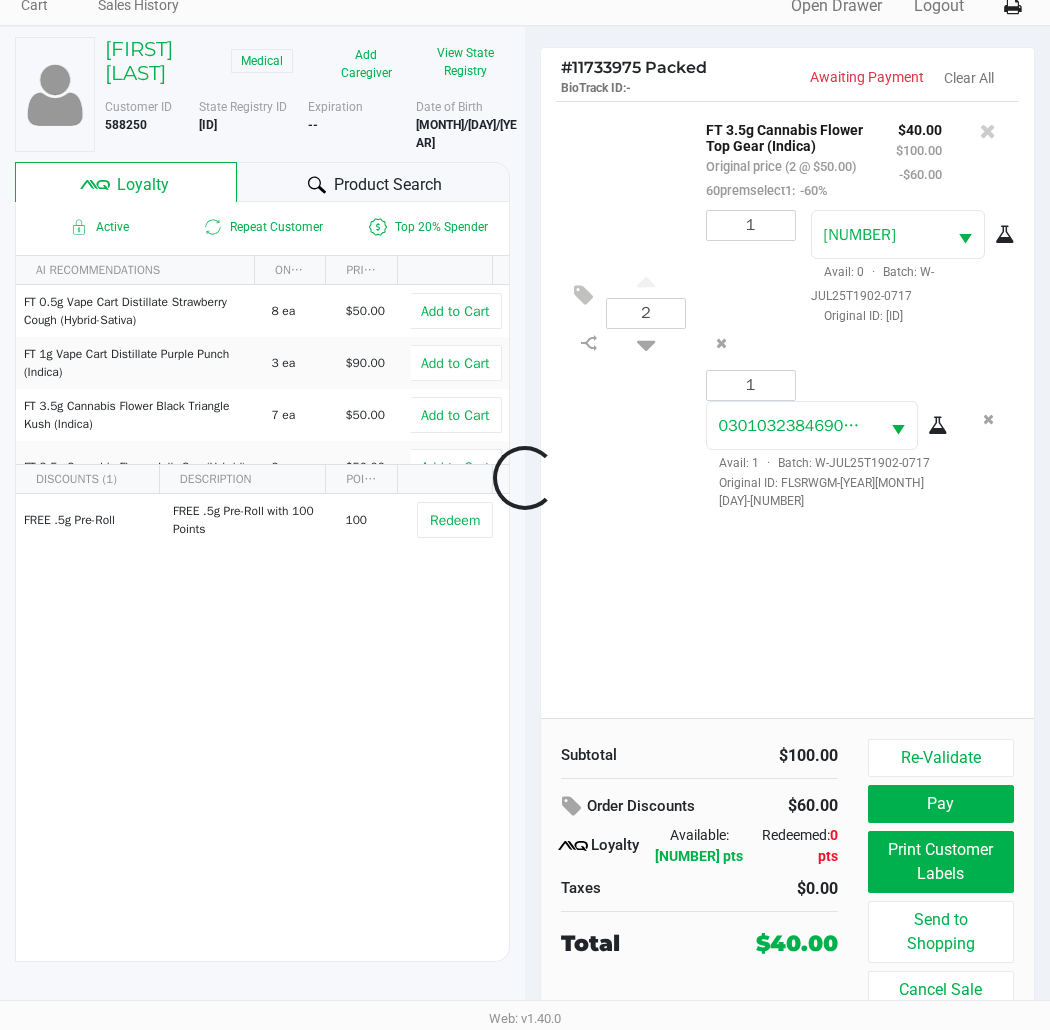 scroll, scrollTop: 88, scrollLeft: 0, axis: vertical 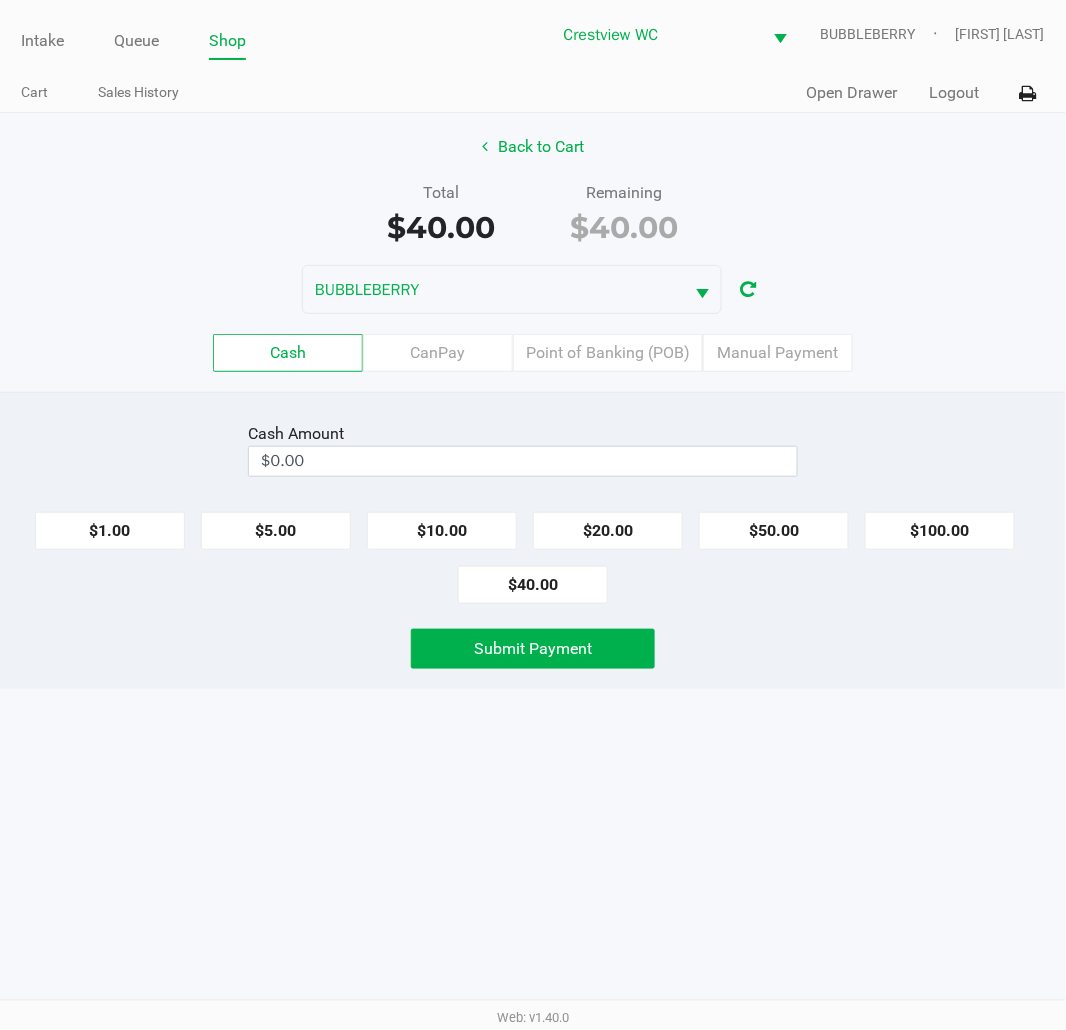 click on "$40.00" 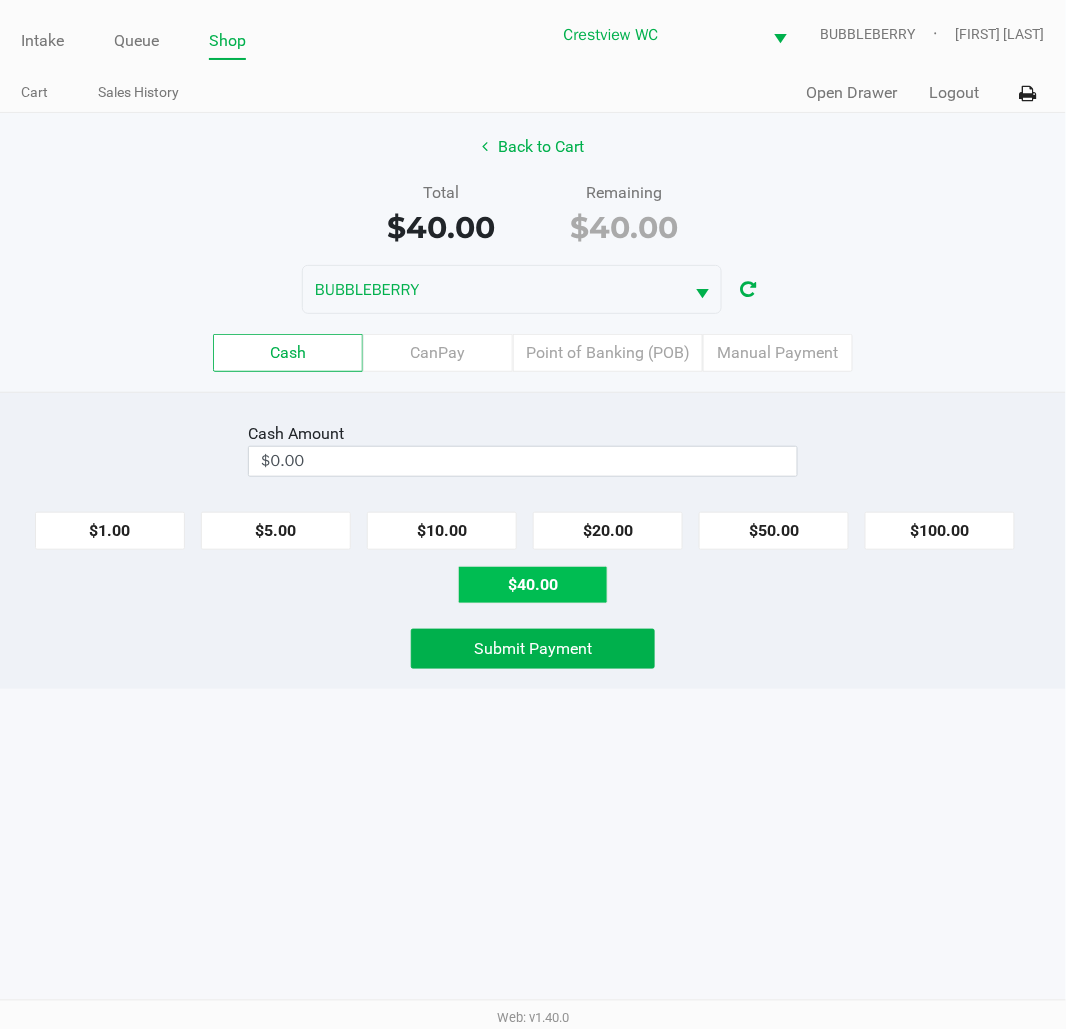 type on "$40.00" 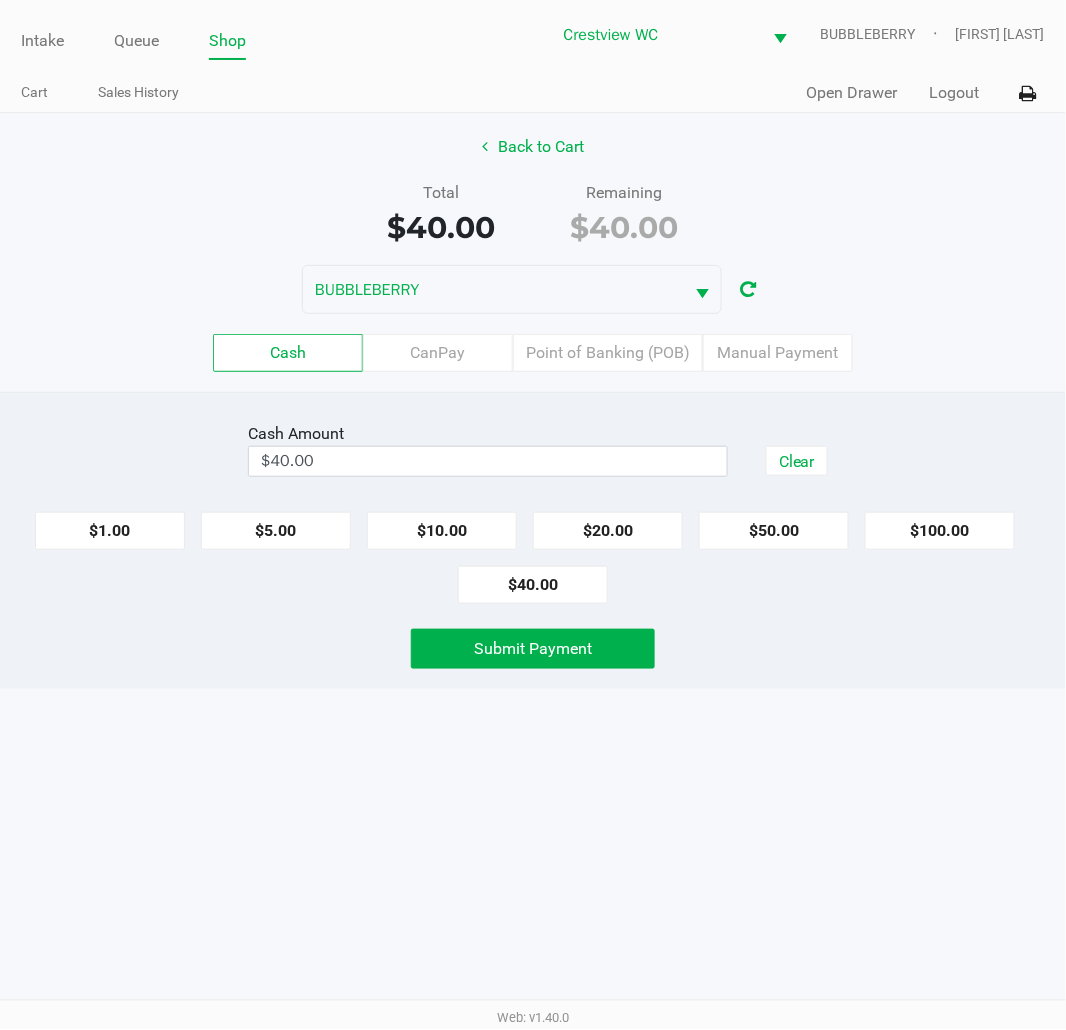 click on "Intake Queue Shop Crestview WC  BUBBLEBERRY   [FIRST] [LAST]  Cart Sales History  Quick Sale   Open Drawer   Logout  Back to Cart   Total   $40.00   Remaining   $40.00  BUBBLEBERRY  Cash   CanPay   Point of Banking (POB)   Manual Payment   Cash  Amount  $40.00  Clear   $1.00   $5.00   $10.00   $20.00   $50.00   $100.00   $40.00   Submit Payment   Web: v1.40.0" at bounding box center (533, 515) 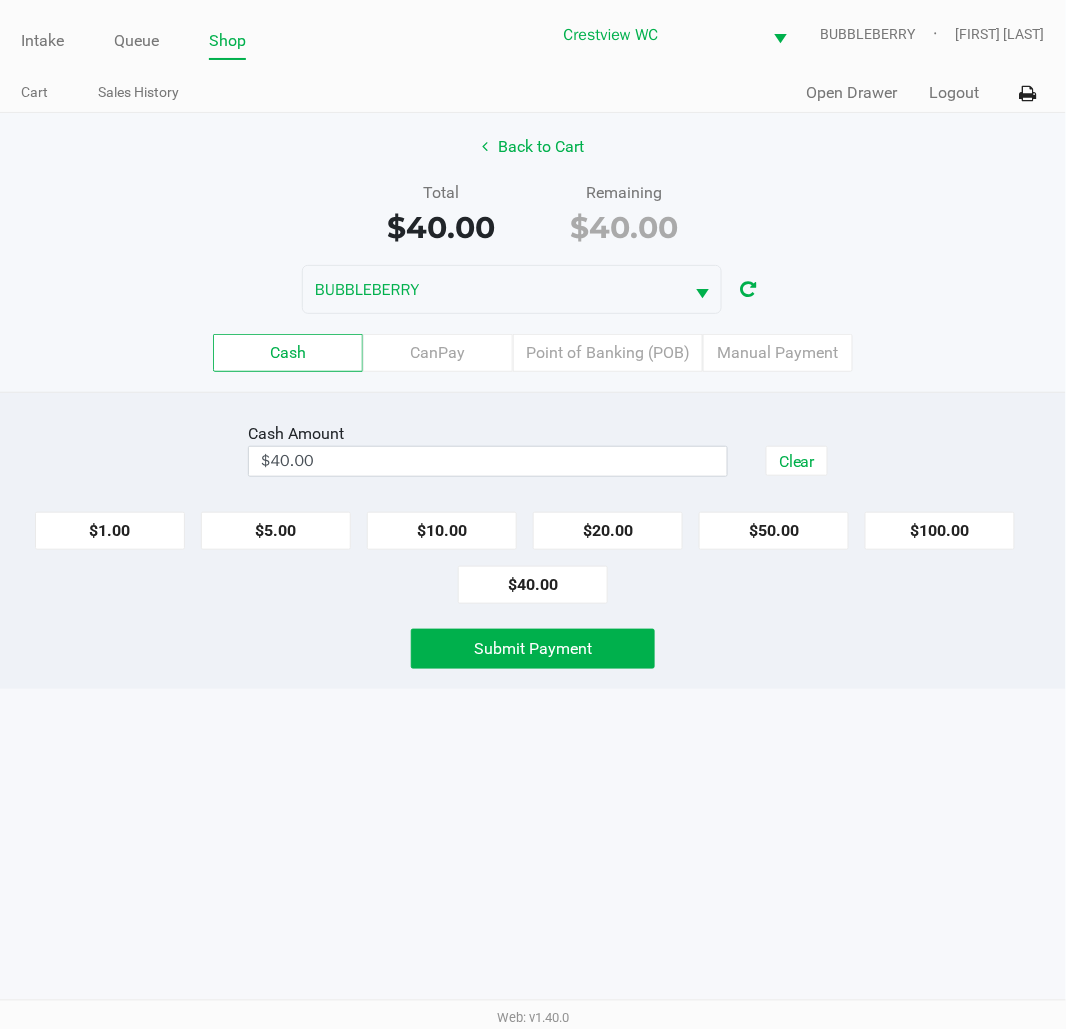 click on "Intake Queue Shop Crestview WC  BUBBLEBERRY   [FIRST] [LAST]  Cart Sales History  Quick Sale   Open Drawer   Logout  Back to Cart   Total   $40.00   Remaining   $40.00  BUBBLEBERRY  Cash   CanPay   Point of Banking (POB)   Manual Payment   Cash  Amount  $40.00  Clear   $1.00   $5.00   $10.00   $20.00   $50.00   $100.00   $40.00   Submit Payment   Web: v1.40.0" at bounding box center [533, 515] 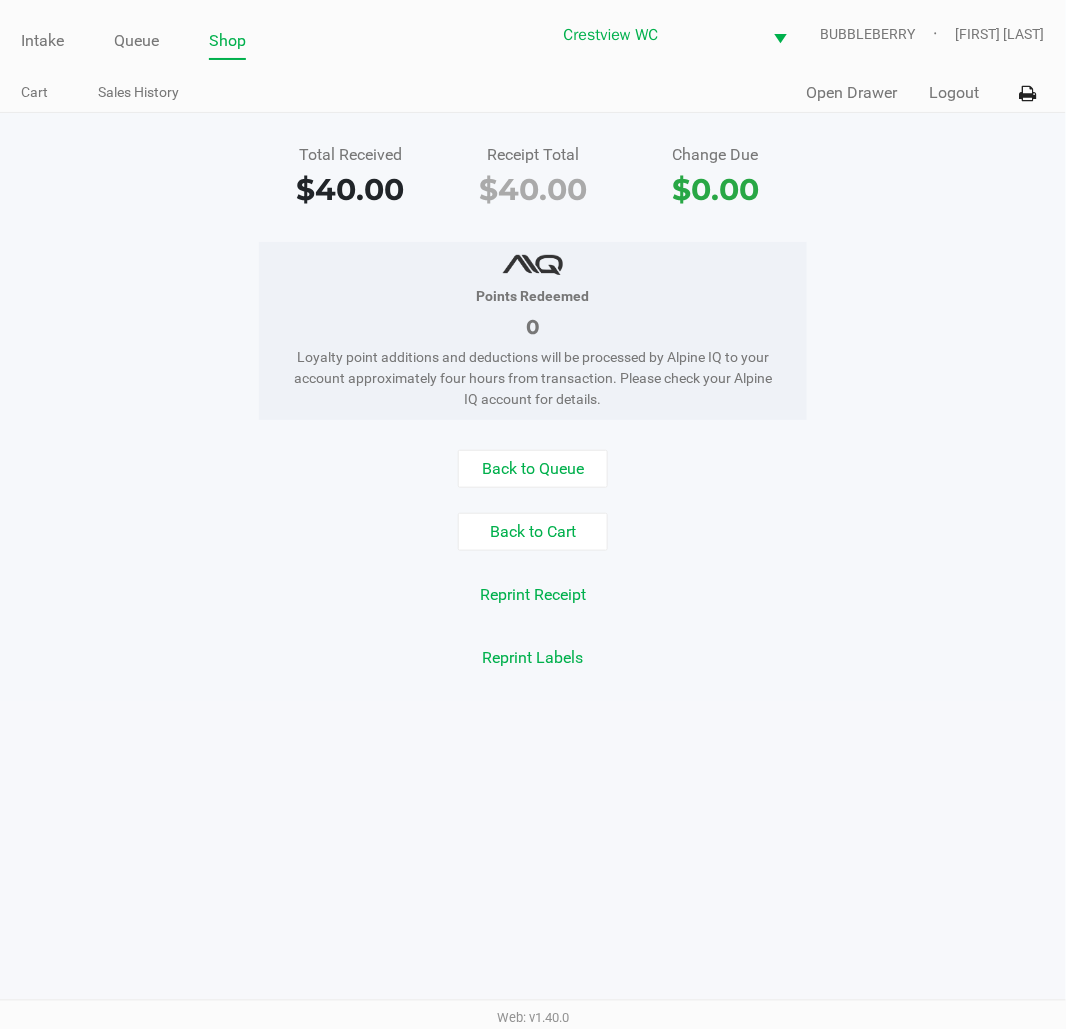 click on "Total Received   $40.00   Receipt Total   $40.00   Change Due   $0.00   Points Redeemed   0   Loyalty point additions and deductions will be processed by Alpine IQ to your account approximately four hours from transaction. Please check your Alpine IQ account for details.   Back to Queue   Back to Cart   Reprint Receipt   Reprint Labels" 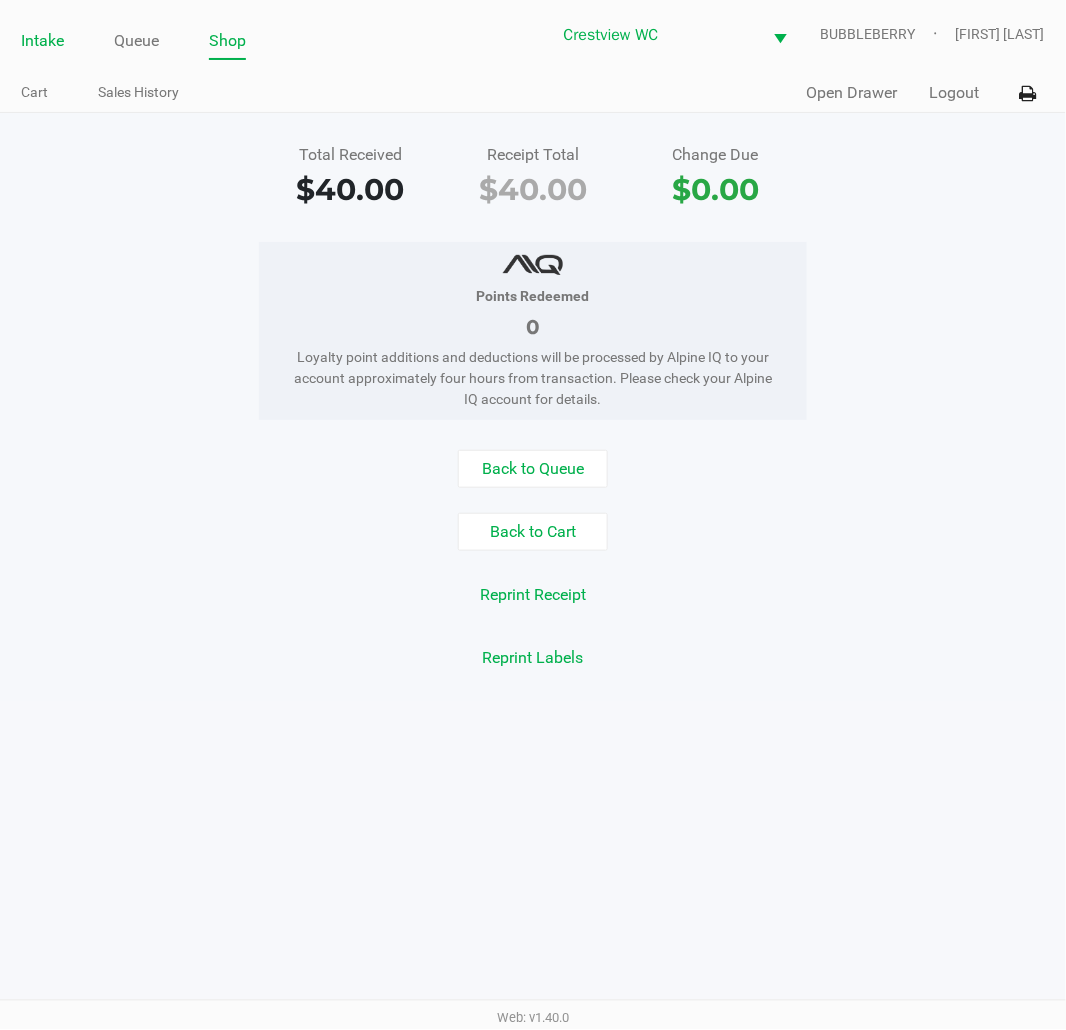click on "Intake" 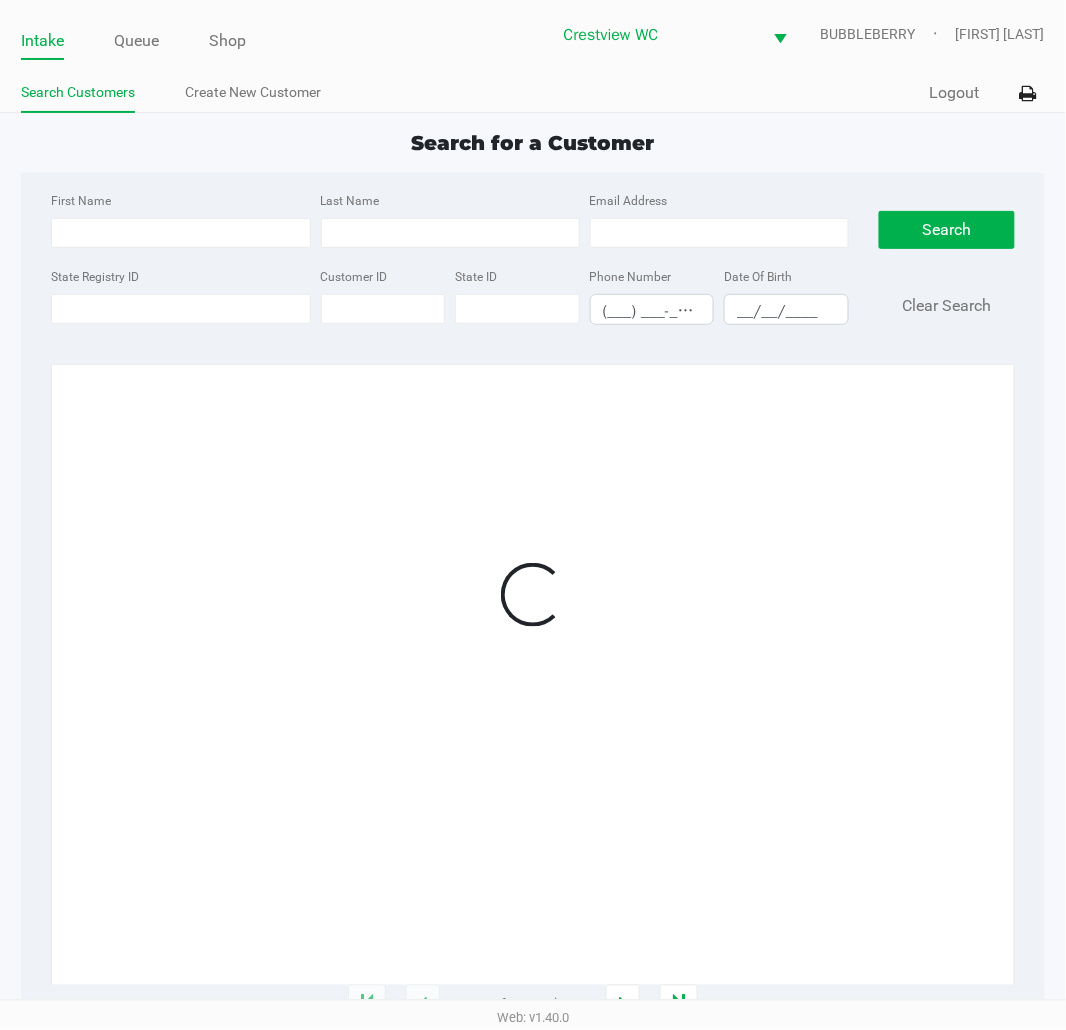 click on "First Name Last Name Email Address State Registry ID Customer ID State ID Phone Number (___) ___-____ Date Of Birth __/__/____  Search   Clear Search  Loading  1 - 20 of 892163 items" 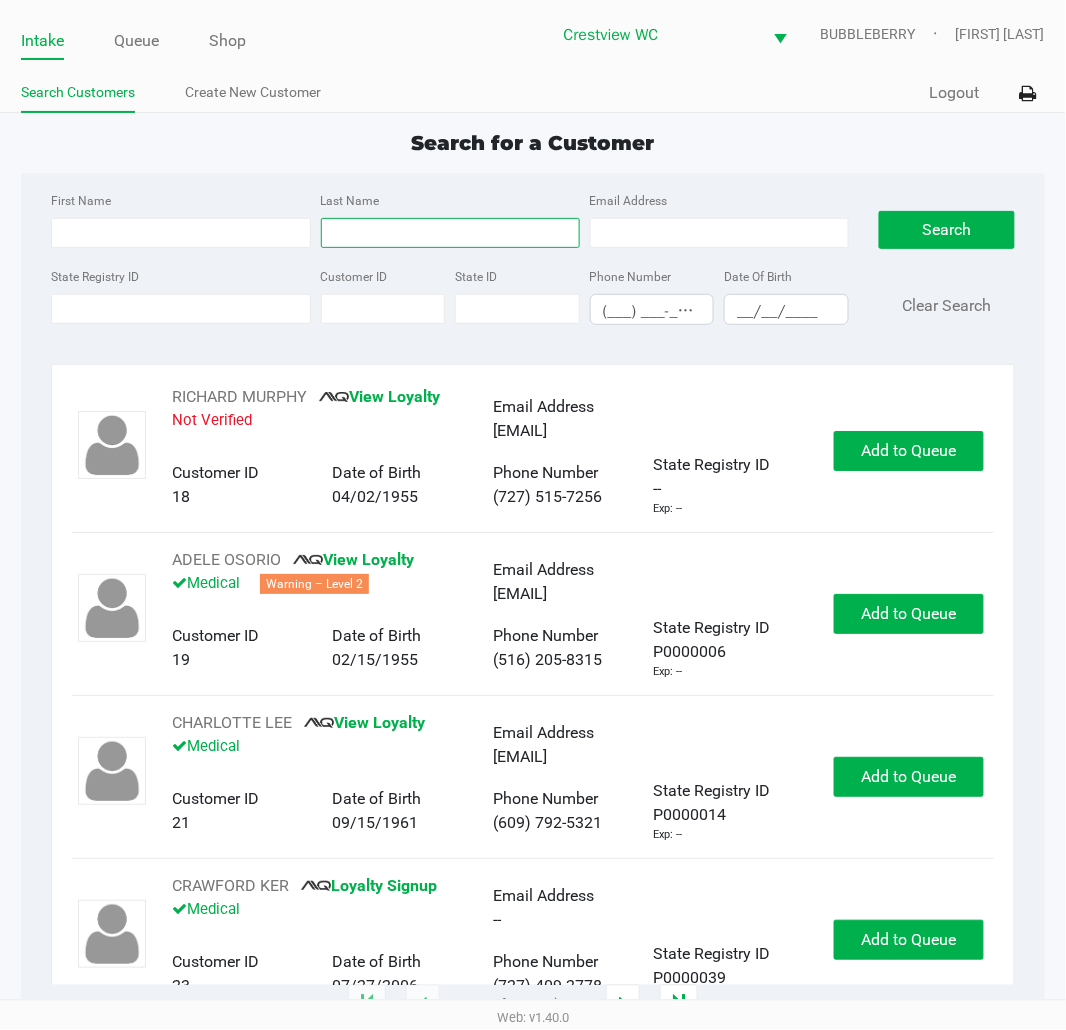 click on "Last Name" at bounding box center [450, 233] 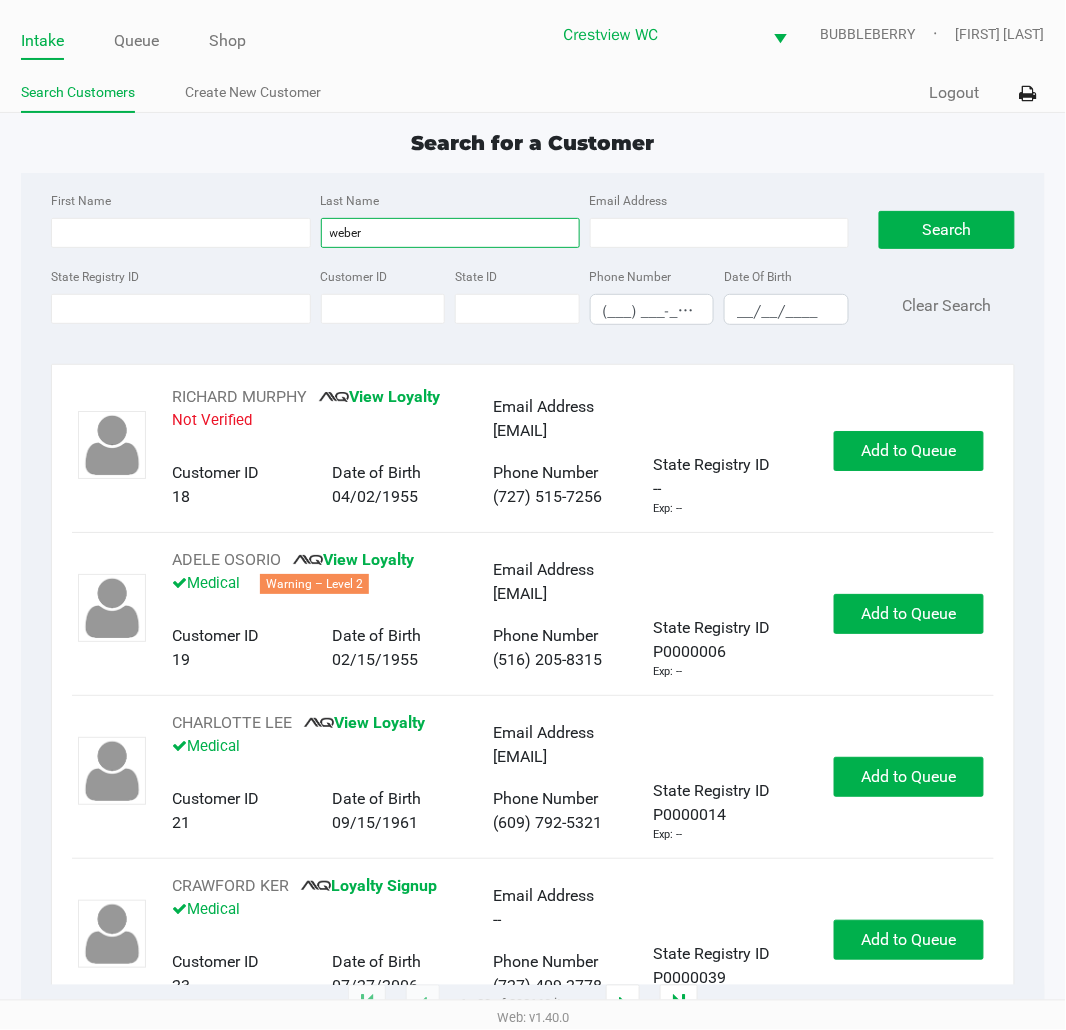 type on "weber" 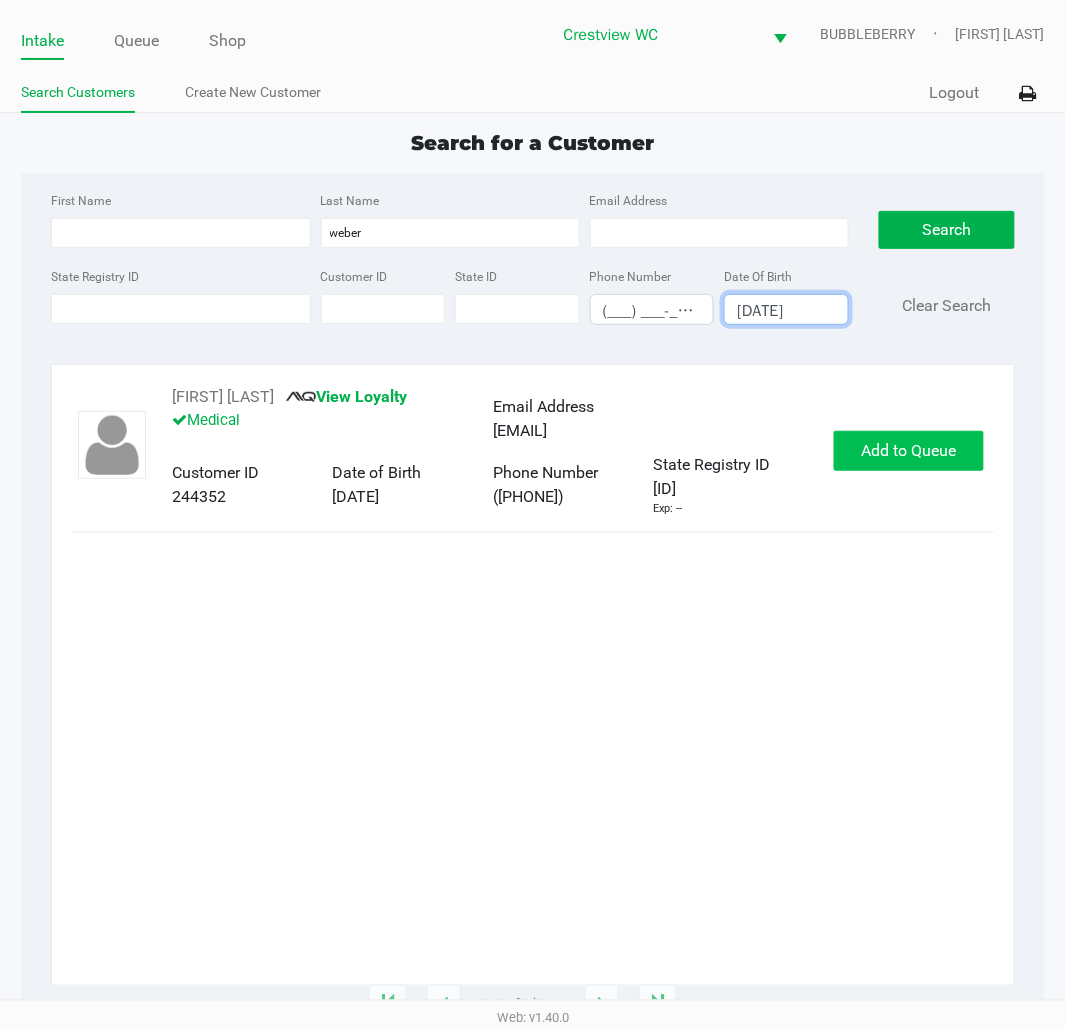 type on "[DATE]" 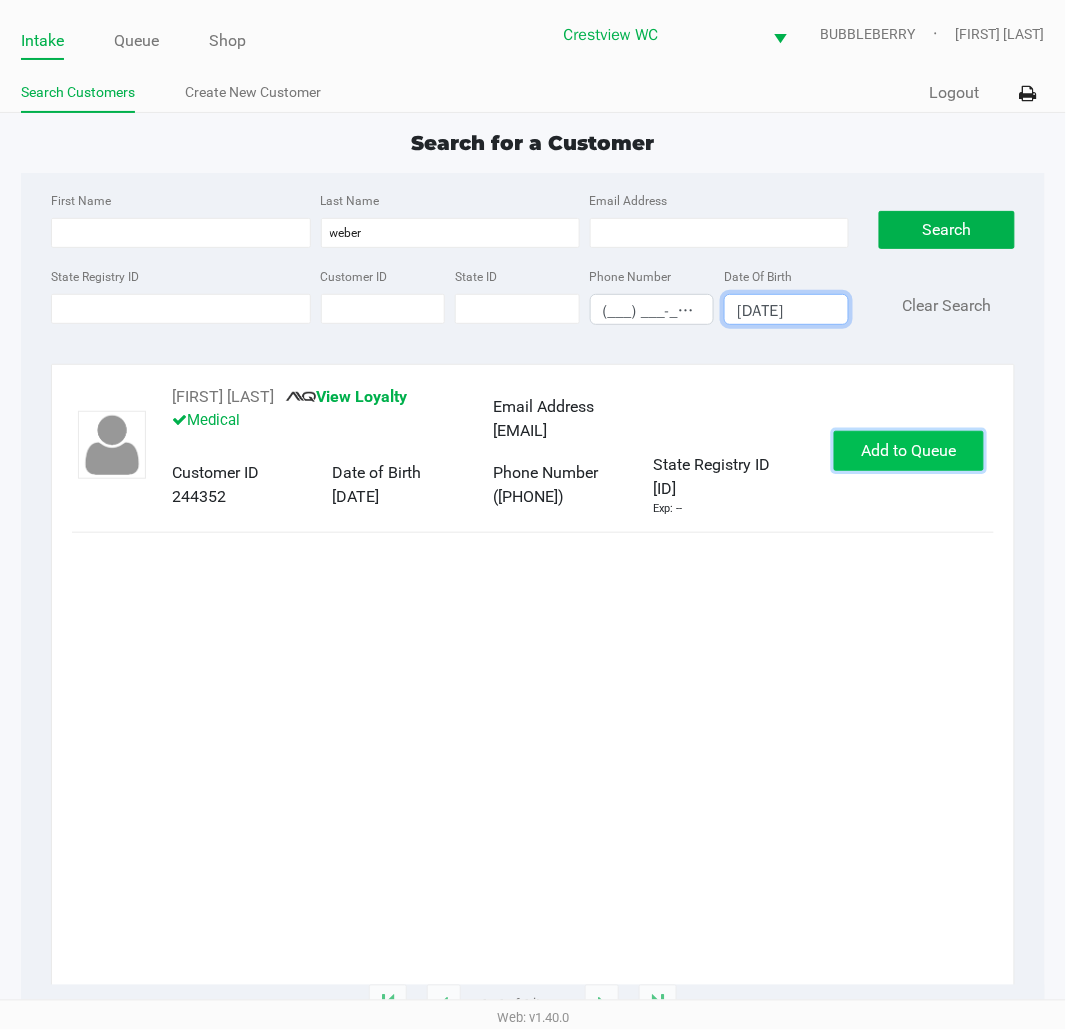 click on "Add to Queue" 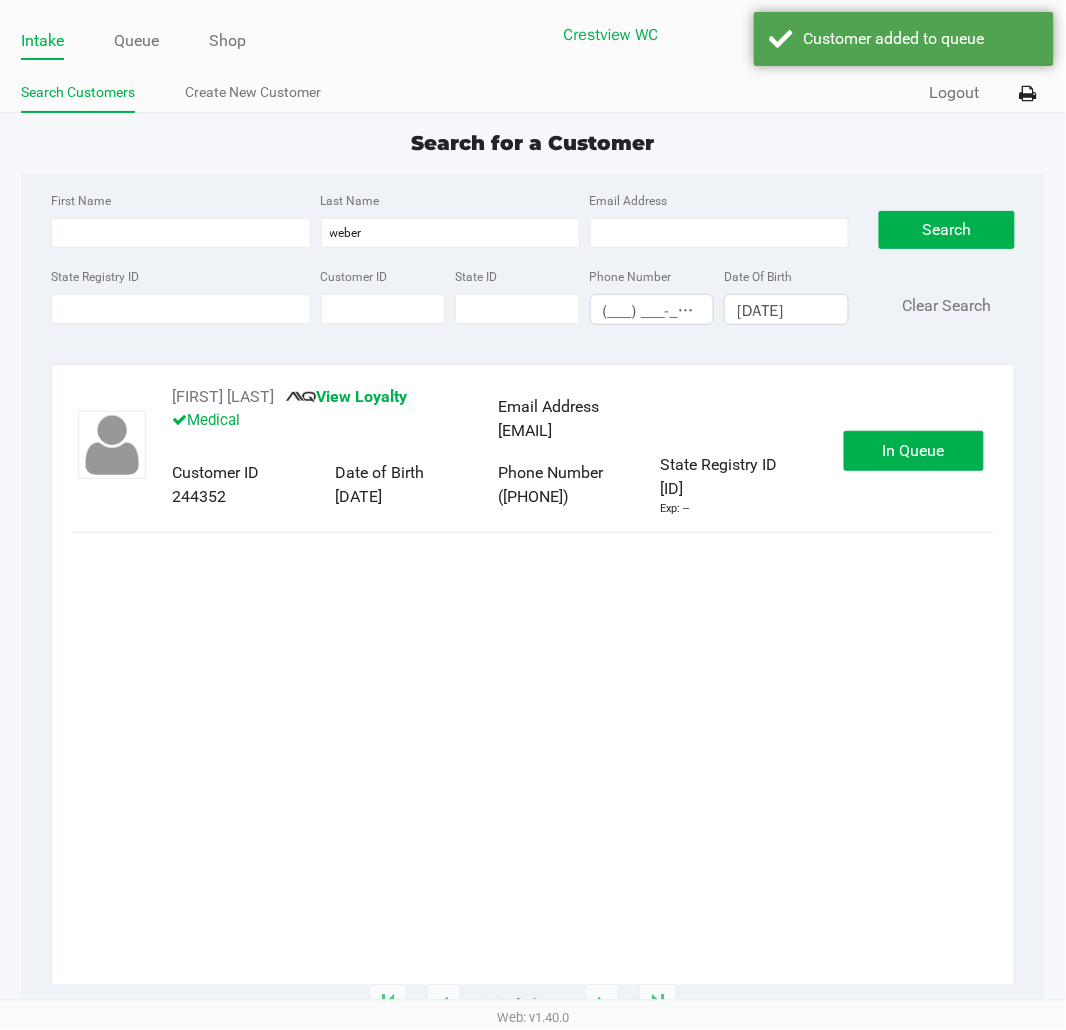 click on "In Queue" 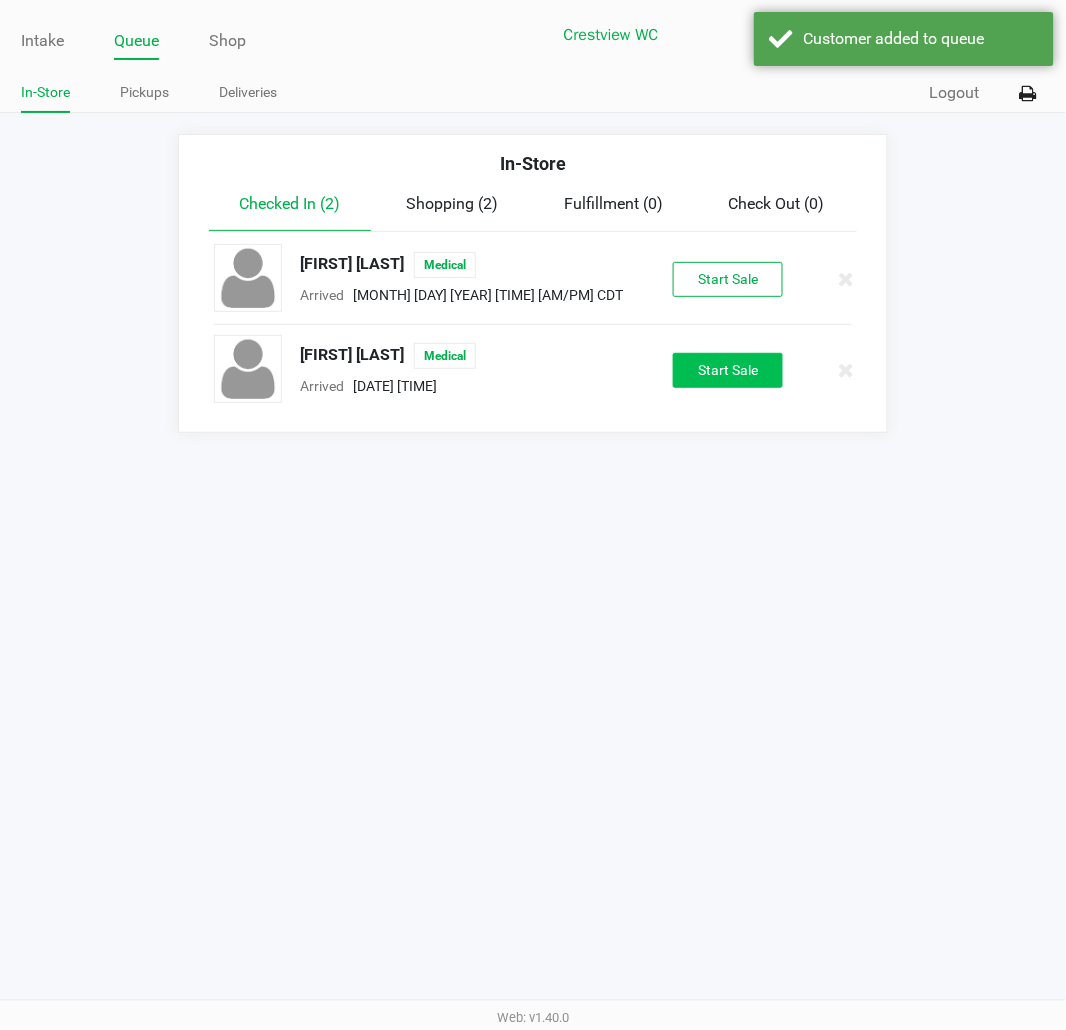 click on "Start Sale" 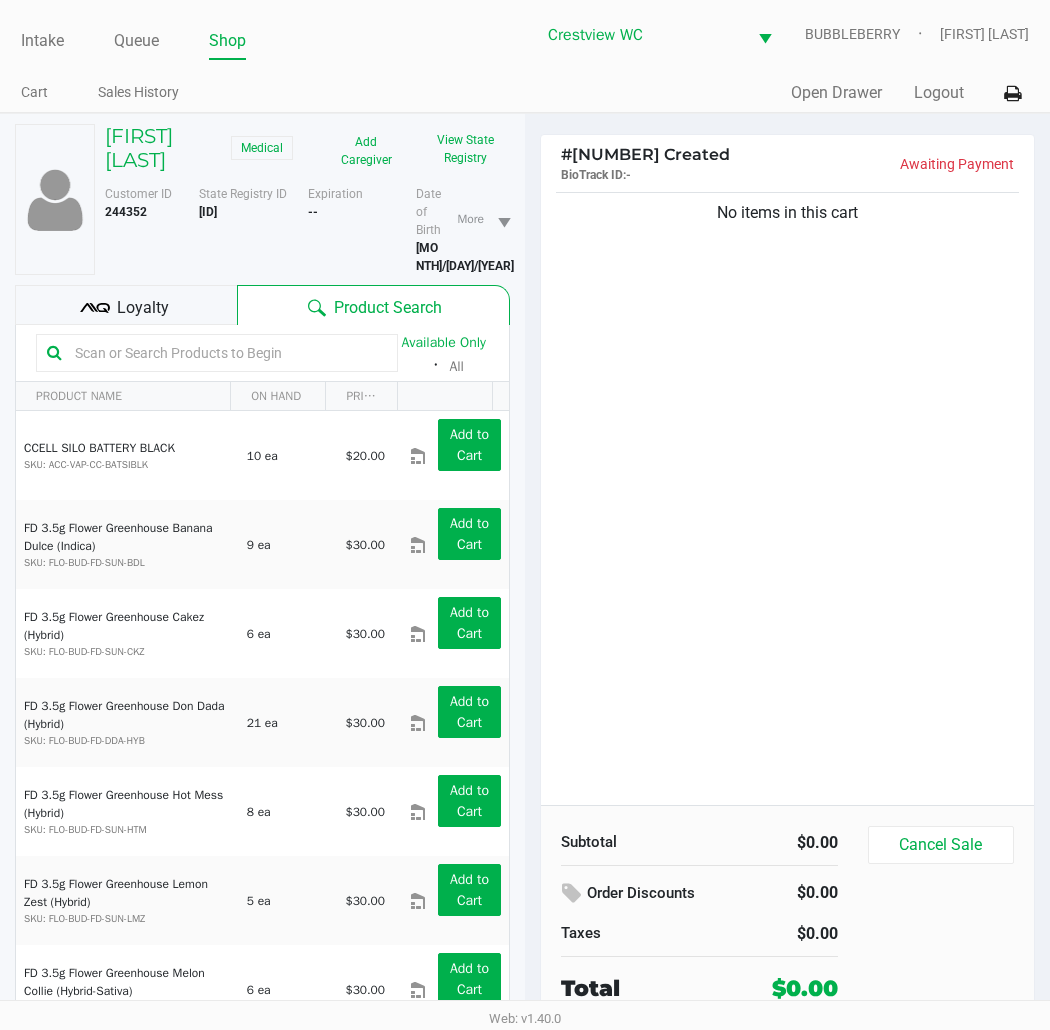 click on "View State Registry" 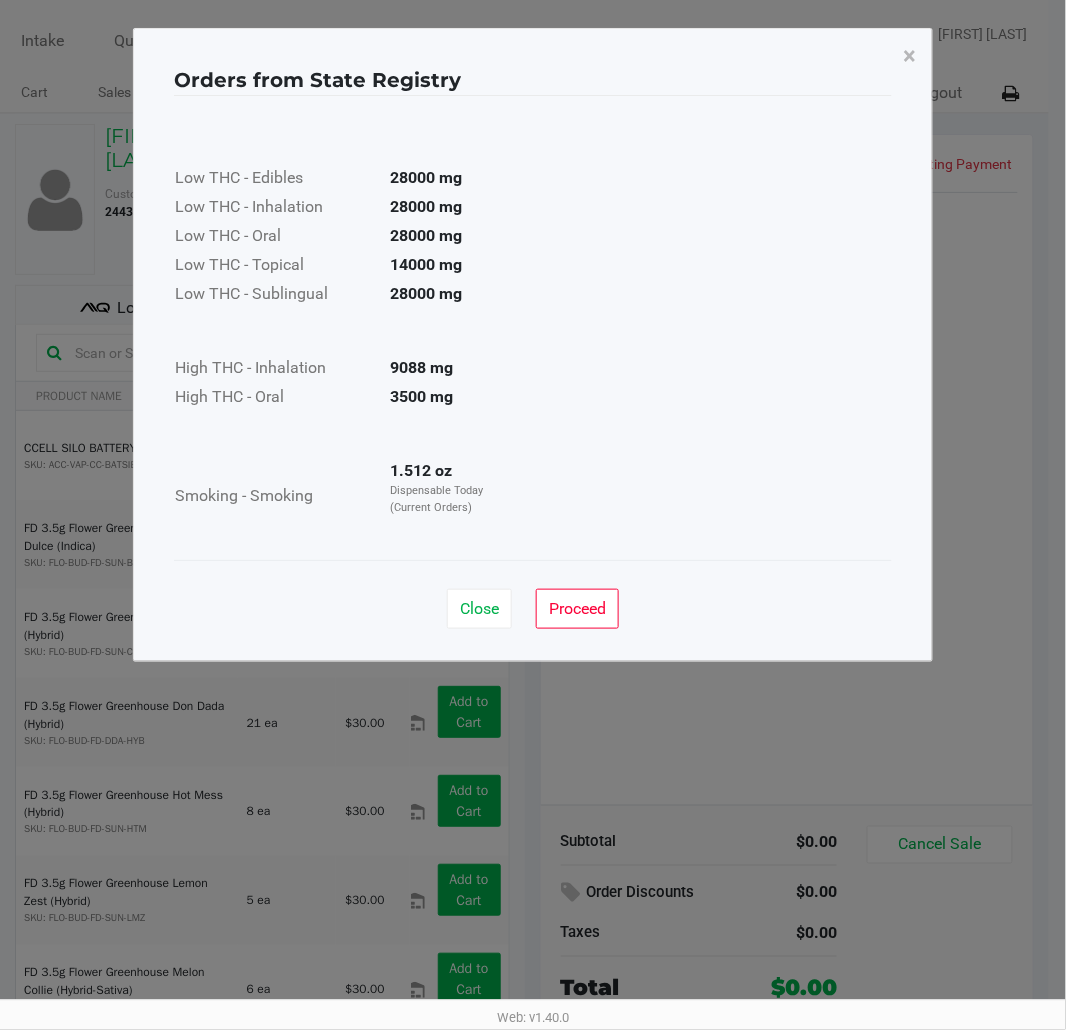 click on "Close" 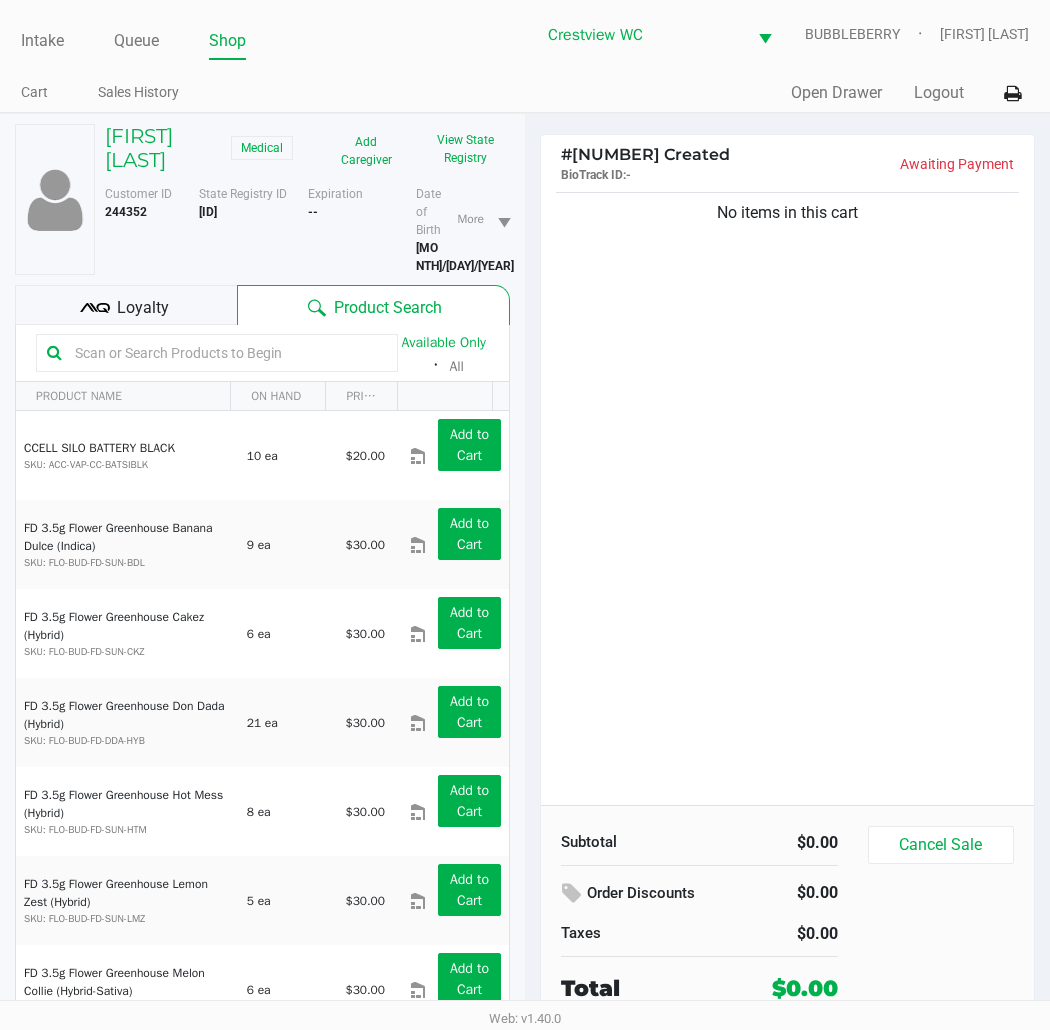 click on "Orders from State Registry  ×      Low THC - Edibles  28000 mg  Low THC - Inhalation  28000 mg  Low THC - Oral  28000 mg  Low THC - Topical  14000 mg  Low THC - Sublingual  28000 mg      High THC - Inhalation  9088 mg  High THC - Oral  3500 mg      Smoking - Smoking  1.512 oz  Dispensable Today (Current Orders)   Close   Proceed" 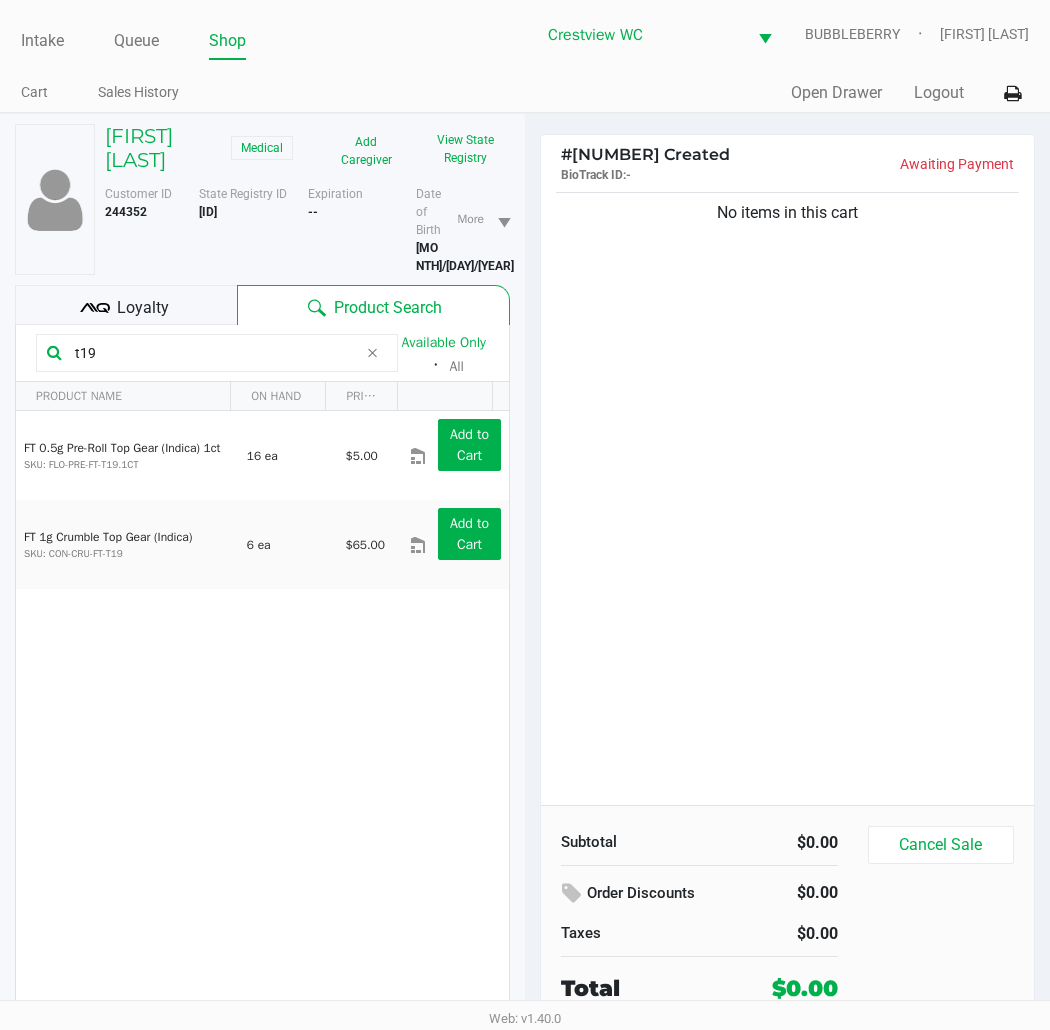 type on "t19" 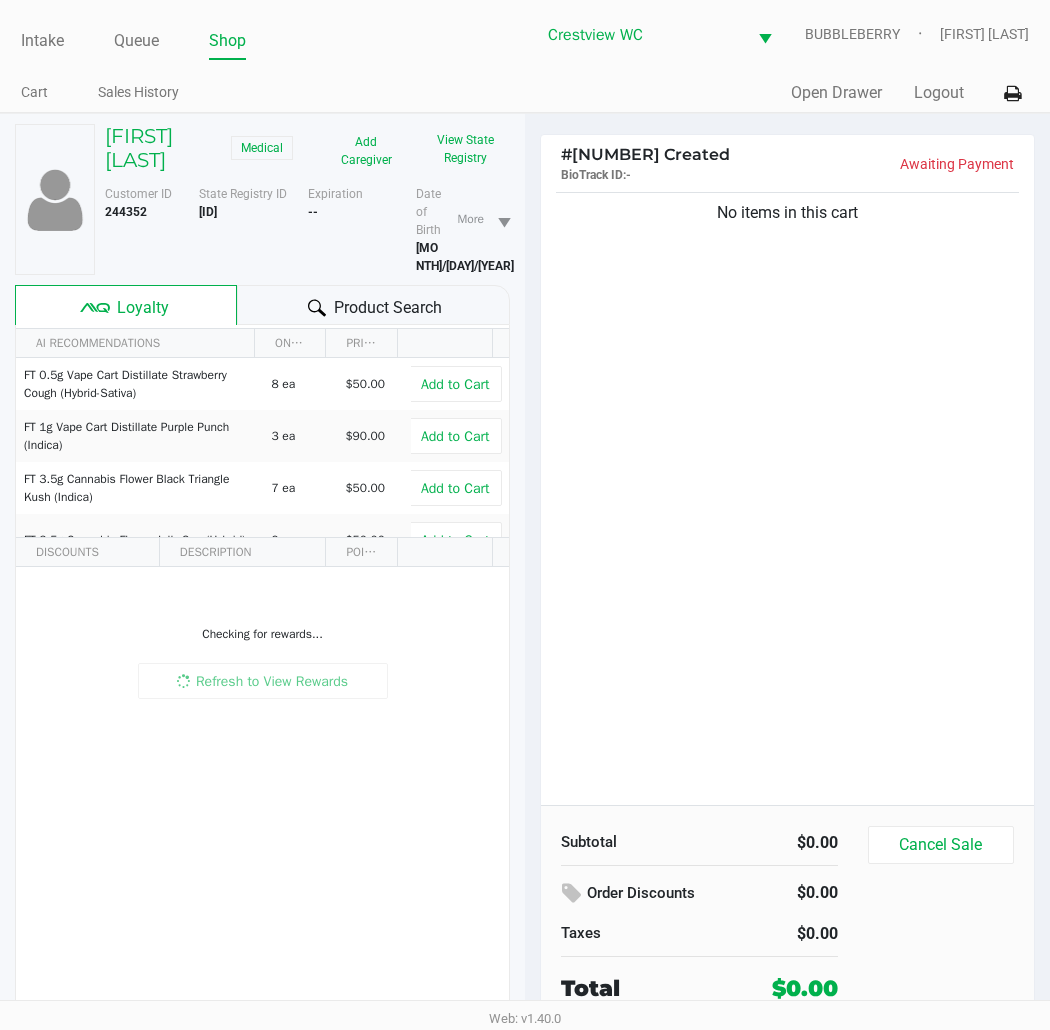 click on "No items in this cart" 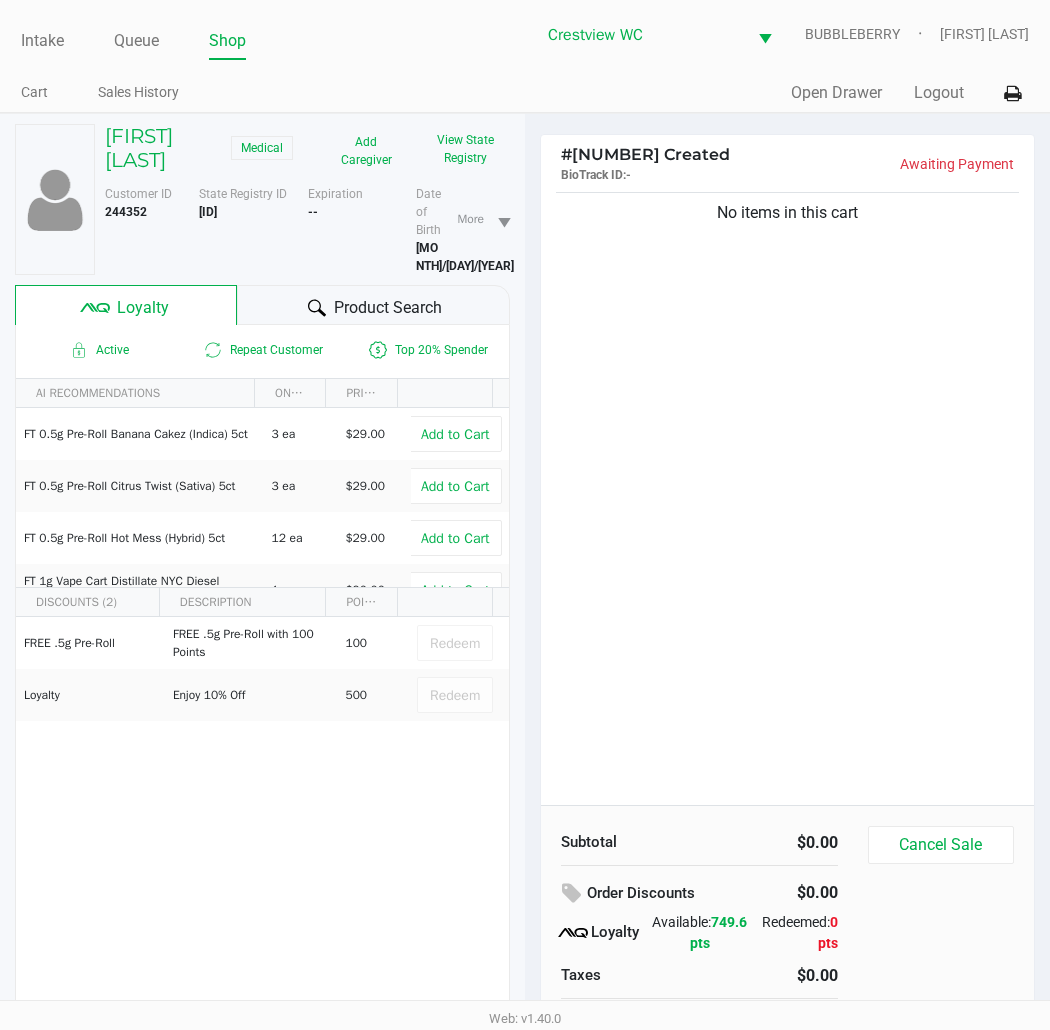 click on "Product Search" 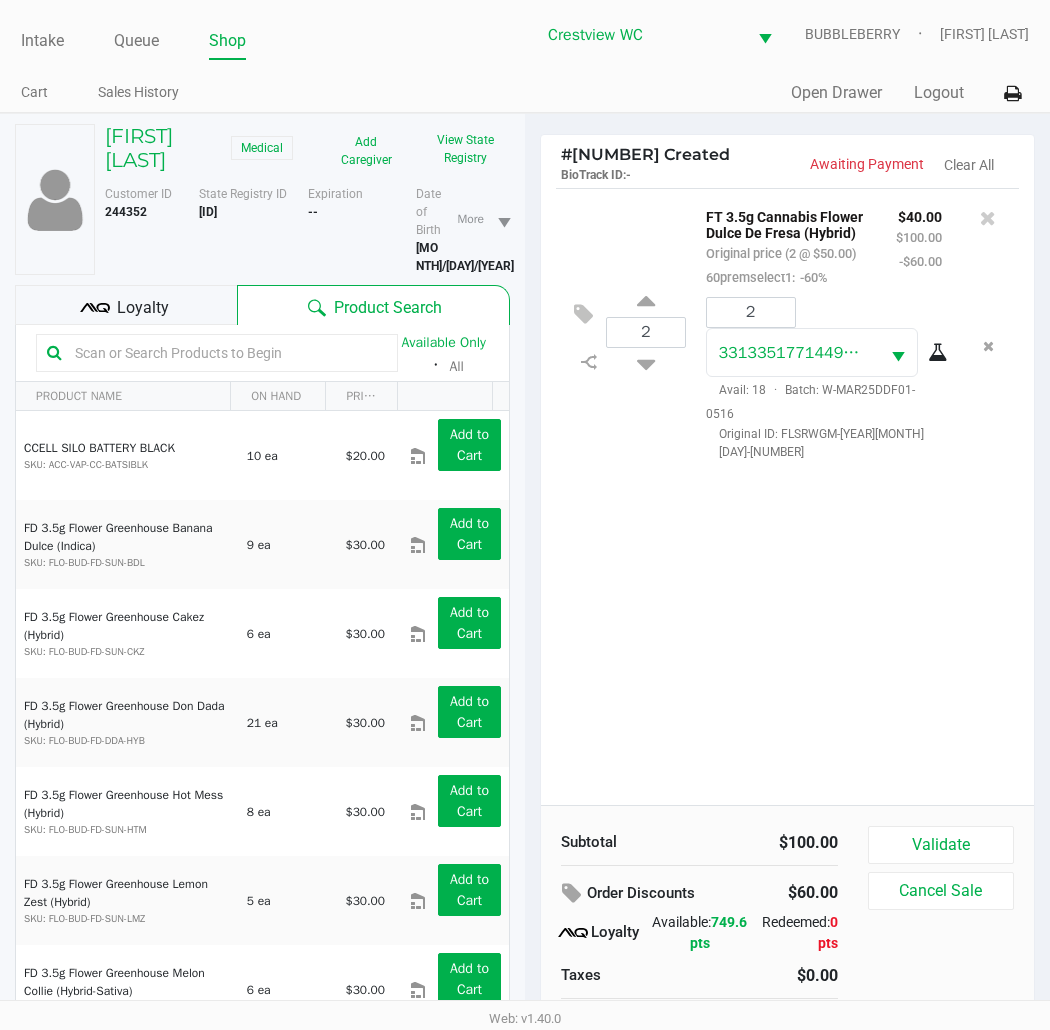 click on "[NUMBER]  FT 3.5g Cannabis Flower Dulce De Fresa (Hybrid)   Original price (2 @ $50.00)  60premselect1:  -60% $40.00 $100.00 -$60.00 2 [NUMBER]  Avail: 18  ·  Batch: W-MAR25DDF01-0516   Original ID: [ID]" 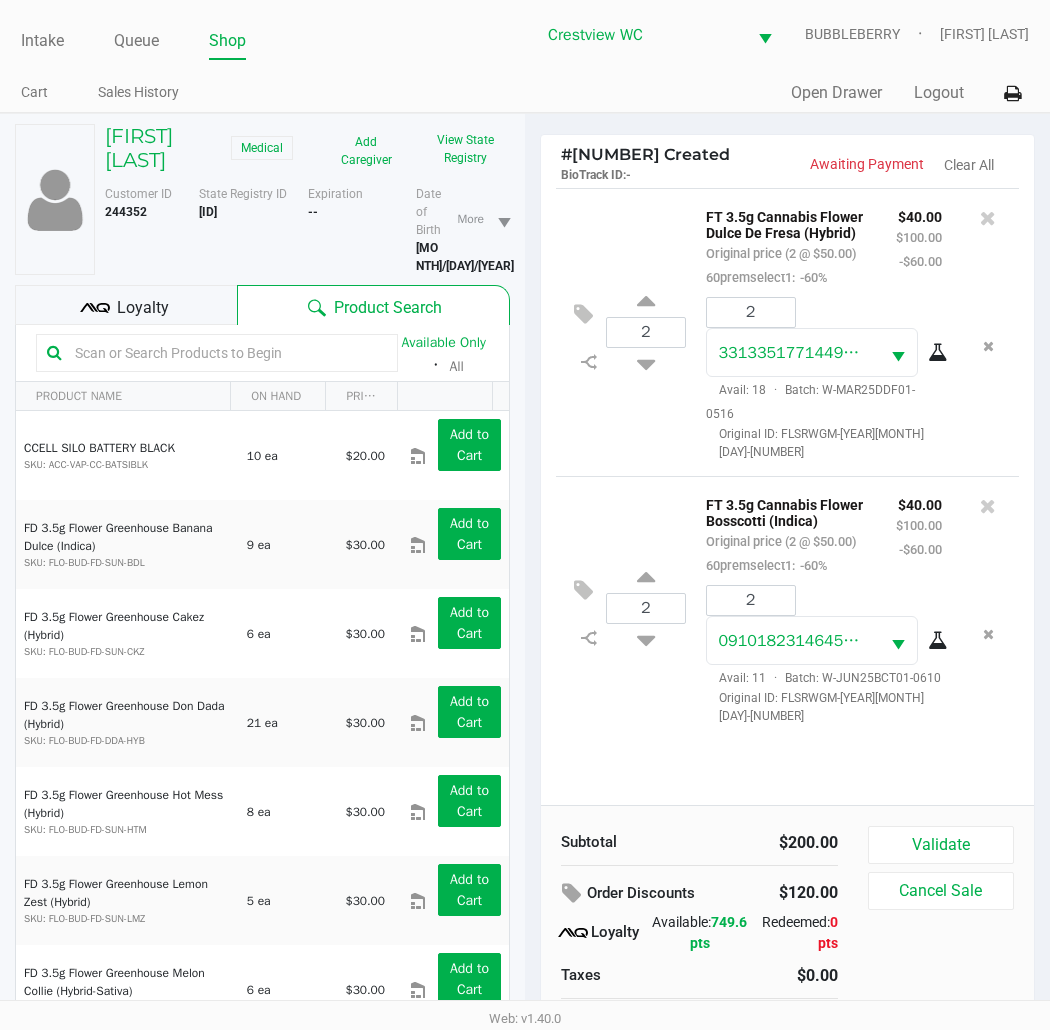 scroll, scrollTop: 104, scrollLeft: 0, axis: vertical 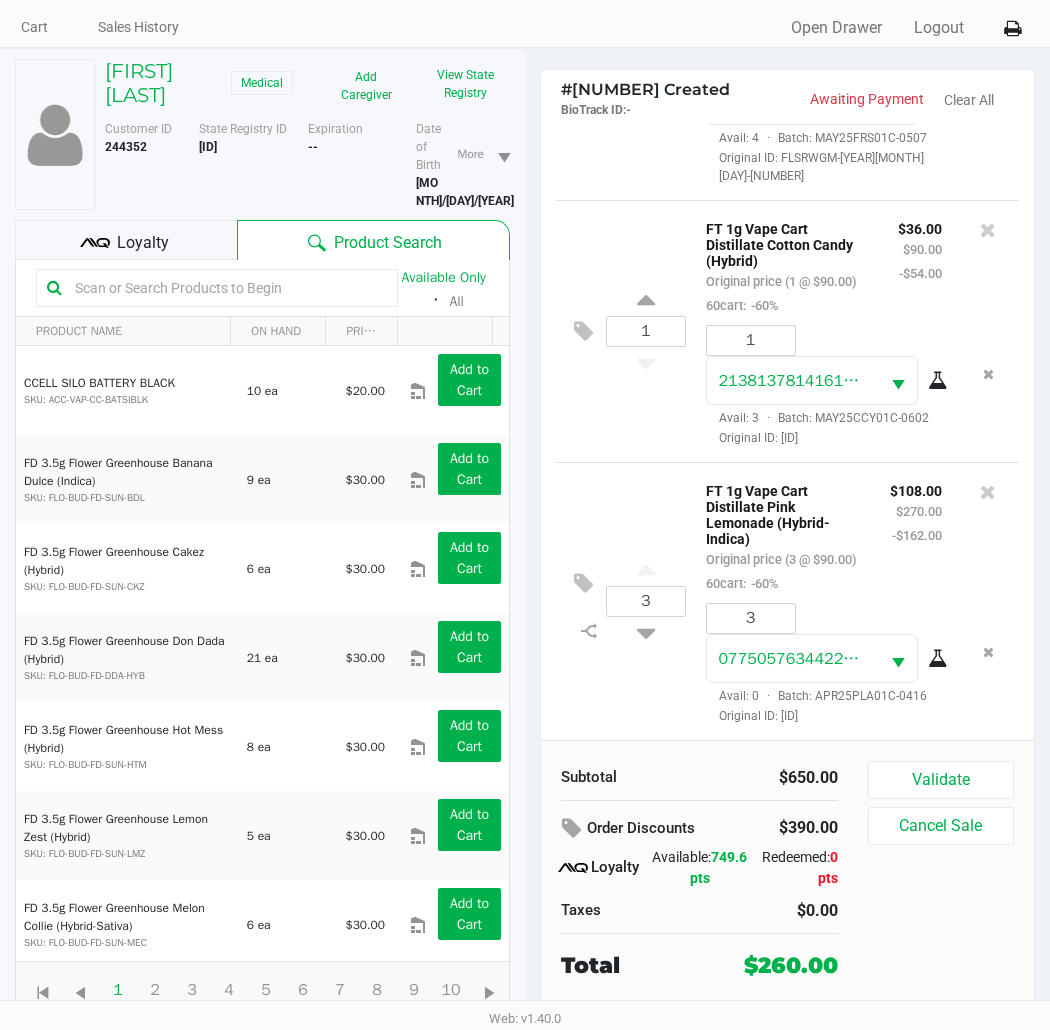 click on "Loyalty" 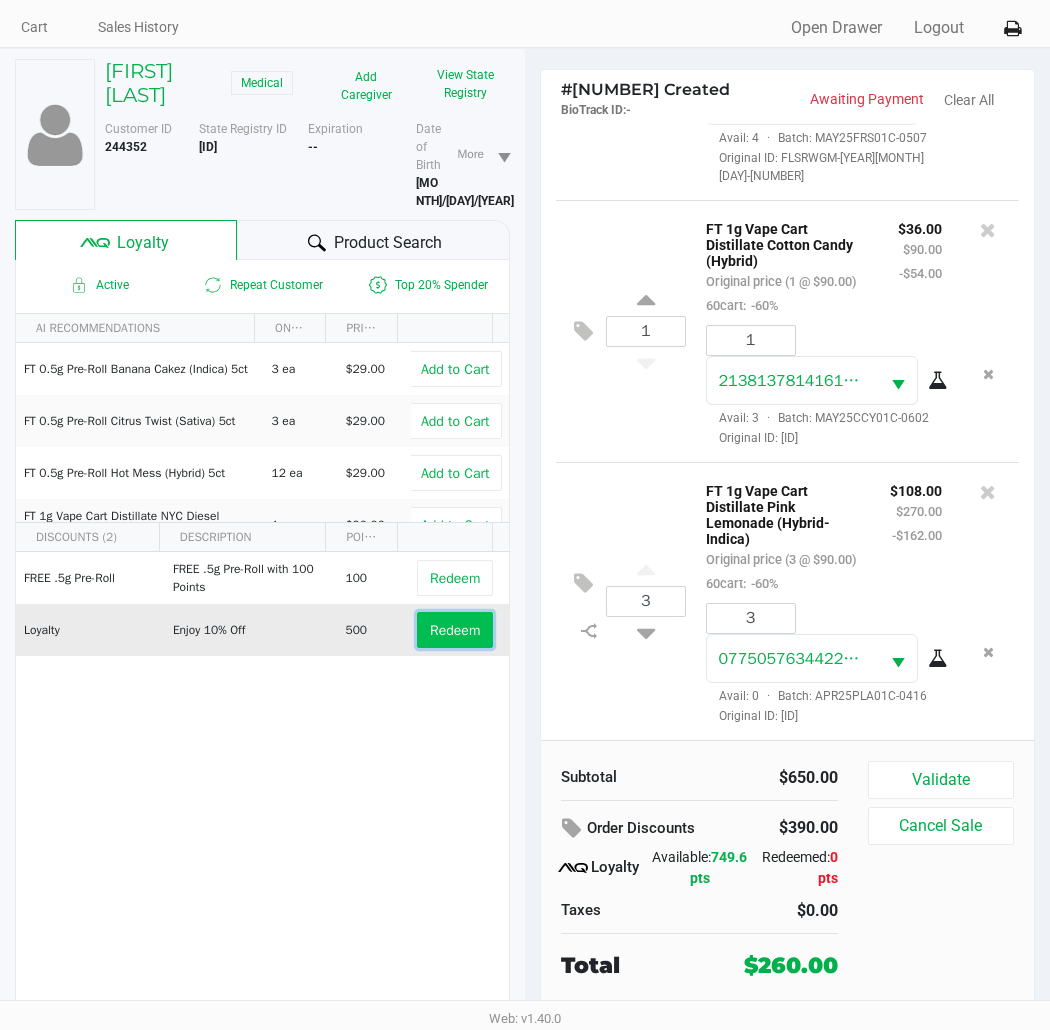 click on "Redeem" 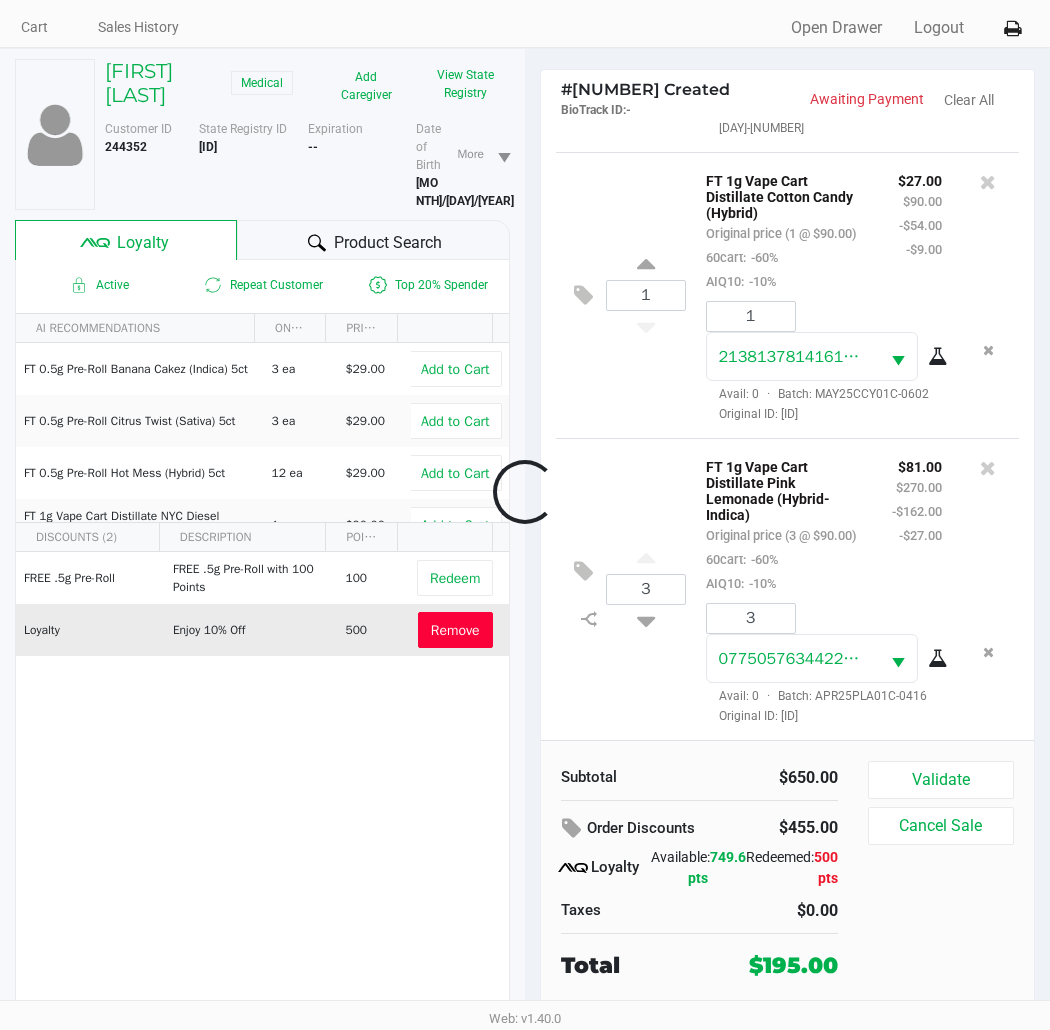 scroll, scrollTop: 1082, scrollLeft: 0, axis: vertical 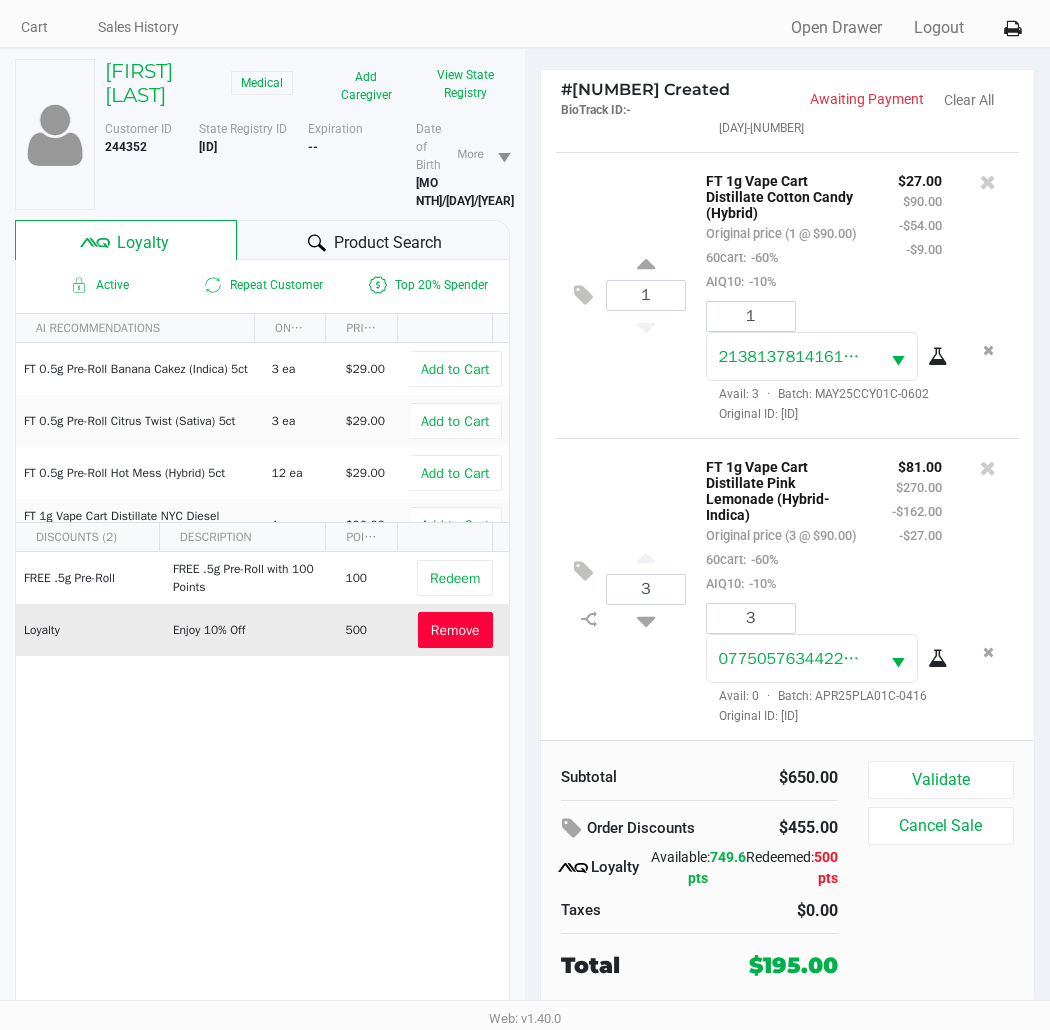 click on "$81.00 $270.00 -$162.00 -$27.00" 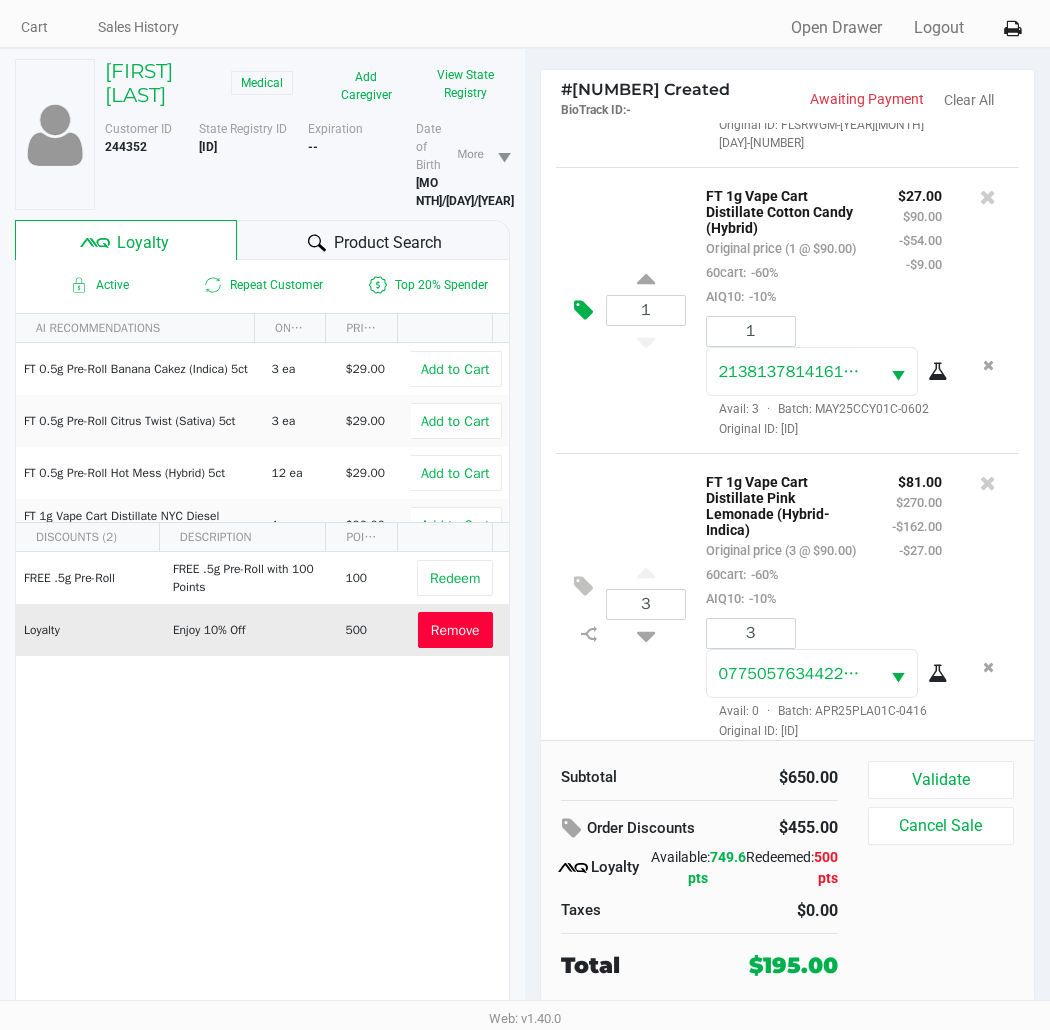 click 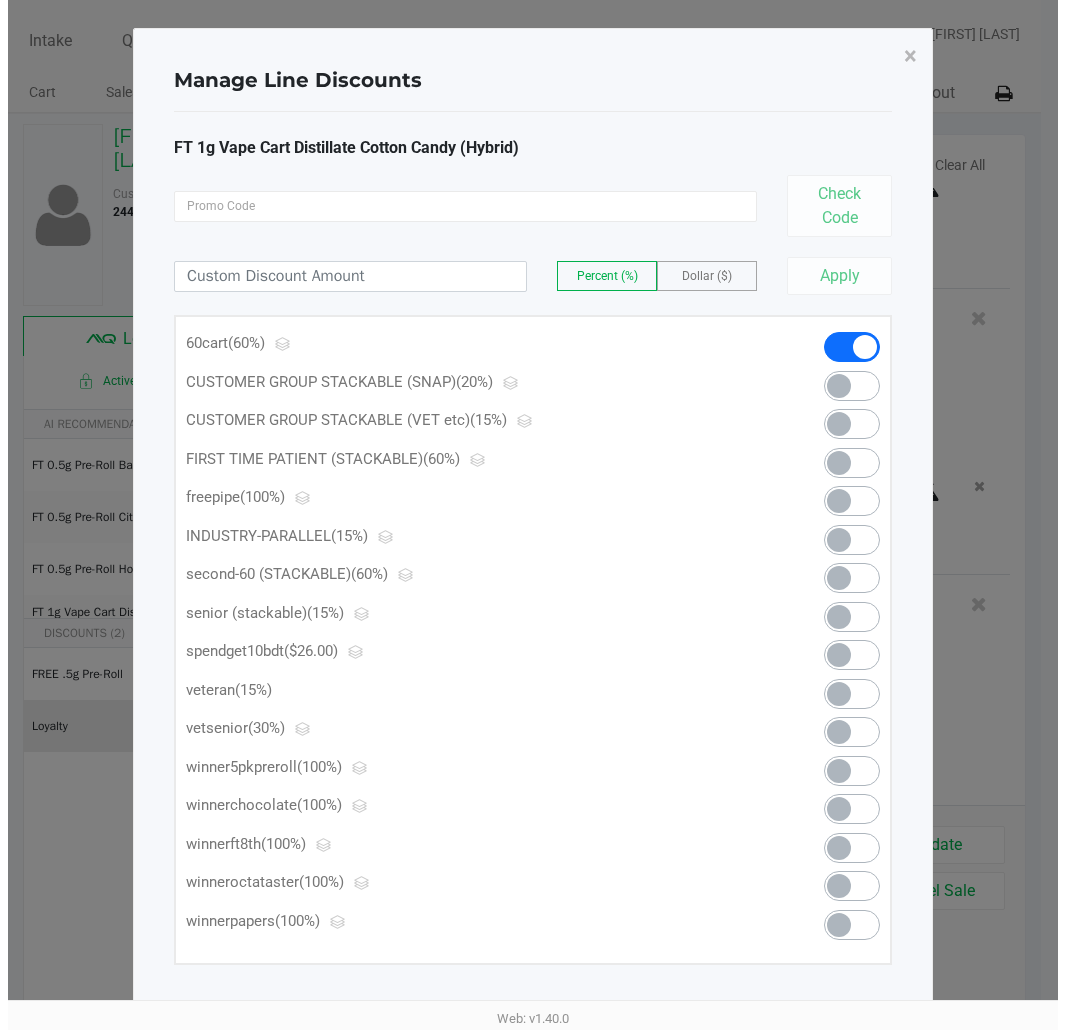 scroll, scrollTop: 0, scrollLeft: 0, axis: both 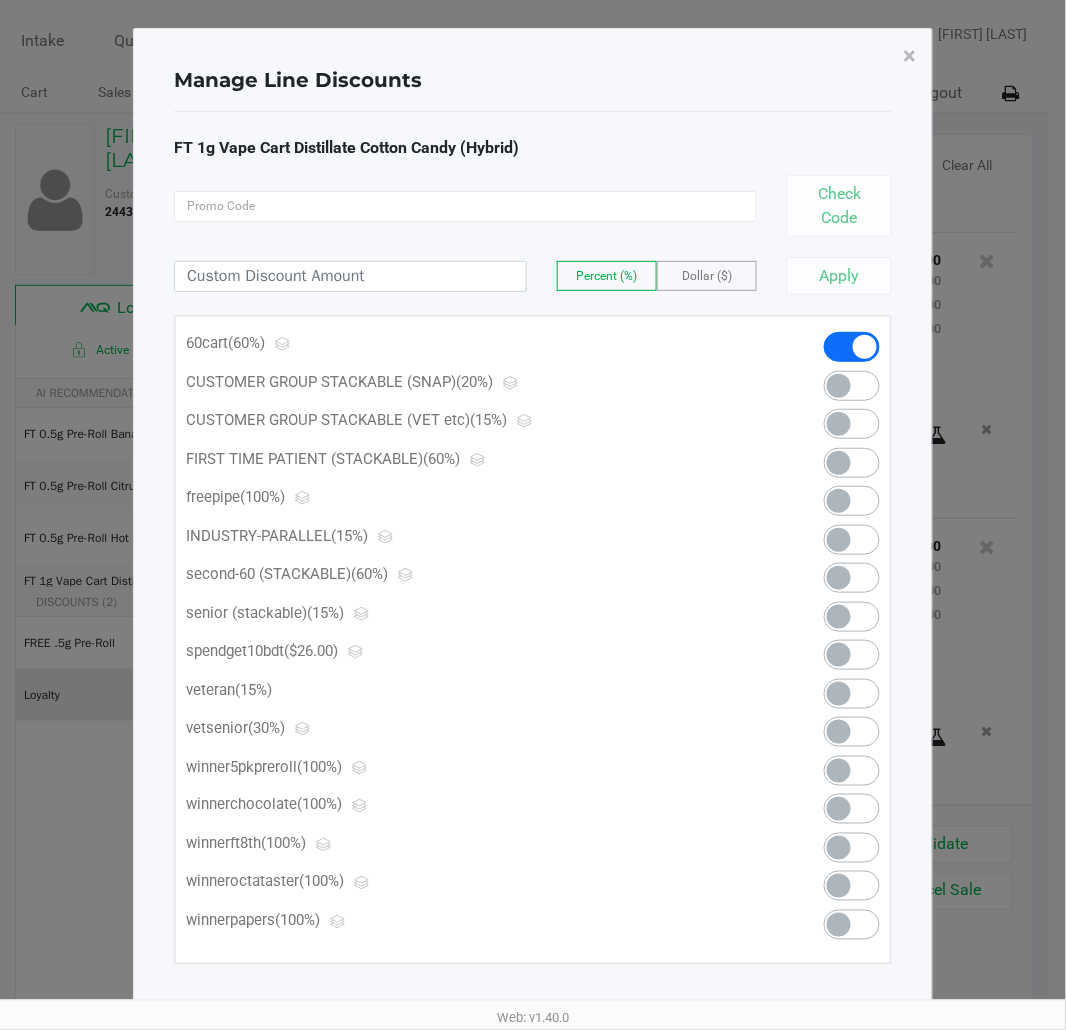 click 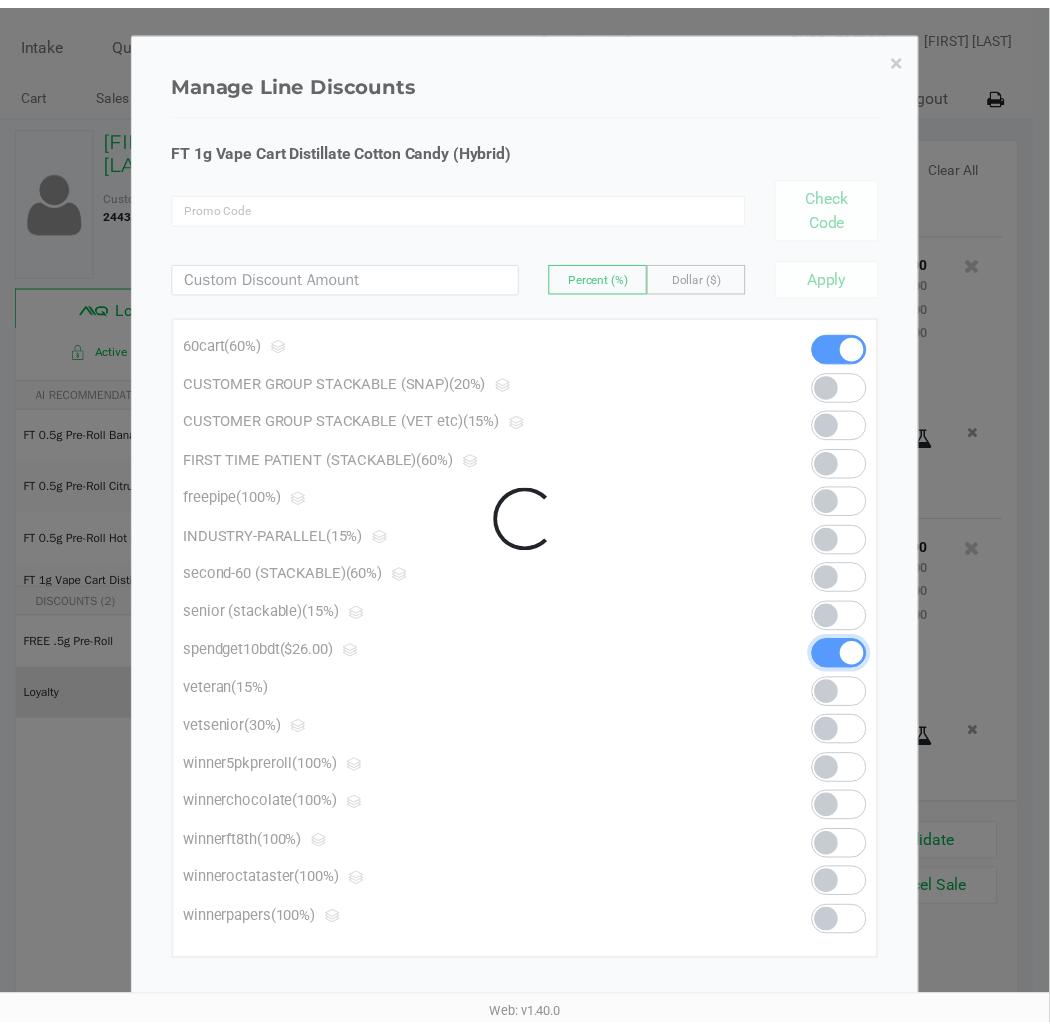 scroll, scrollTop: 1082, scrollLeft: 0, axis: vertical 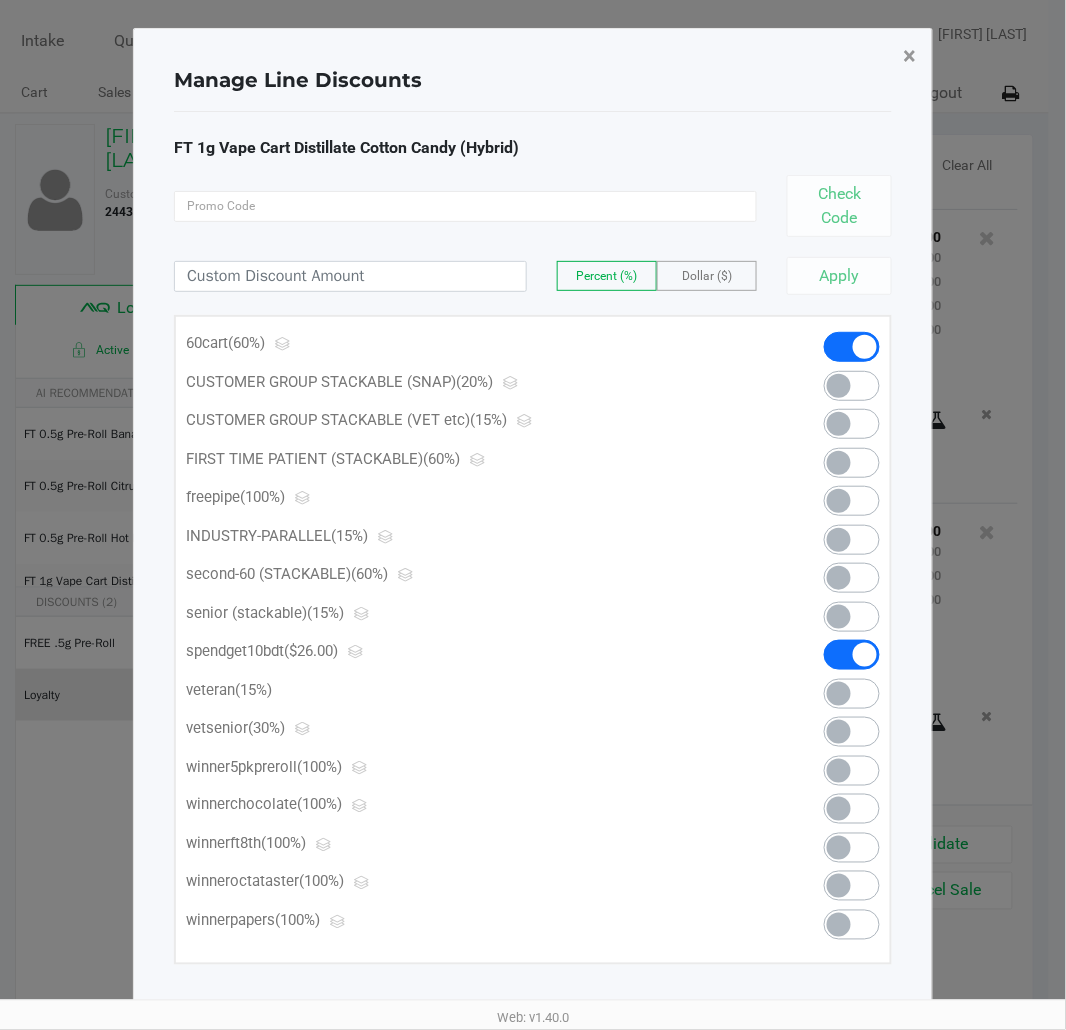 click on "×" 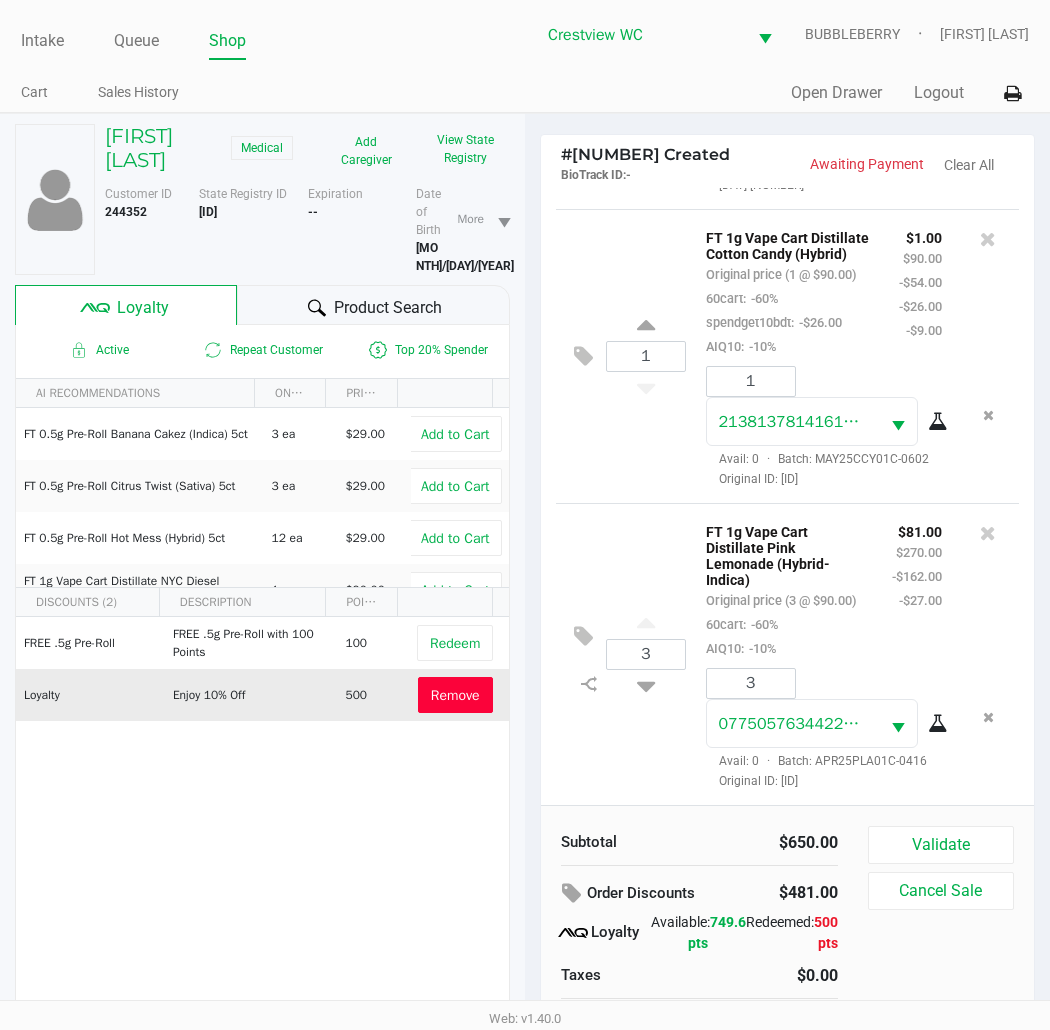 scroll, scrollTop: 1105, scrollLeft: 0, axis: vertical 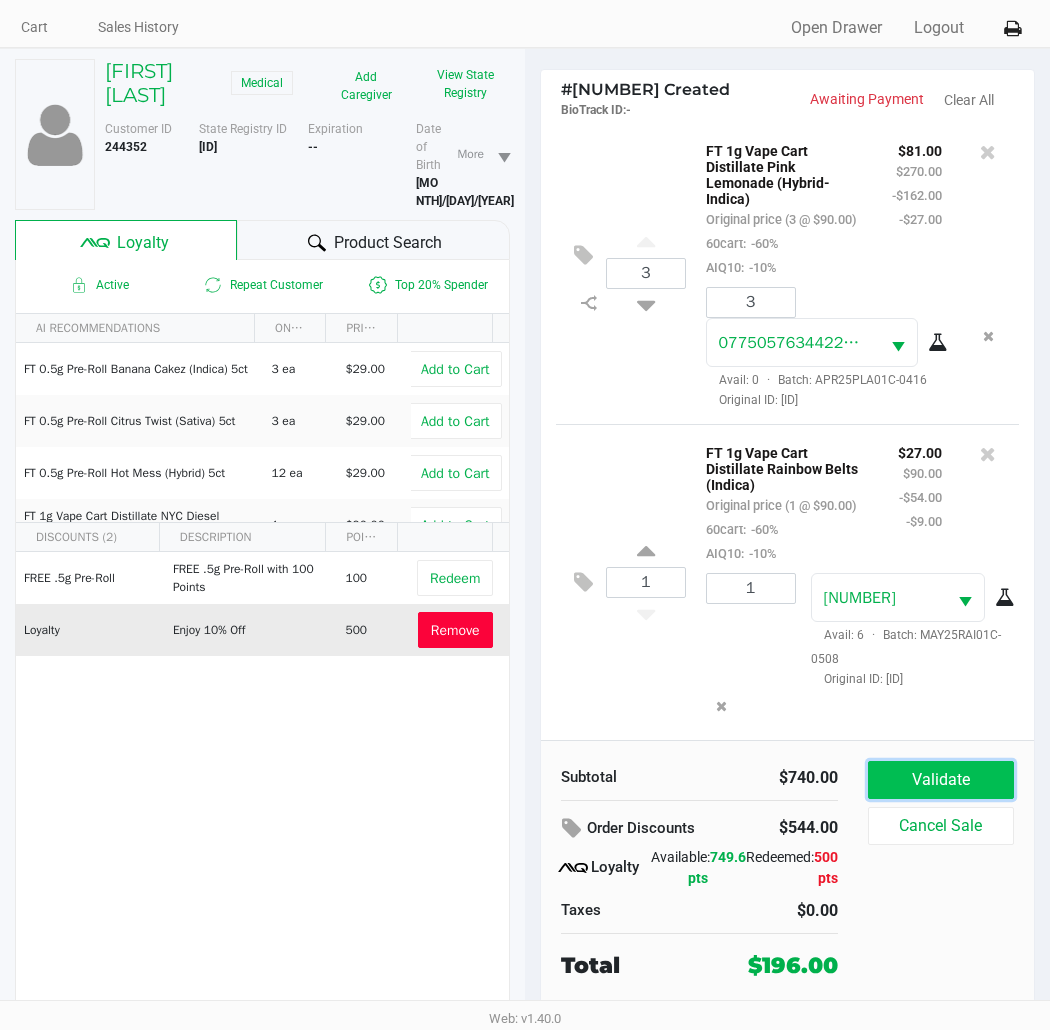 click on "Validate" 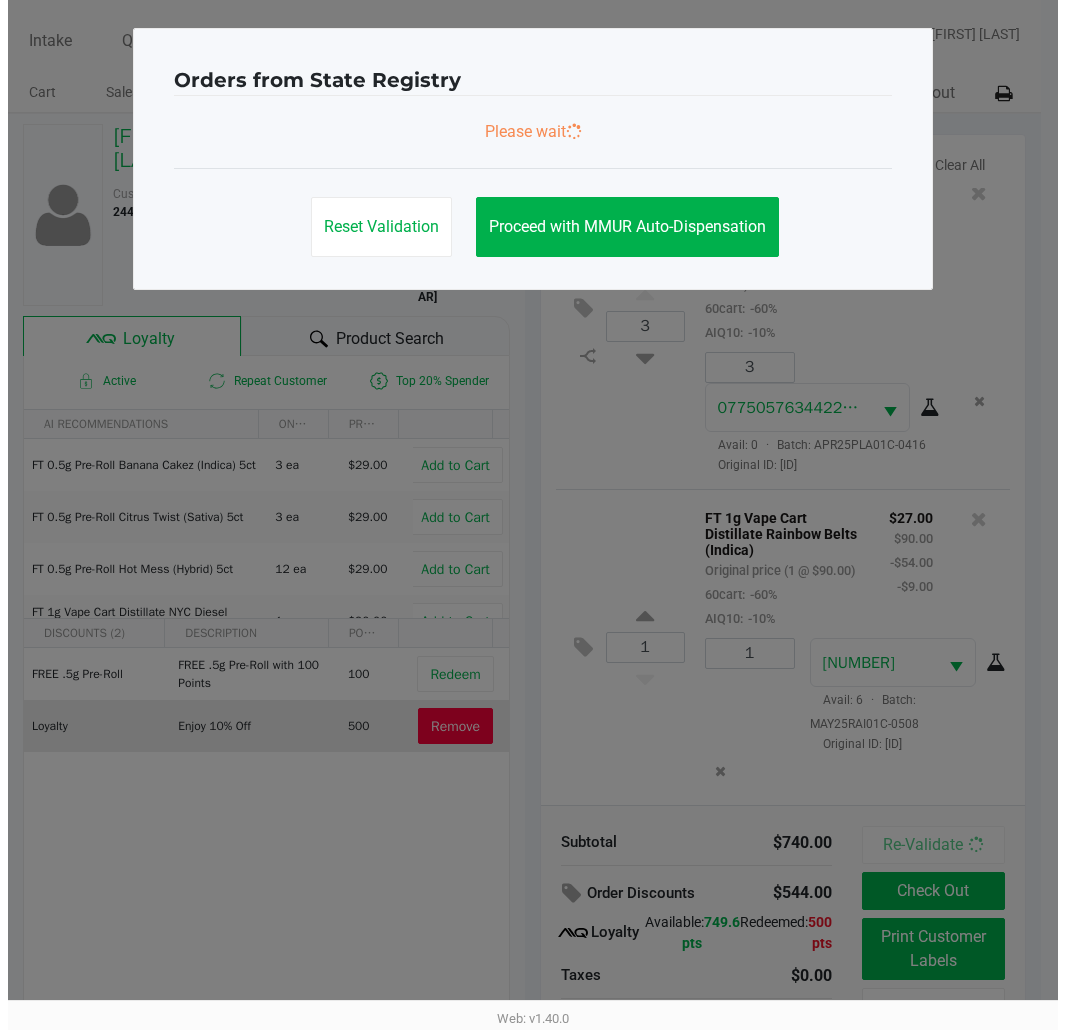 scroll, scrollTop: 0, scrollLeft: 0, axis: both 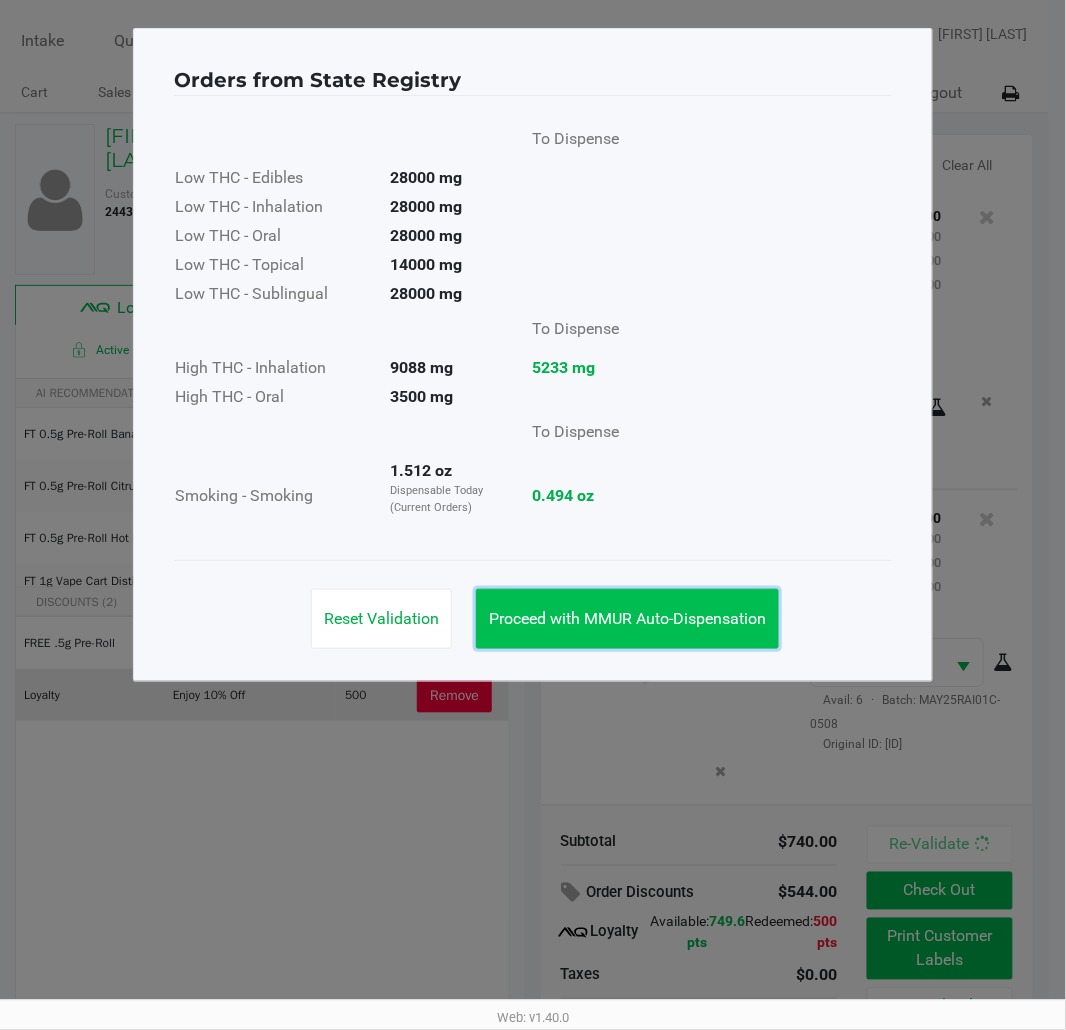 click on "Proceed with MMUR Auto-Dispensation" 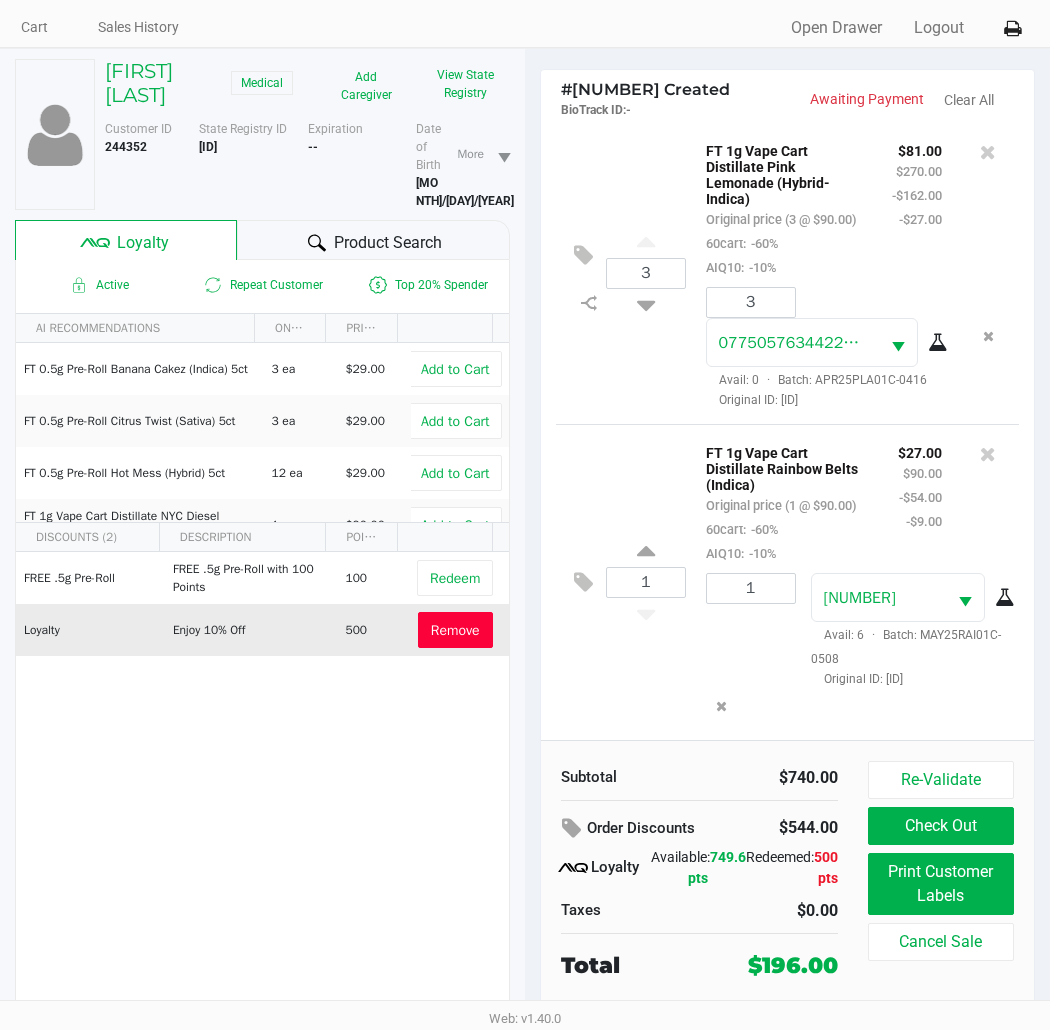 scroll, scrollTop: 104, scrollLeft: 0, axis: vertical 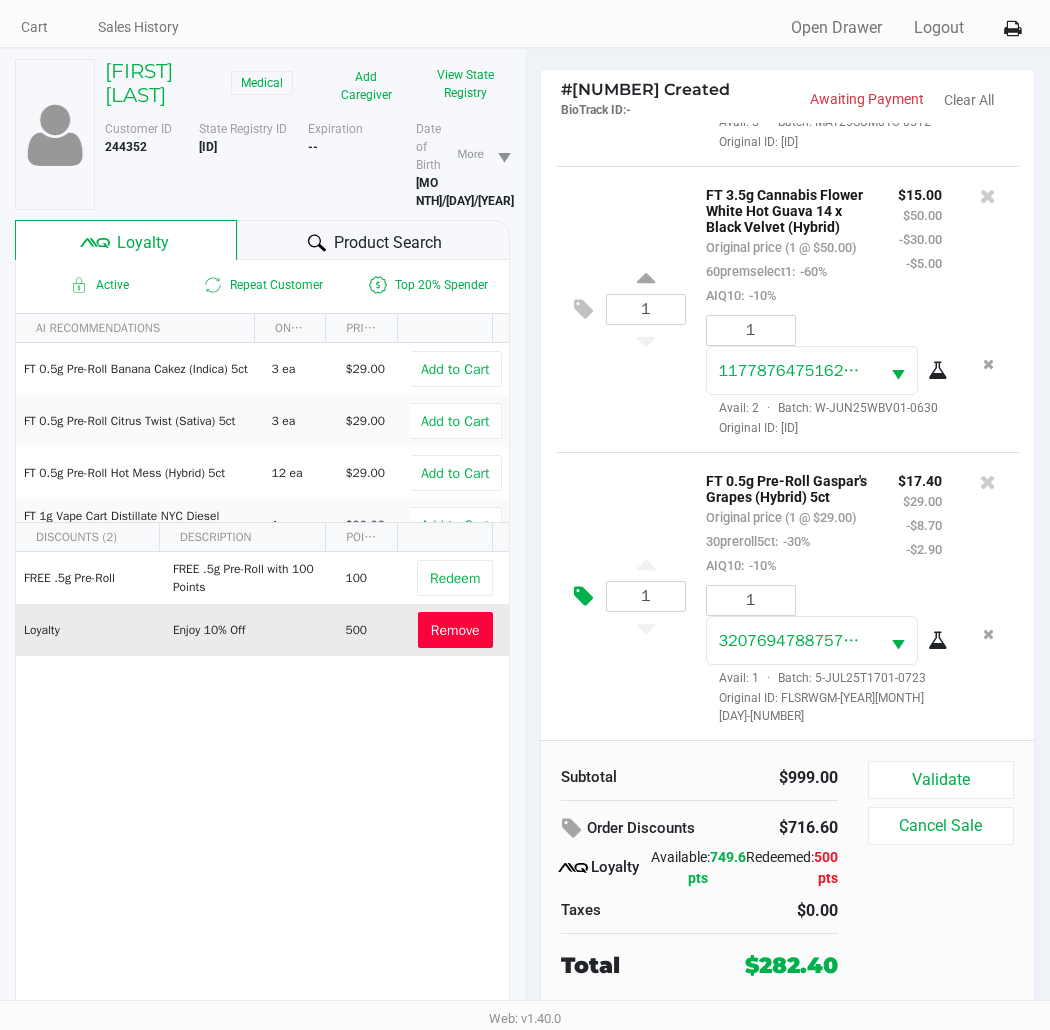 click 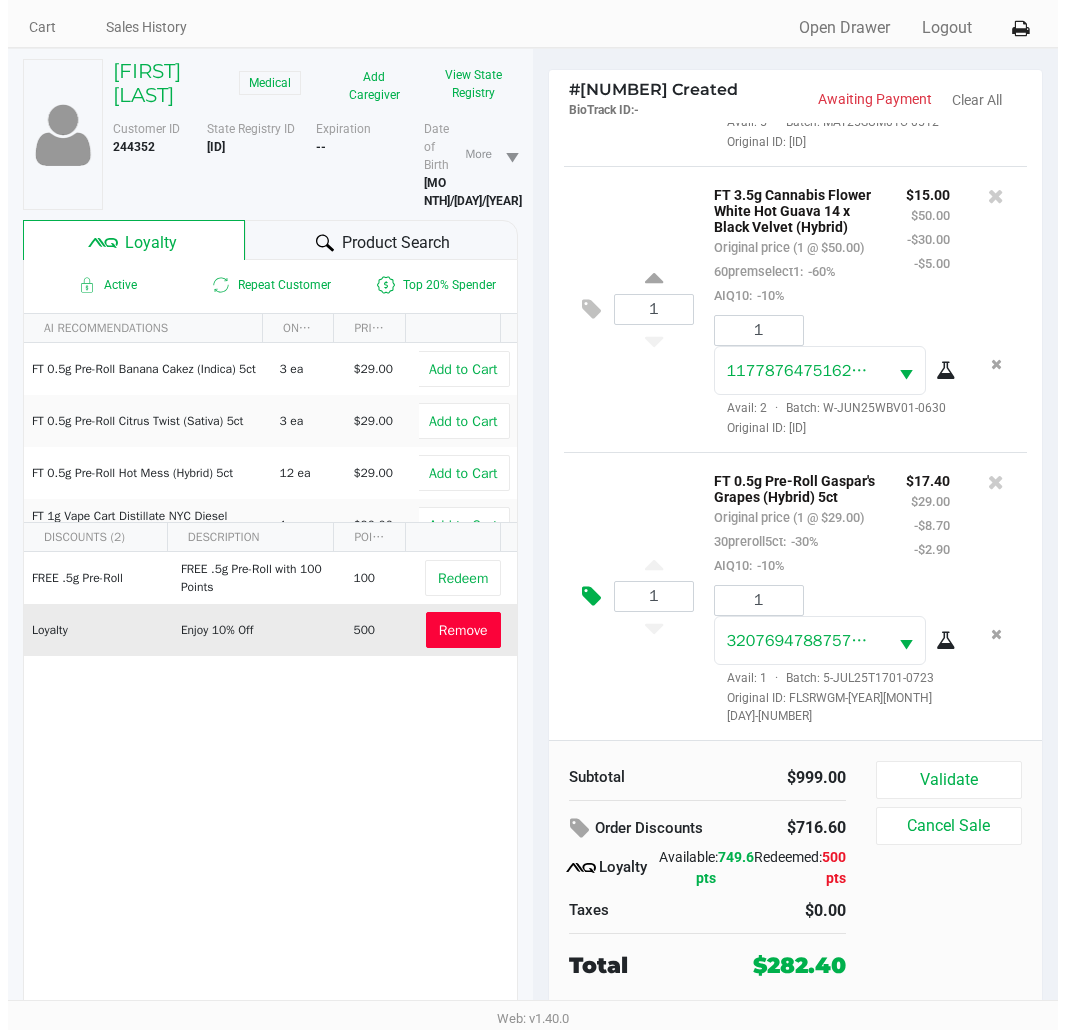 scroll, scrollTop: 0, scrollLeft: 0, axis: both 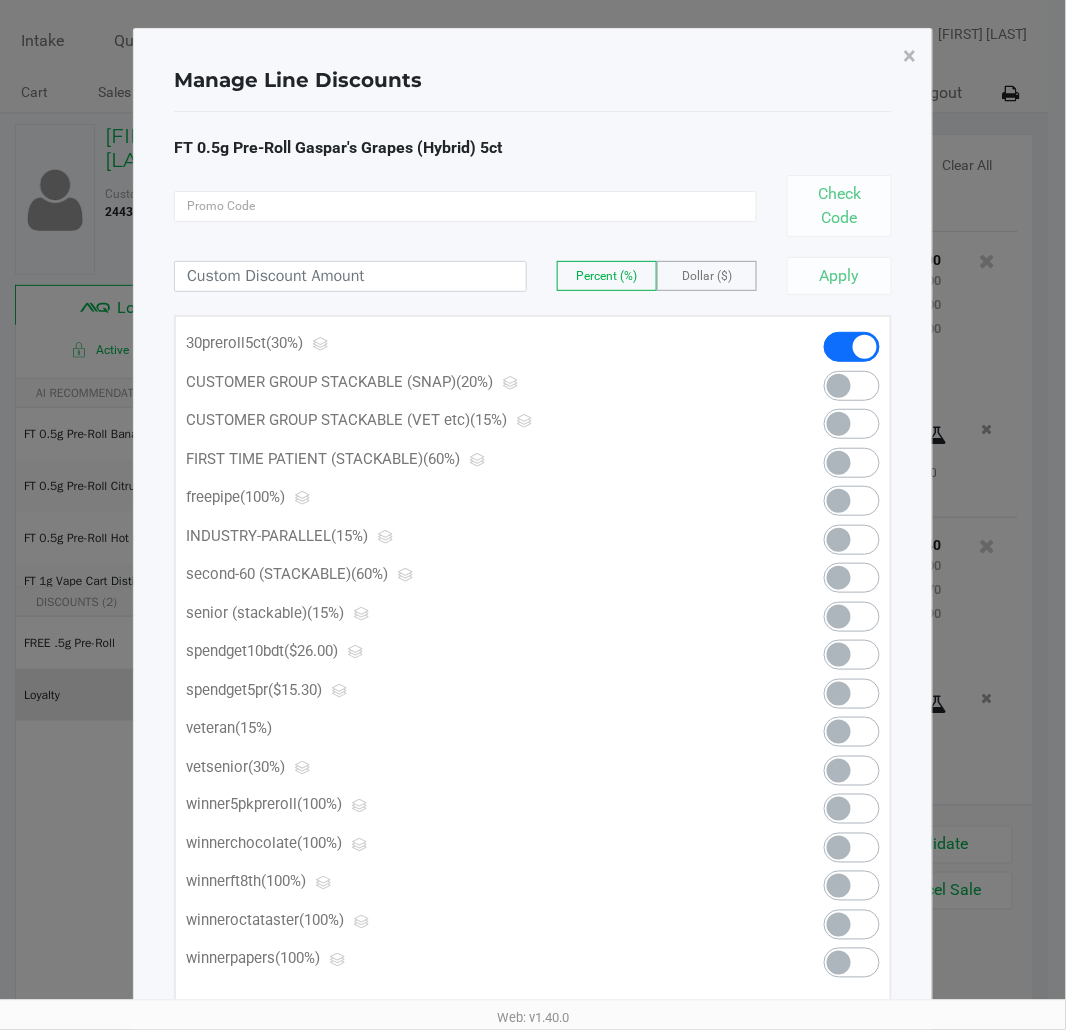 click at bounding box center (852, 694) 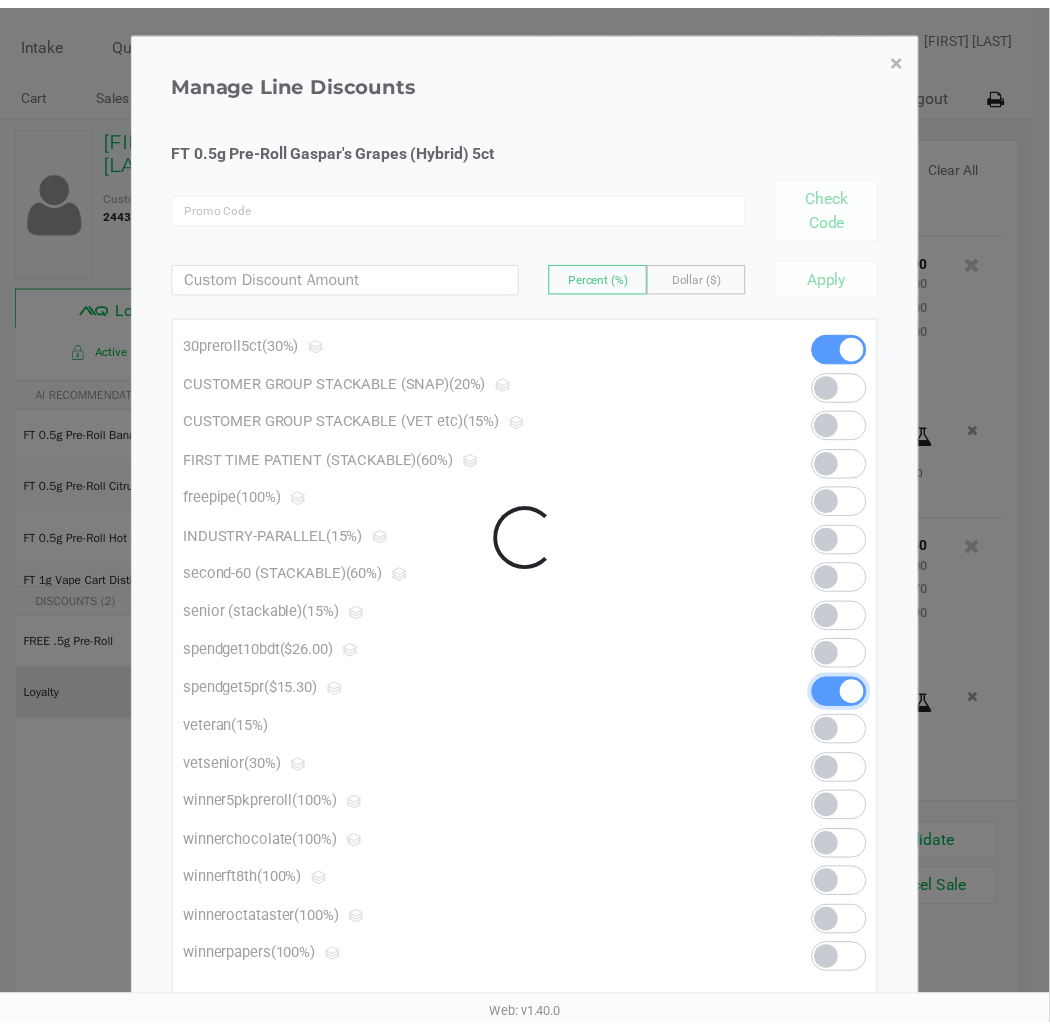 scroll, scrollTop: 2467, scrollLeft: 0, axis: vertical 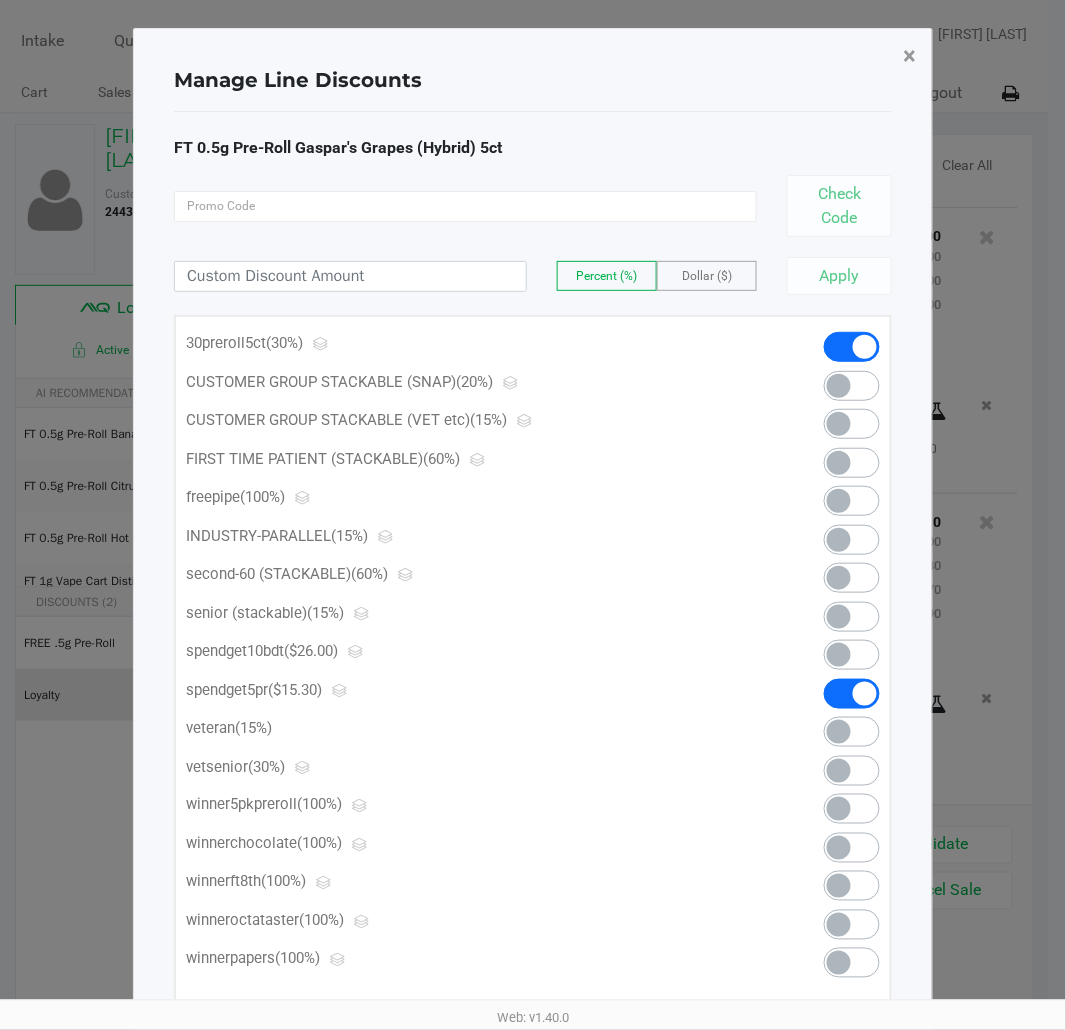 click on "×" 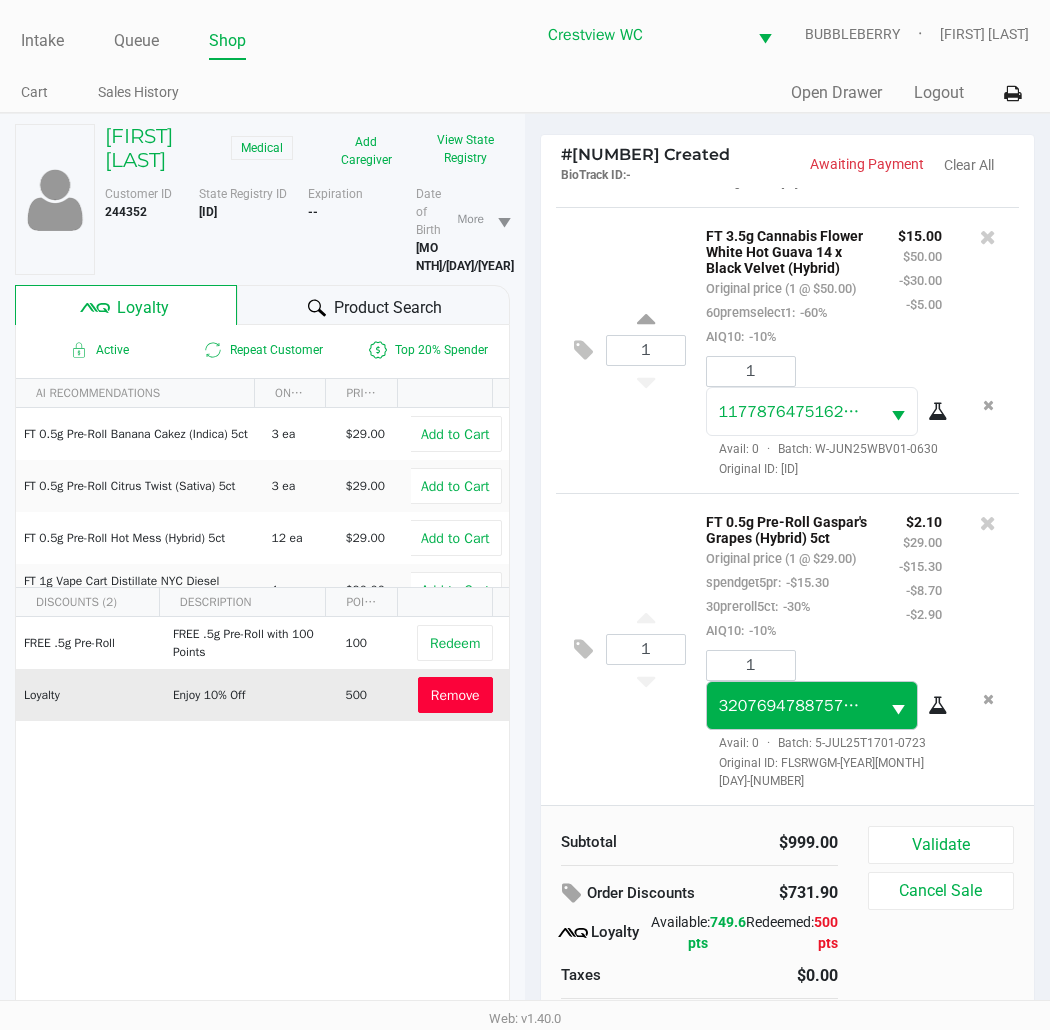 scroll, scrollTop: 2492, scrollLeft: 0, axis: vertical 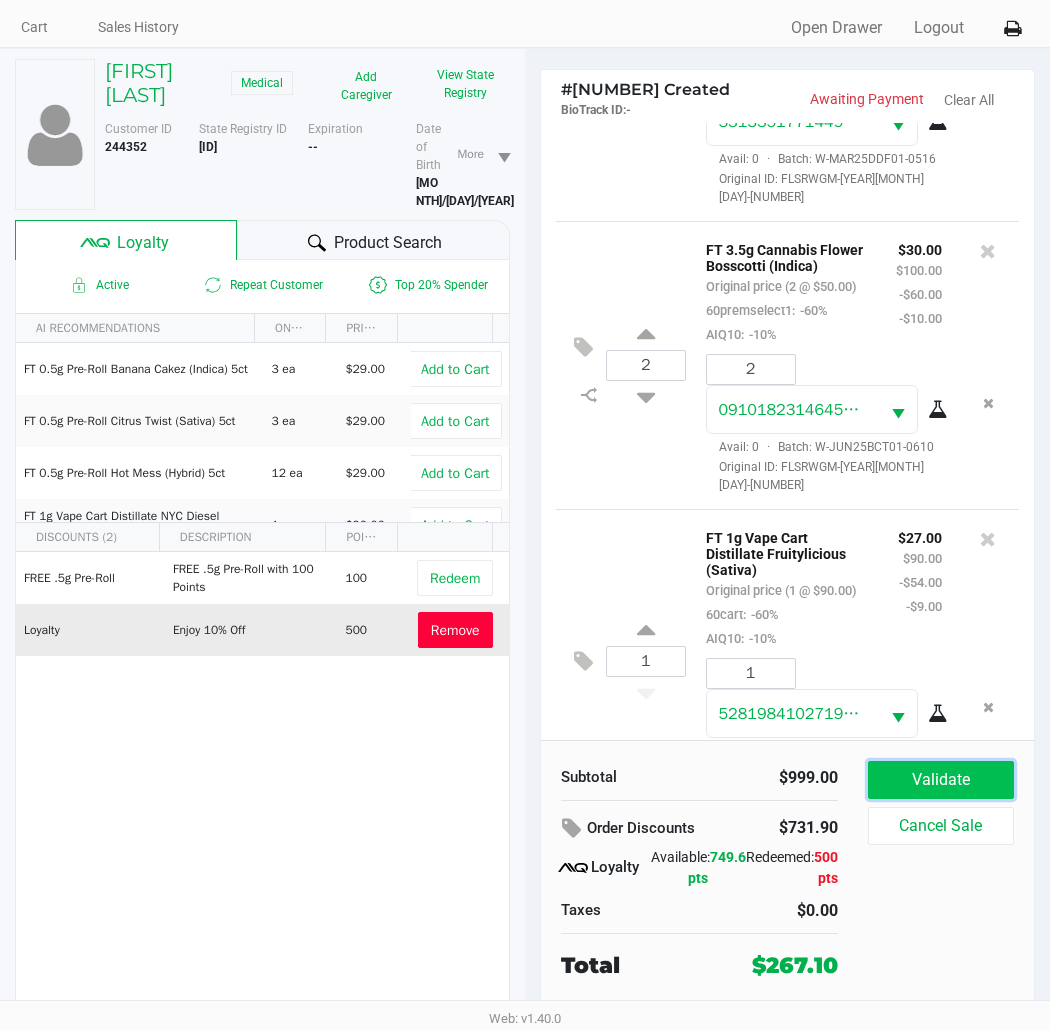 click on "Validate" 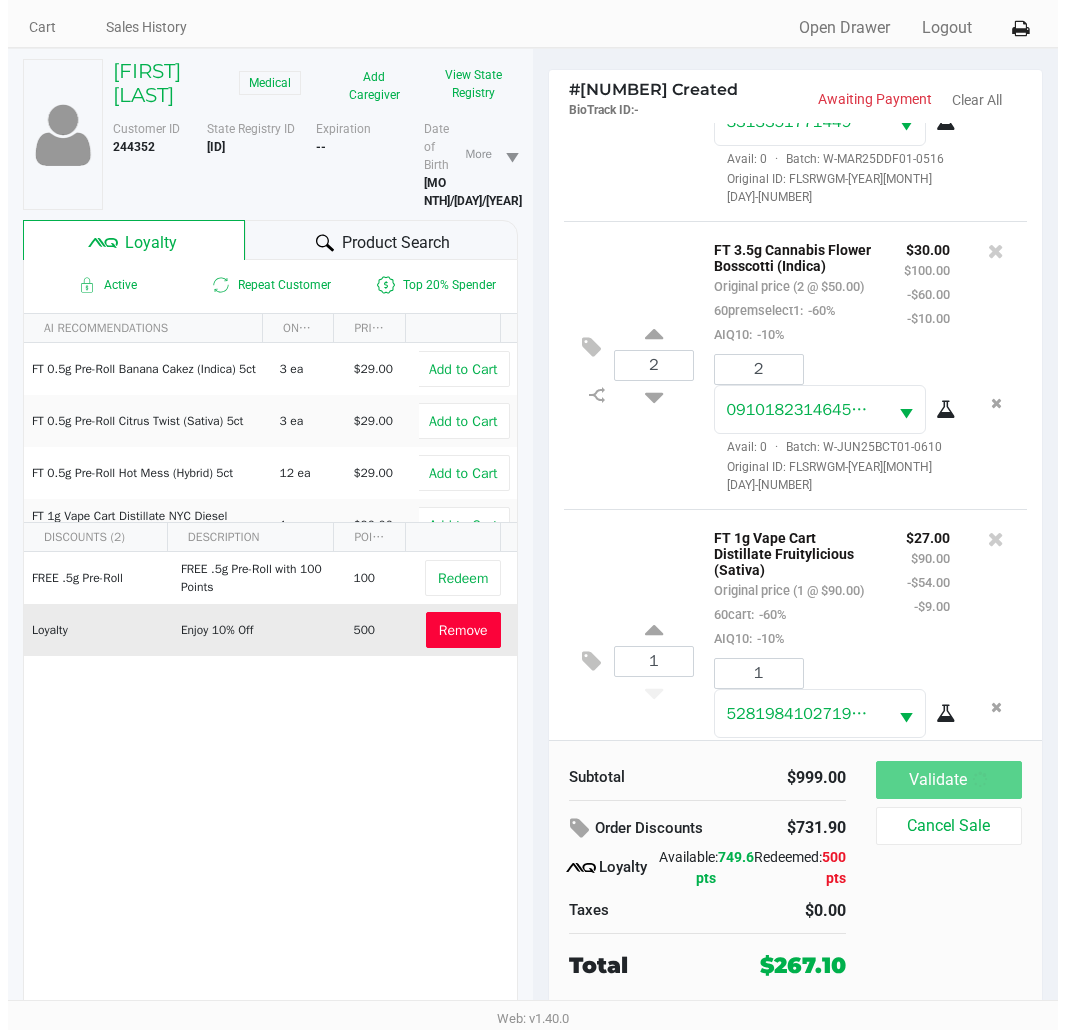 scroll, scrollTop: 0, scrollLeft: 0, axis: both 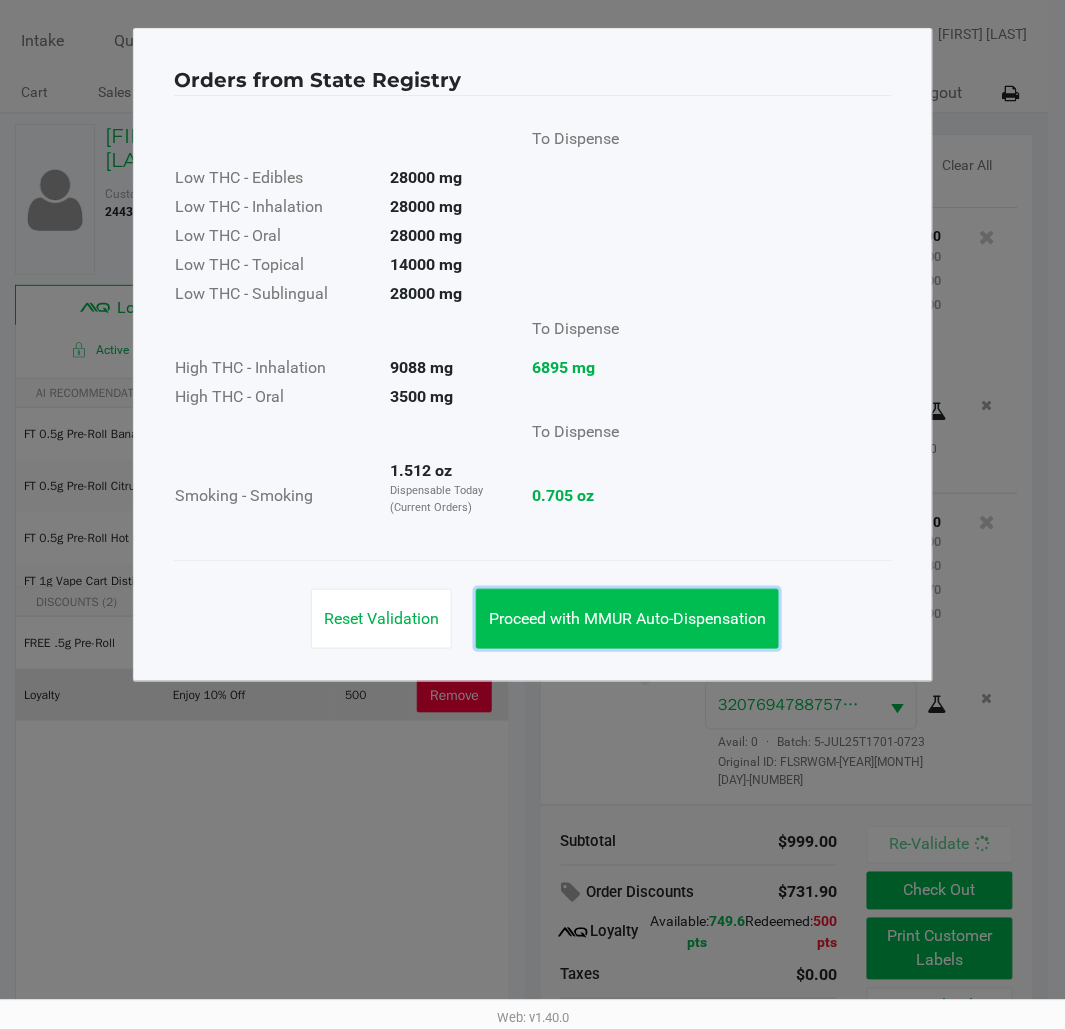 click on "Proceed with MMUR Auto-Dispensation" 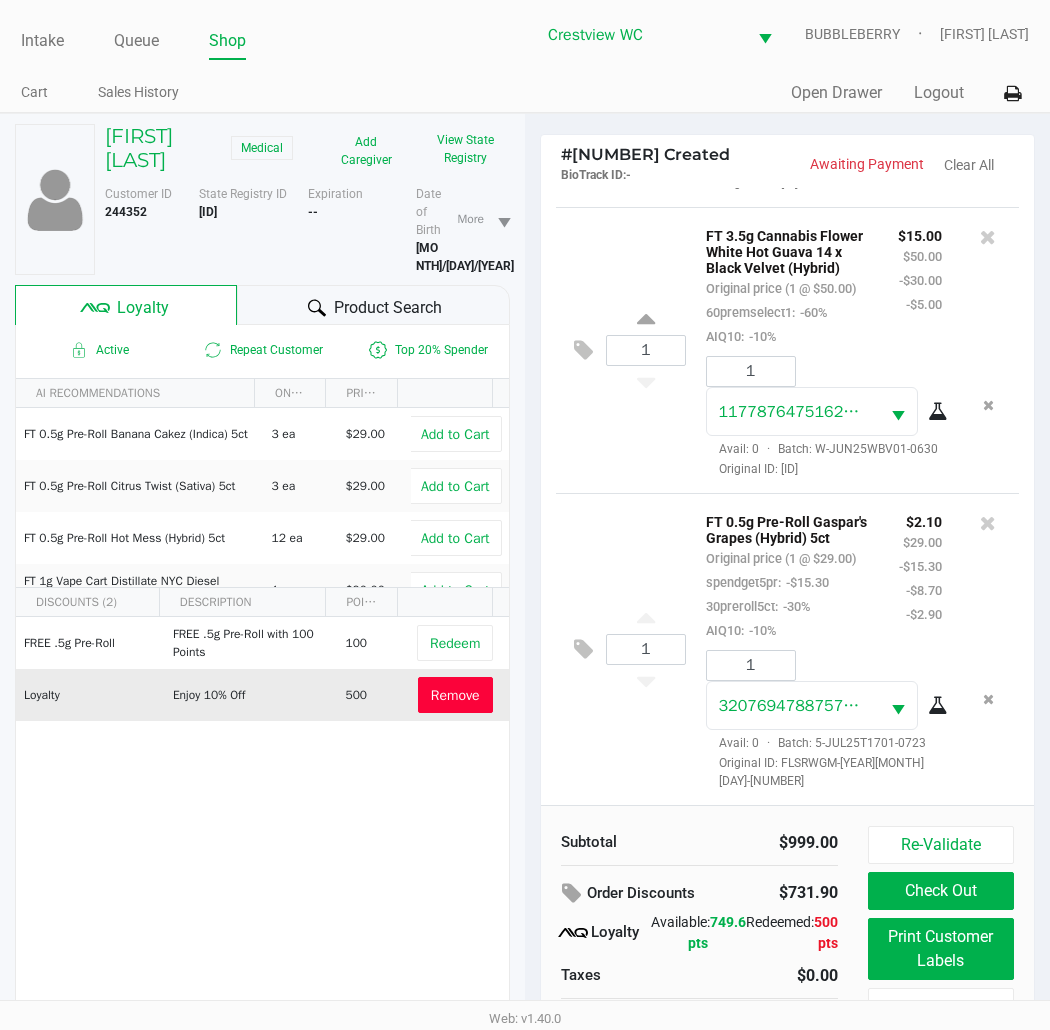 scroll, scrollTop: 104, scrollLeft: 0, axis: vertical 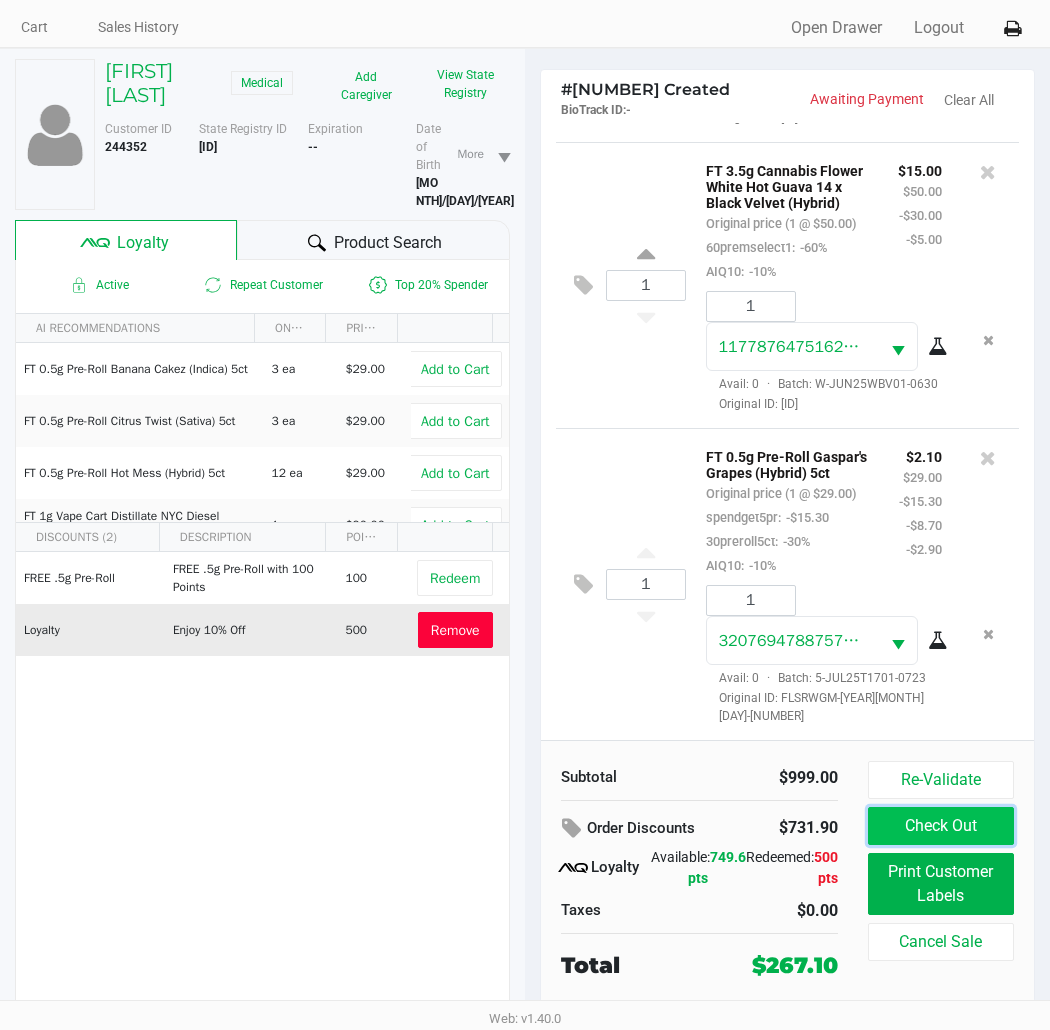 click on "Check Out" 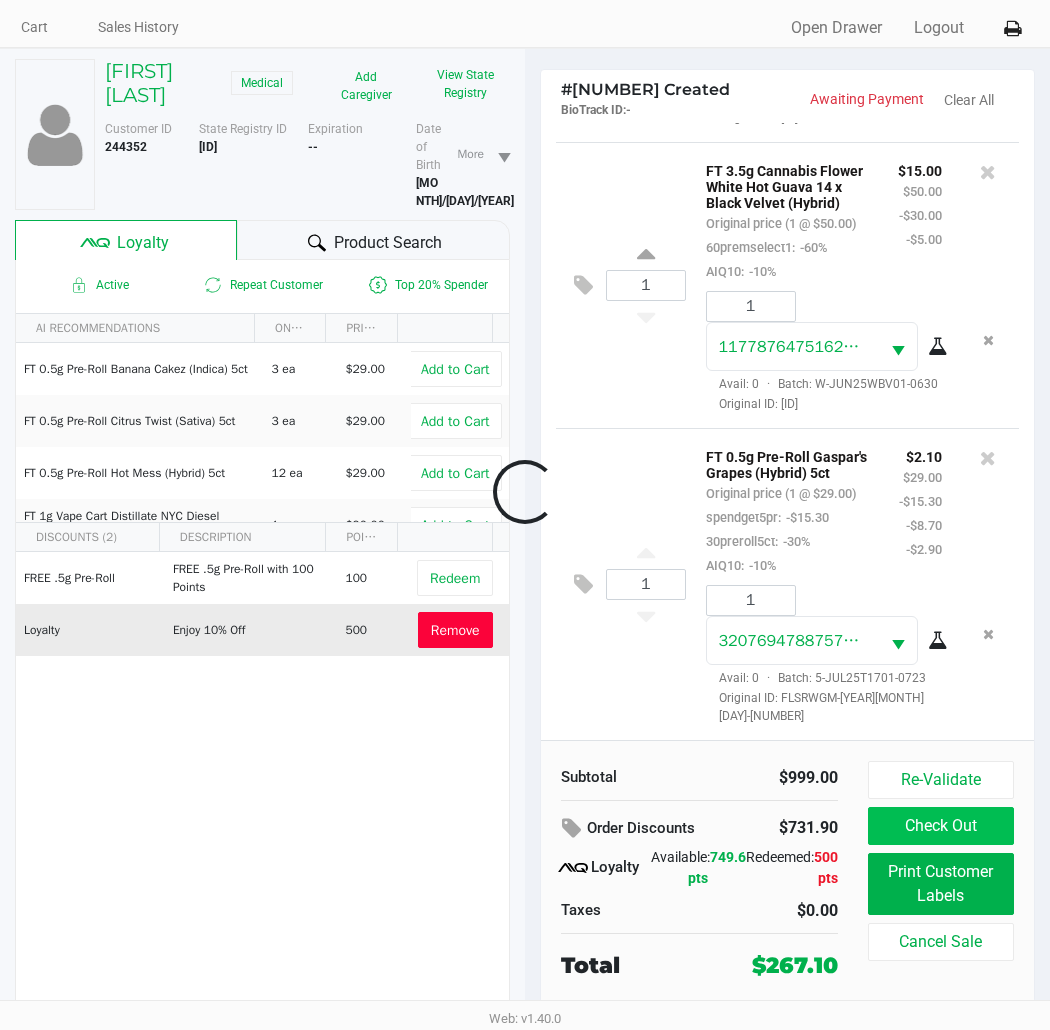 scroll, scrollTop: 88, scrollLeft: 0, axis: vertical 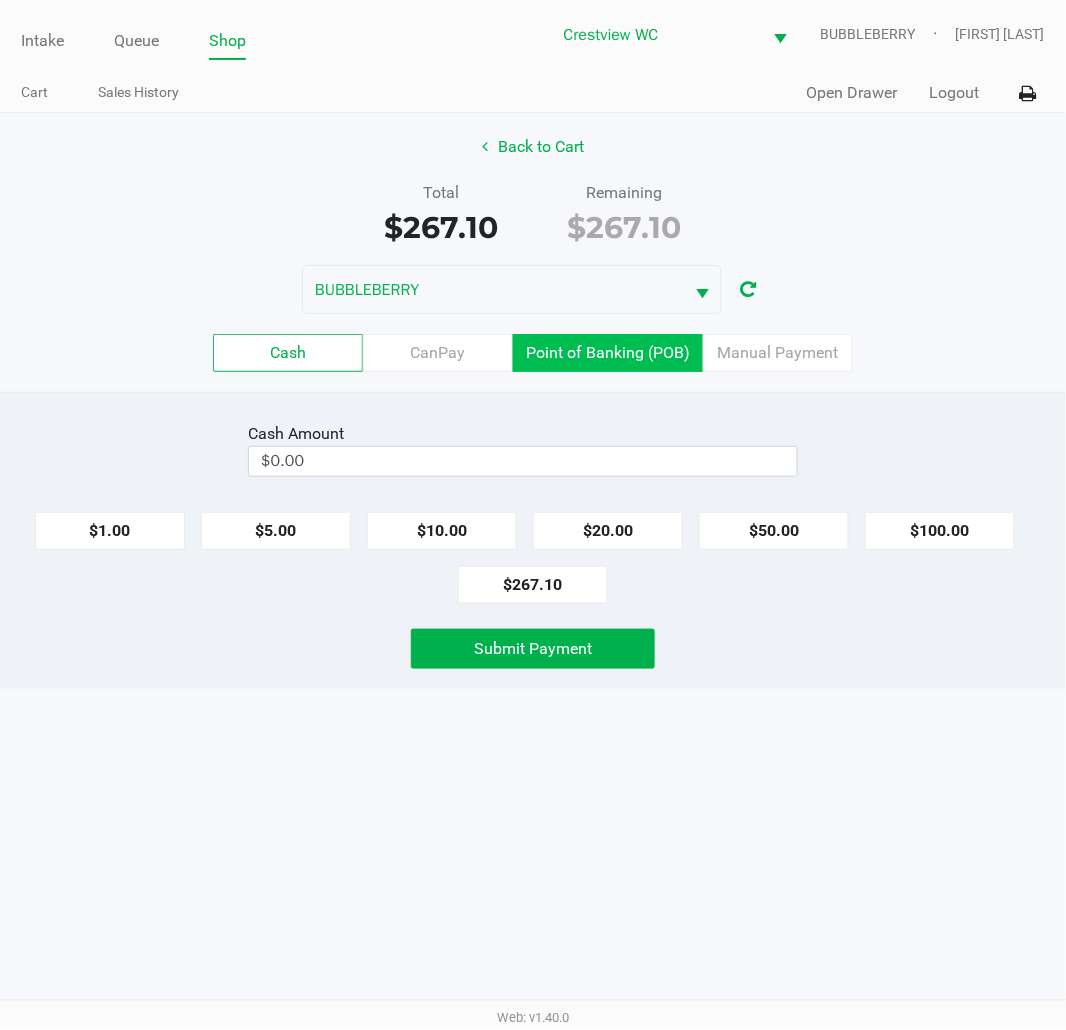 click on "Point of Banking (POB)" 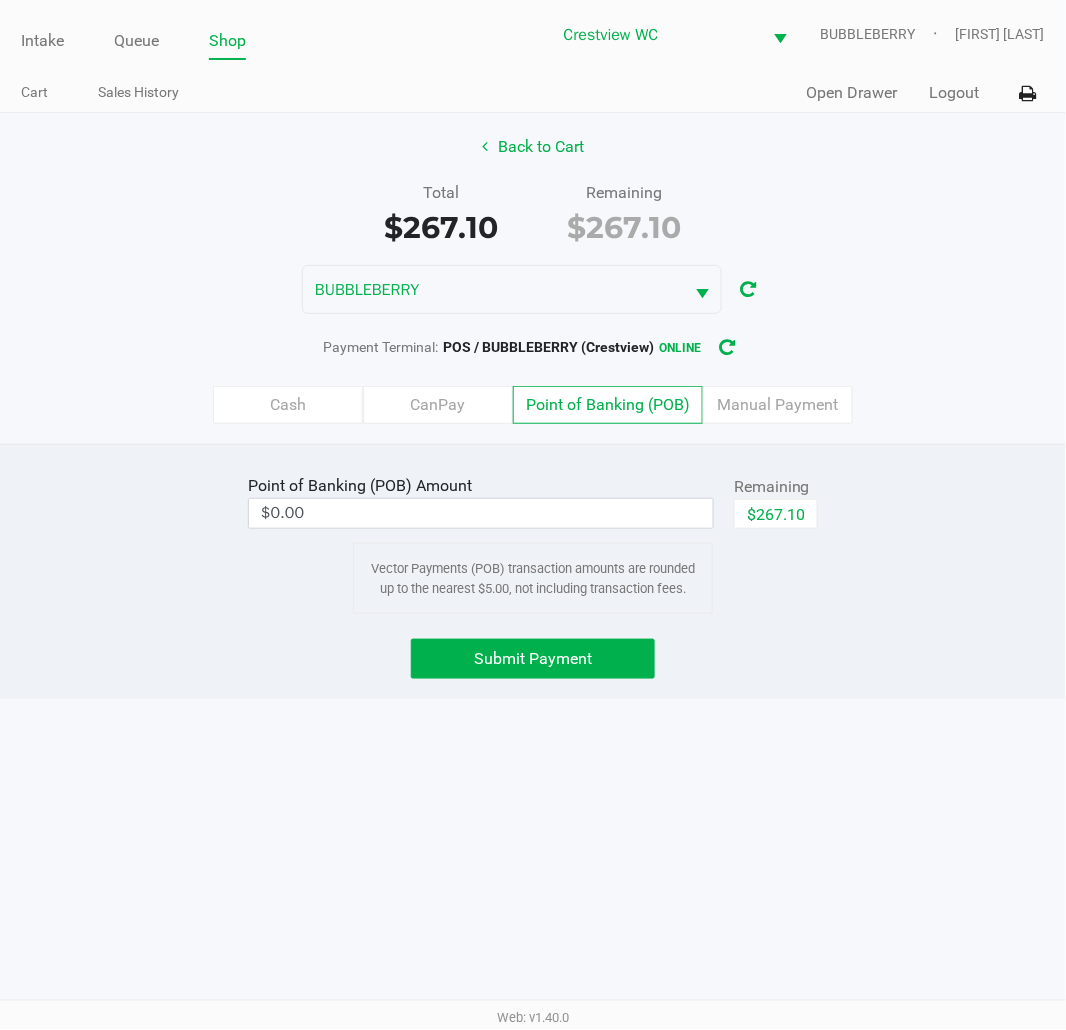 drag, startPoint x: 584, startPoint y: 531, endPoint x: 583, endPoint y: 516, distance: 15.033297 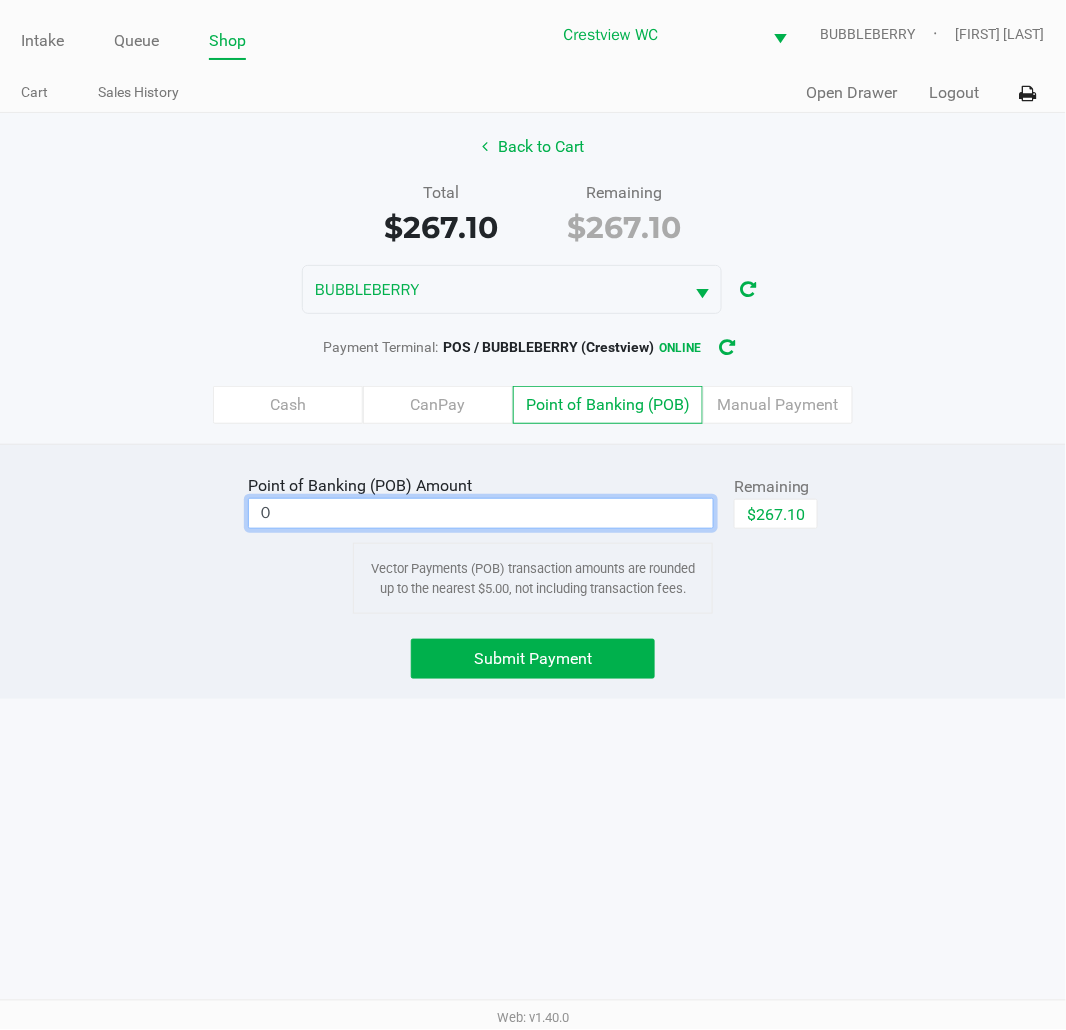 click on "0" at bounding box center [481, 513] 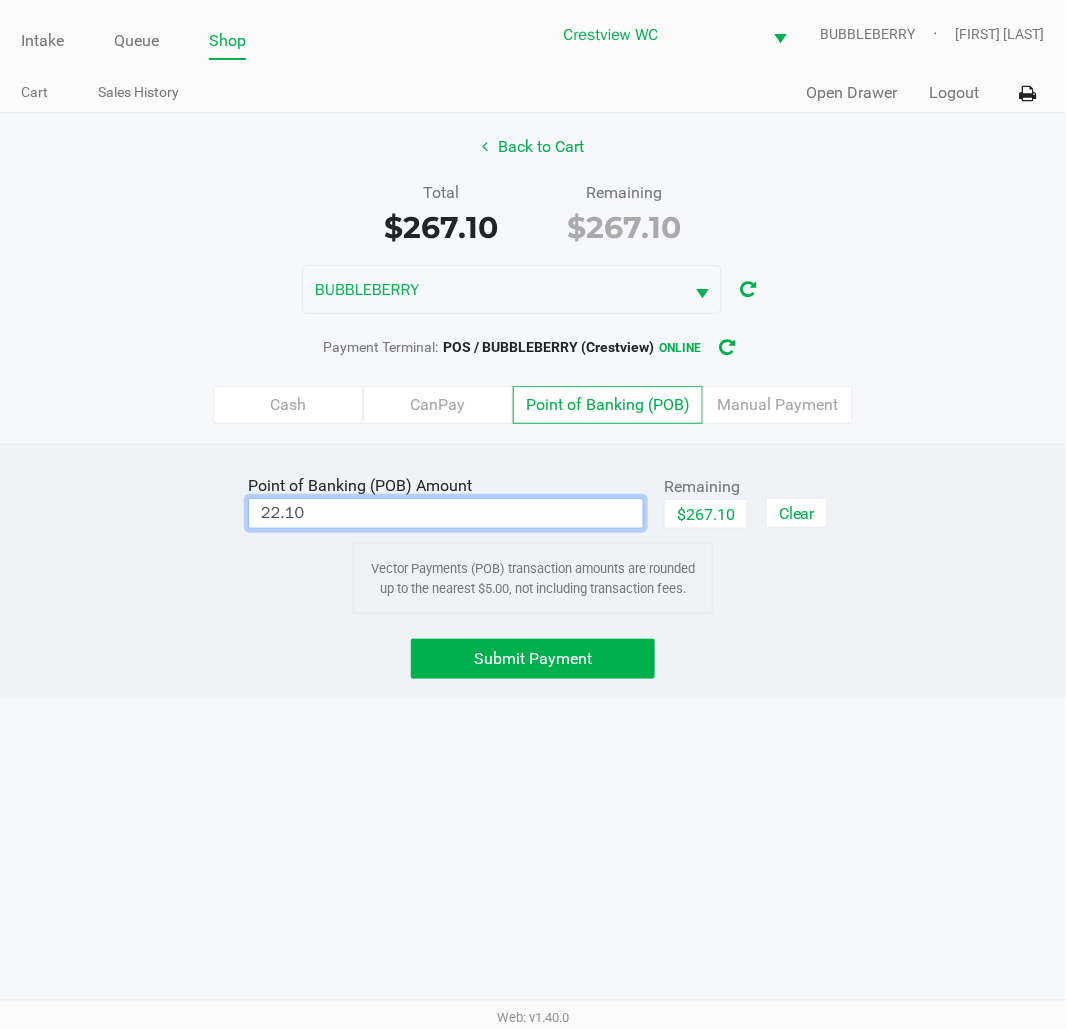 type on "$22.10" 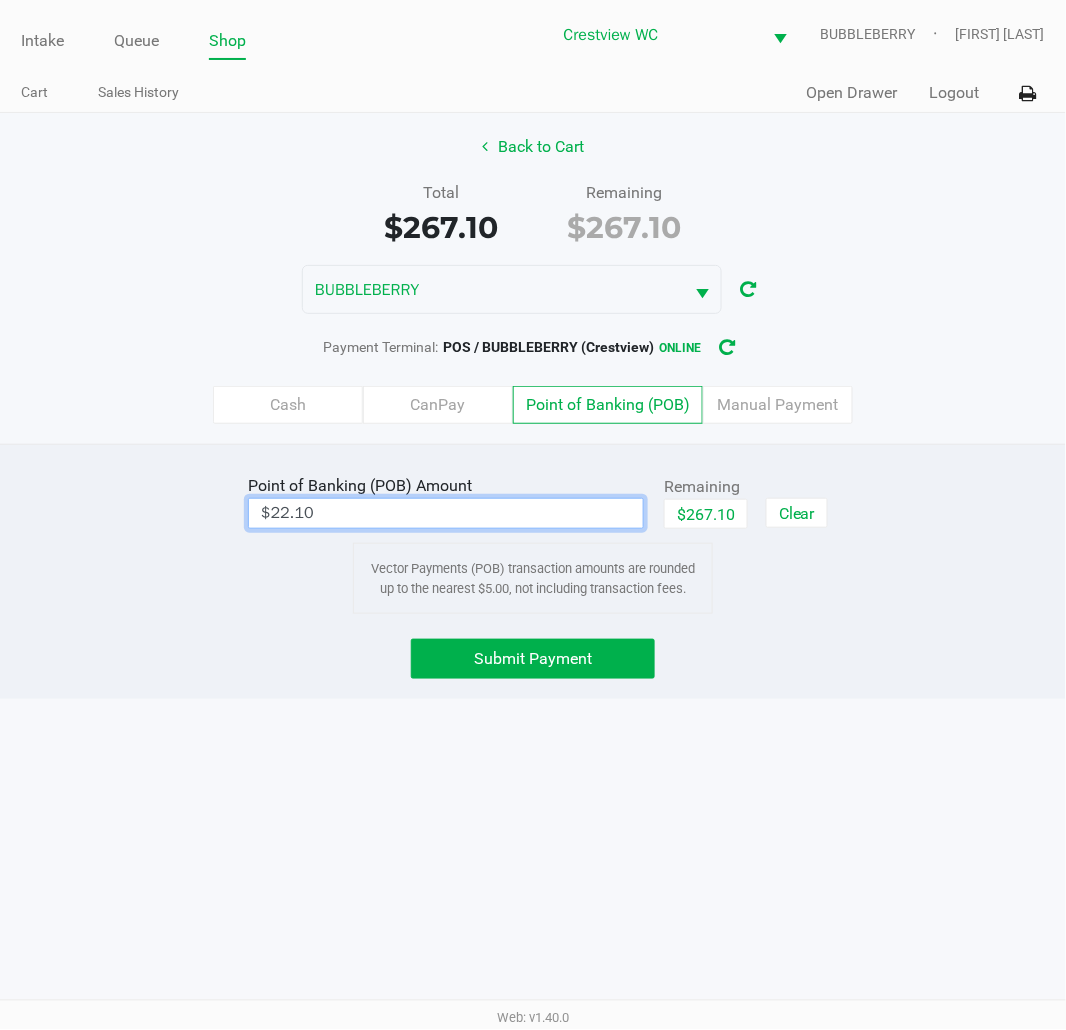 click on "Intake Queue Shop Crestview WC  BUBBLEBERRY   Alora [LAST]  Cart Sales History  Quick Sale   Open Drawer   Logout  Back to Cart   Total   $267.10   Remaining   $267.10  BUBBLEBERRY  Payment Terminal:   POS / BUBBLEBERRY (Crestview)   online   Cash   CanPay   Point of Banking (POB)   Manual Payment   Point of Banking (POB)  Amount  $22.10  Remaining   $267.10   Clear  Vector Payments (POB) transaction amounts are rounded up to the nearest $5.00, not including transaction fees.  Submit Payment   Web: v1.40.0" at bounding box center [533, 515] 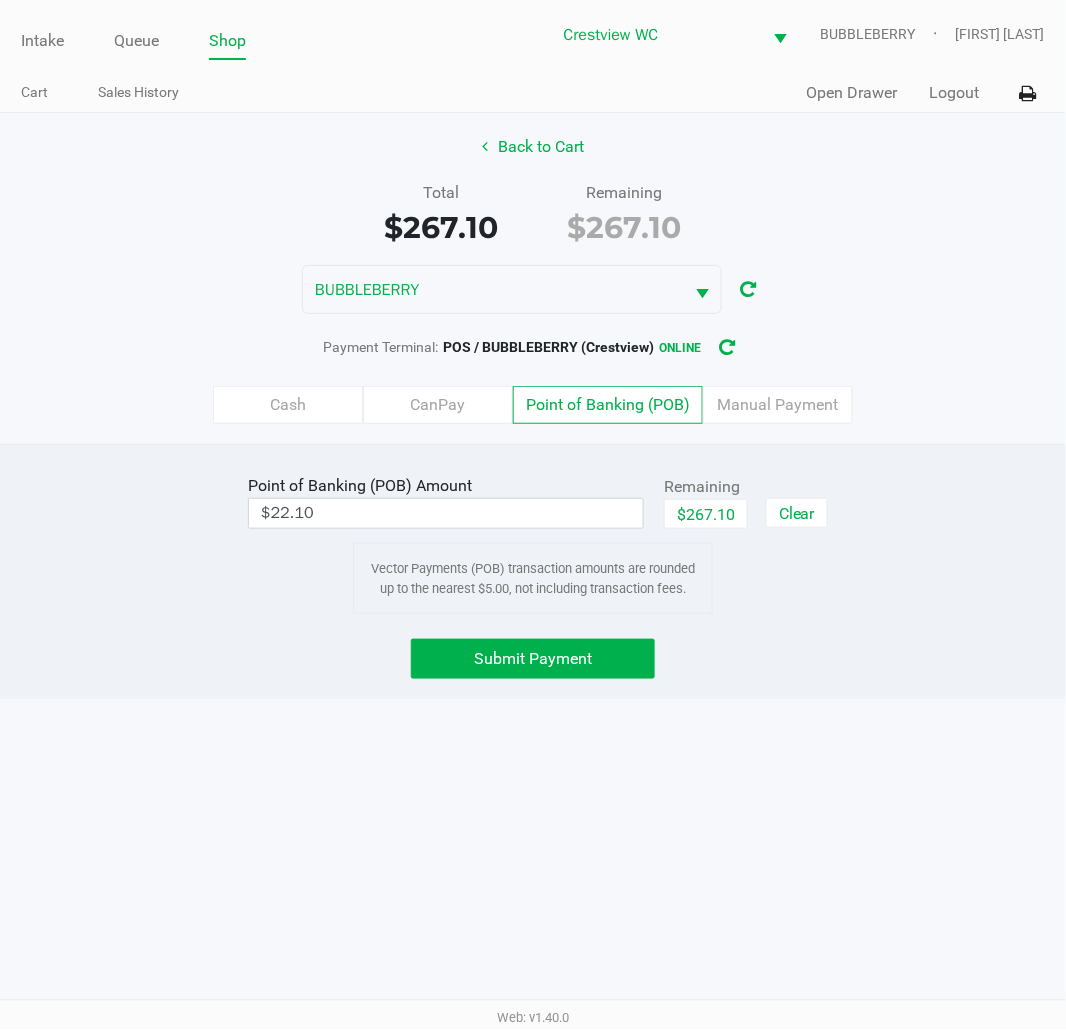 click on "Back to Cart   Total   $267.10   Remaining   $267.10  BUBBLEBERRY  Payment Terminal:   POS / BUBBLEBERRY (Crestview)   online   Cash   CanPay   Point of Banking (POB)   Manual Payment" 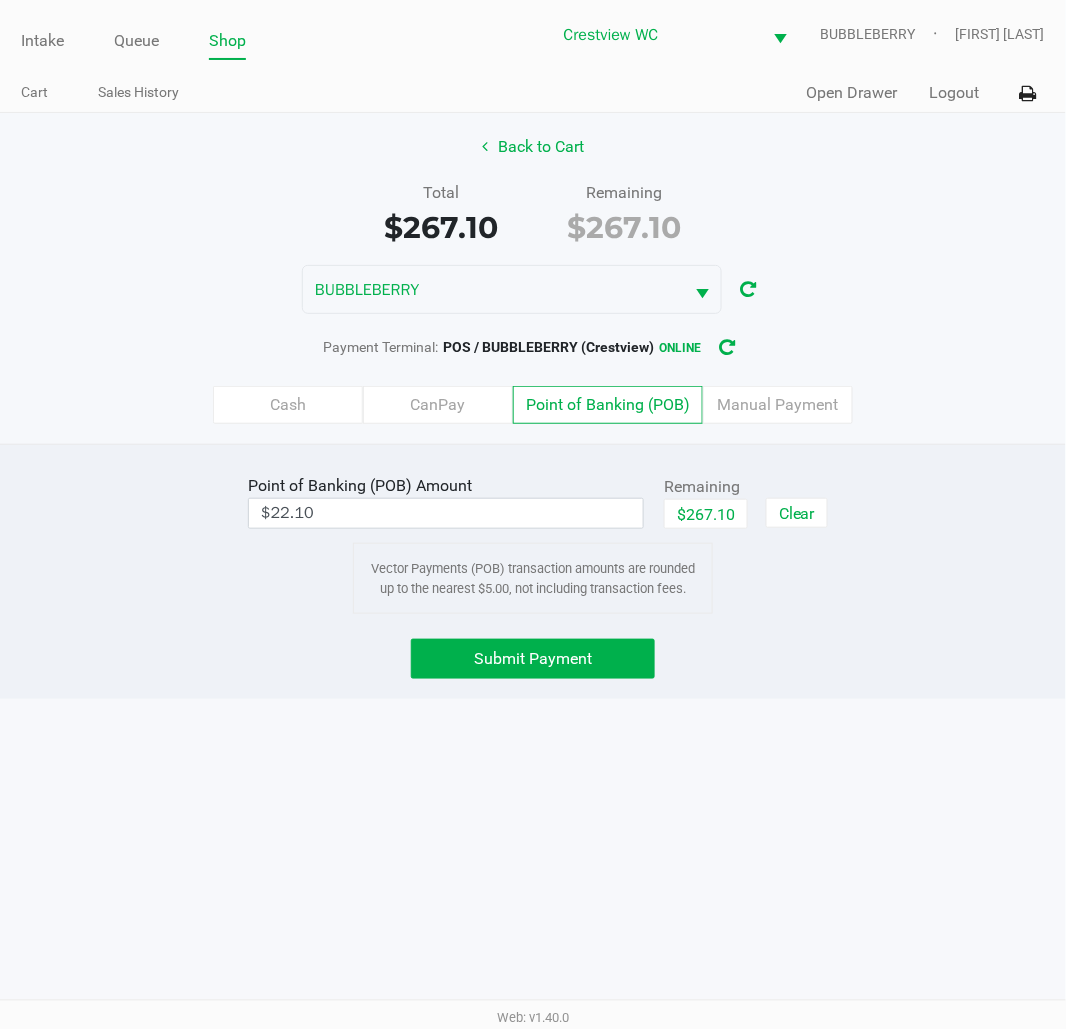 click on "Intake Queue Shop Crestview WC  BUBBLEBERRY   Alora [LAST]  Cart Sales History  Quick Sale   Open Drawer   Logout  Back to Cart   Total   $267.10   Remaining   $267.10  BUBBLEBERRY  Payment Terminal:   POS / BUBBLEBERRY (Crestview)   online   Cash   CanPay   Point of Banking (POB)   Manual Payment   Point of Banking (POB)  Amount  $22.10  Remaining   $267.10   Clear  Vector Payments (POB) transaction amounts are rounded up to the nearest $5.00, not including transaction fees.  Submit Payment   Web: v1.40.0" at bounding box center (533, 515) 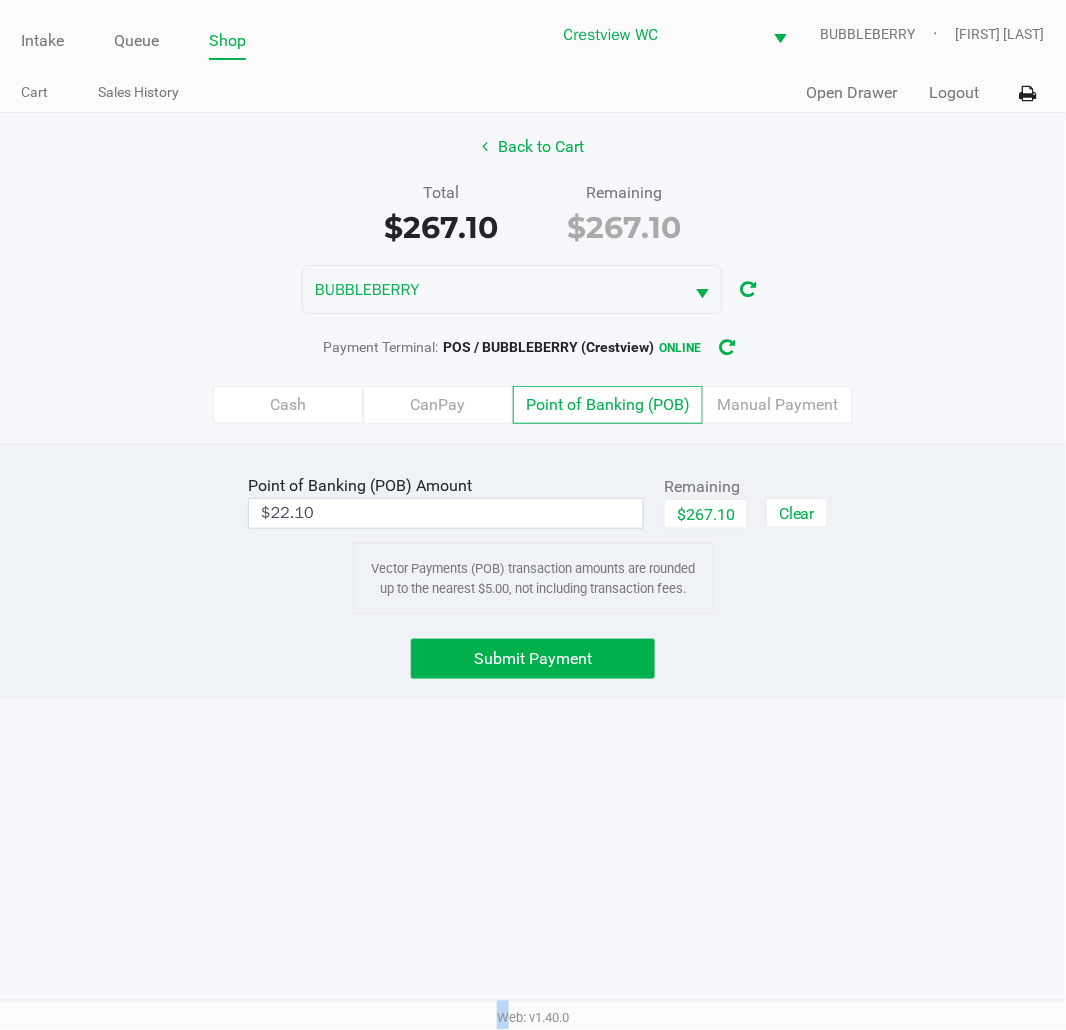 click on "Intake Queue Shop Crestview WC  BUBBLEBERRY   Alora [LAST]  Cart Sales History  Quick Sale   Open Drawer   Logout  Back to Cart   Total   $267.10   Remaining   $267.10  BUBBLEBERRY  Payment Terminal:   POS / BUBBLEBERRY (Crestview)   online   Cash   CanPay   Point of Banking (POB)   Manual Payment   Point of Banking (POB)  Amount  $22.10  Remaining   $267.10   Clear  Vector Payments (POB) transaction amounts are rounded up to the nearest $5.00, not including transaction fees.  Submit Payment   Web: v1.40.0" at bounding box center (533, 515) 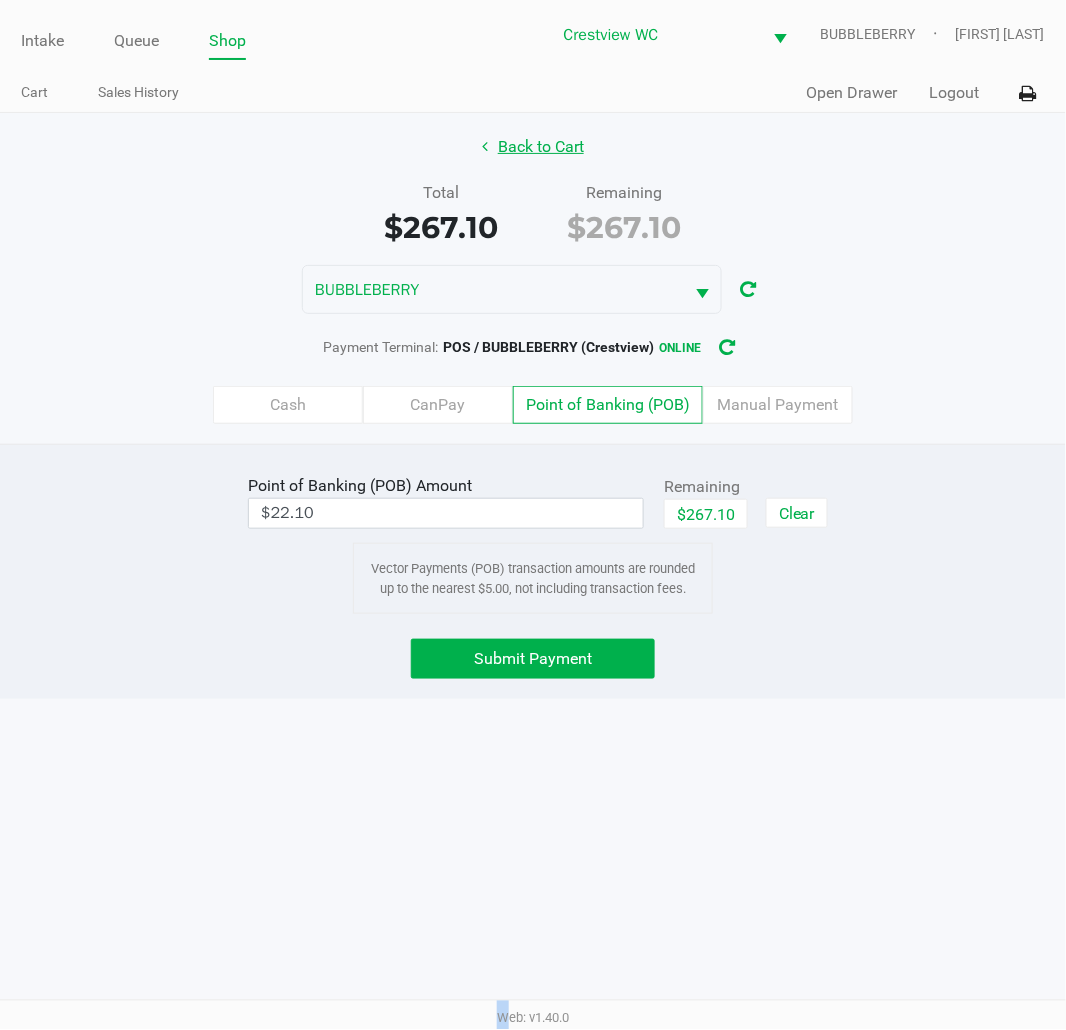 click on "Back to Cart" 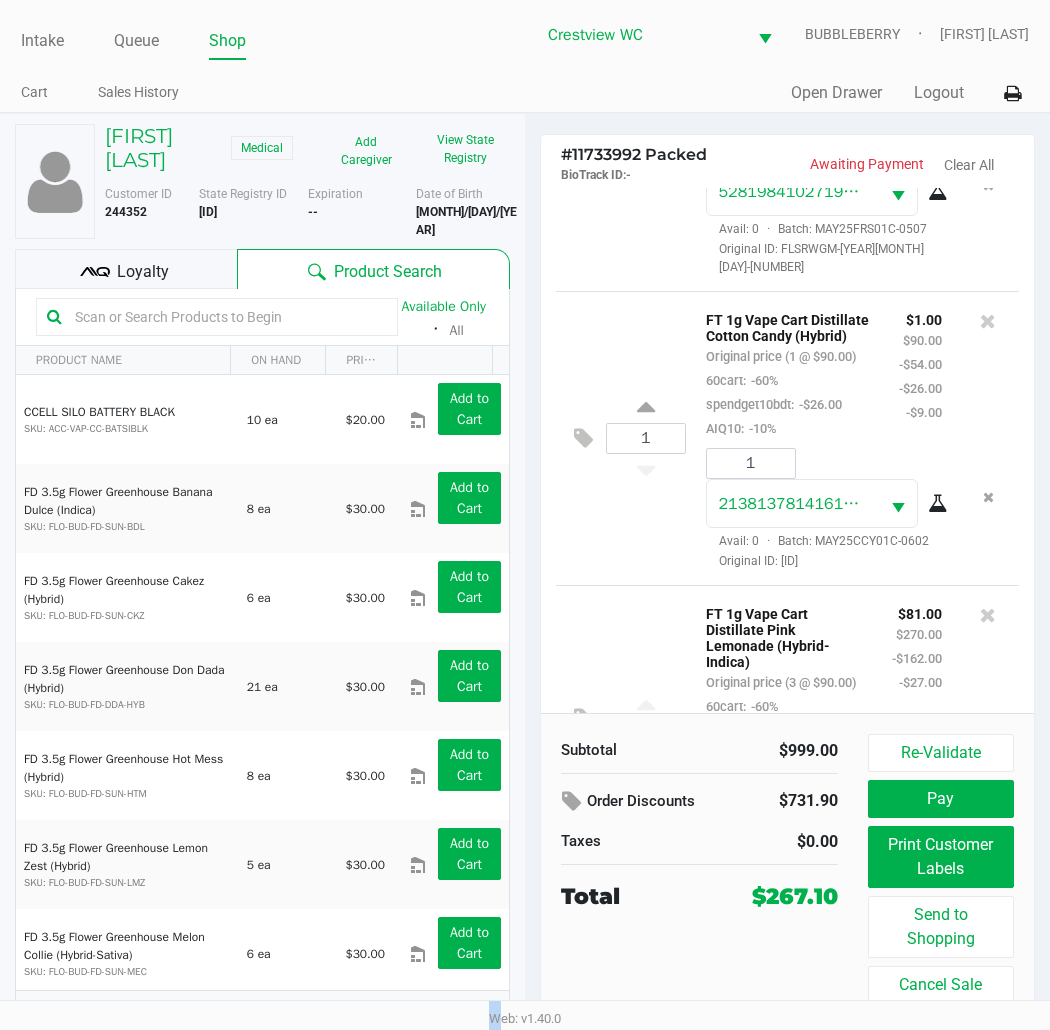 scroll, scrollTop: 888, scrollLeft: 0, axis: vertical 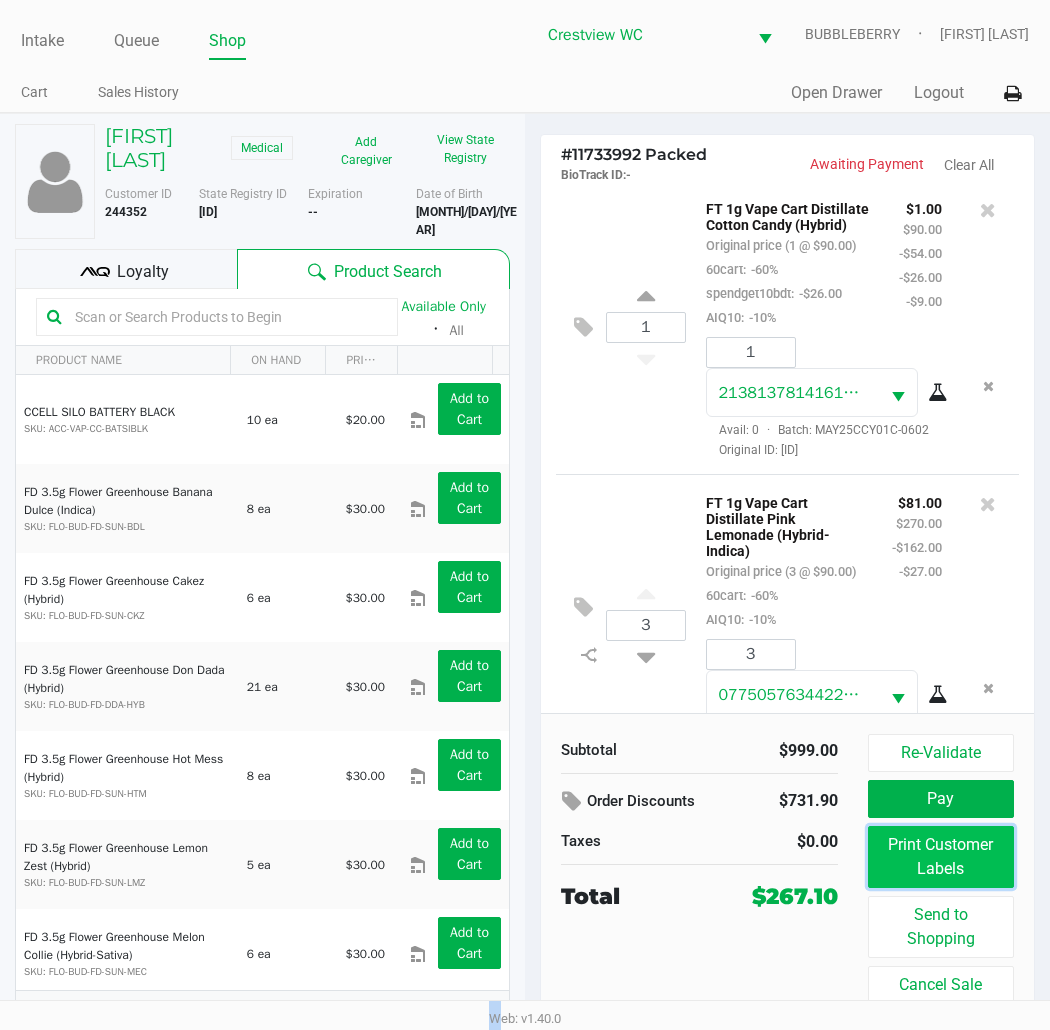 click on "Print Customer Labels" 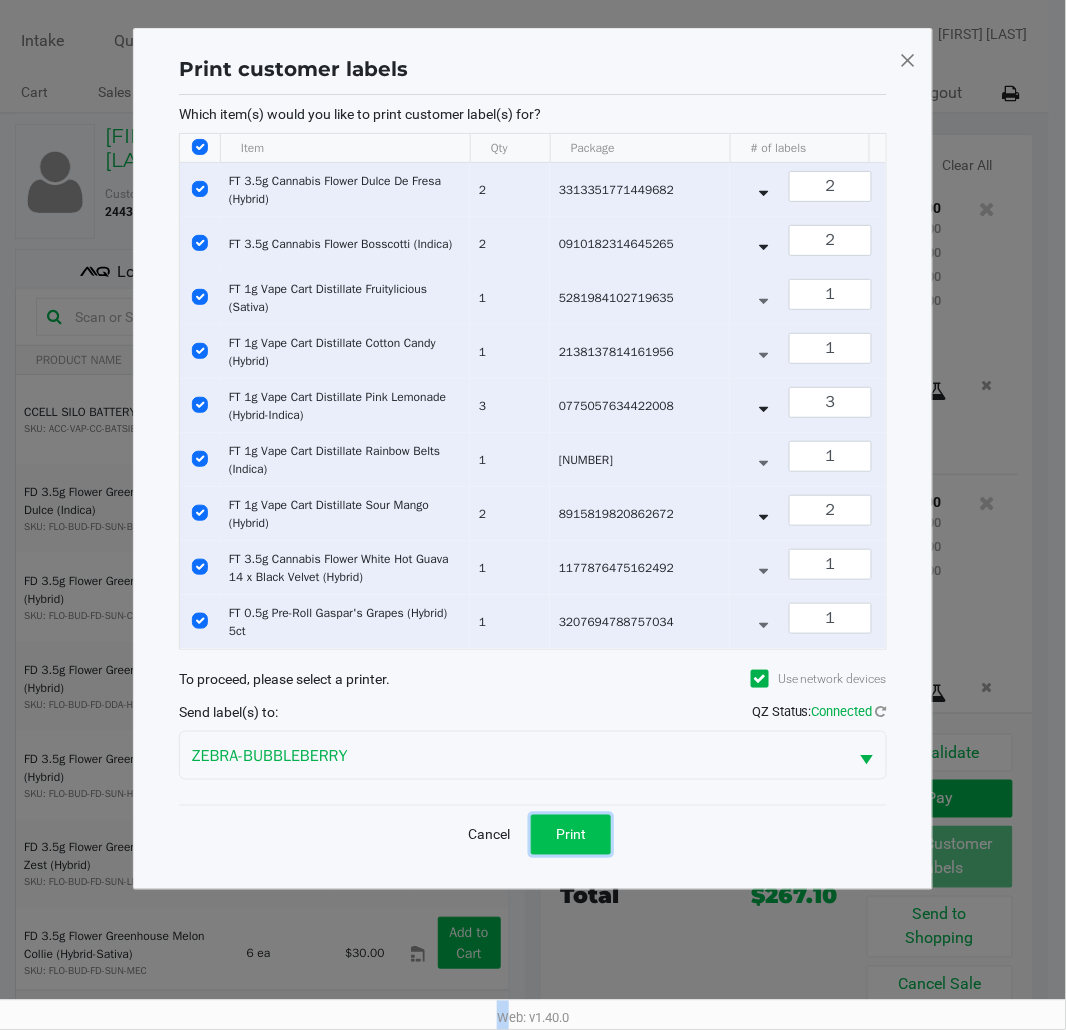 click on "Print" 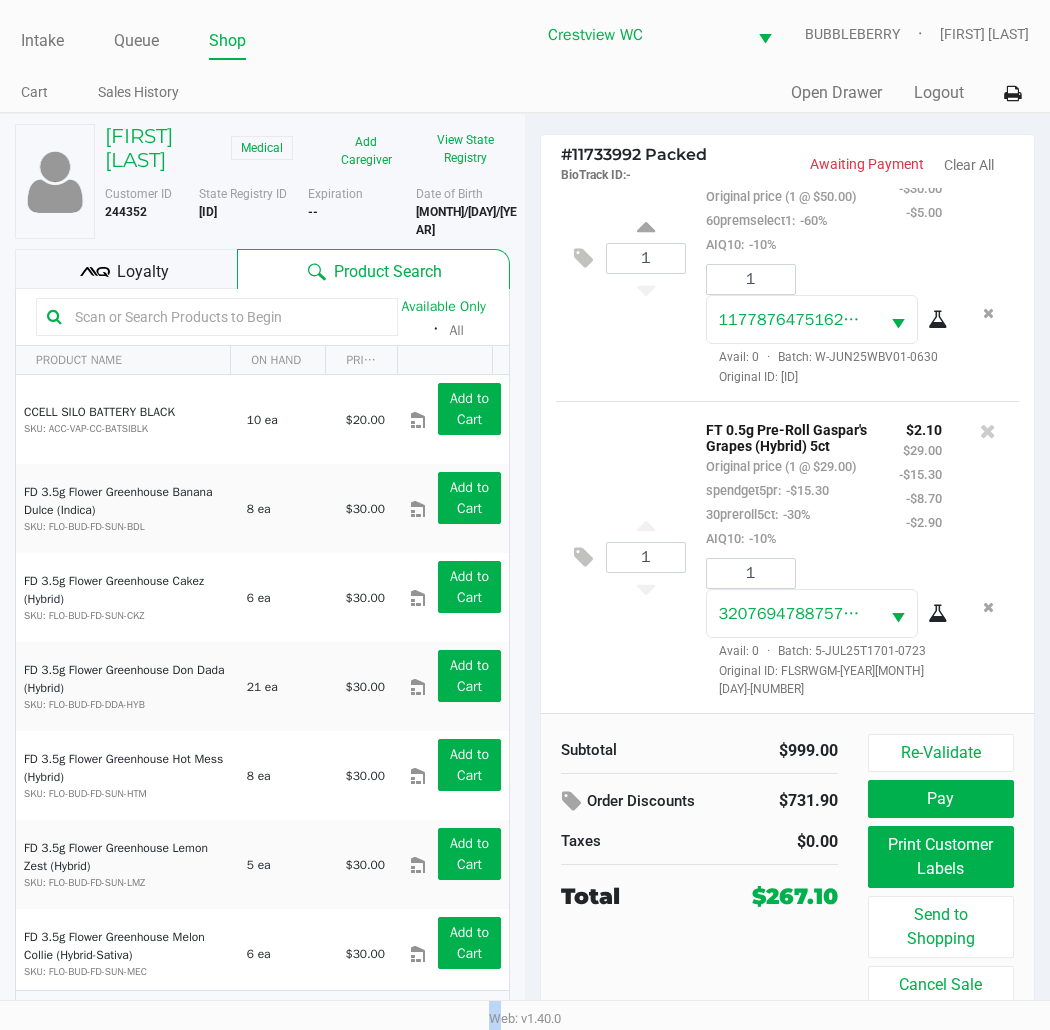 scroll, scrollTop: 2583, scrollLeft: 0, axis: vertical 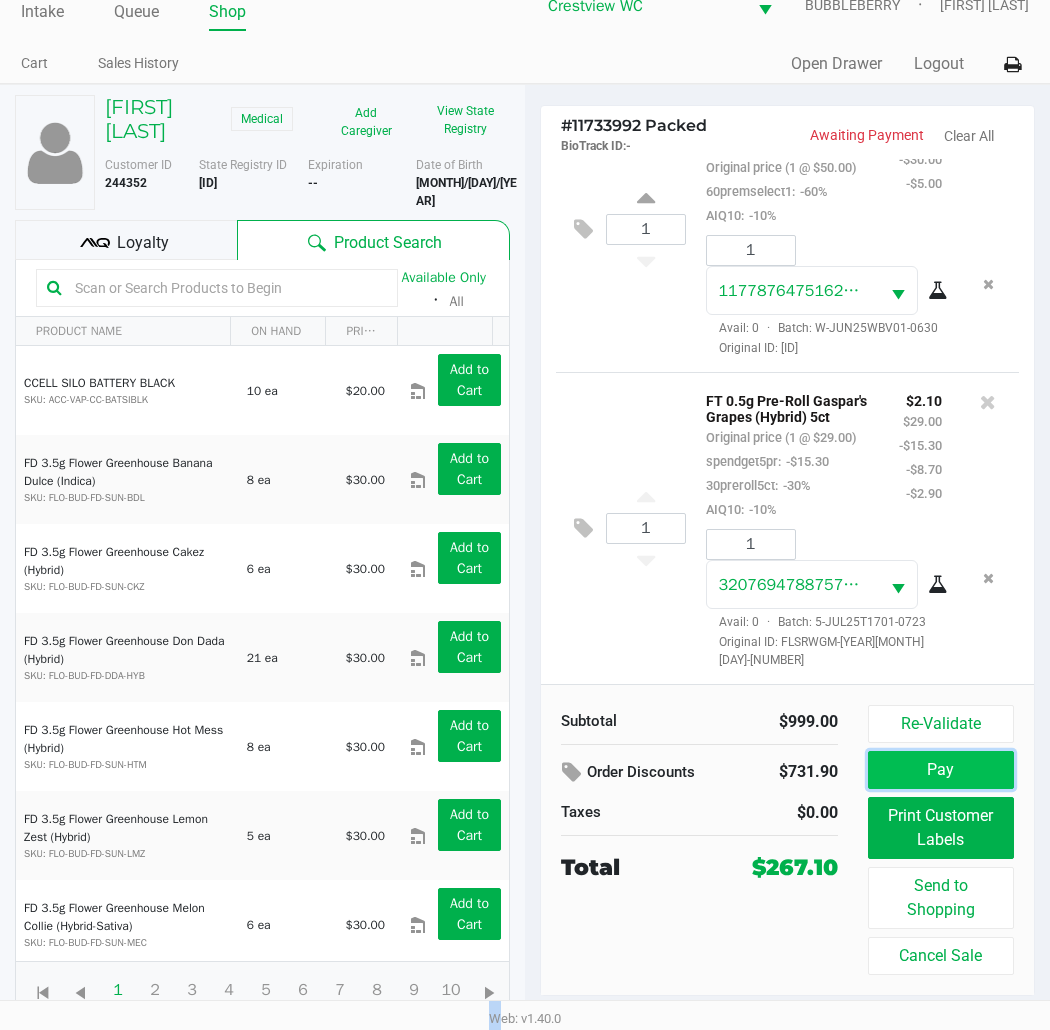 click on "Pay" 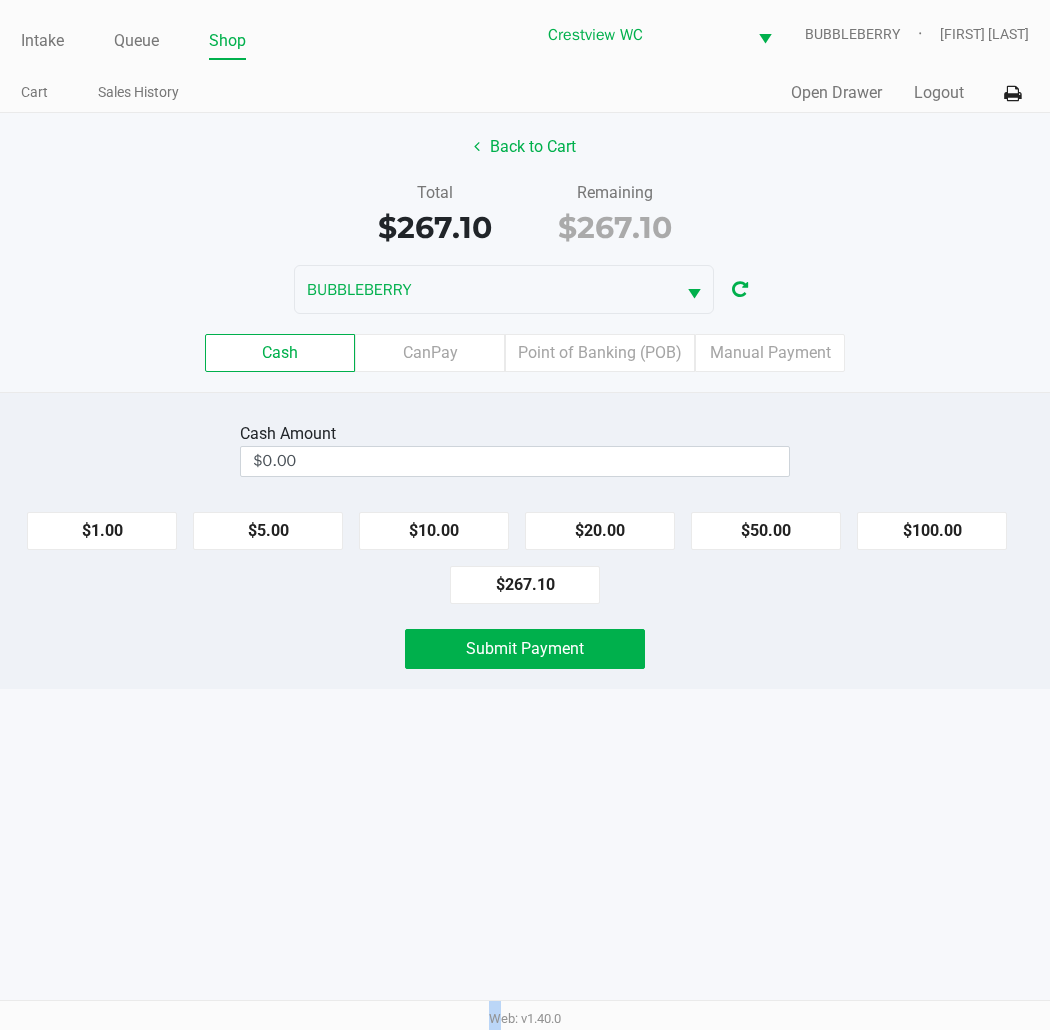 scroll, scrollTop: 0, scrollLeft: 0, axis: both 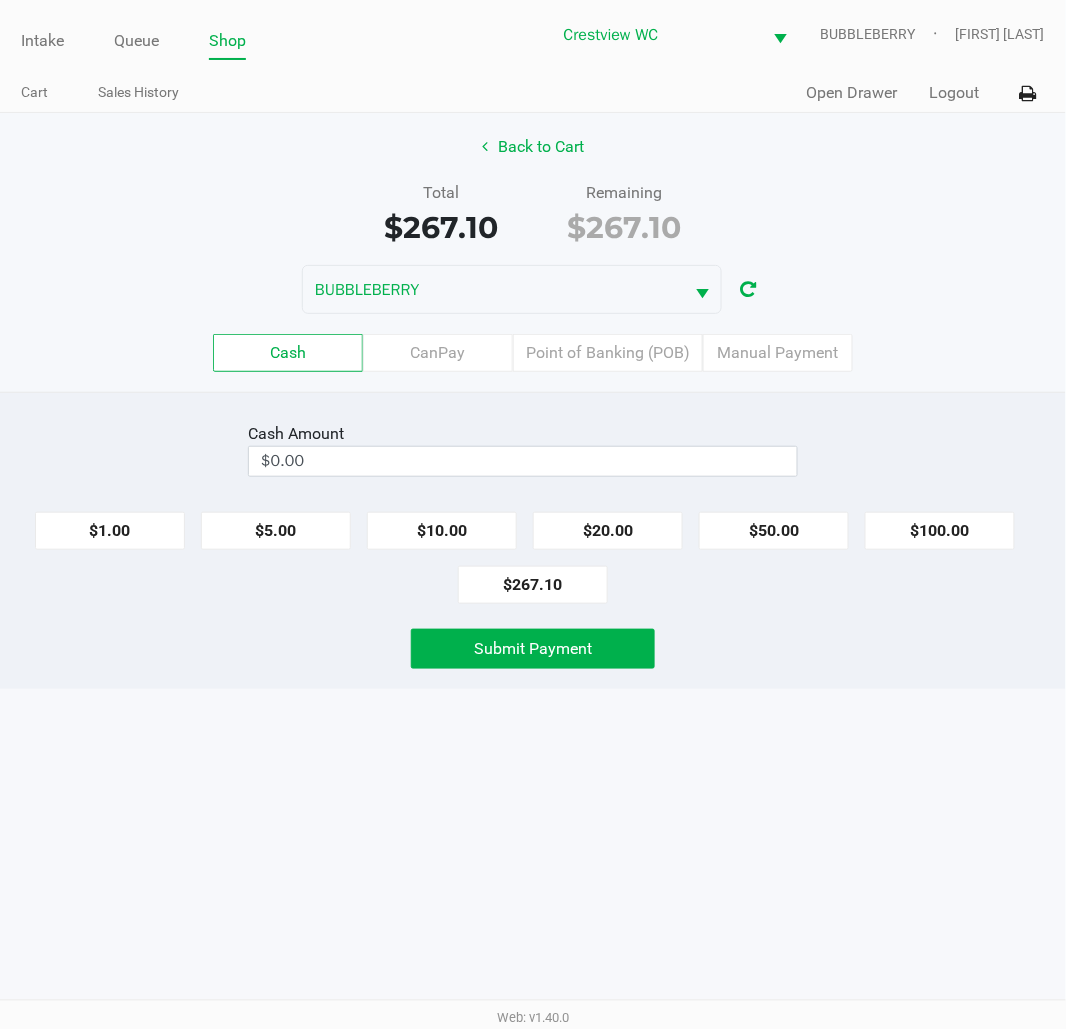 click on "Intake Queue Shop Crestview WC  BUBBLEBERRY   Alora [LAST]  Cart Sales History  Quick Sale   Open Drawer   Logout  Back to Cart   Total   $267.10   Remaining   $267.10  BUBBLEBERRY  Cash   CanPay   Point of Banking (POB)   Manual Payment   Cash  Amount  $0.00  $1.00   $5.00   $10.00   $20.00   $50.00   $100.00   $267.10   Submit Payment   Web: v1.40.0" at bounding box center (533, 515) 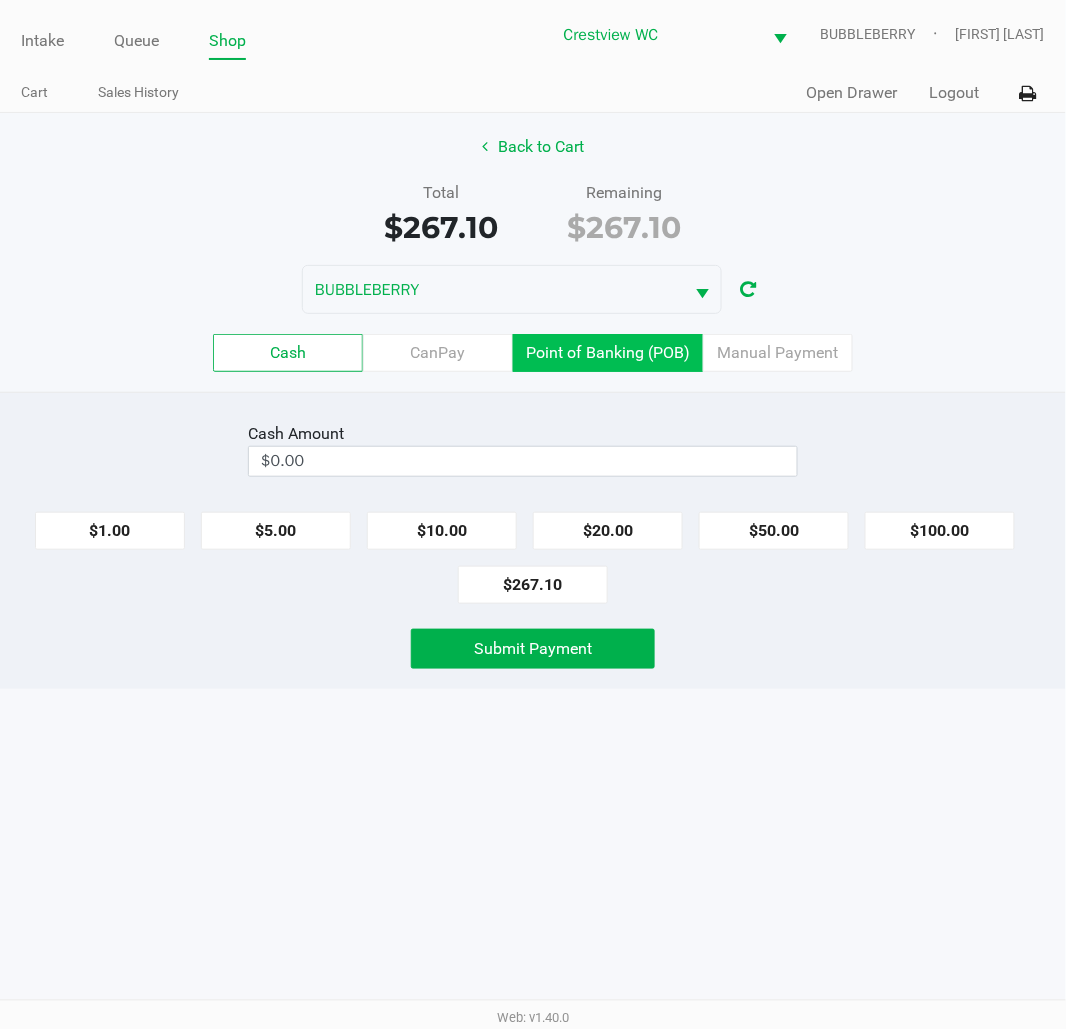 click on "Point of Banking (POB)" 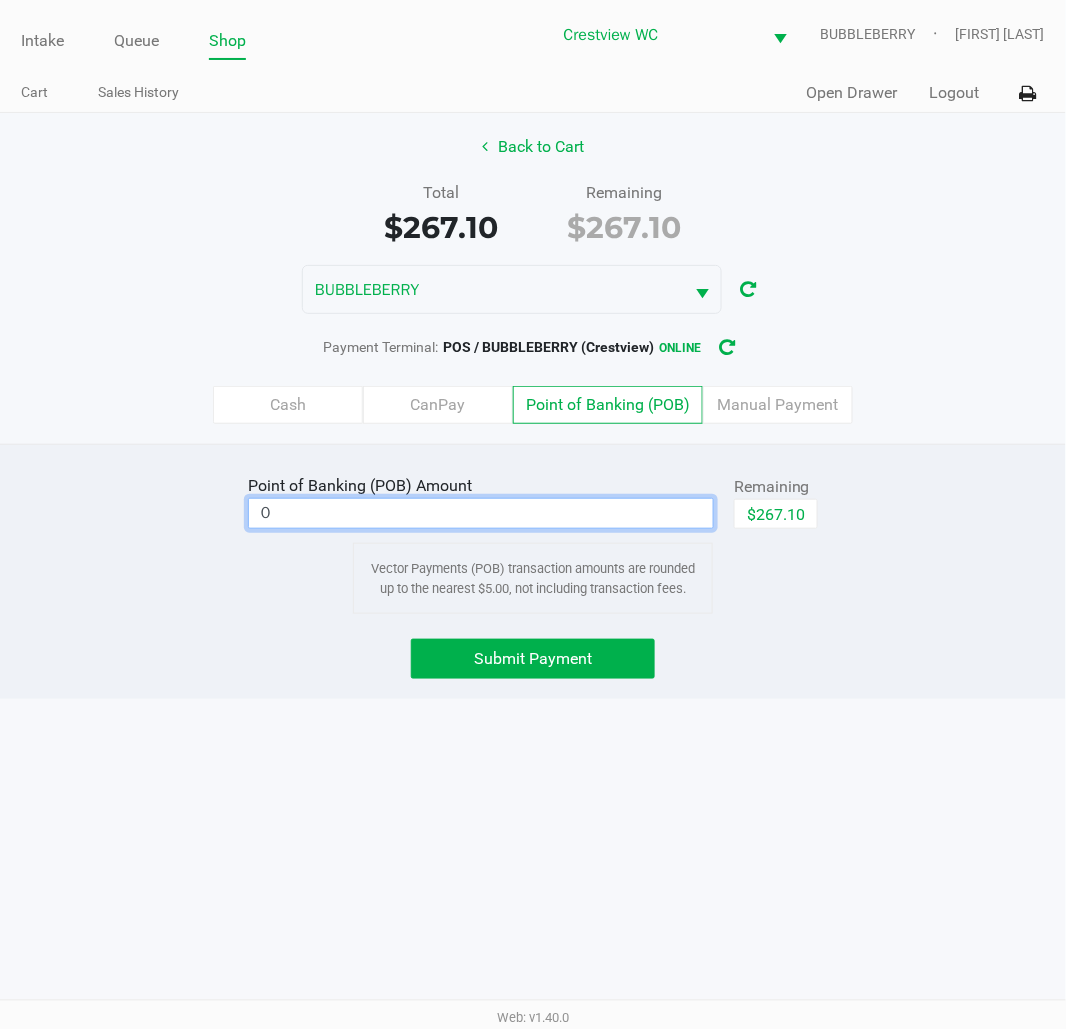 click on "0" at bounding box center [481, 513] 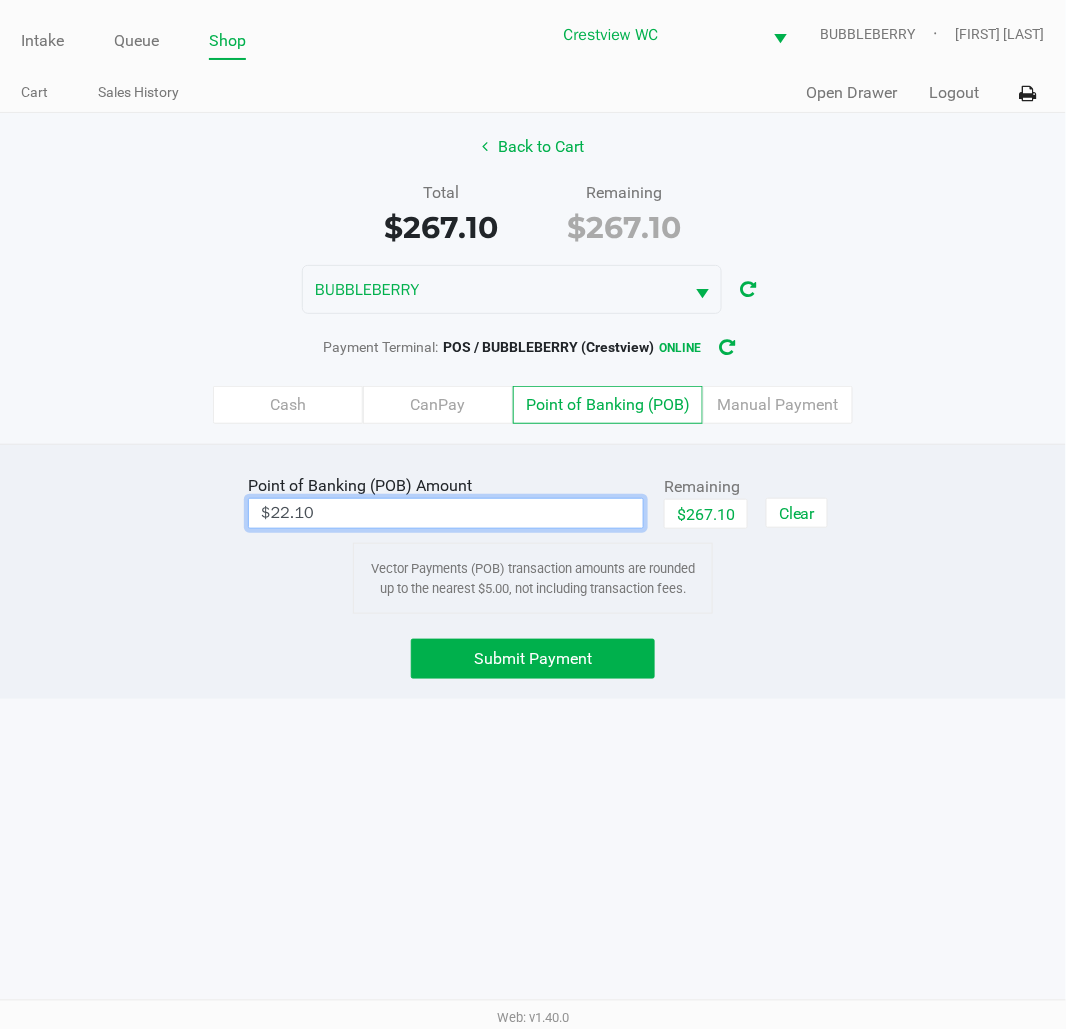 click on "Intake Queue Shop Crestview WC  BUBBLEBERRY   Alora [LAST]  Cart Sales History  Quick Sale   Open Drawer   Logout  Back to Cart   Total   $267.10   Remaining   $267.10  BUBBLEBERRY  Payment Terminal:   POS / BUBBLEBERRY (Crestview)   online   Cash   CanPay   Point of Banking (POB)   Manual Payment   Point of Banking (POB)  Amount  $22.10  Remaining   $267.10   Clear  Vector Payments (POB) transaction amounts are rounded up to the nearest $5.00, not including transaction fees.  Submit Payment   Web: v1.40.0" at bounding box center [533, 515] 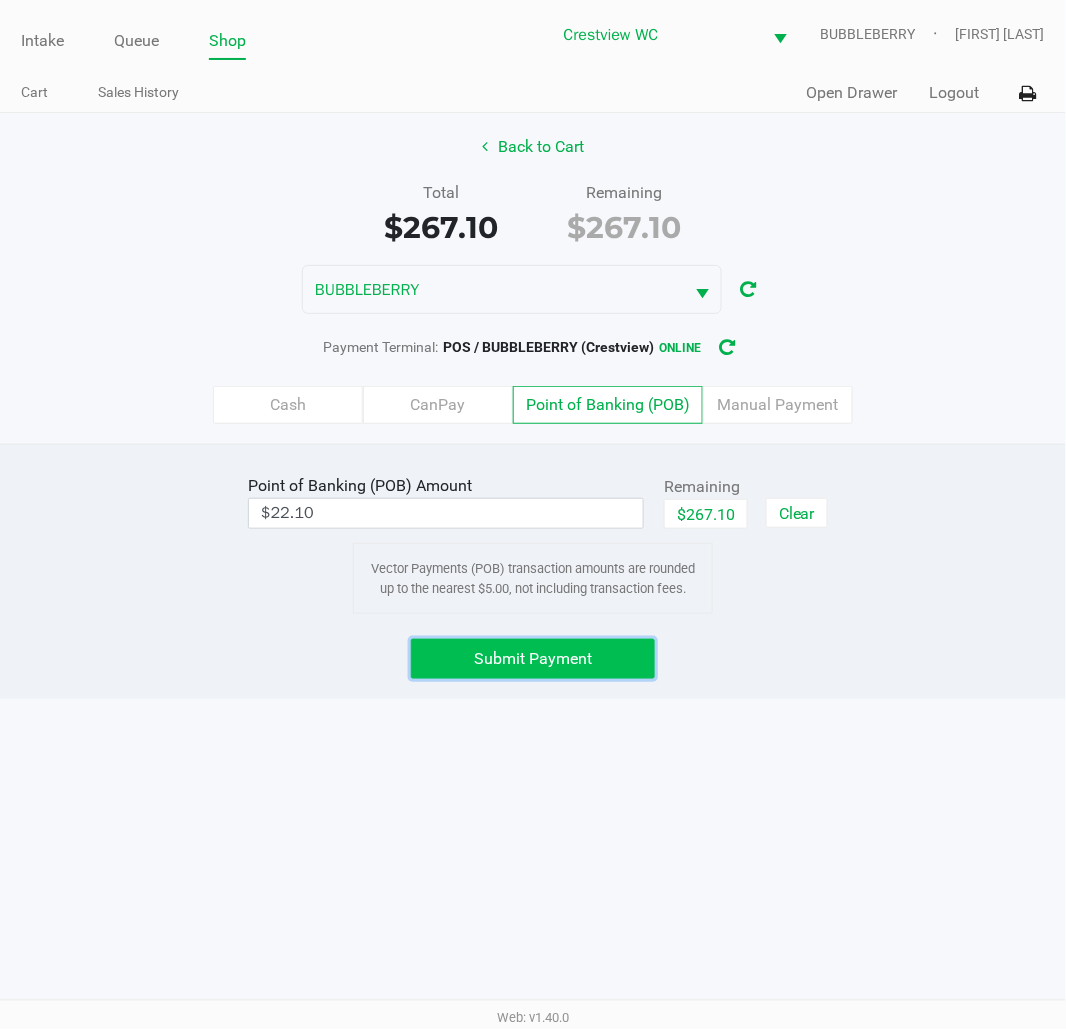 click on "Submit Payment" 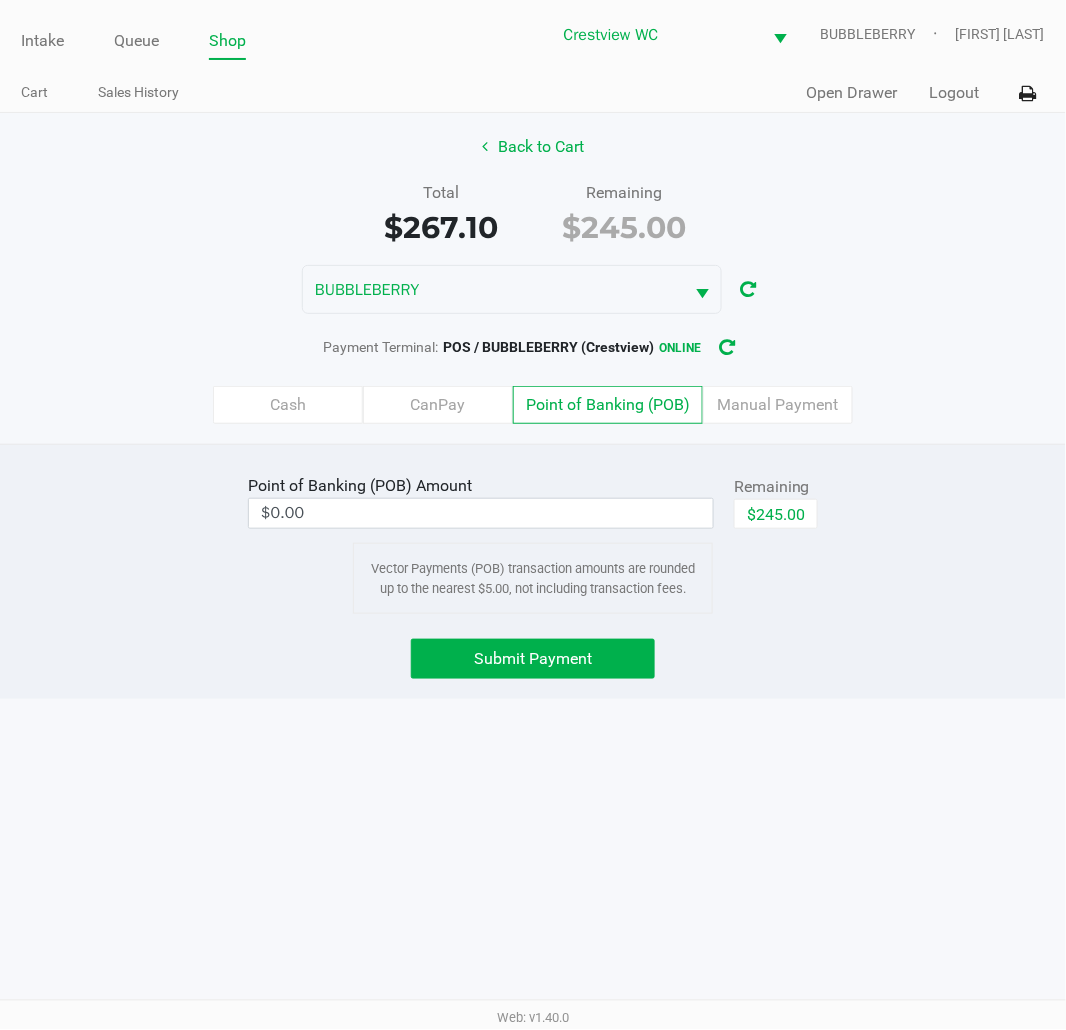 click on "Cash" 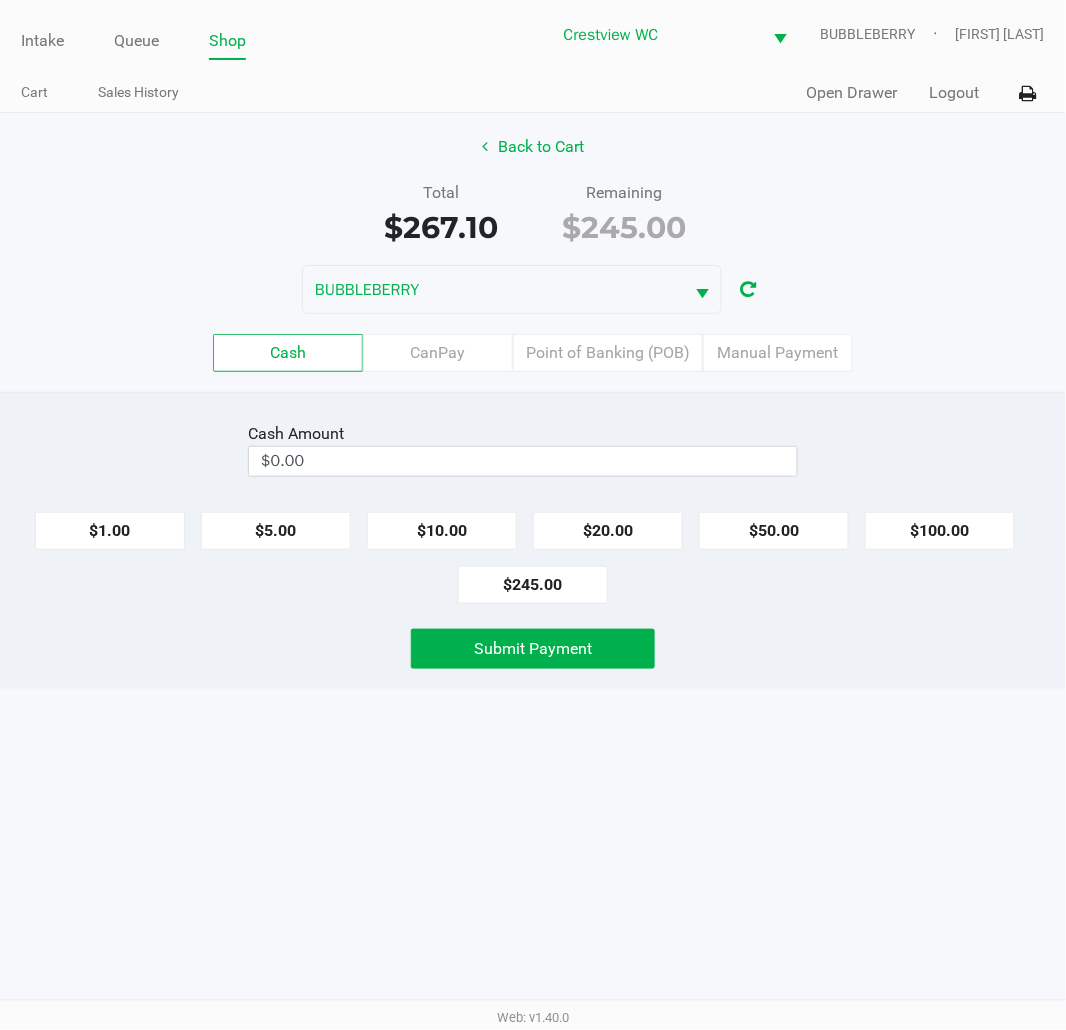 click on "$245.00" 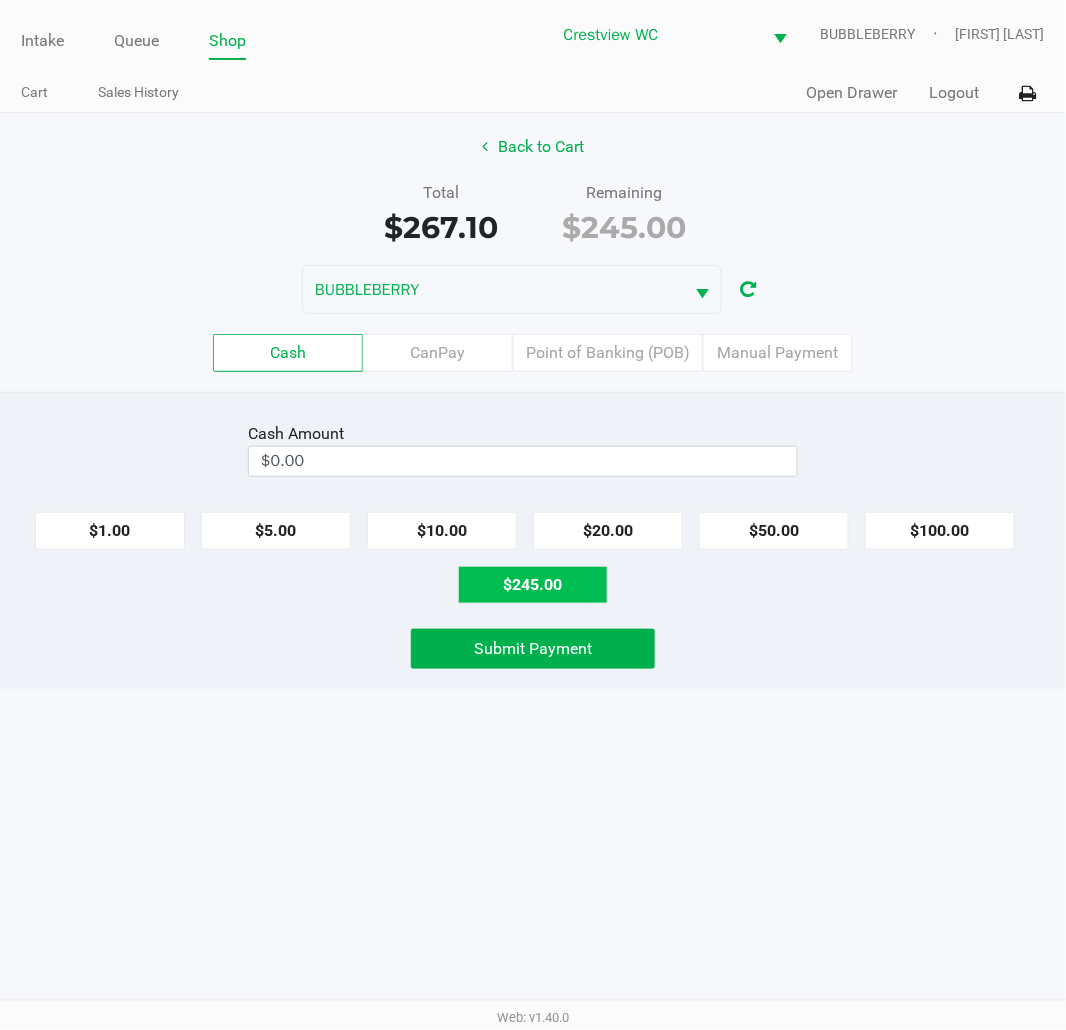 type on "$245.00" 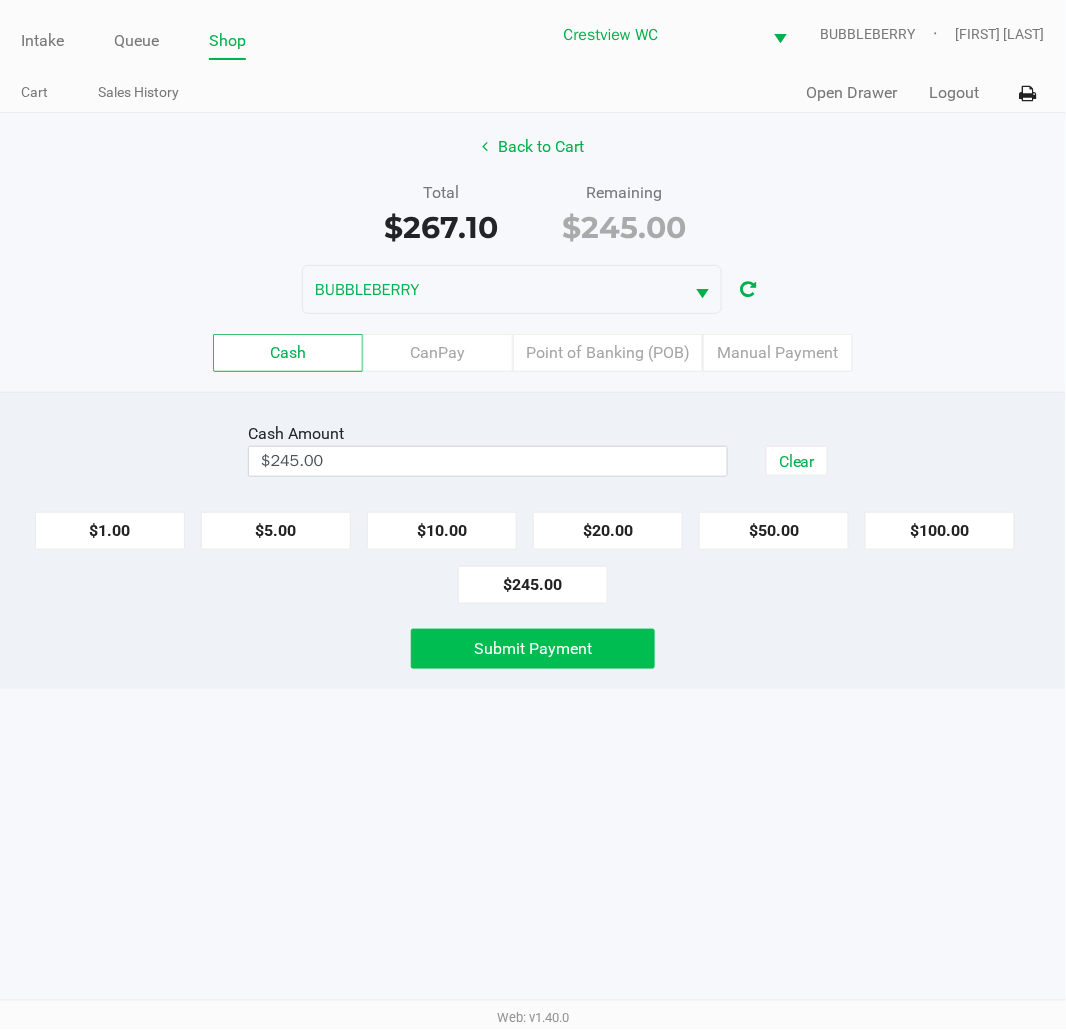 click on "Submit Payment" 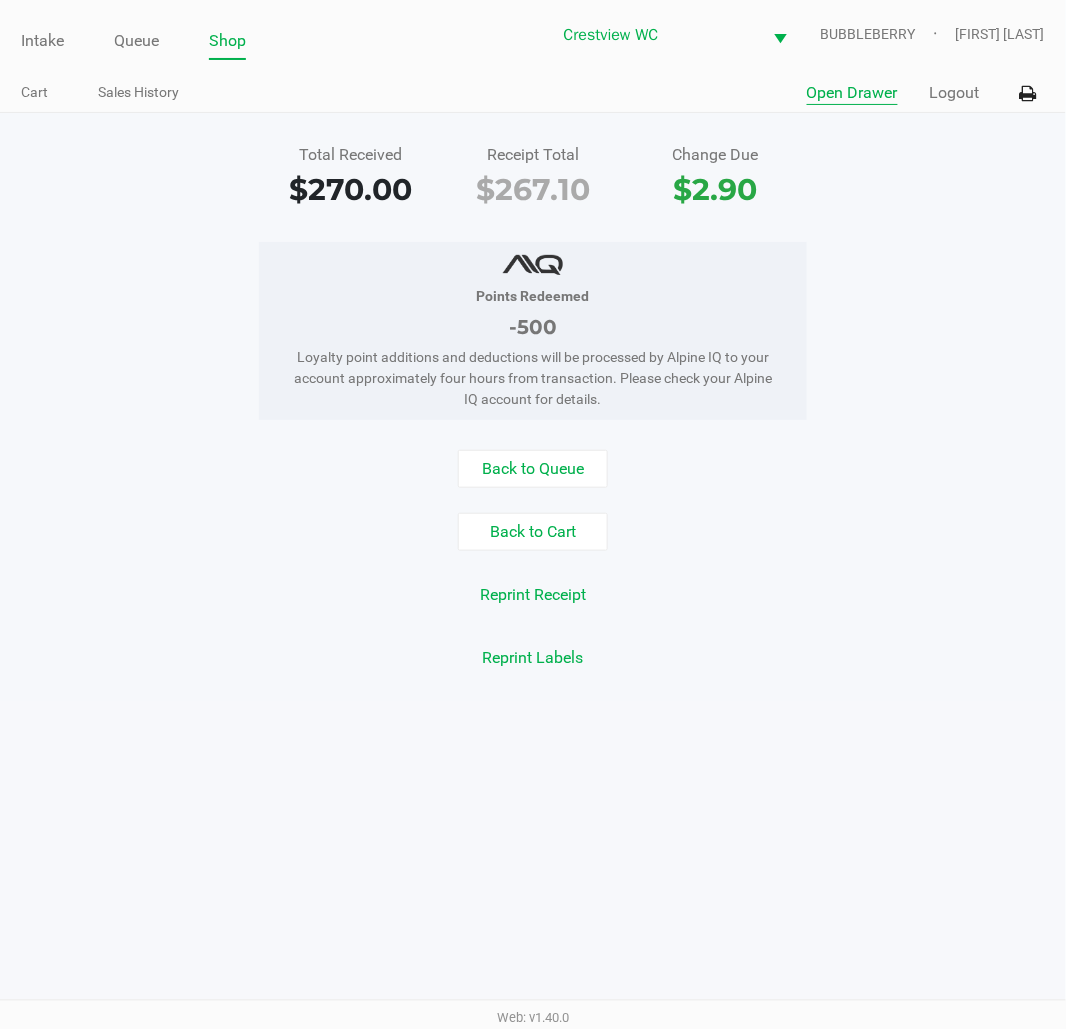 drag, startPoint x: 865, startPoint y: 151, endPoint x: 862, endPoint y: 81, distance: 70.064255 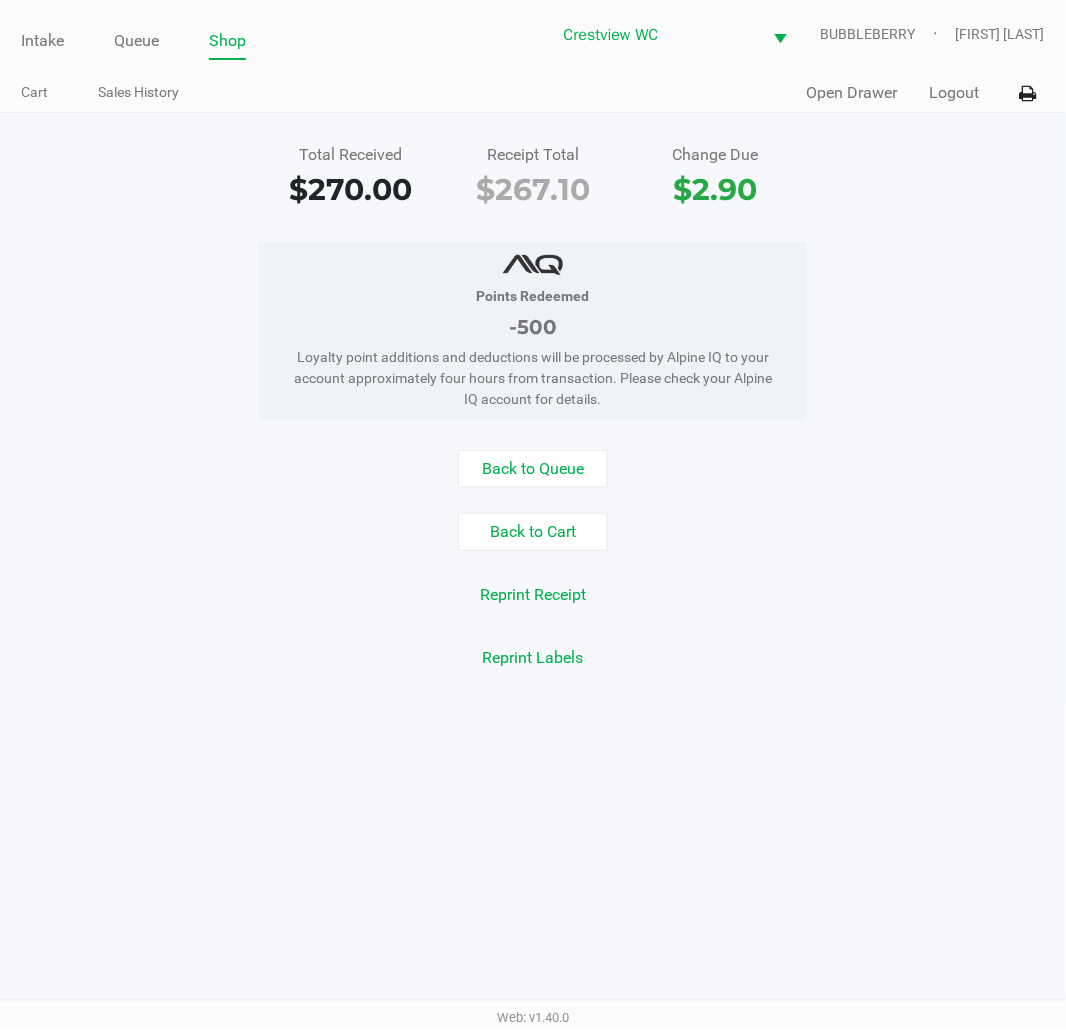 click on "Intake Queue Shop Crestview WC  BUBBLEBERRY   [FIRST] [LAST]  Cart Sales History  Quick Sale   Open Drawer   Logout" 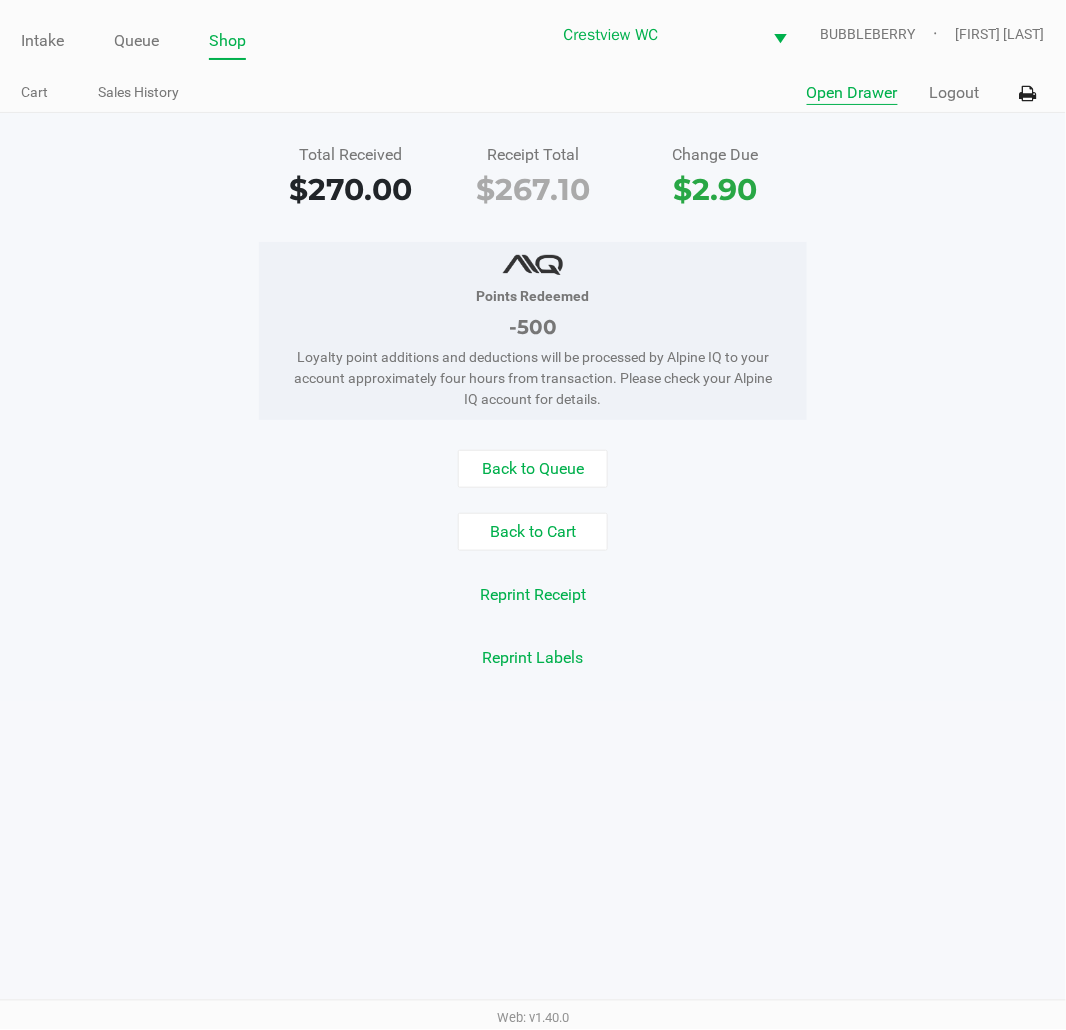 click on "Open Drawer" 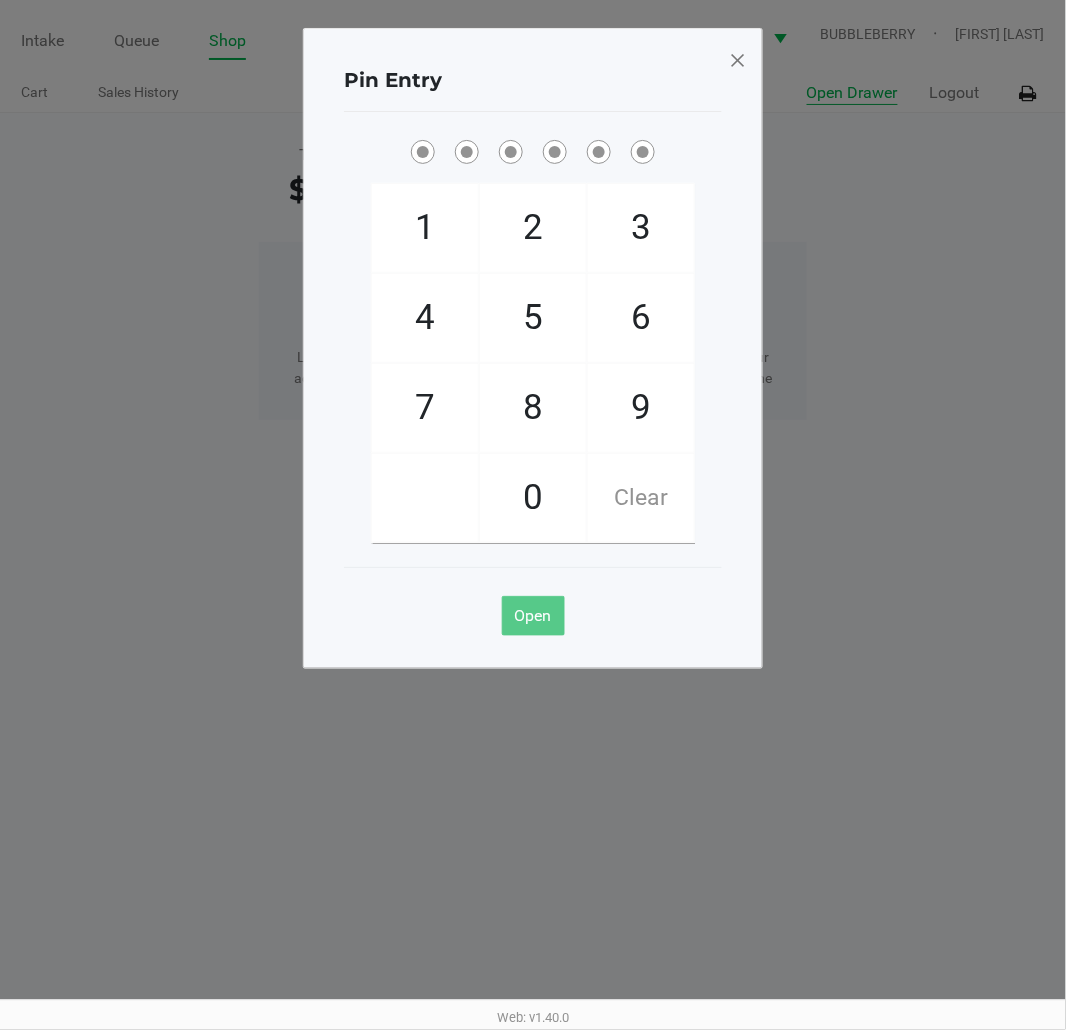 type 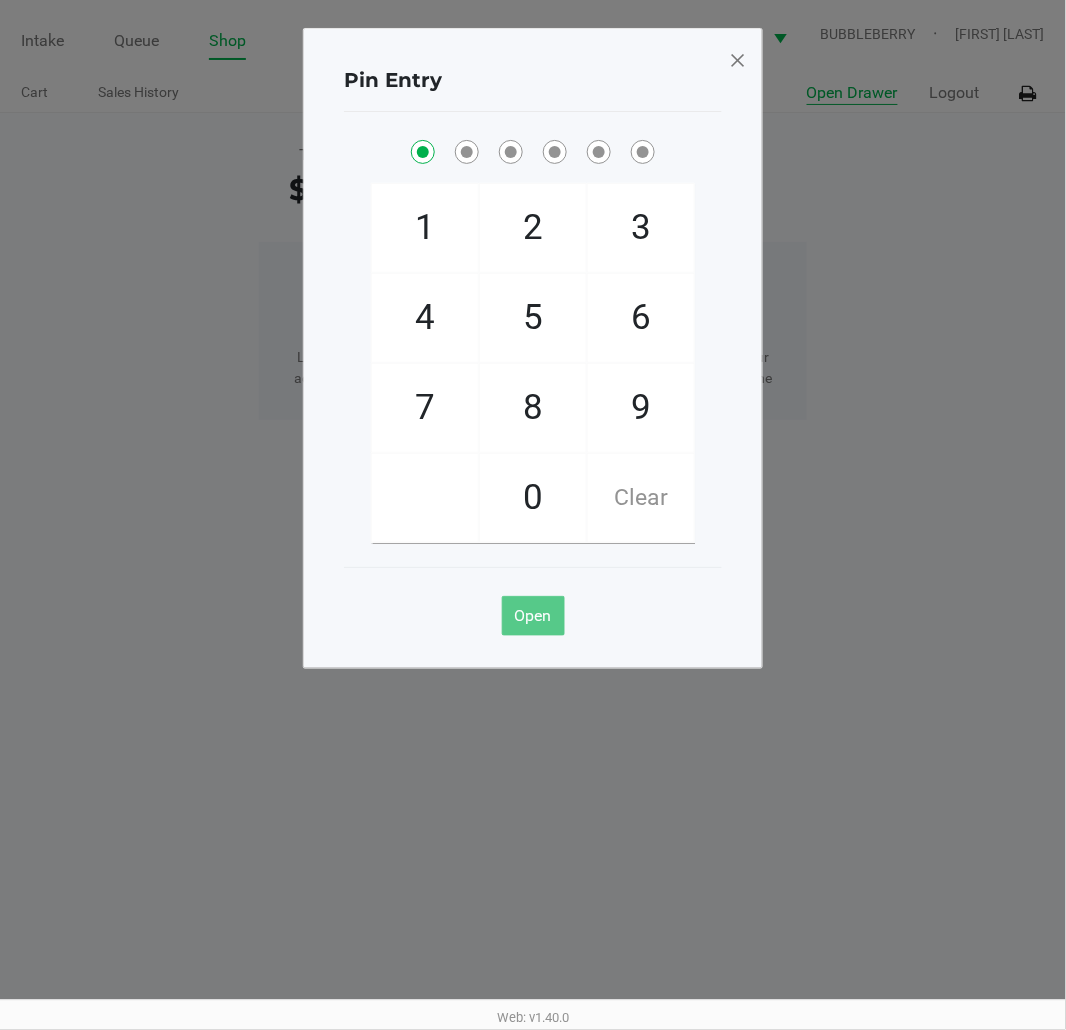 checkbox on "true" 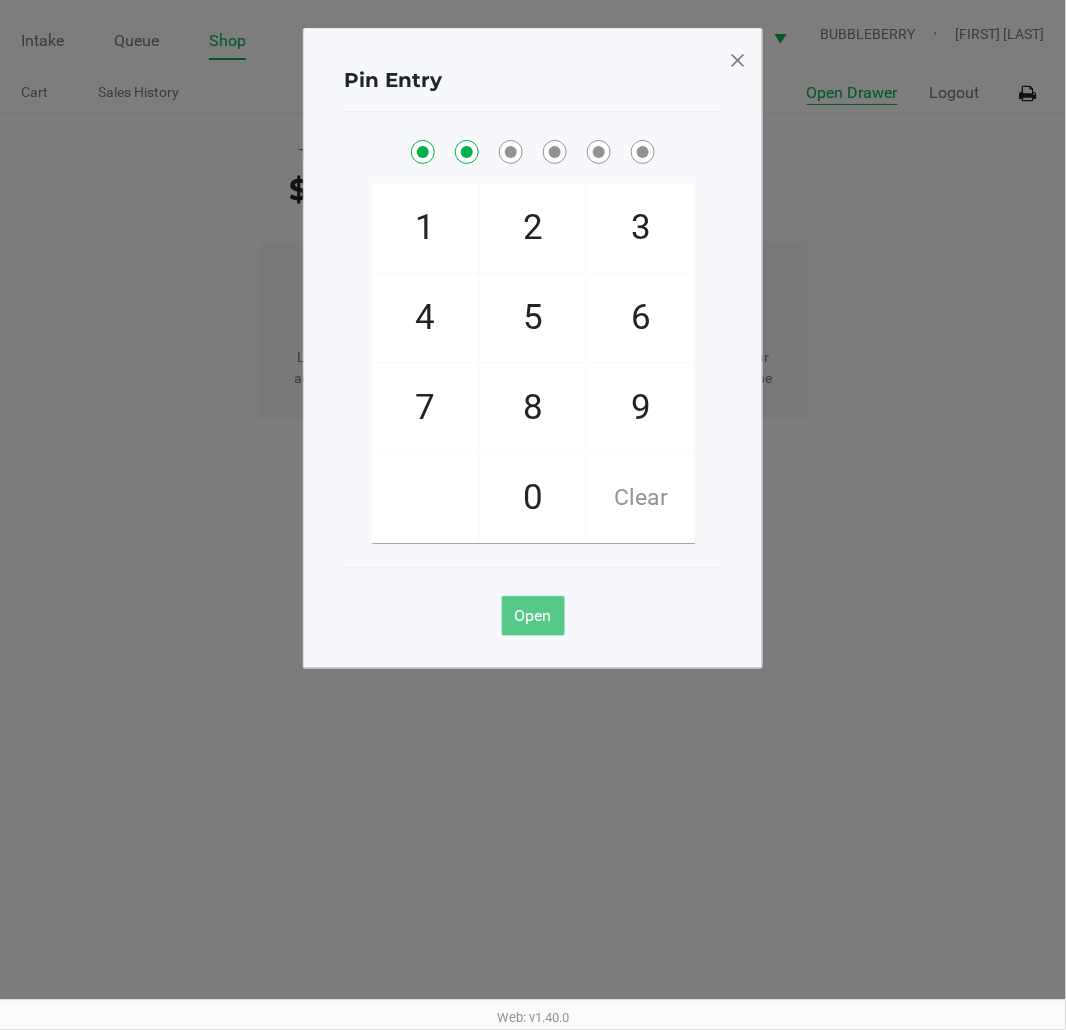 checkbox on "true" 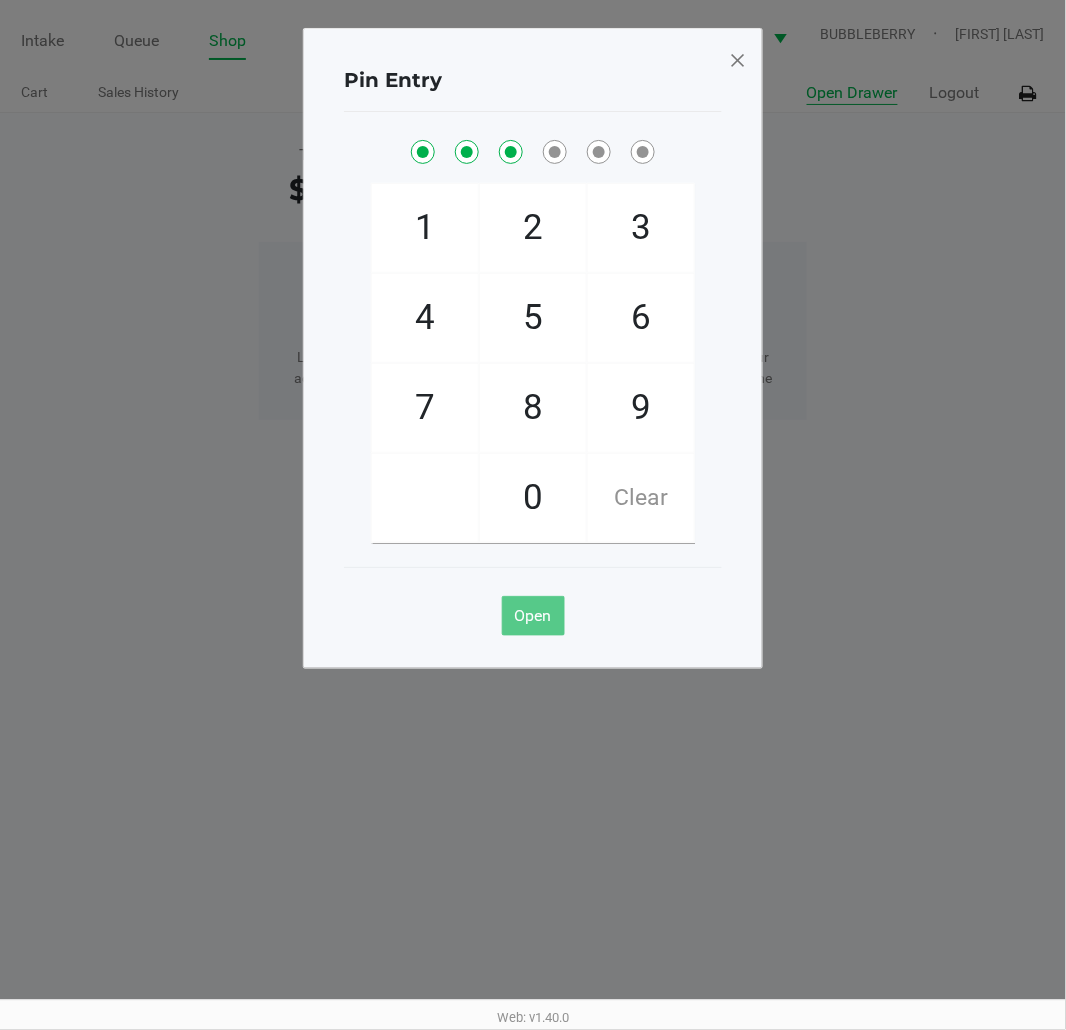 checkbox on "true" 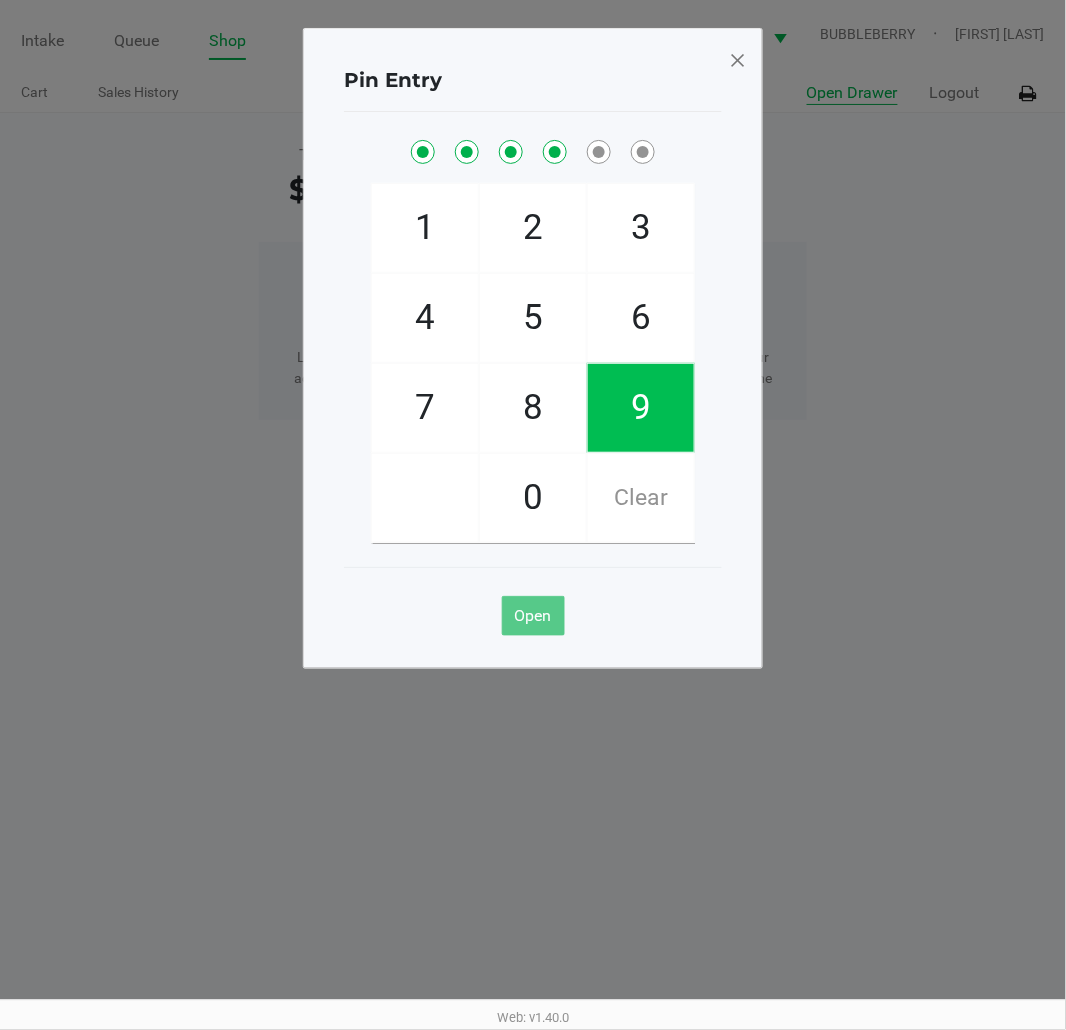 checkbox on "true" 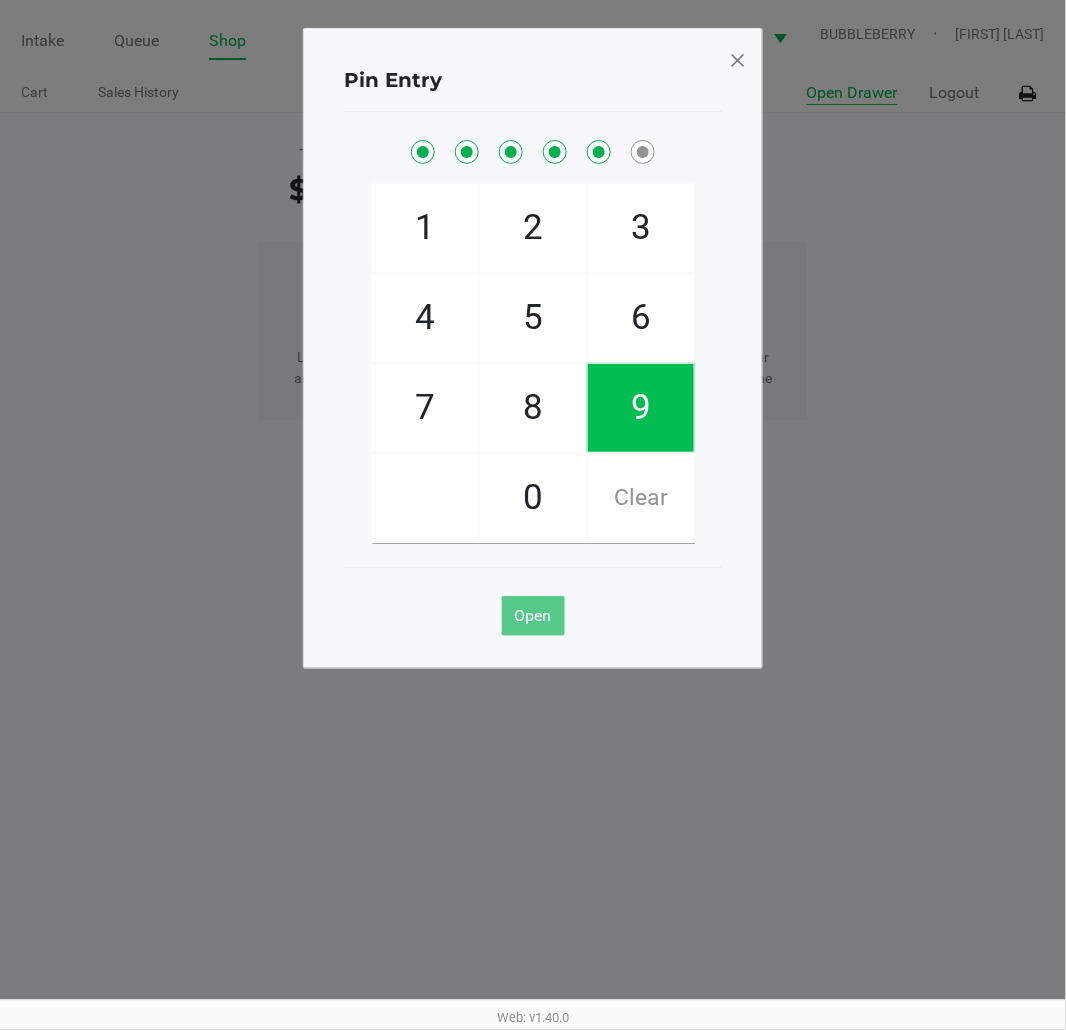 checkbox on "true" 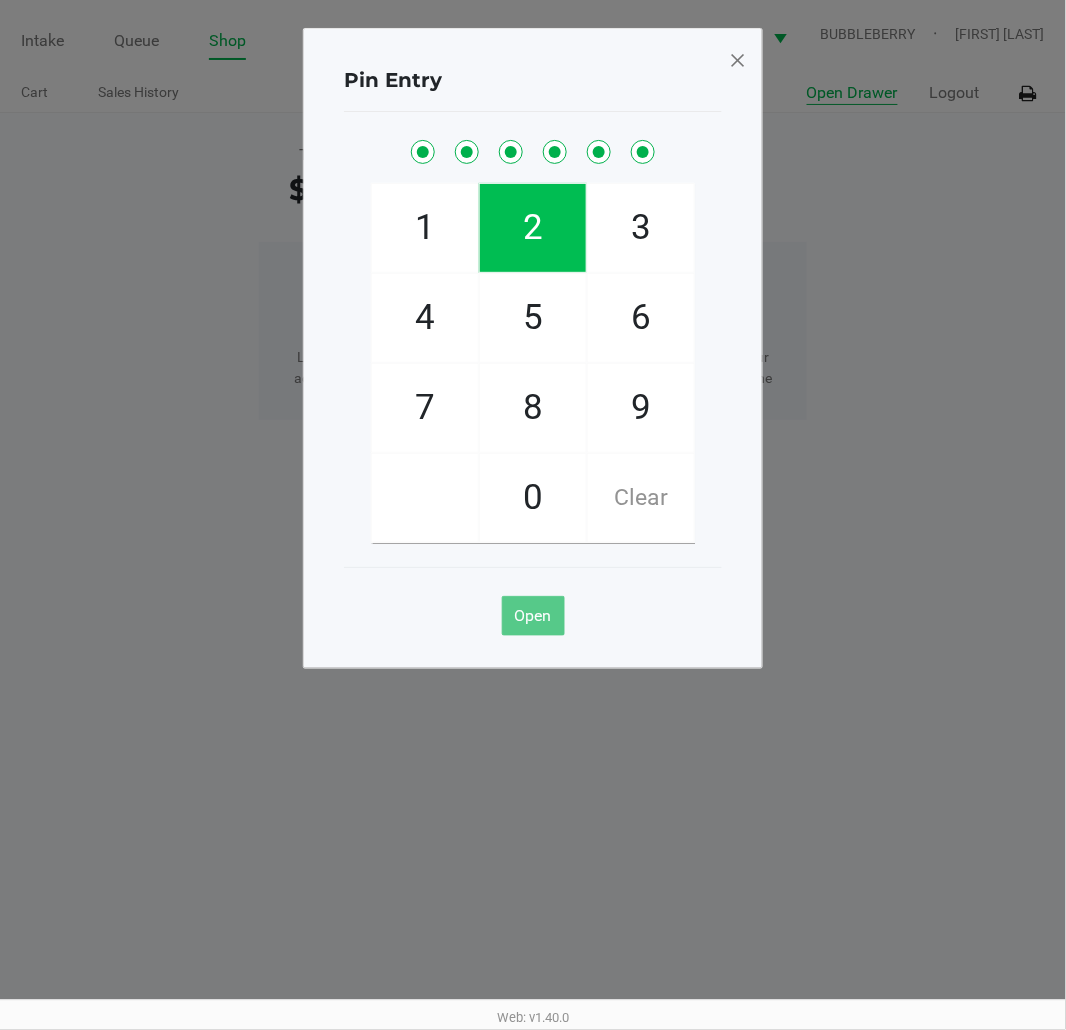 checkbox on "true" 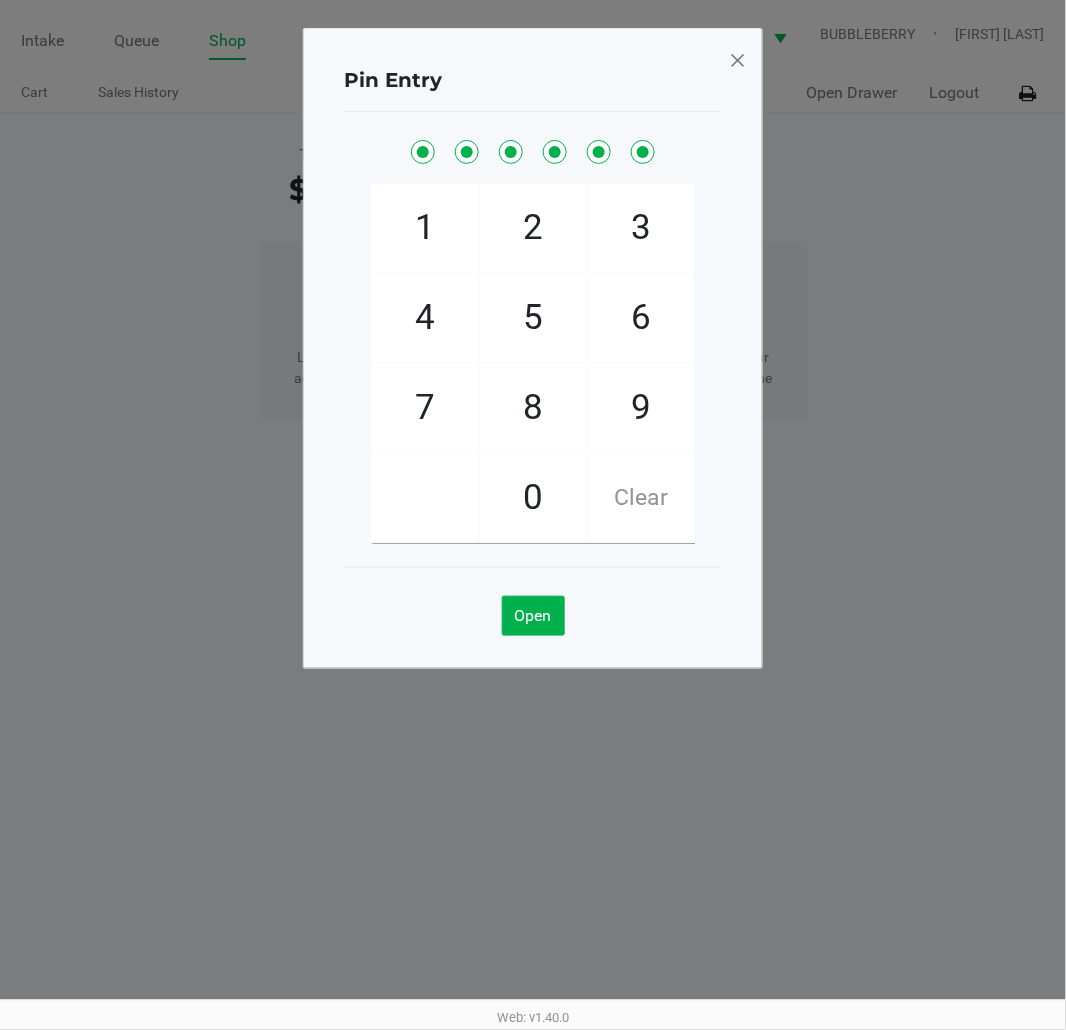 click 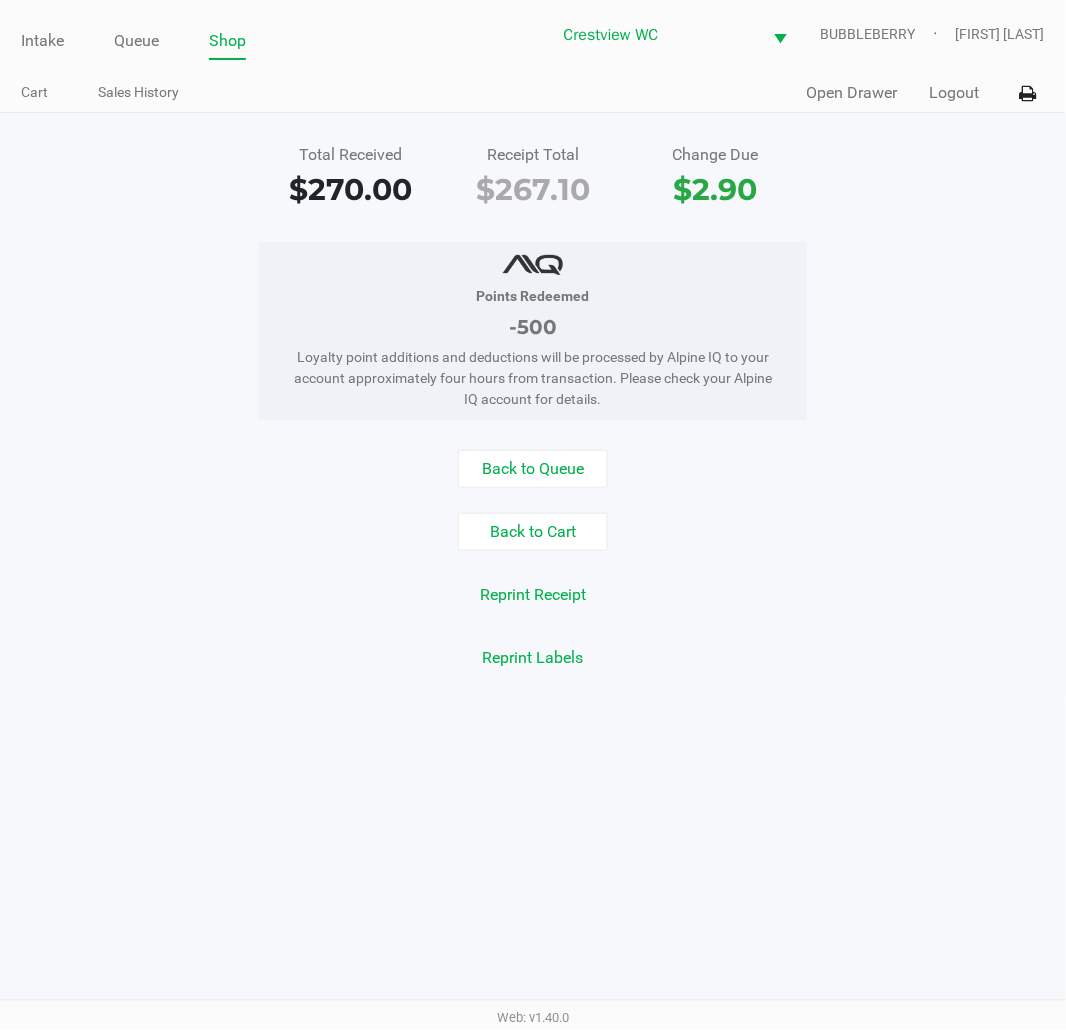 click on "Pin Entry  1   4   7       2   5   8   0   3   6   9   Clear   Open" 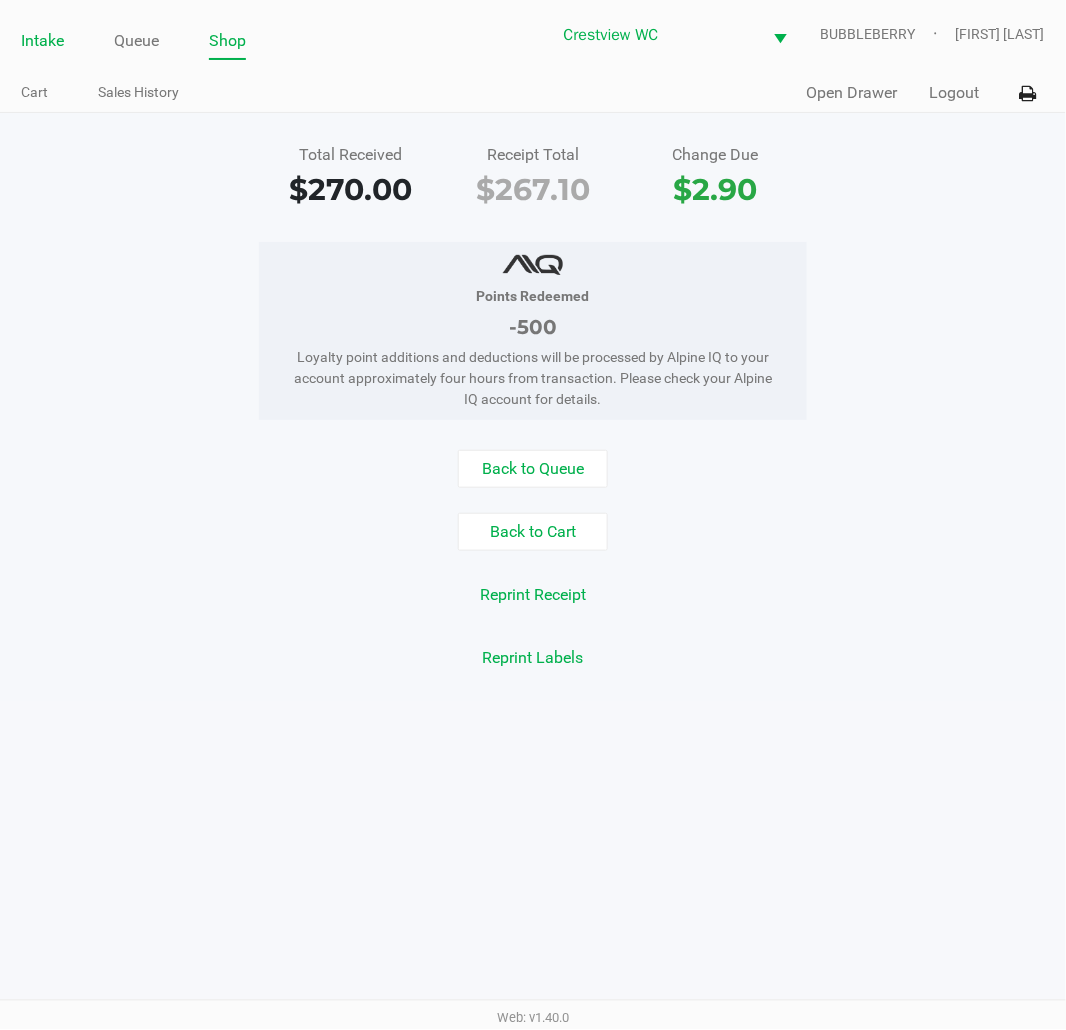 click on "Intake" 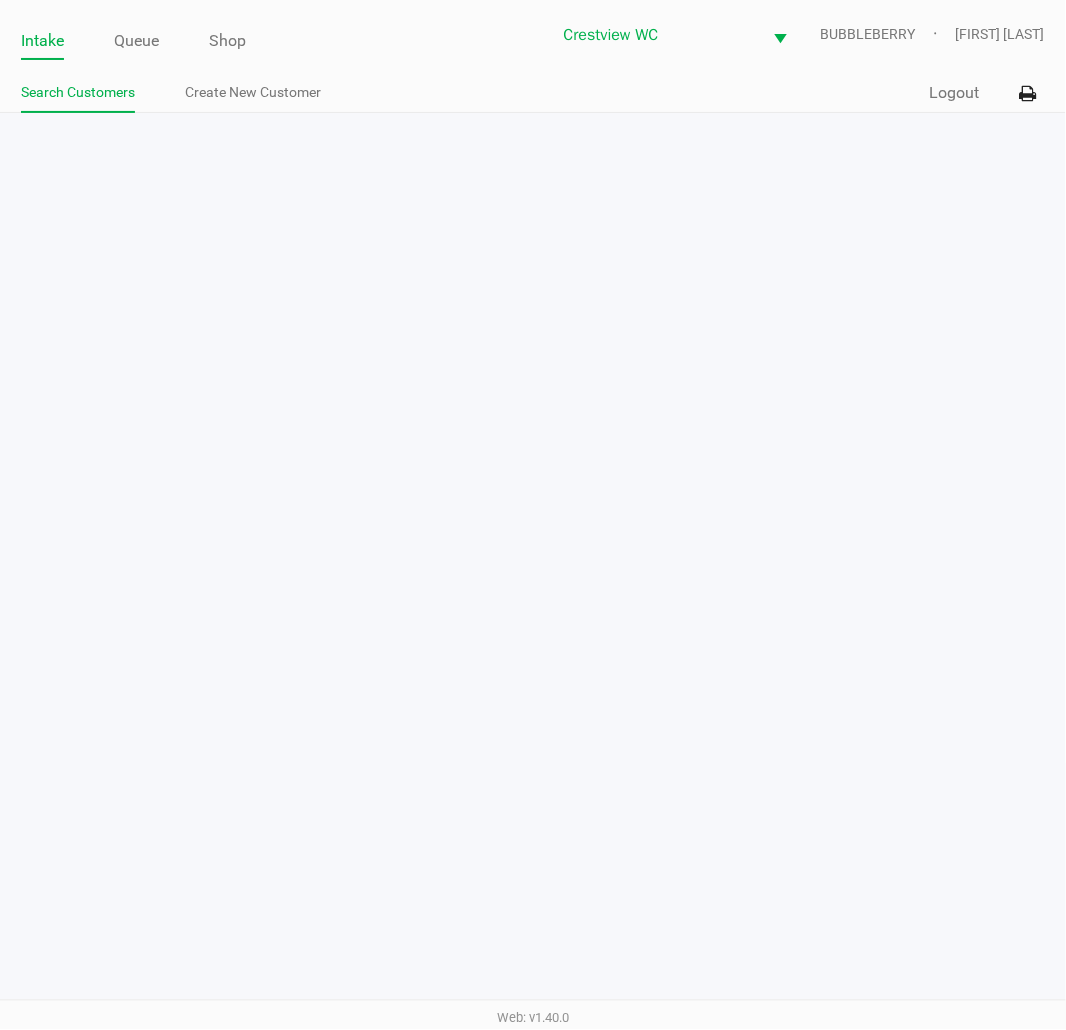 click on "Intake Queue Shop Crestview WC  BUBBLEBERRY   [FIRST] [LAST]  Cart Sales History  Quick Sale   Open Drawer   Logout  Back to Cart   v1.40.0" at bounding box center [533, 515] 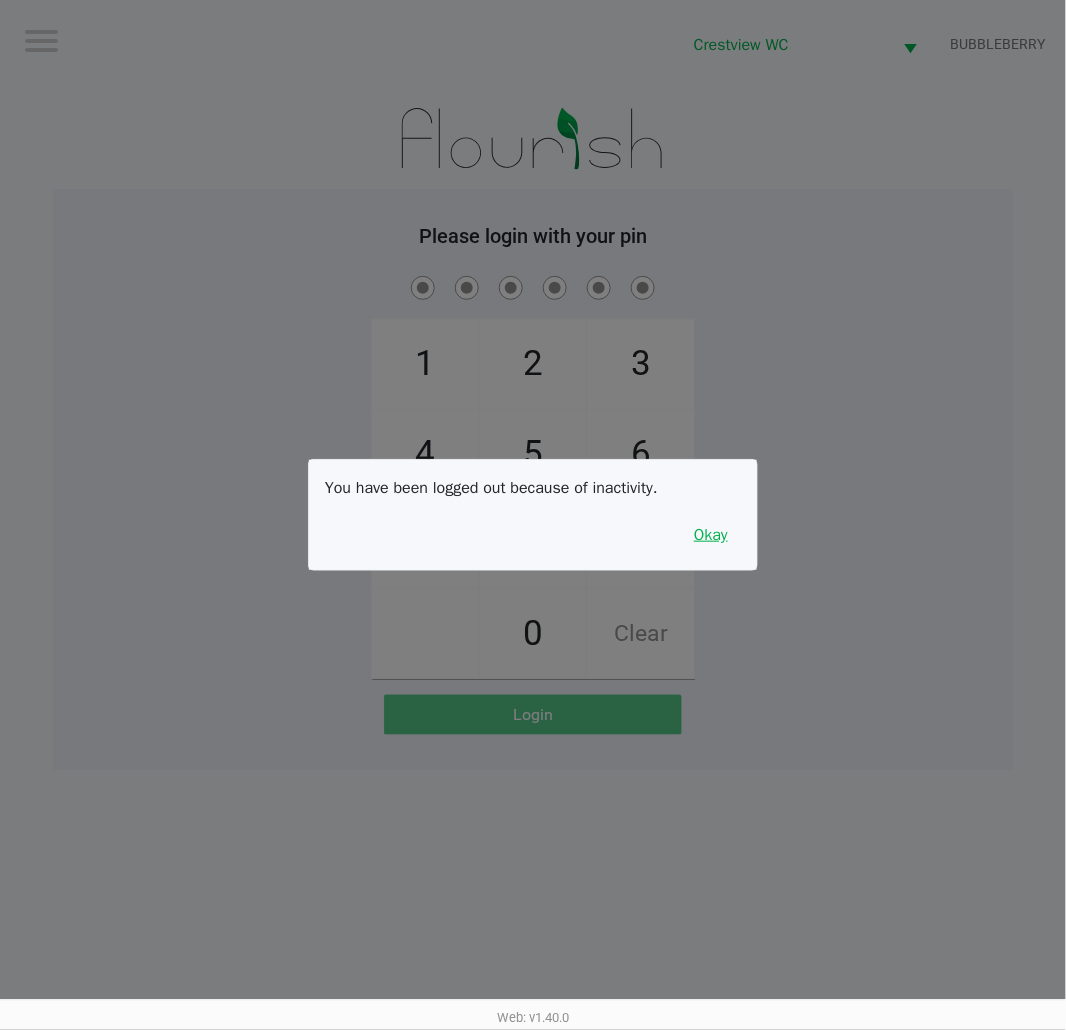 click on "Okay" at bounding box center [711, 535] 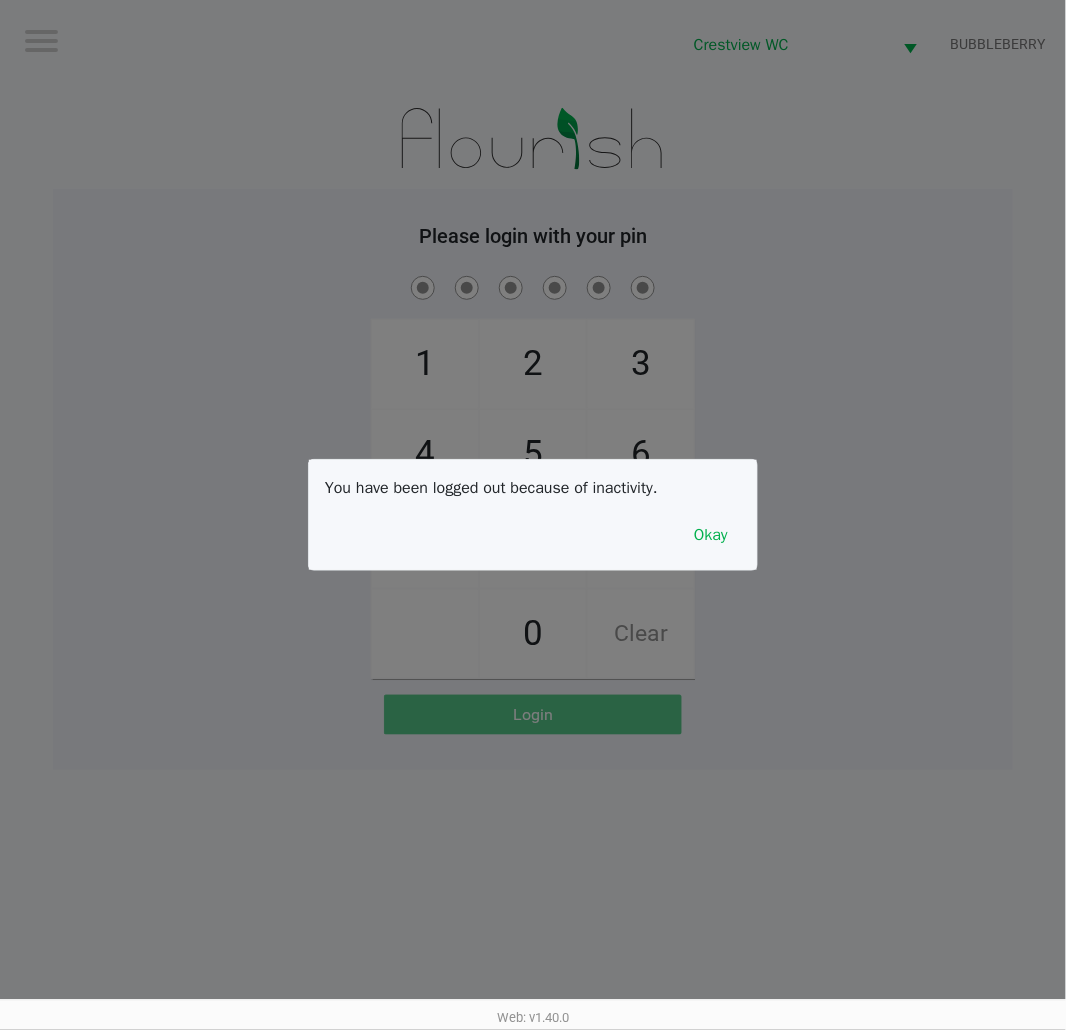 click on "1   4   7       2   5   8   0   3   6   9   Clear" 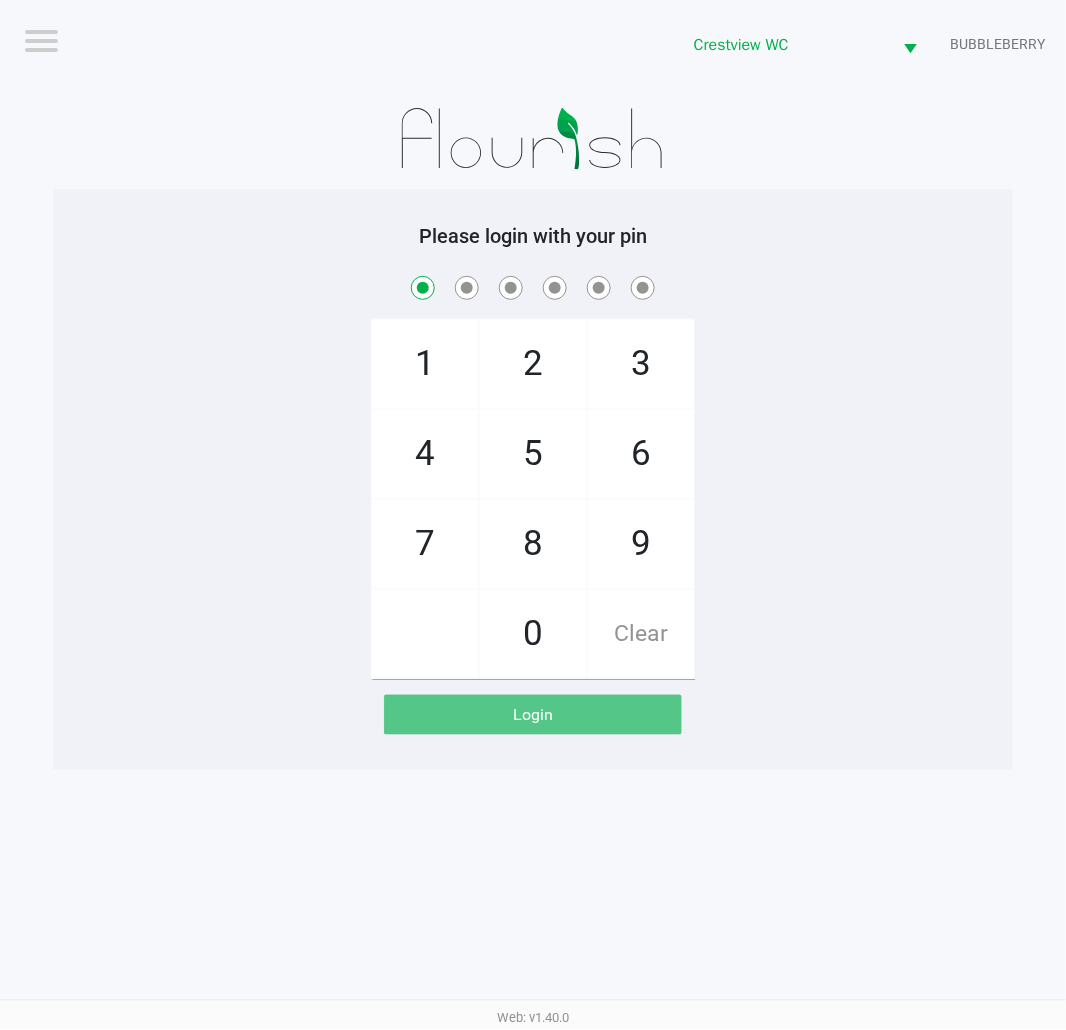 checkbox on "true" 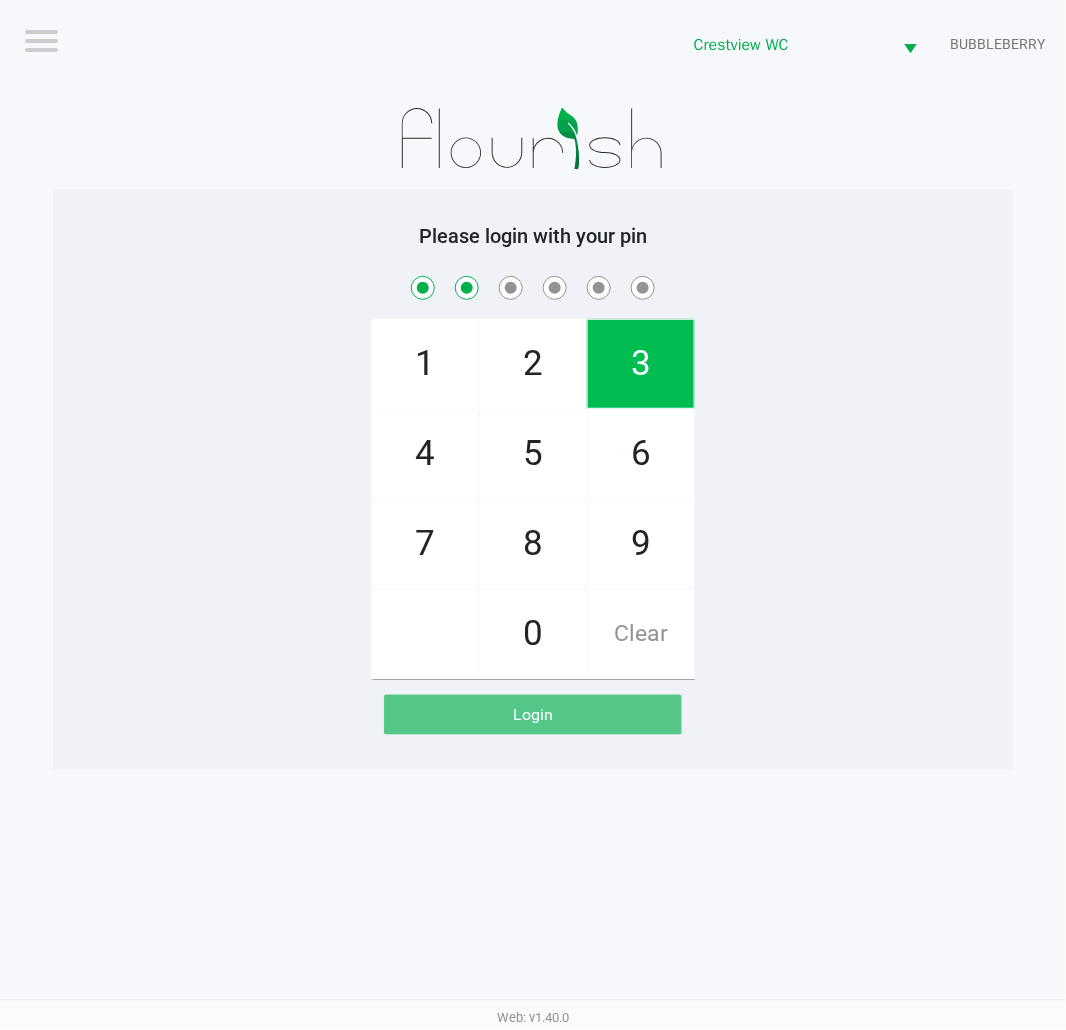 checkbox on "true" 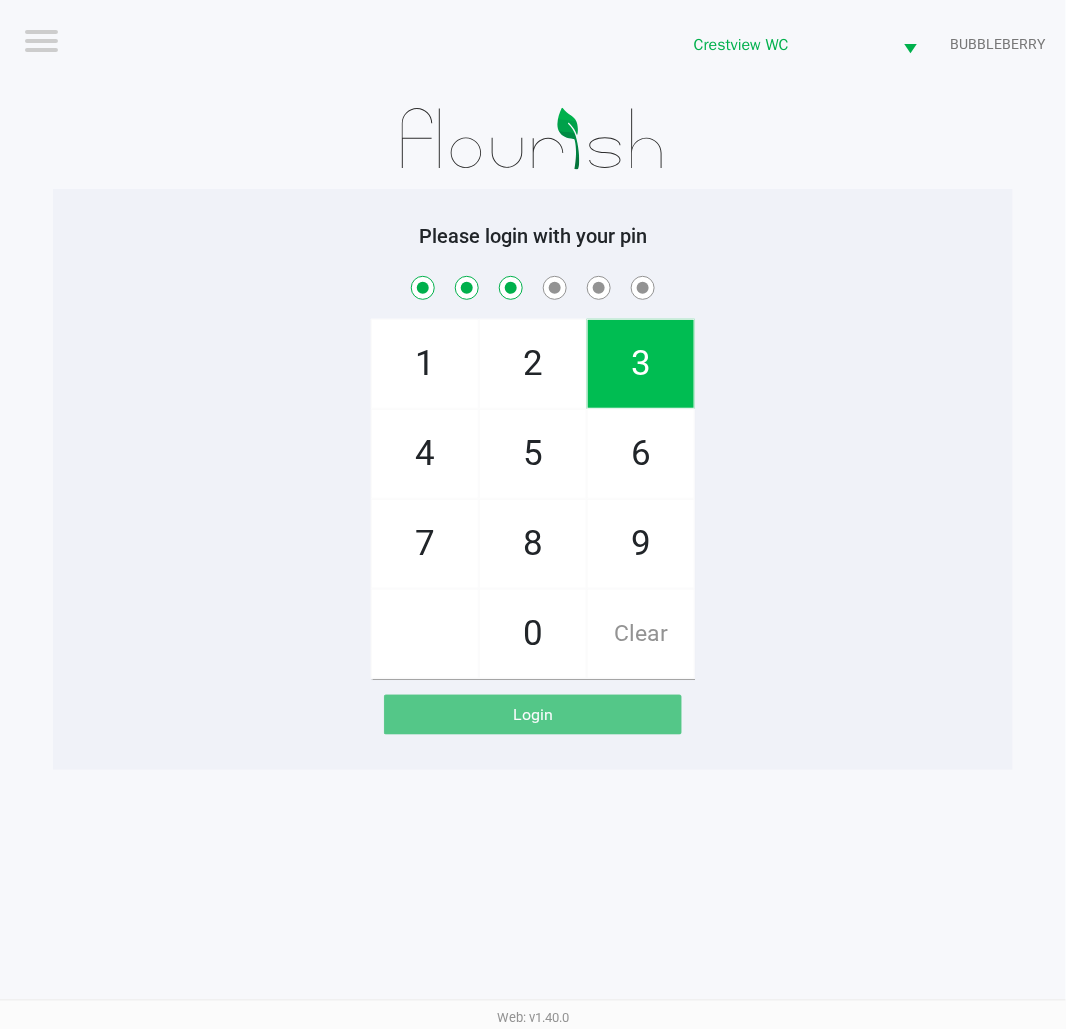 checkbox on "true" 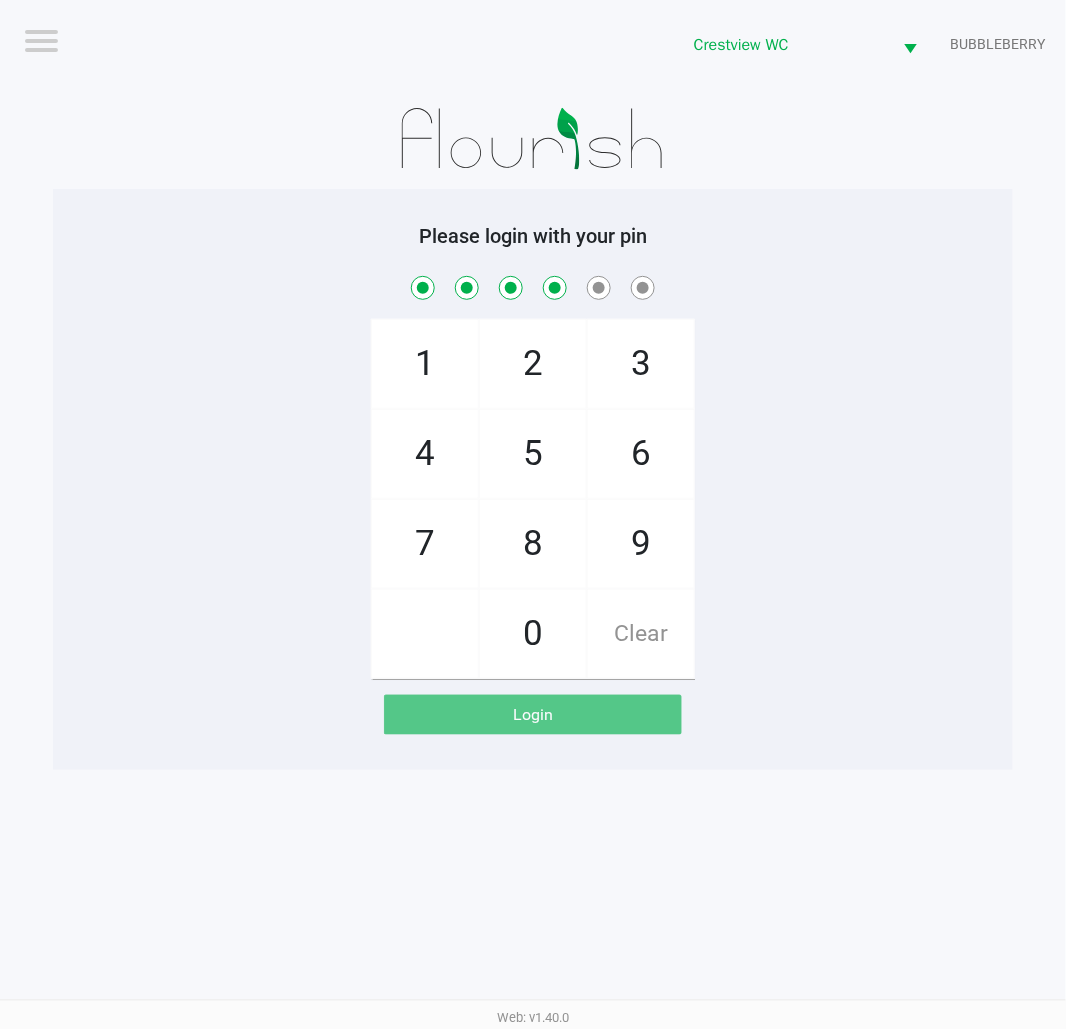 checkbox on "true" 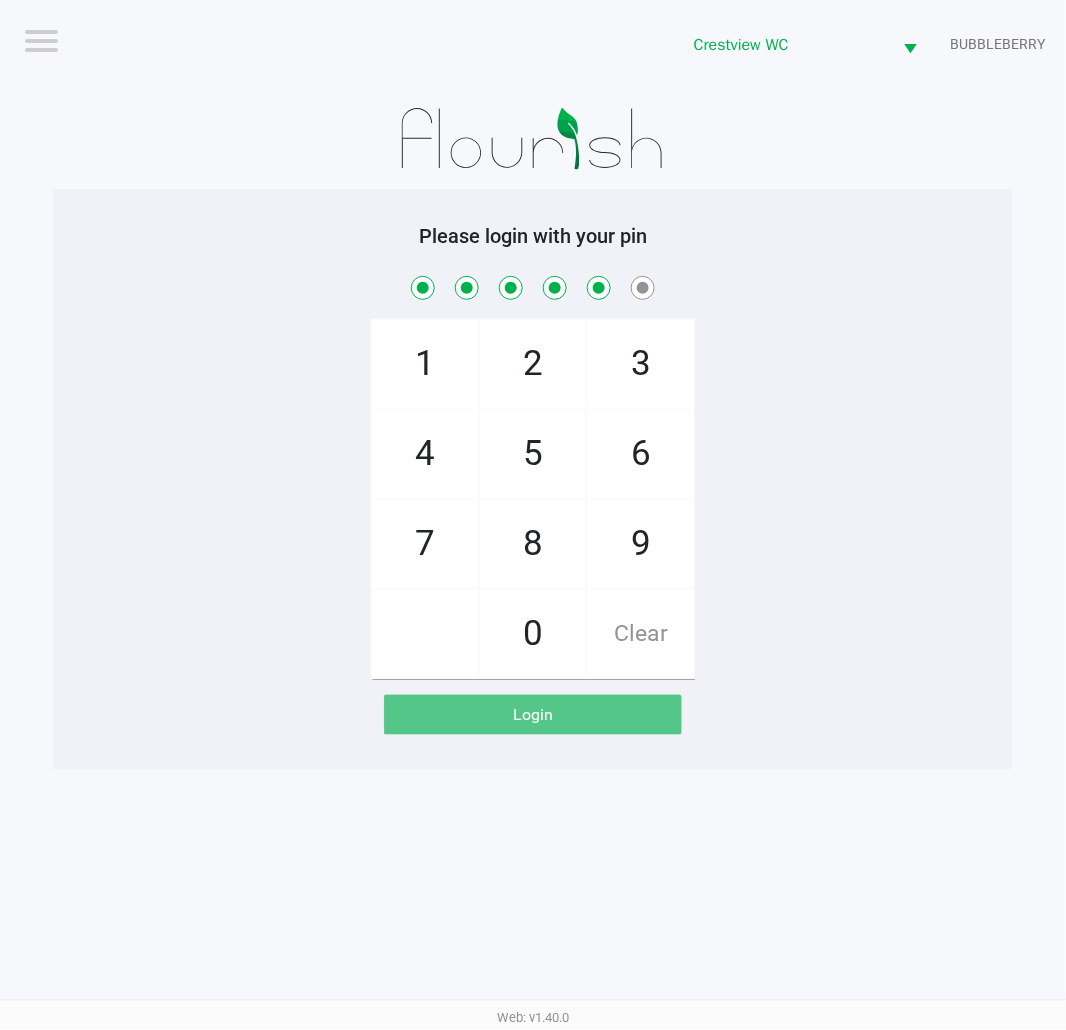 checkbox on "true" 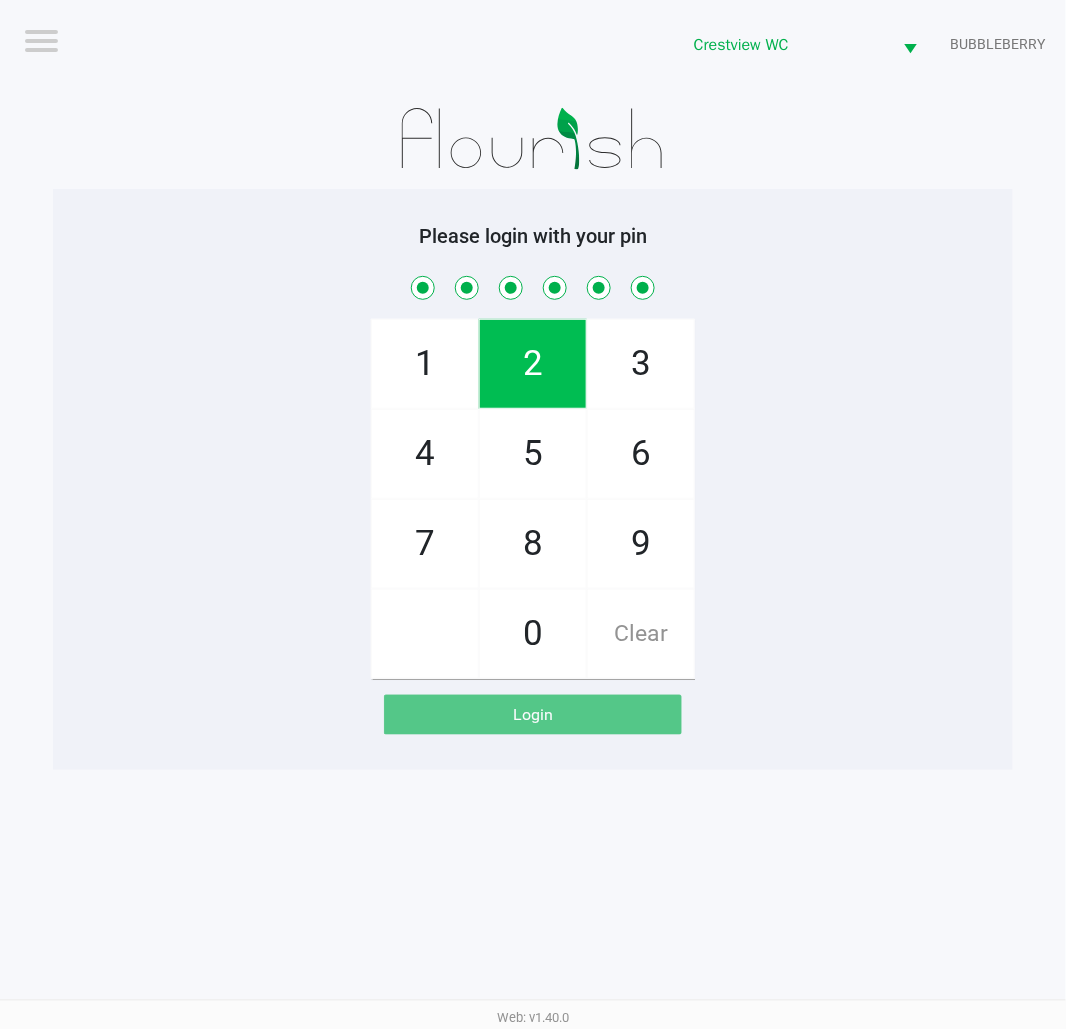 checkbox on "true" 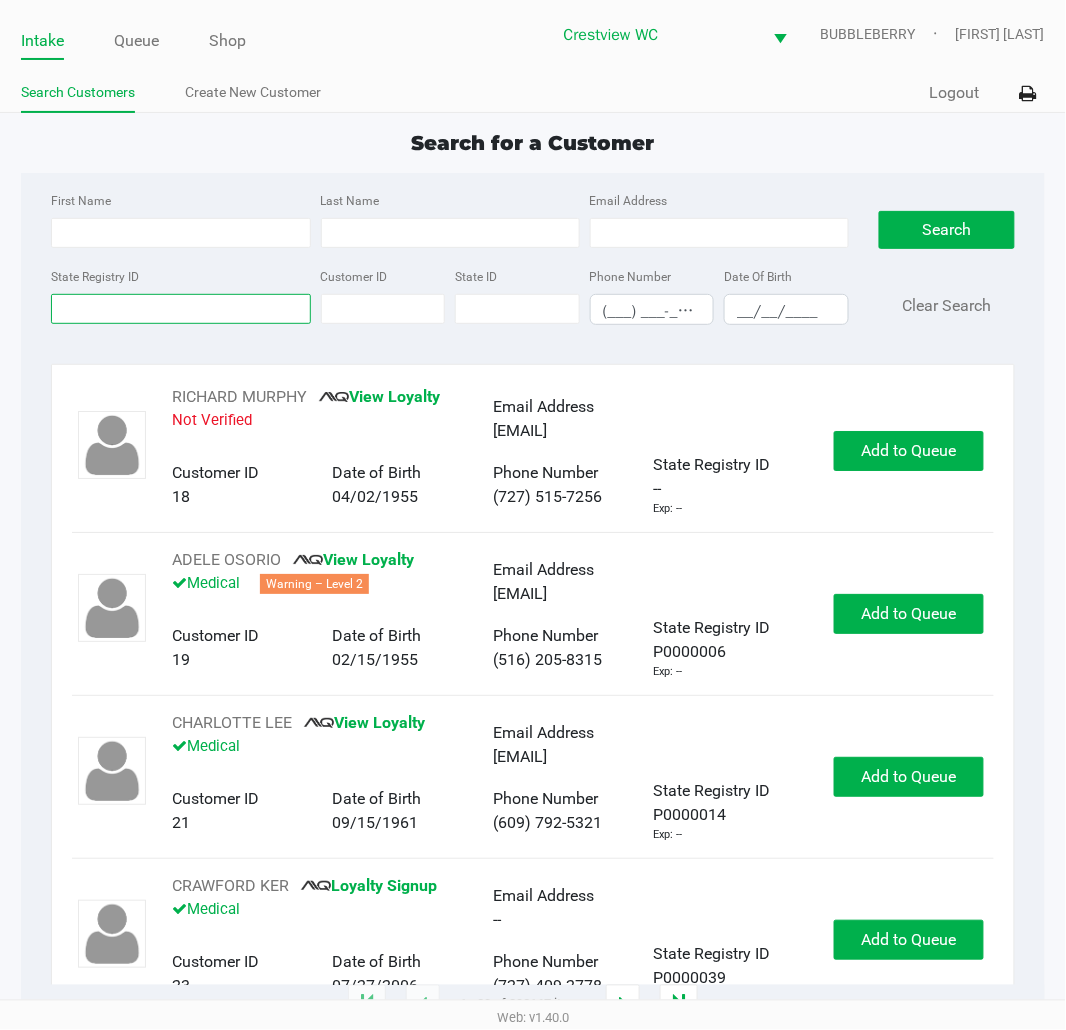 click on "State Registry ID" at bounding box center [180, 309] 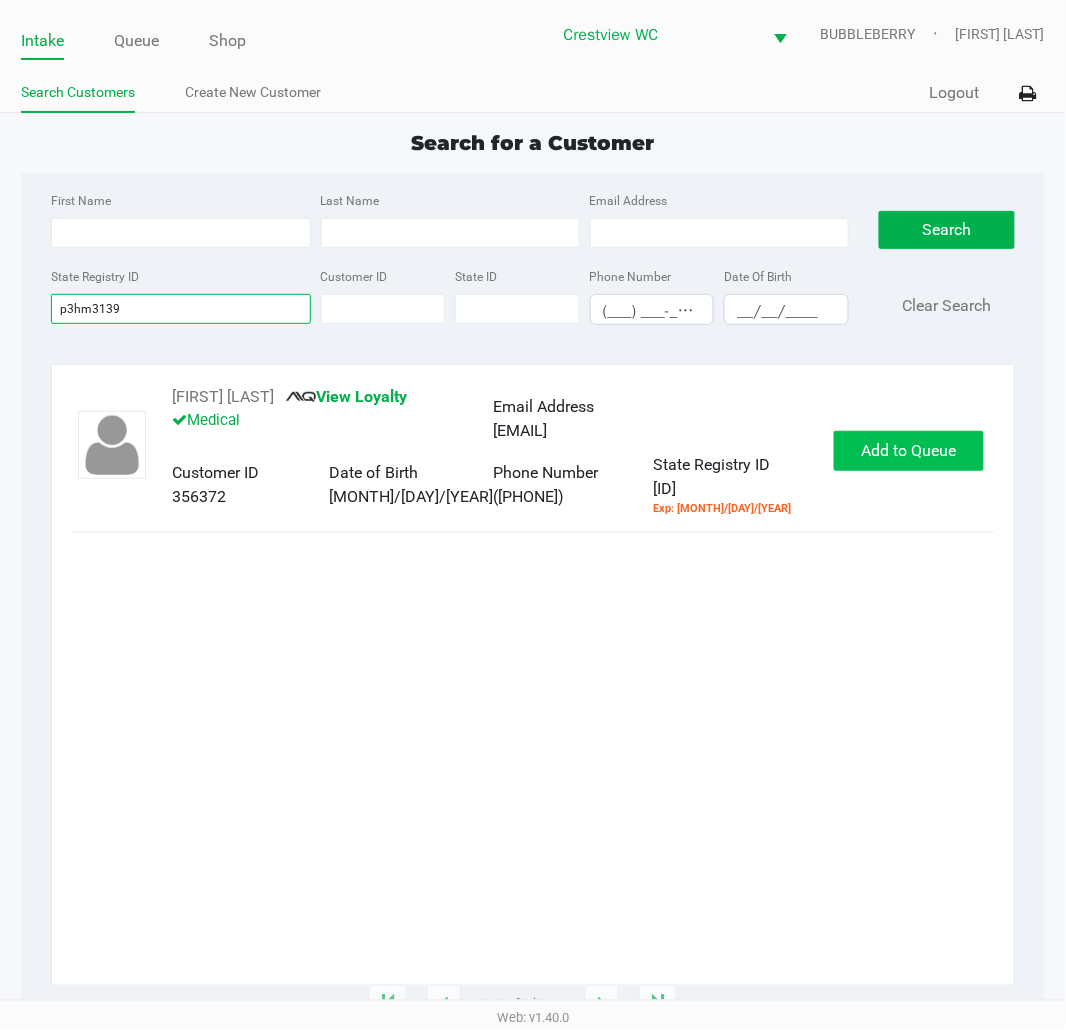 type on "p3hm3139" 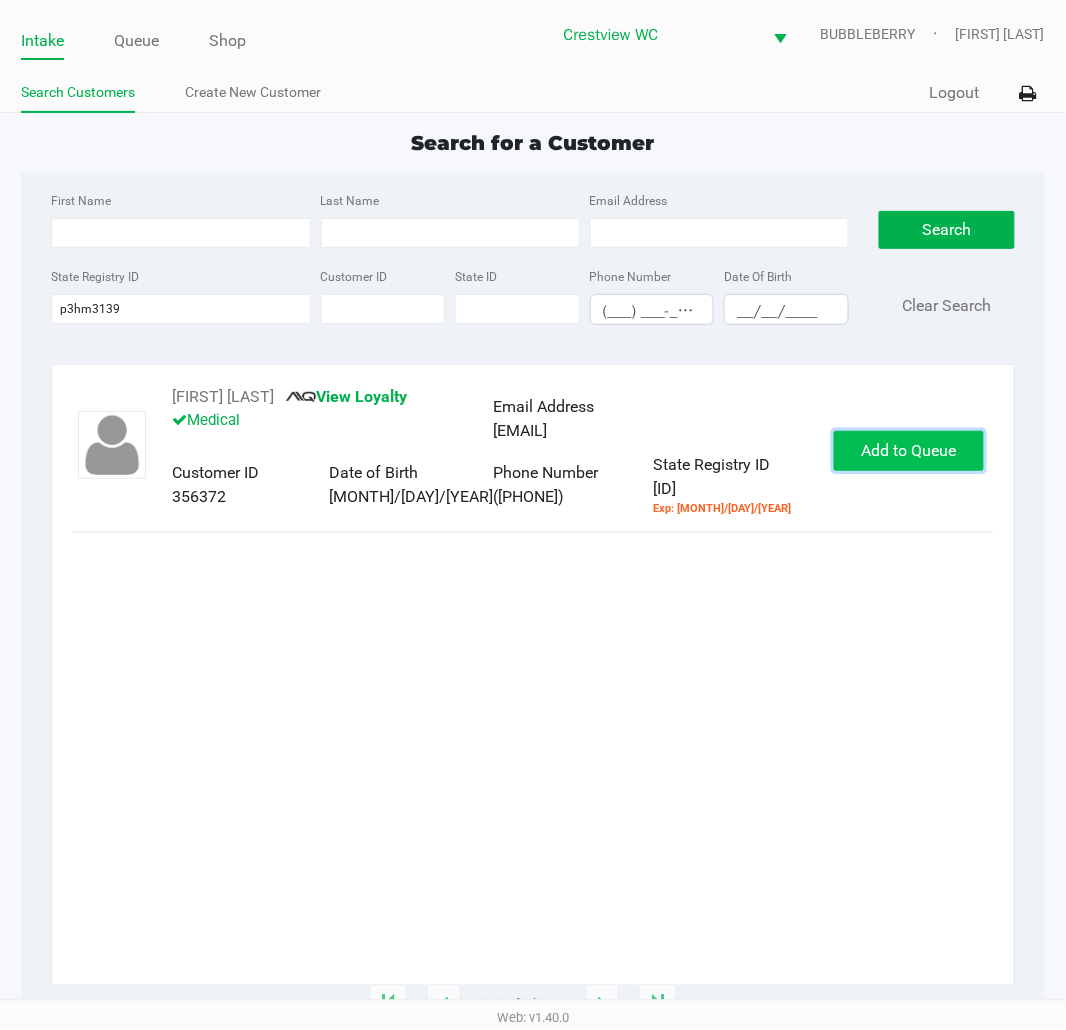 click on "Add to Queue" 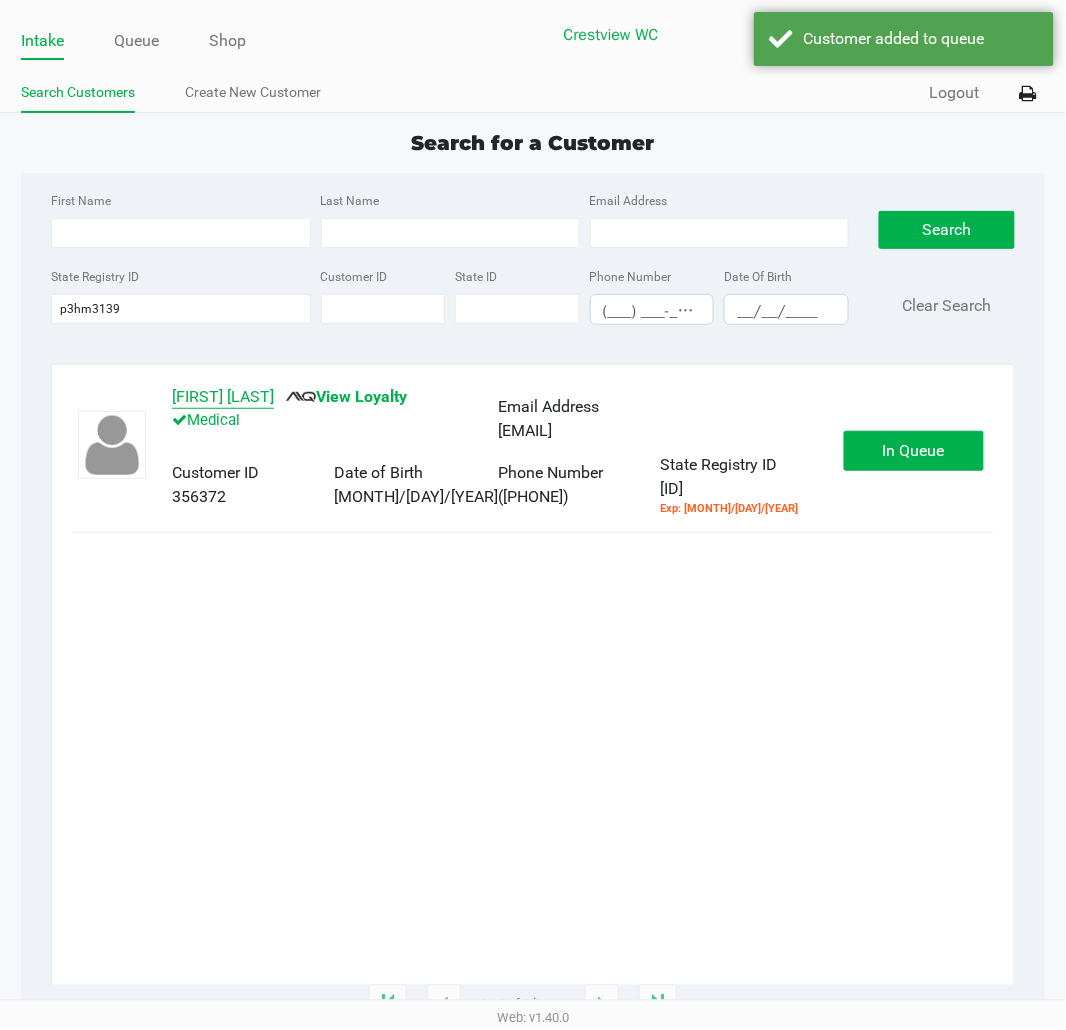 click on "[FIRST] [LAST]" 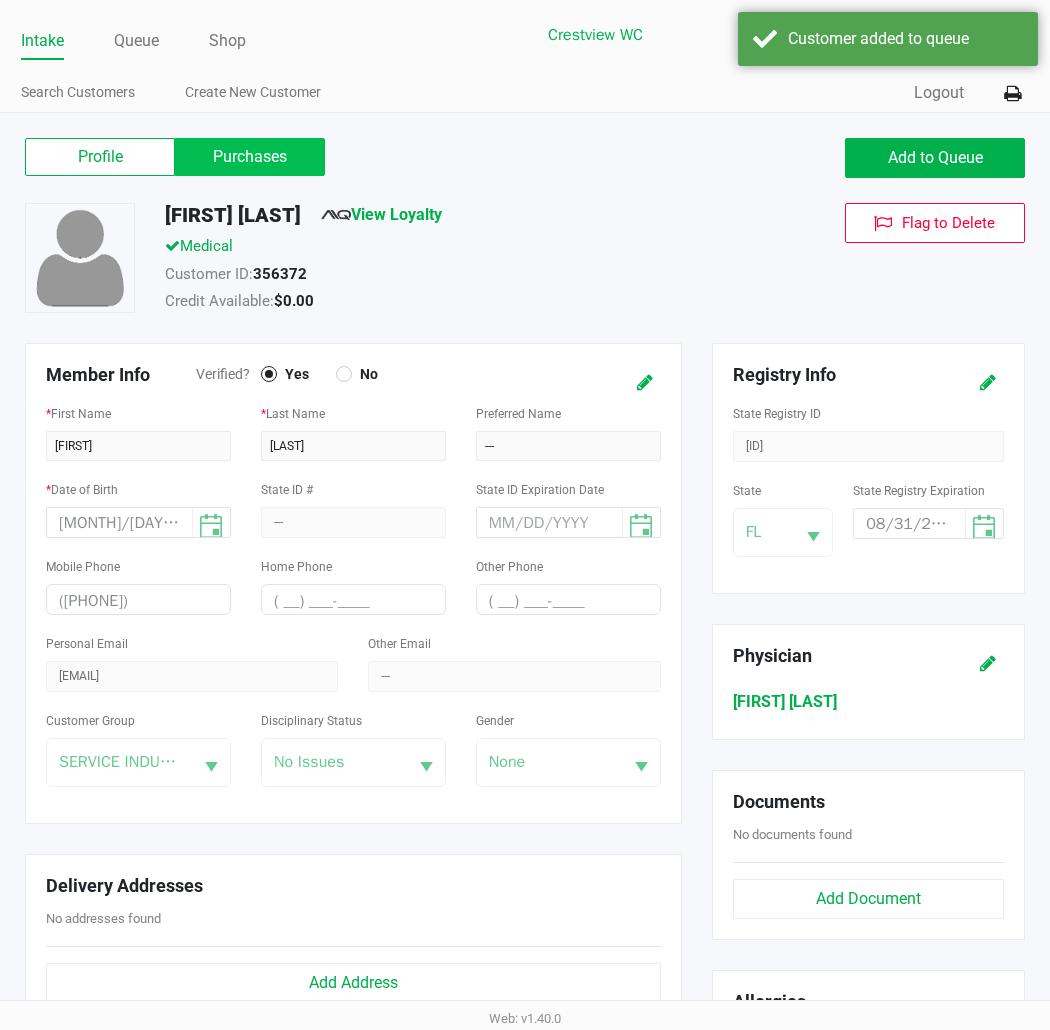 click on "Purchases" 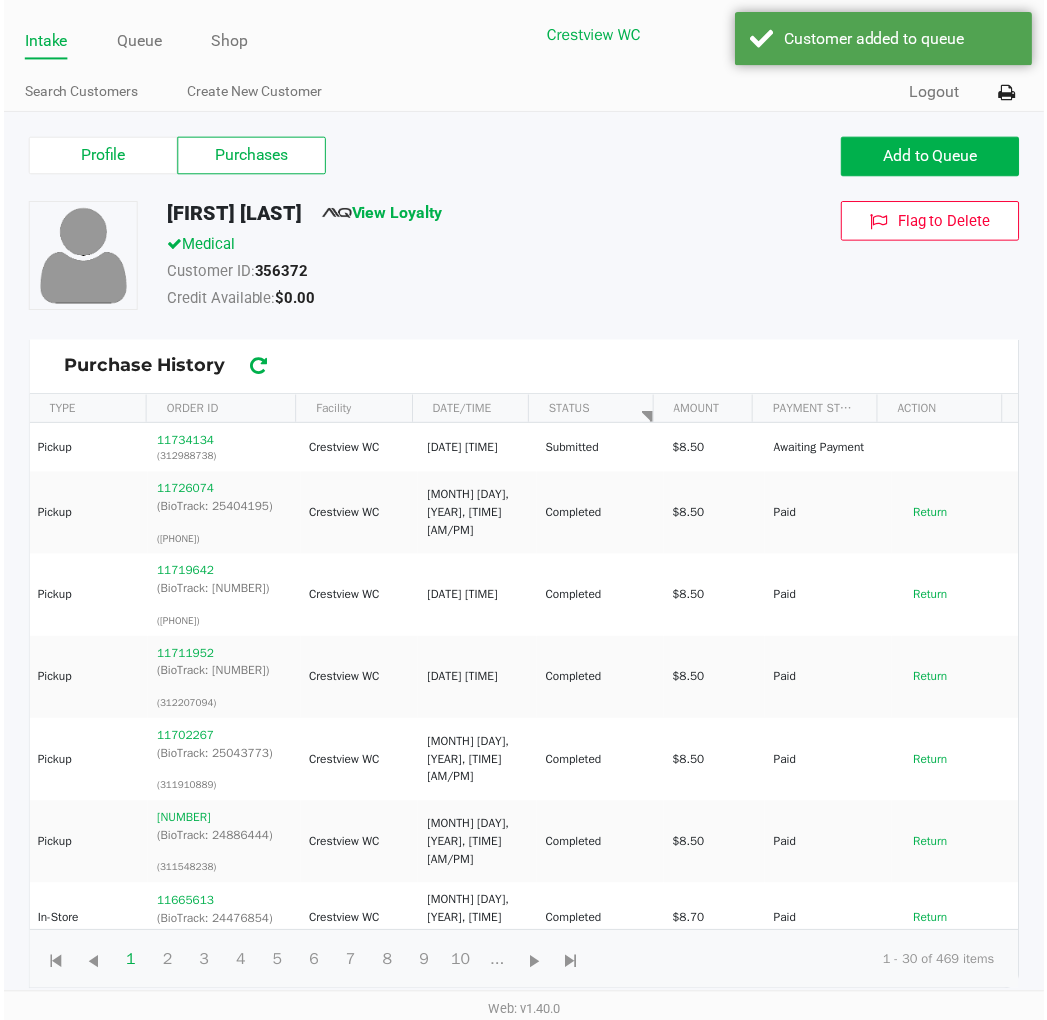 scroll, scrollTop: 7, scrollLeft: 0, axis: vertical 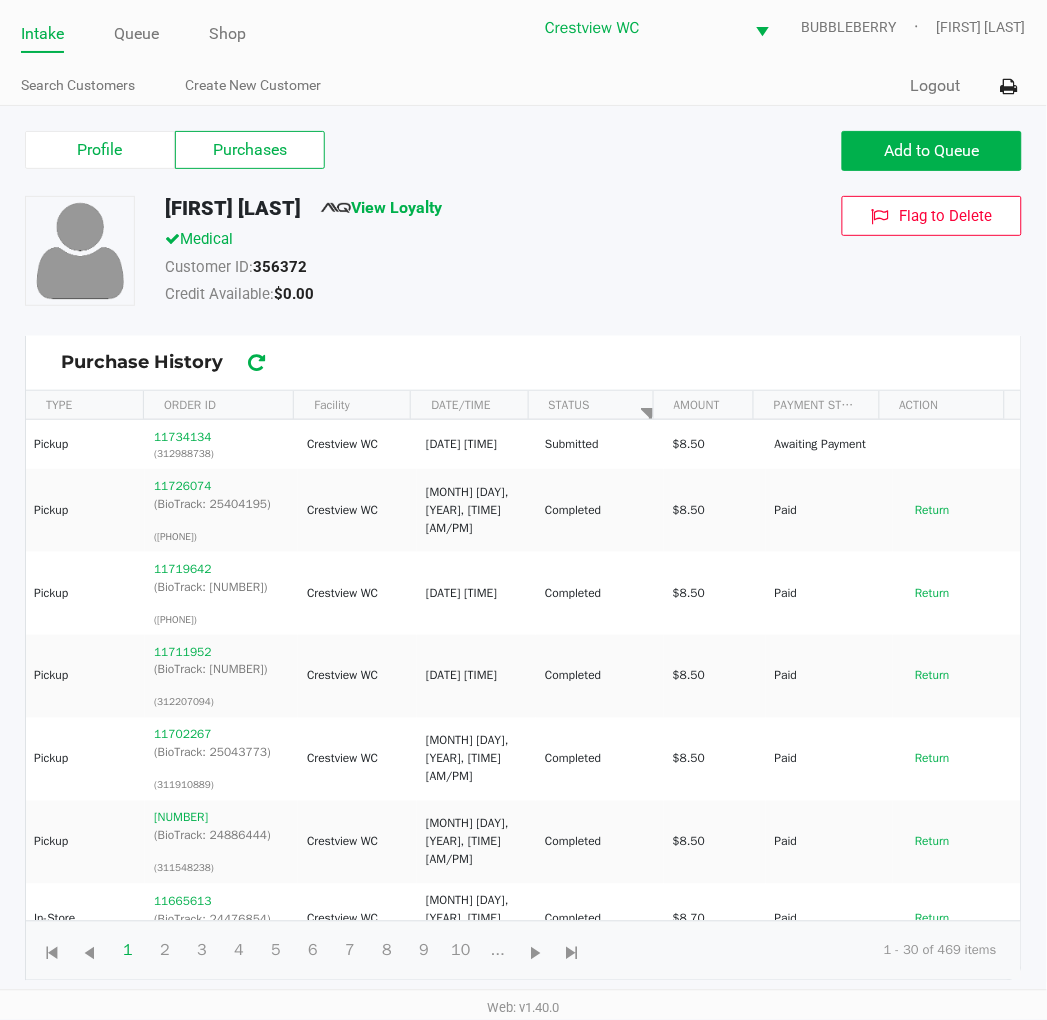 click on "Intake" 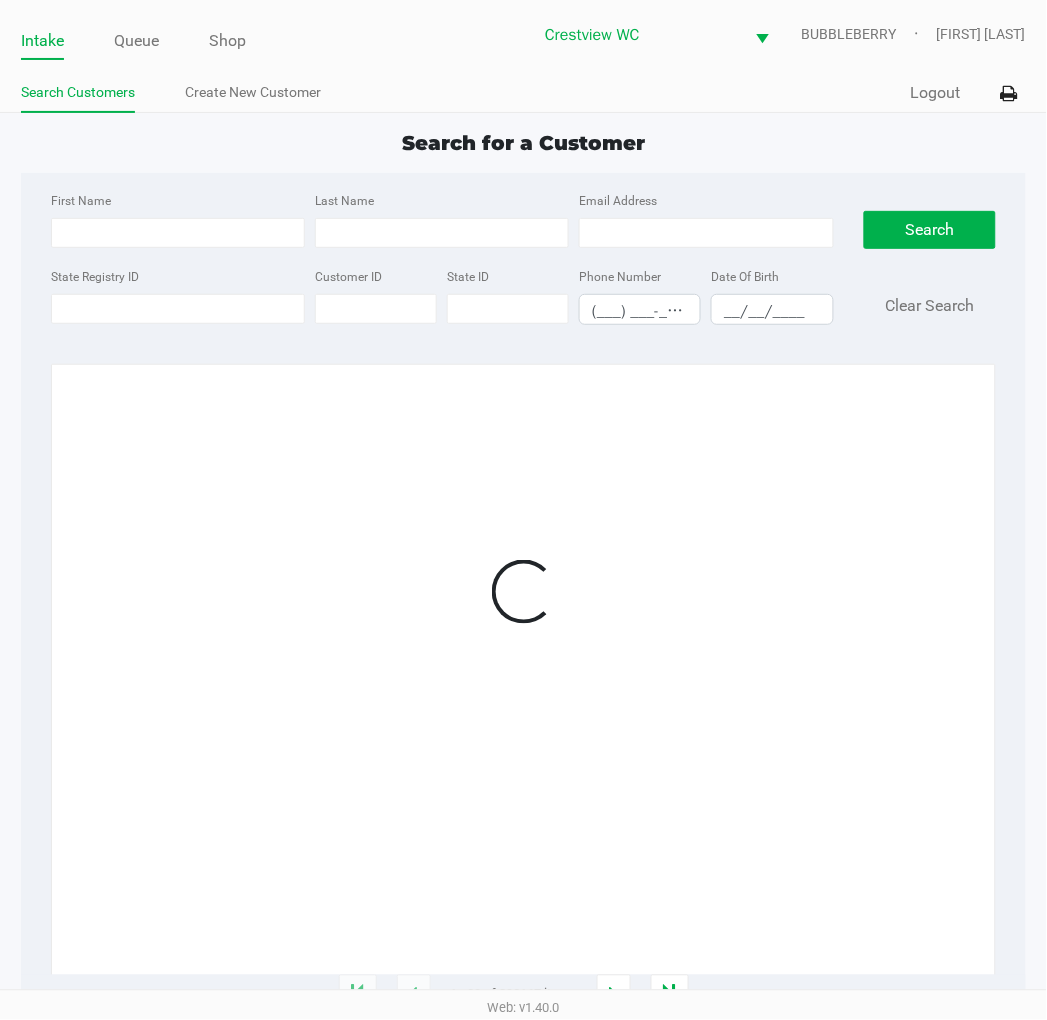 scroll, scrollTop: 0, scrollLeft: 0, axis: both 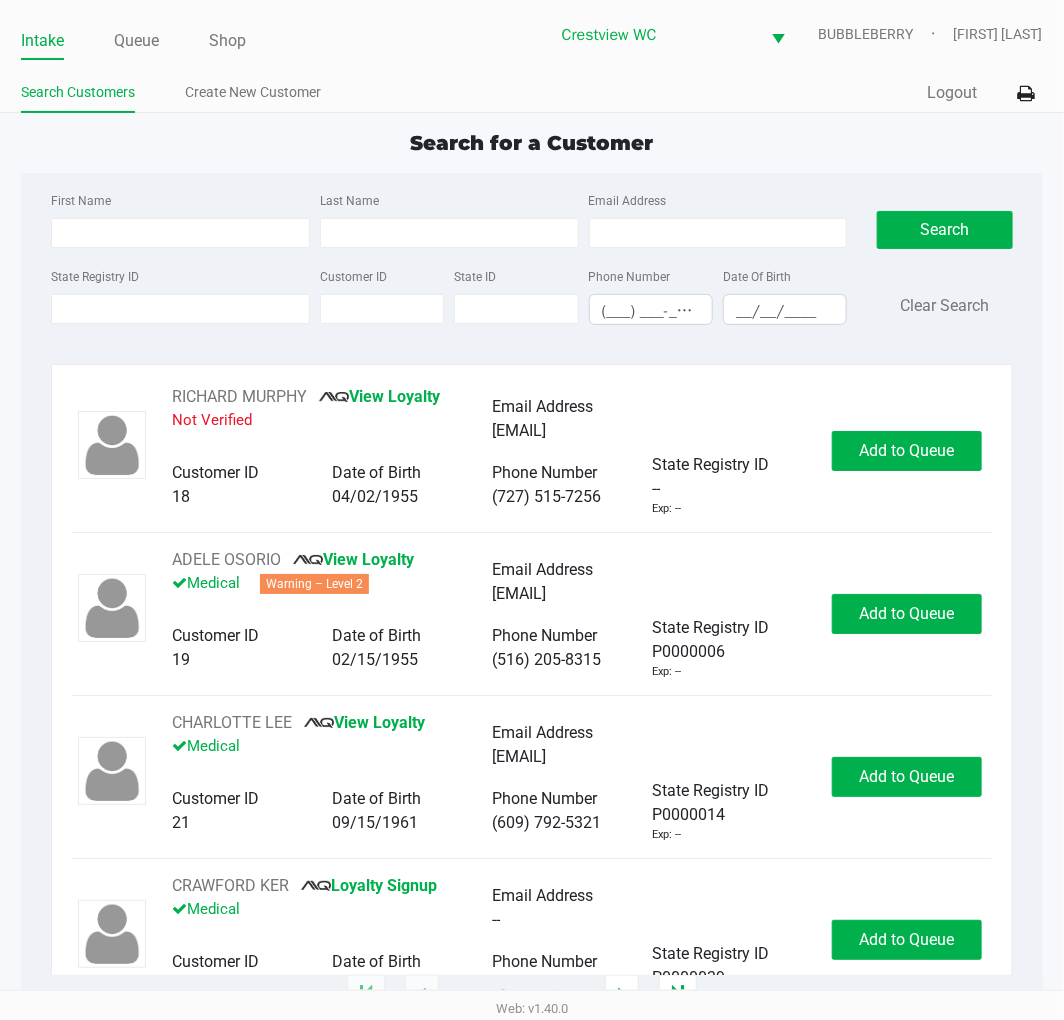 click on "Intake Queue Shop Crestview WC  BUBBLEBERRY   [FIRST] [LAST]  Search Customers Create New Customer  Quick Sale   Logout  Search for a Customer First Name Last Name Email Address State Registry ID Customer ID State ID Phone Number (___) ___-____ Date Of Birth __/__/____  Search   Clear Search   [FIRST] [LAST]       View Loyalty   Not Verified   Email Address   [EMAIL]   Customer ID   18   Date of Birth   [MONTH]/[DAY]/[YEAR]   Phone Number   ([PHONE])   State Registry ID   --   Exp: --   Add to Queue   [FIRST] [LAST]       View Loyalty   Medical   Warning – Level 2   Email Address   [EMAIL]   Customer ID   19   Date of Birth   [MONTH]/[DAY]/[YEAR]   Phone Number   ([PHONE])   State Registry ID   P0000006   Exp: --   Add to Queue   [FIRST] [LAST]       Medical   --" 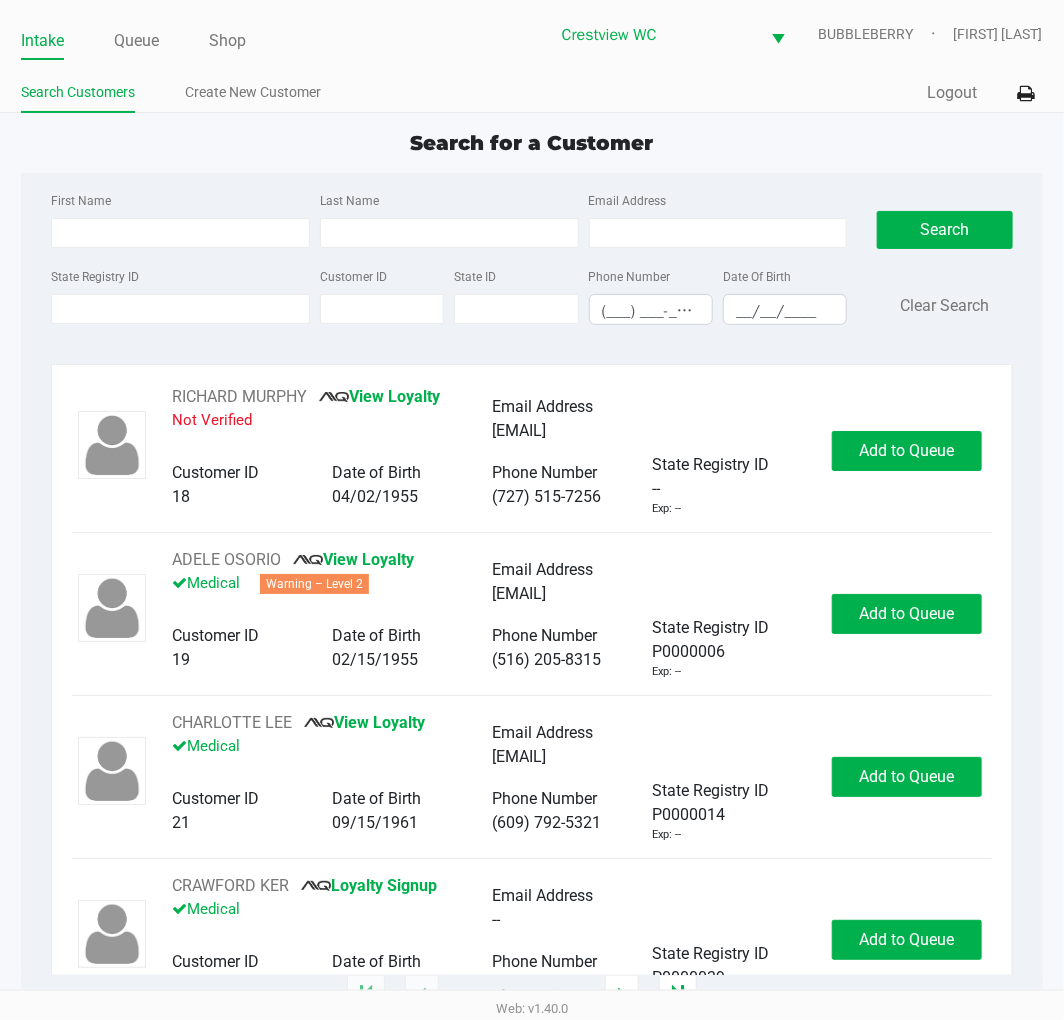 click on "State Registry ID Customer ID State ID Phone Number (___) ___-____ Date Of Birth __/__/____" 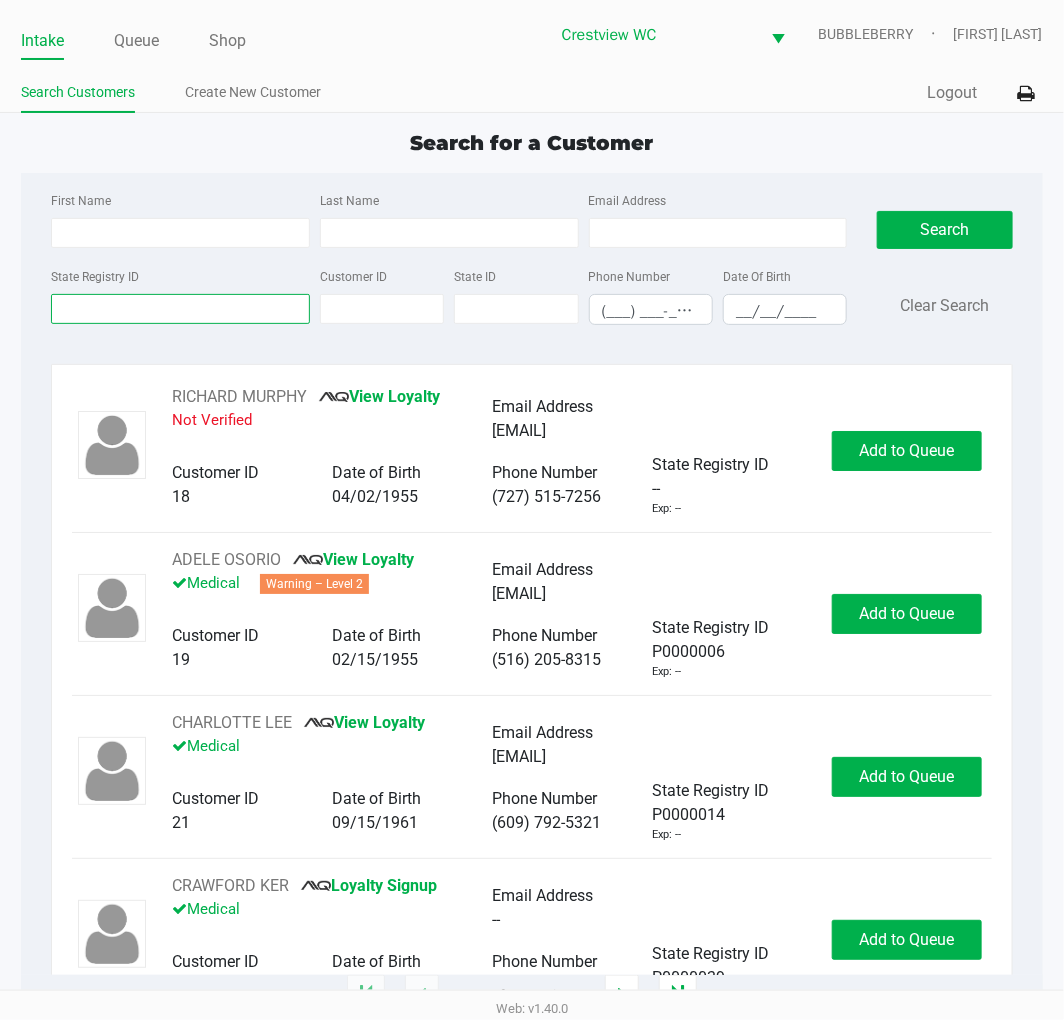 click on "State Registry ID" at bounding box center [180, 309] 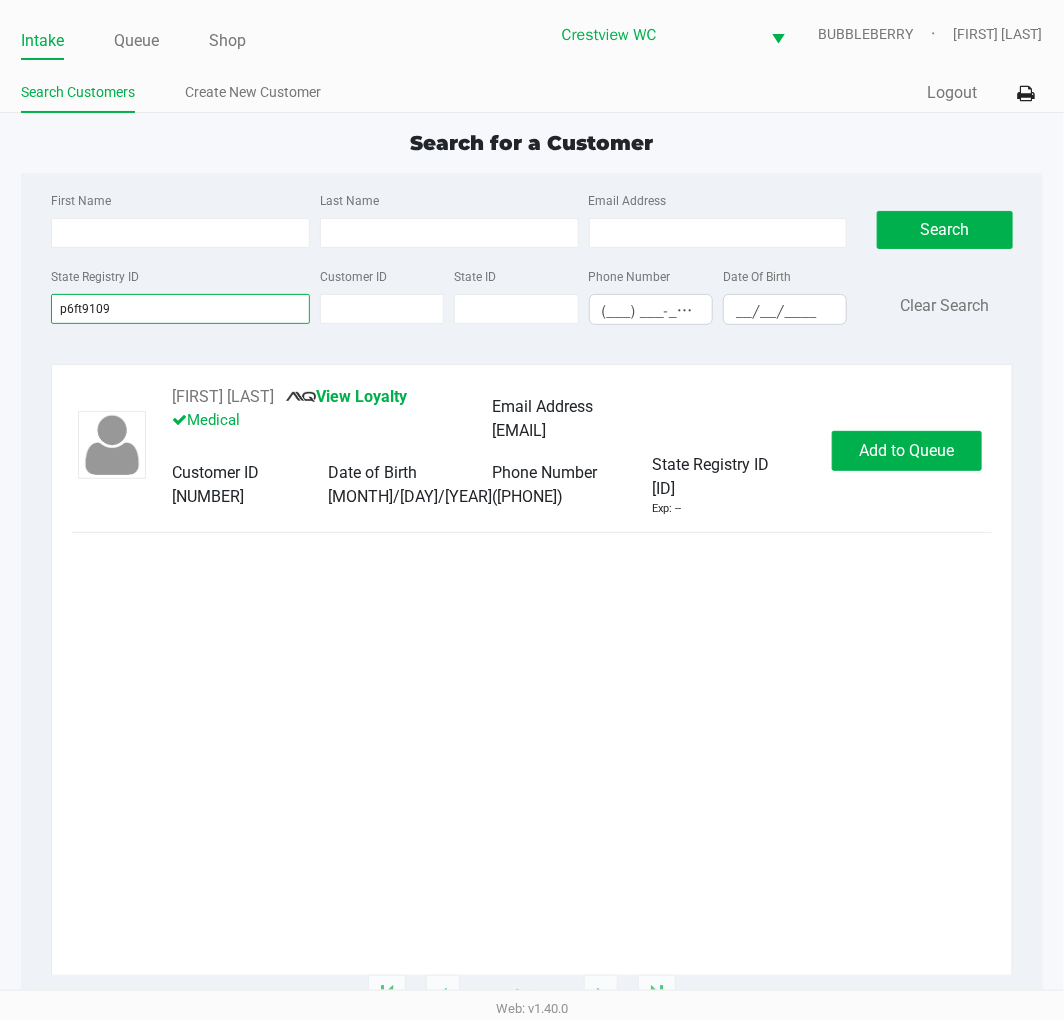 type on "p6ft9109" 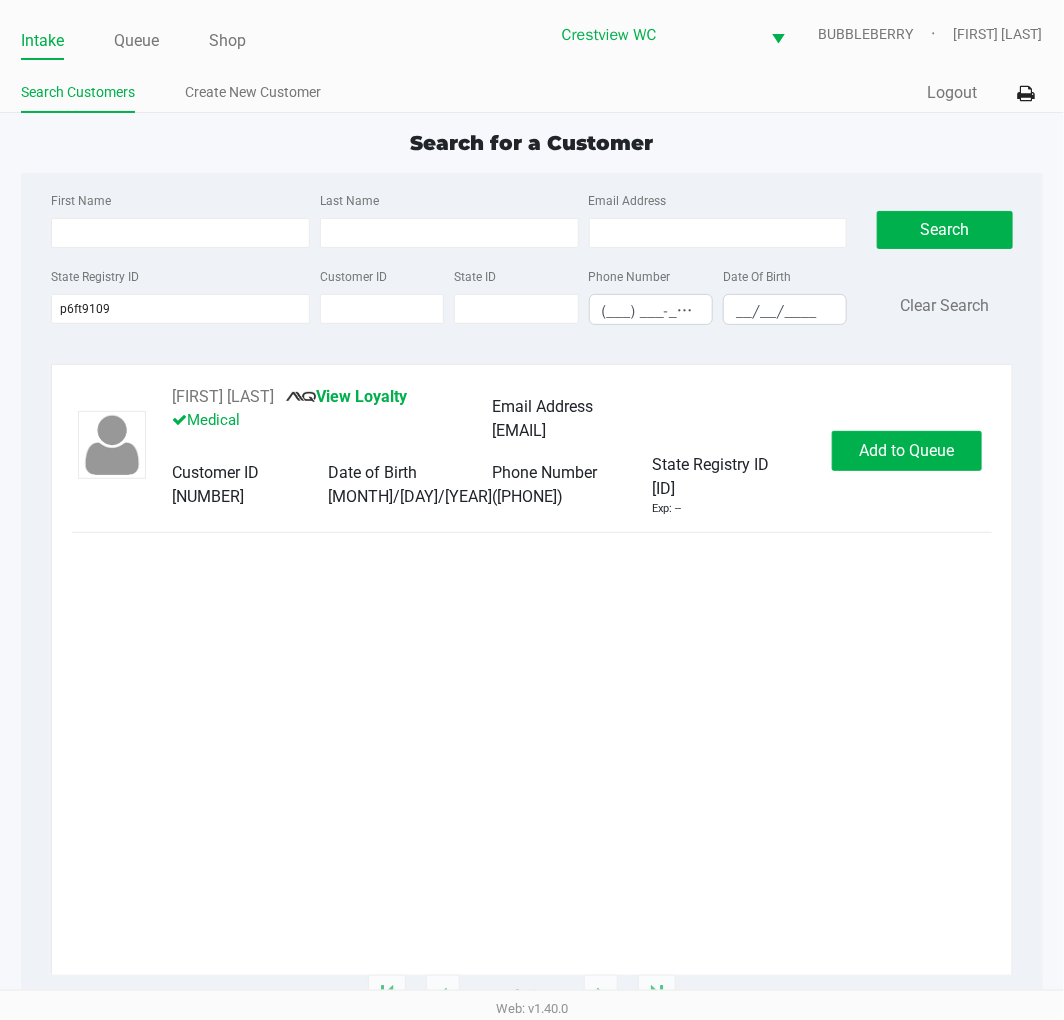 click on "[FIRST] [LAST]       View Loyalty   Medical   Email Address   [EMAIL]   Customer ID   358114   Date of Birth   [MONTH]/[DAY]/[YEAR]   Phone Number   ([PHONE])   State Registry ID   P6FT9109   Exp: --   Add to Queue" 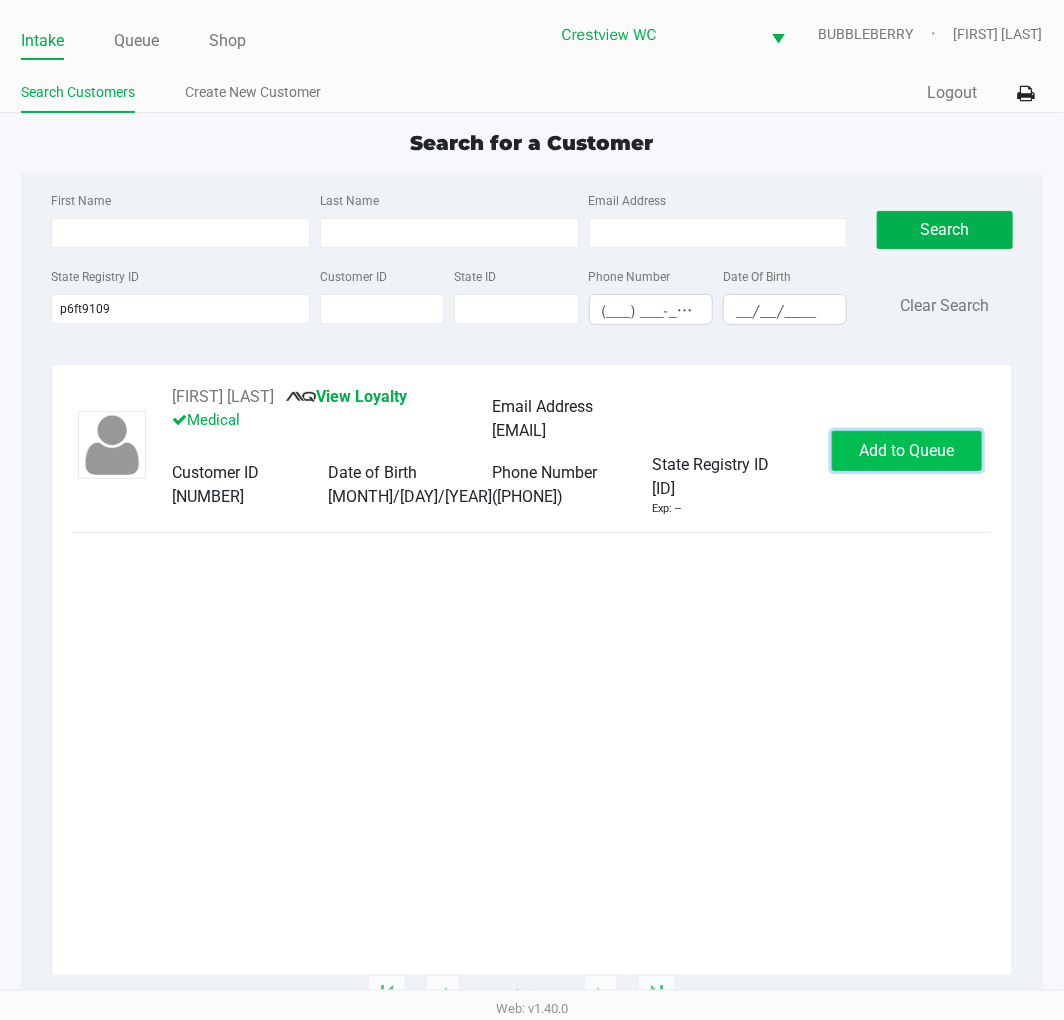 click on "Add to Queue" 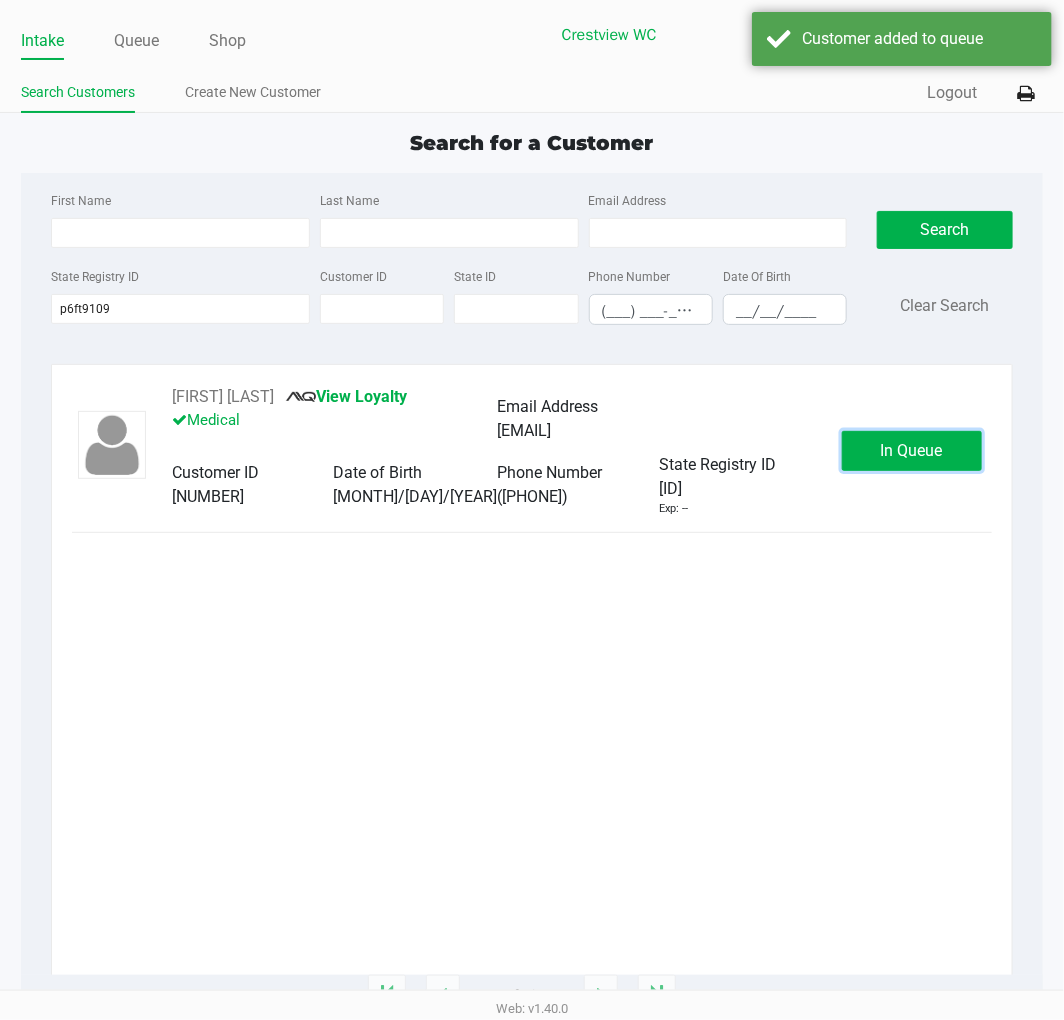 click on "In Queue" 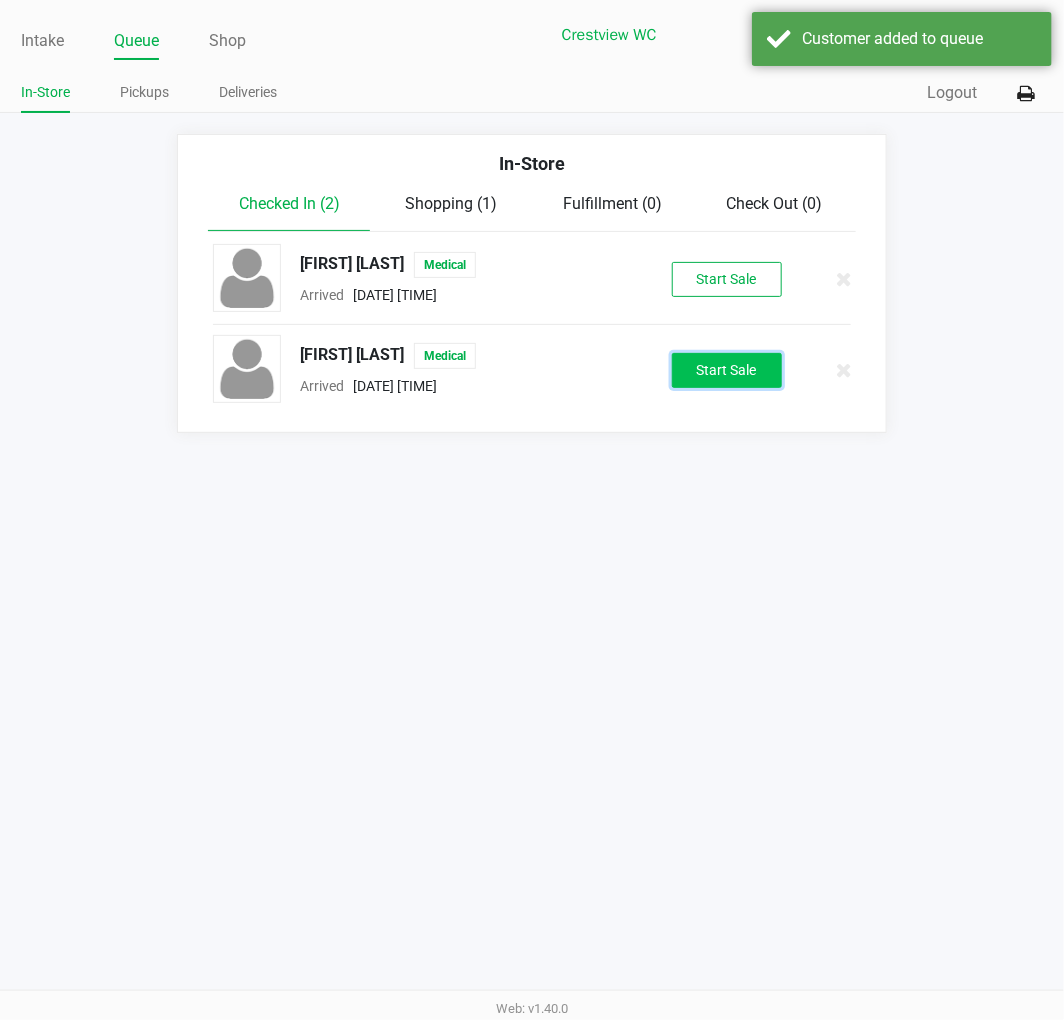 click on "Start Sale" 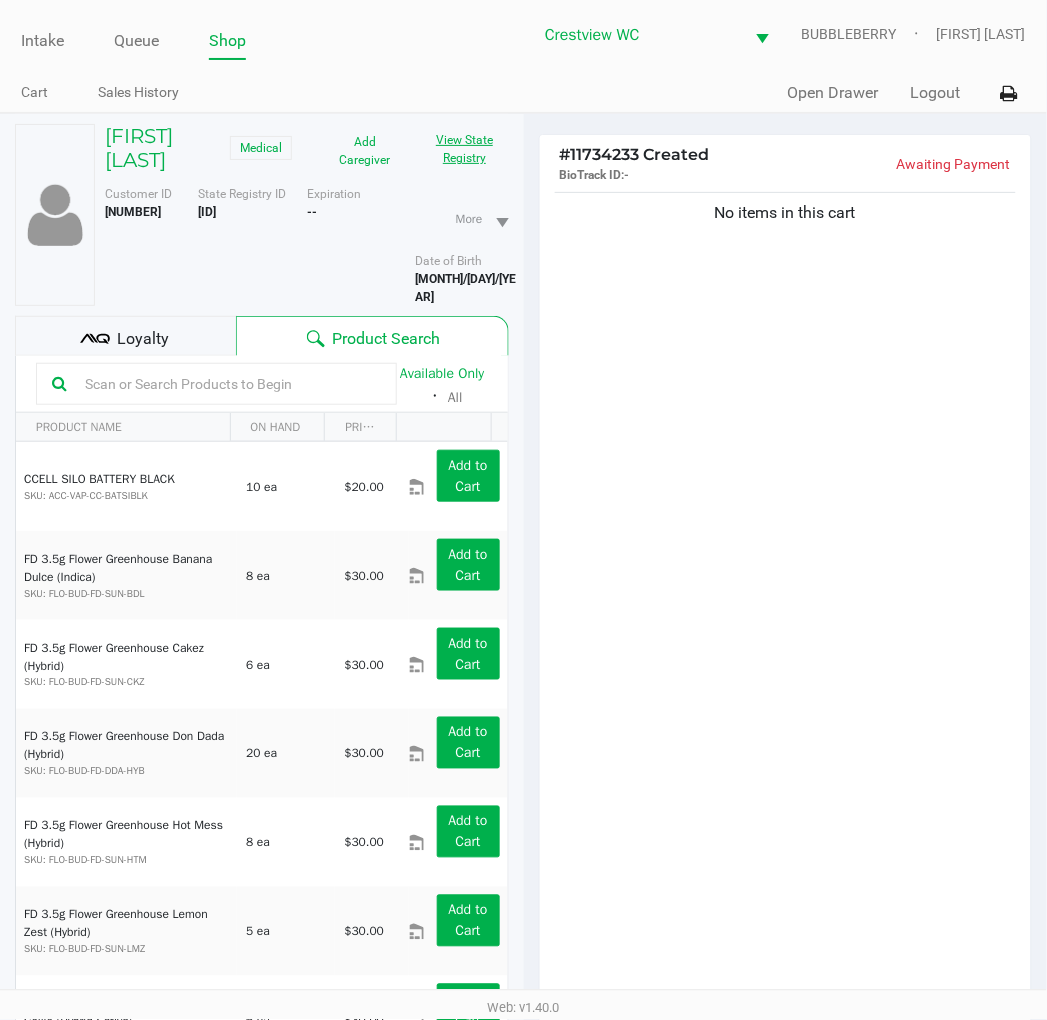 click on "View State Registry" 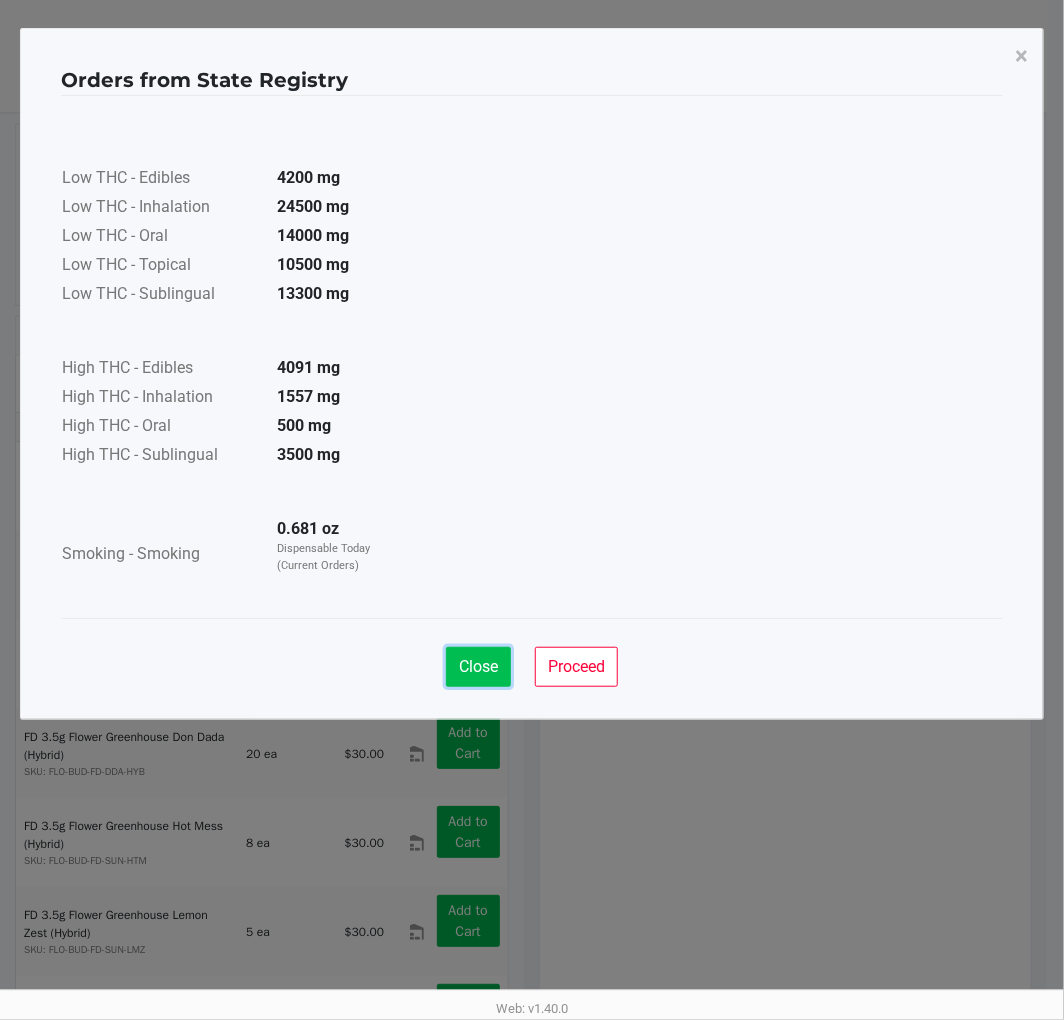 click on "Close" 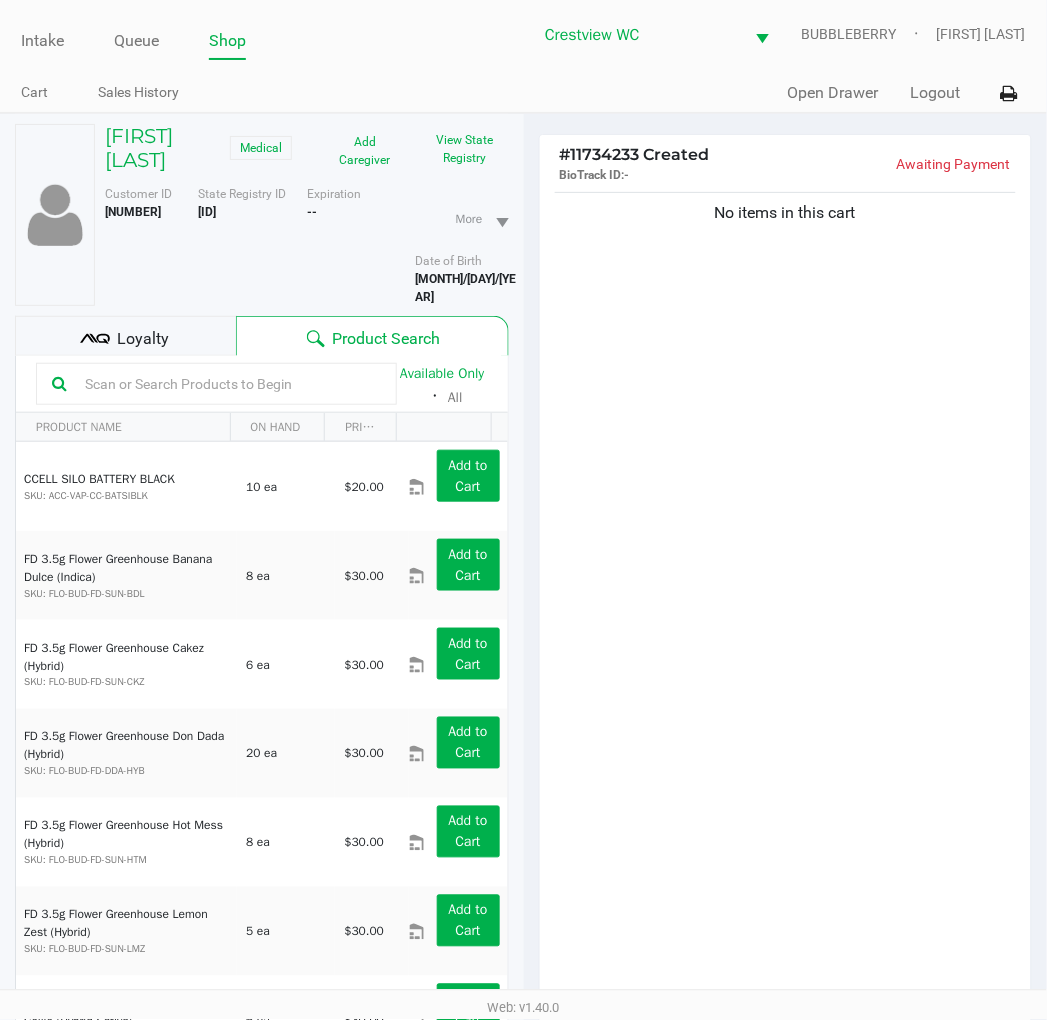click on "Loyalty" 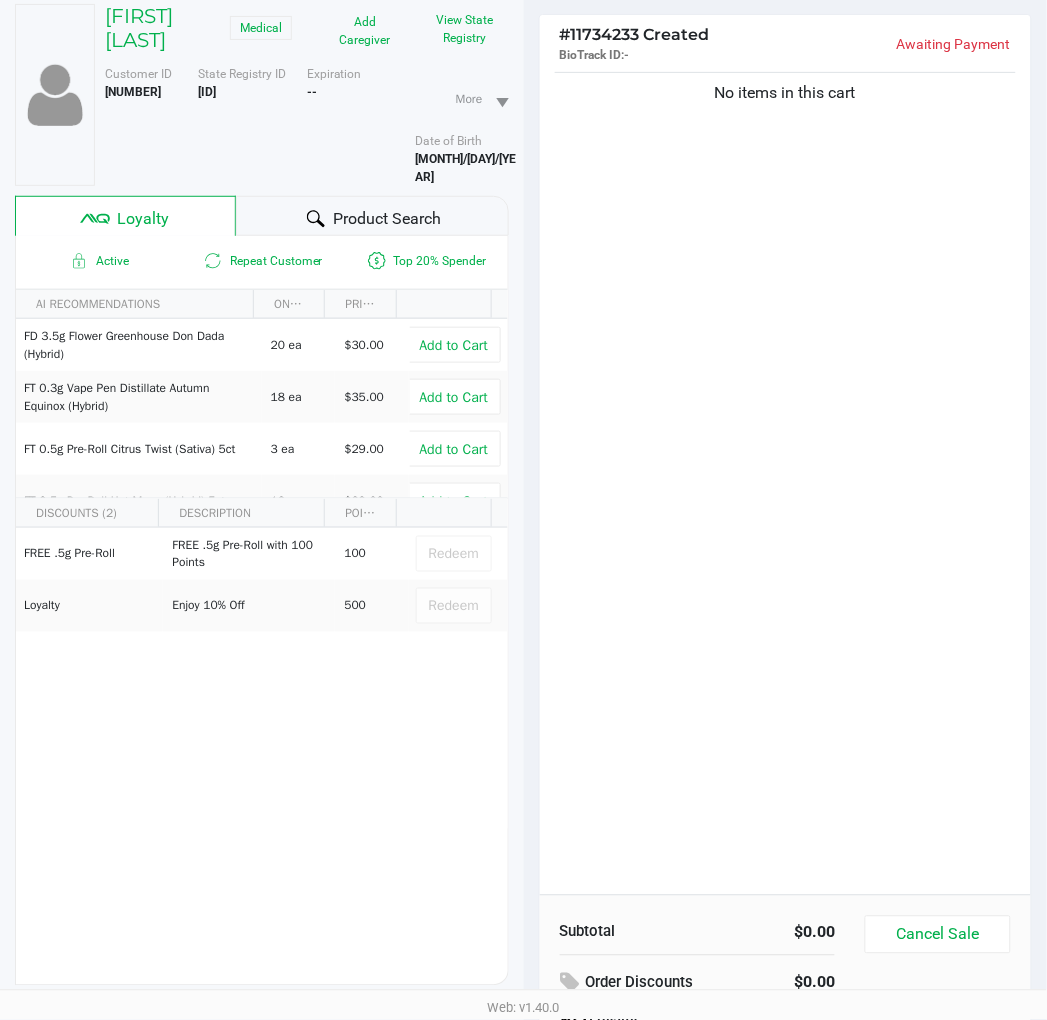 scroll, scrollTop: 258, scrollLeft: 0, axis: vertical 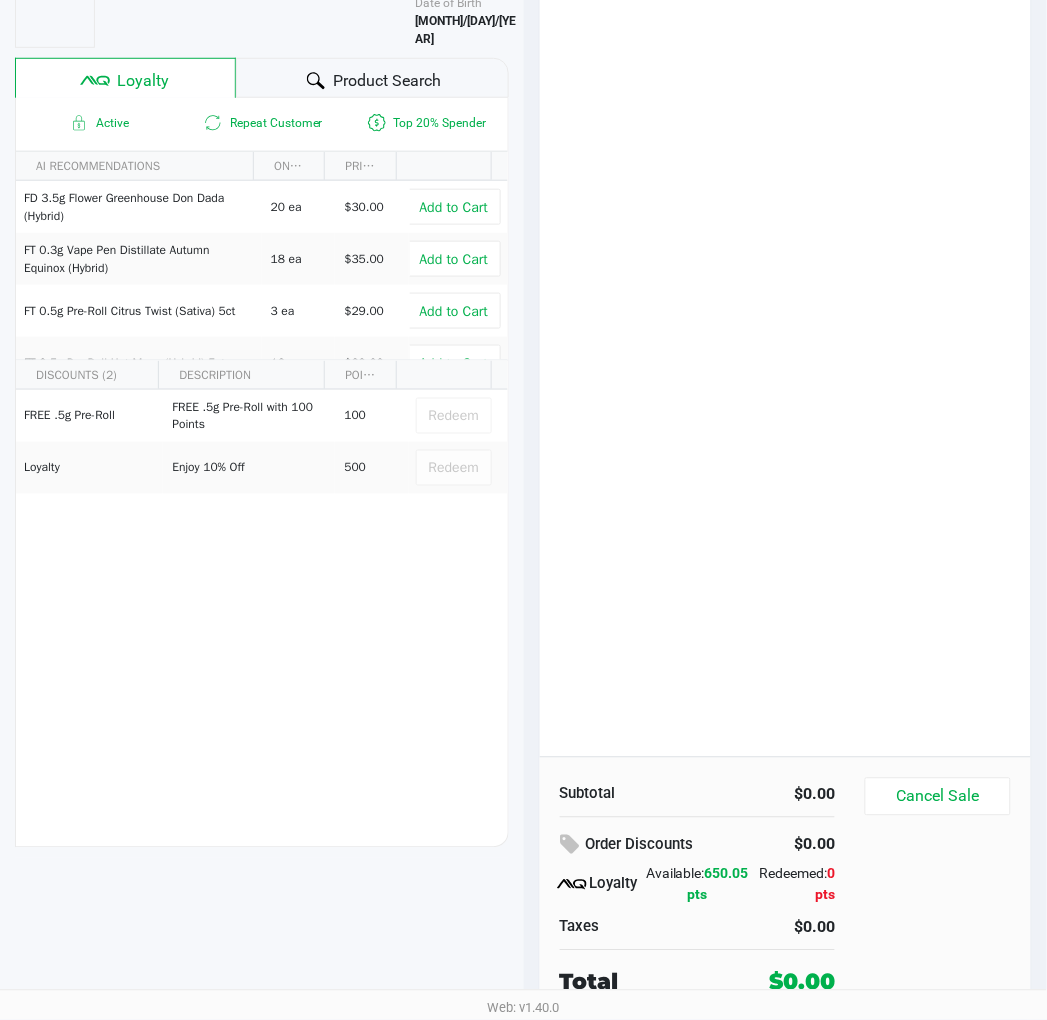 click on "No items in this cart" 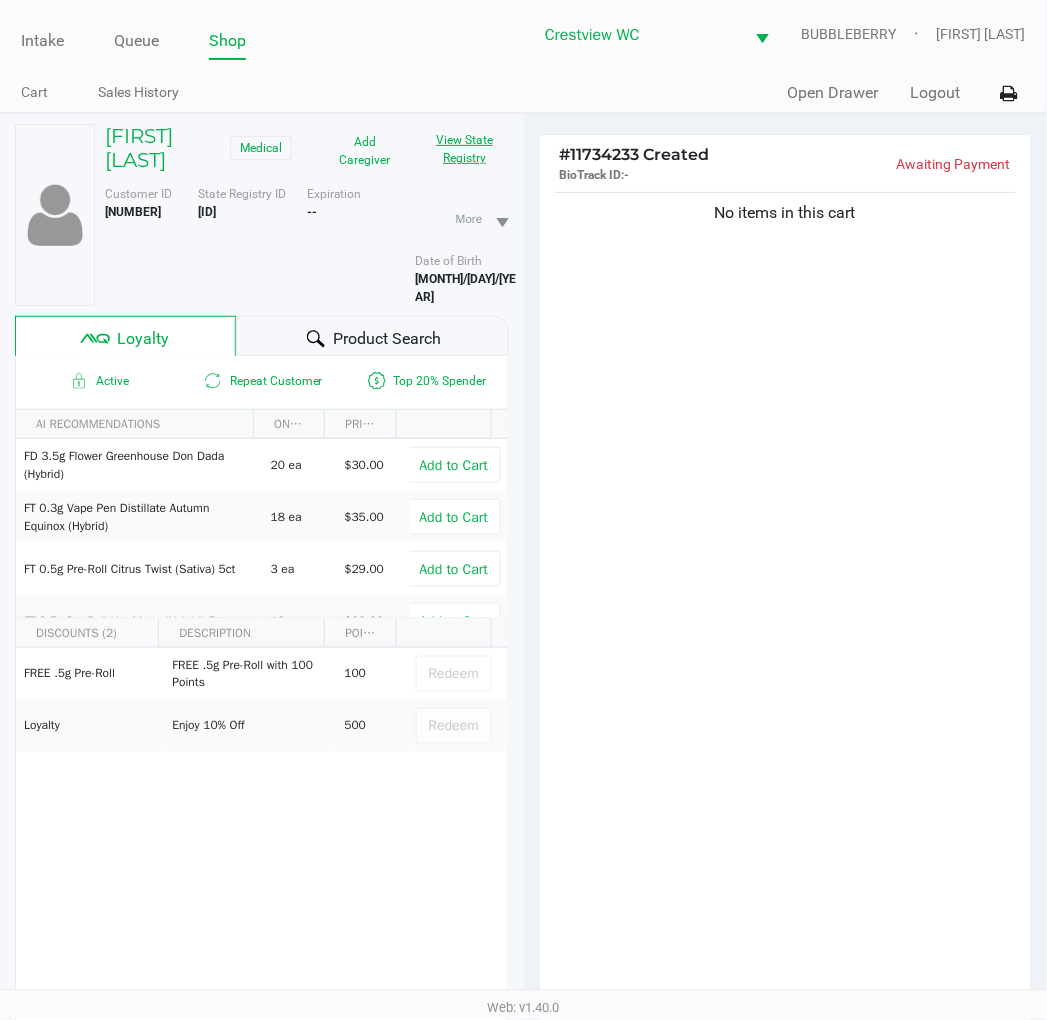 click on "View State Registry" 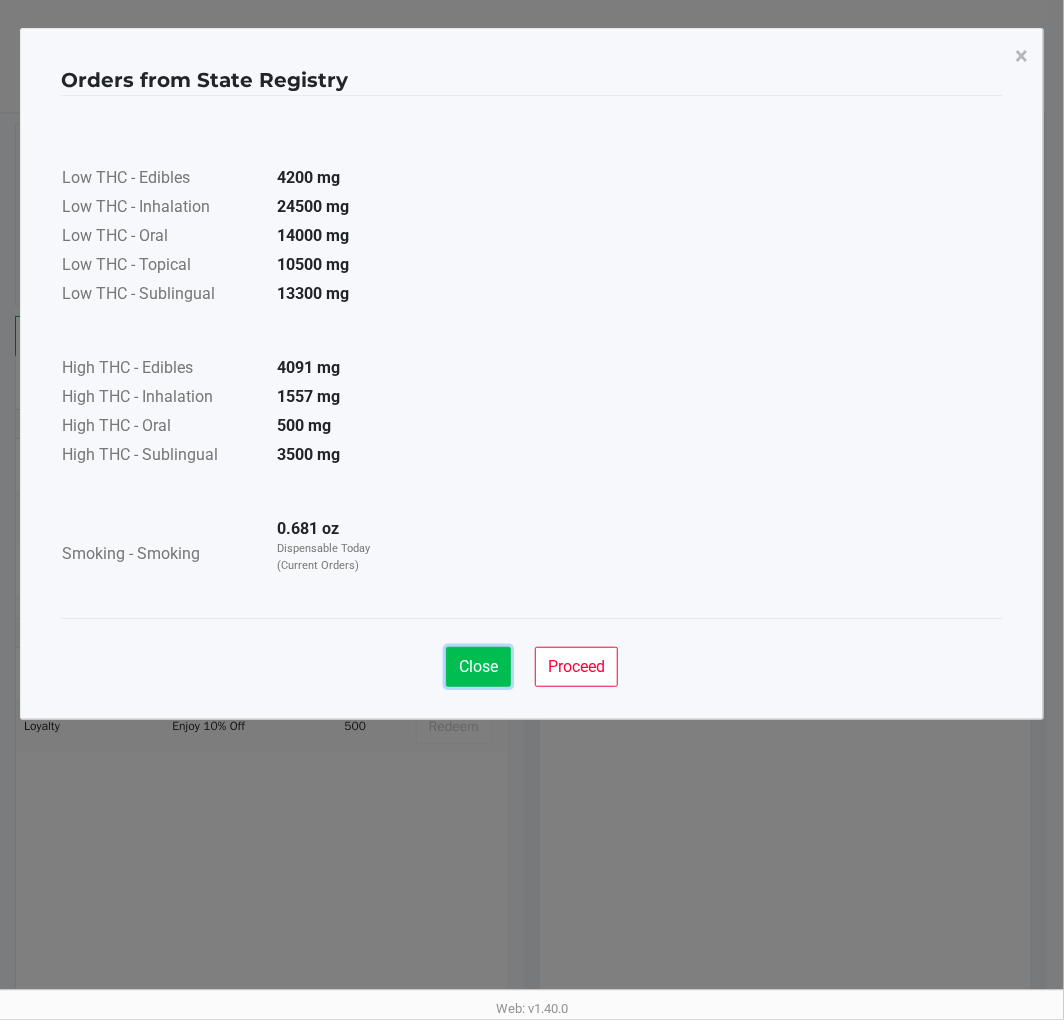 click on "Close" 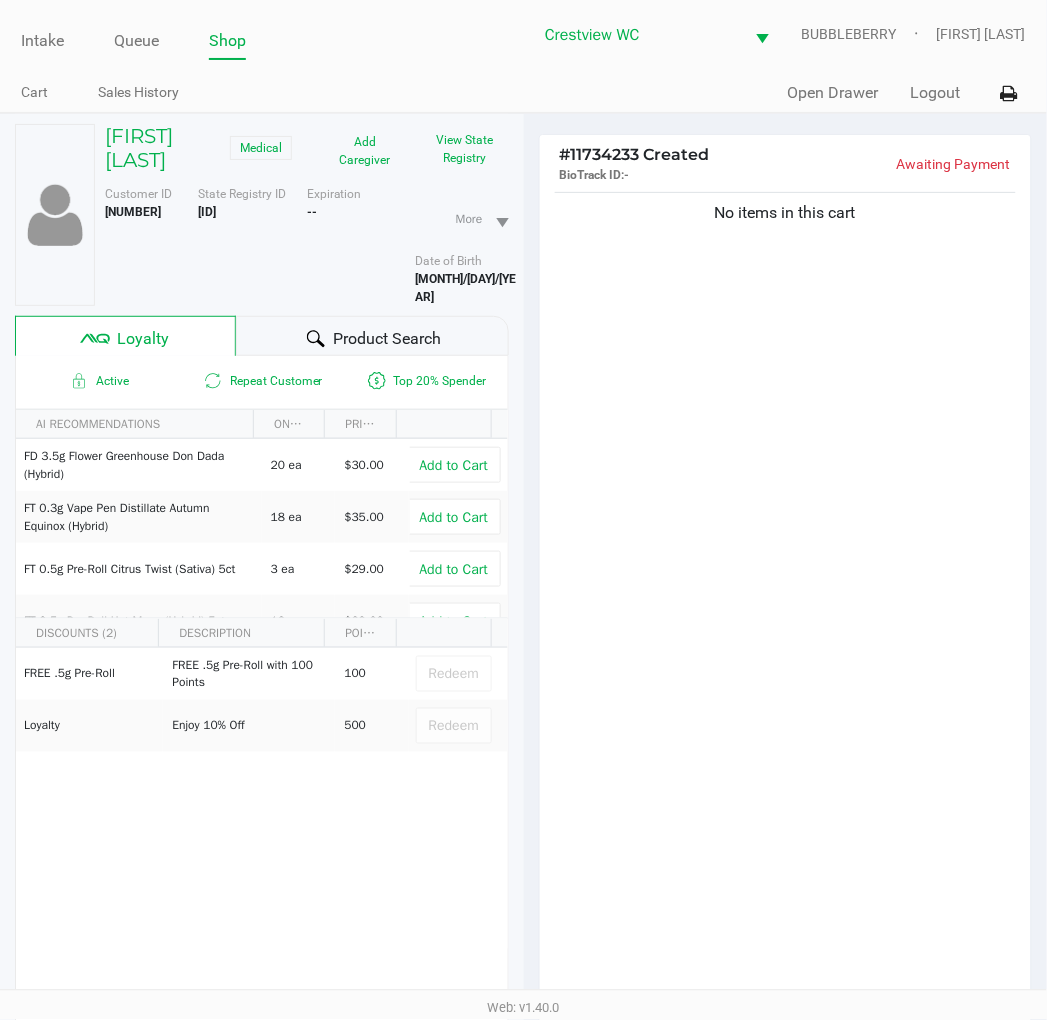 click on "No items in this cart" 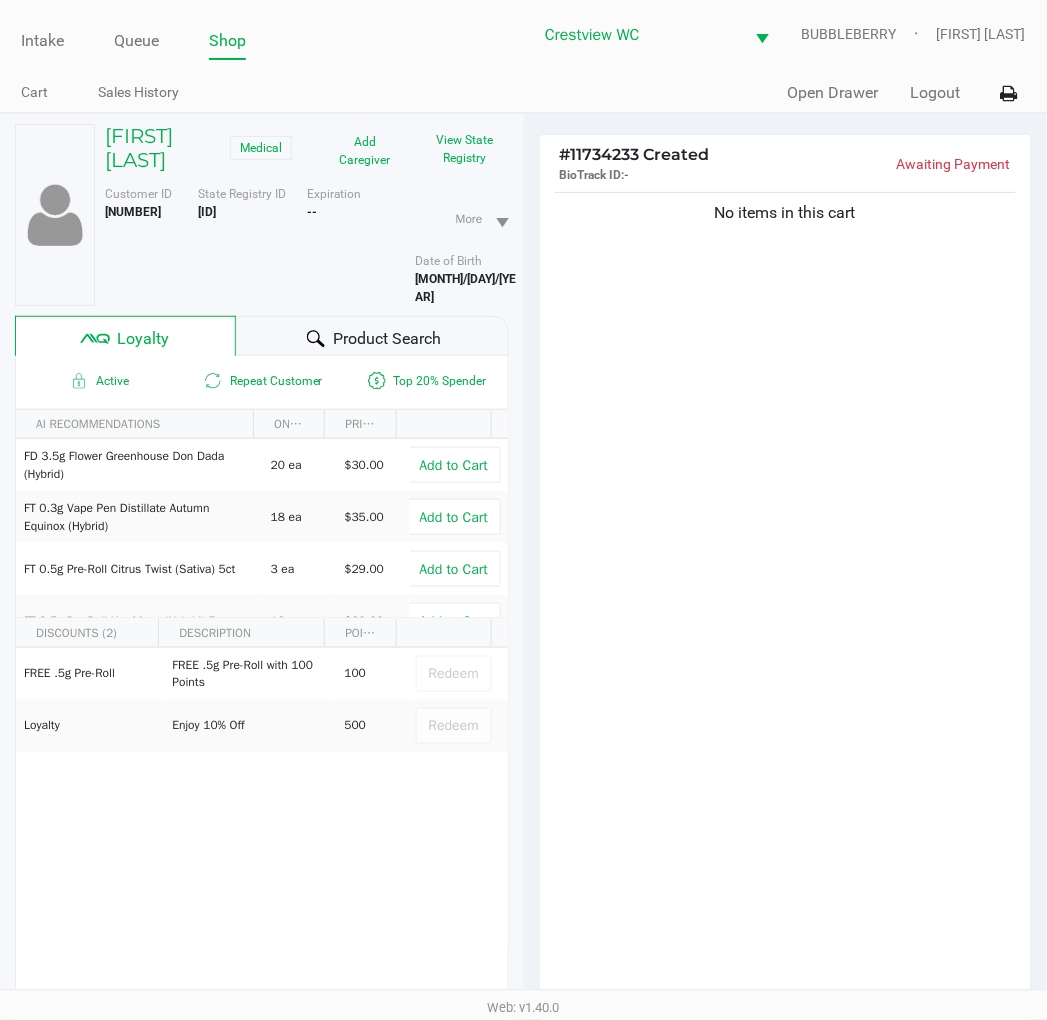 click on "No items in this cart" 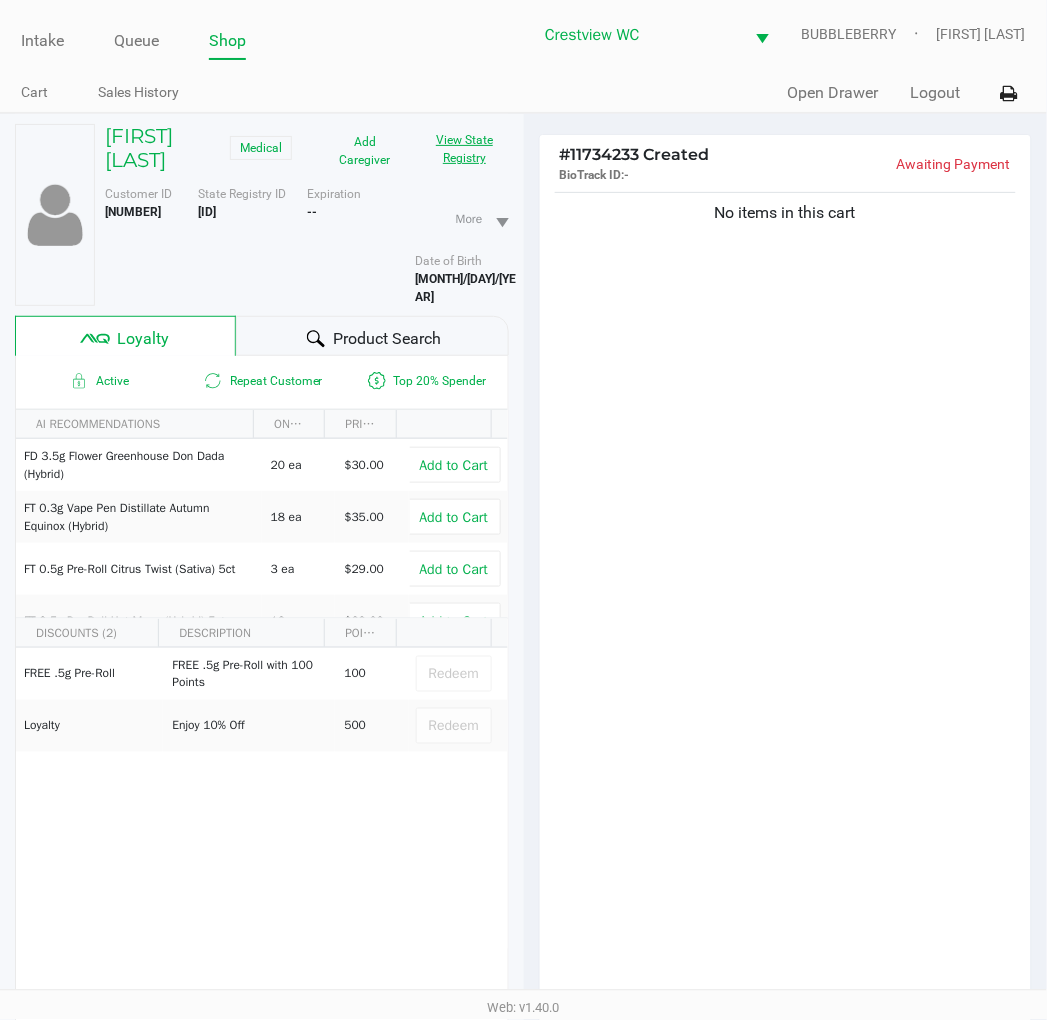 click on "View State Registry" 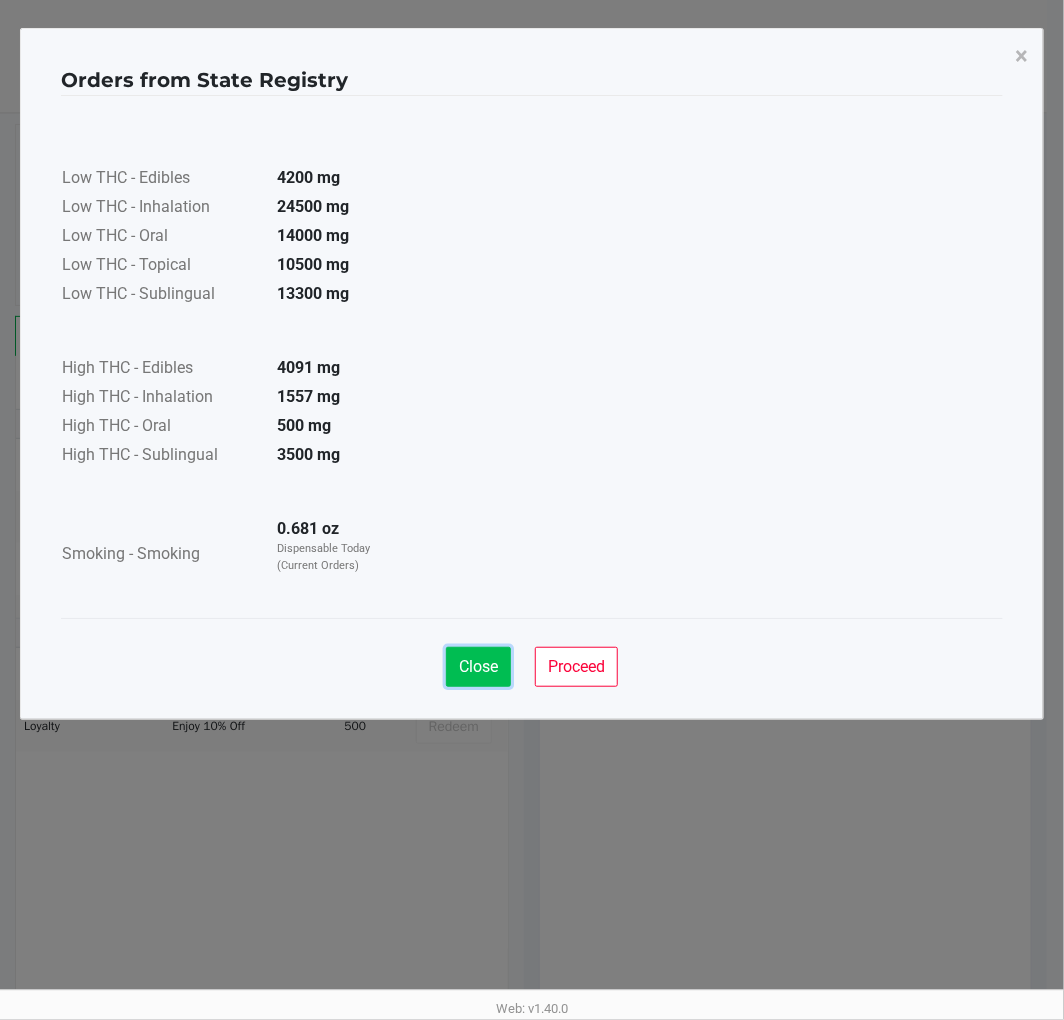 click on "Close" 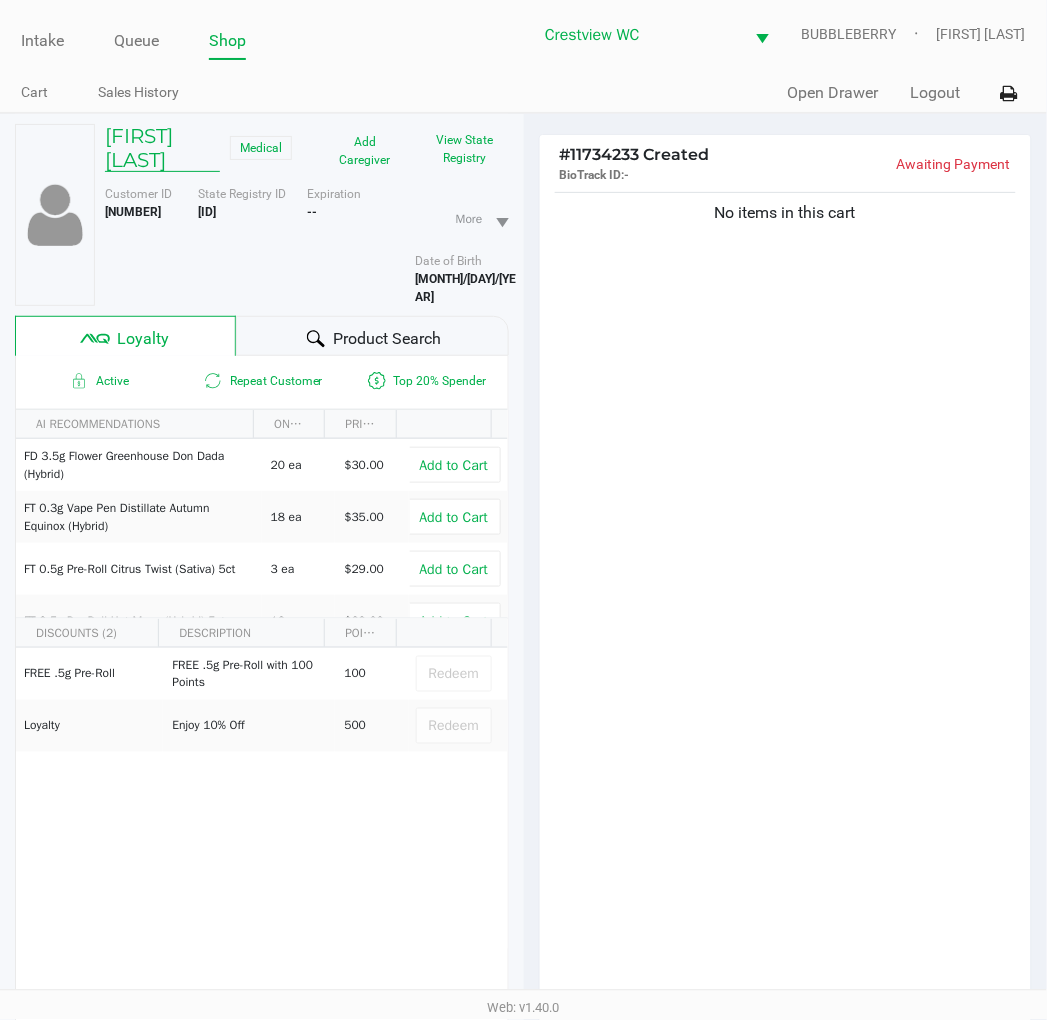 click on "[FIRST] [LAST]" 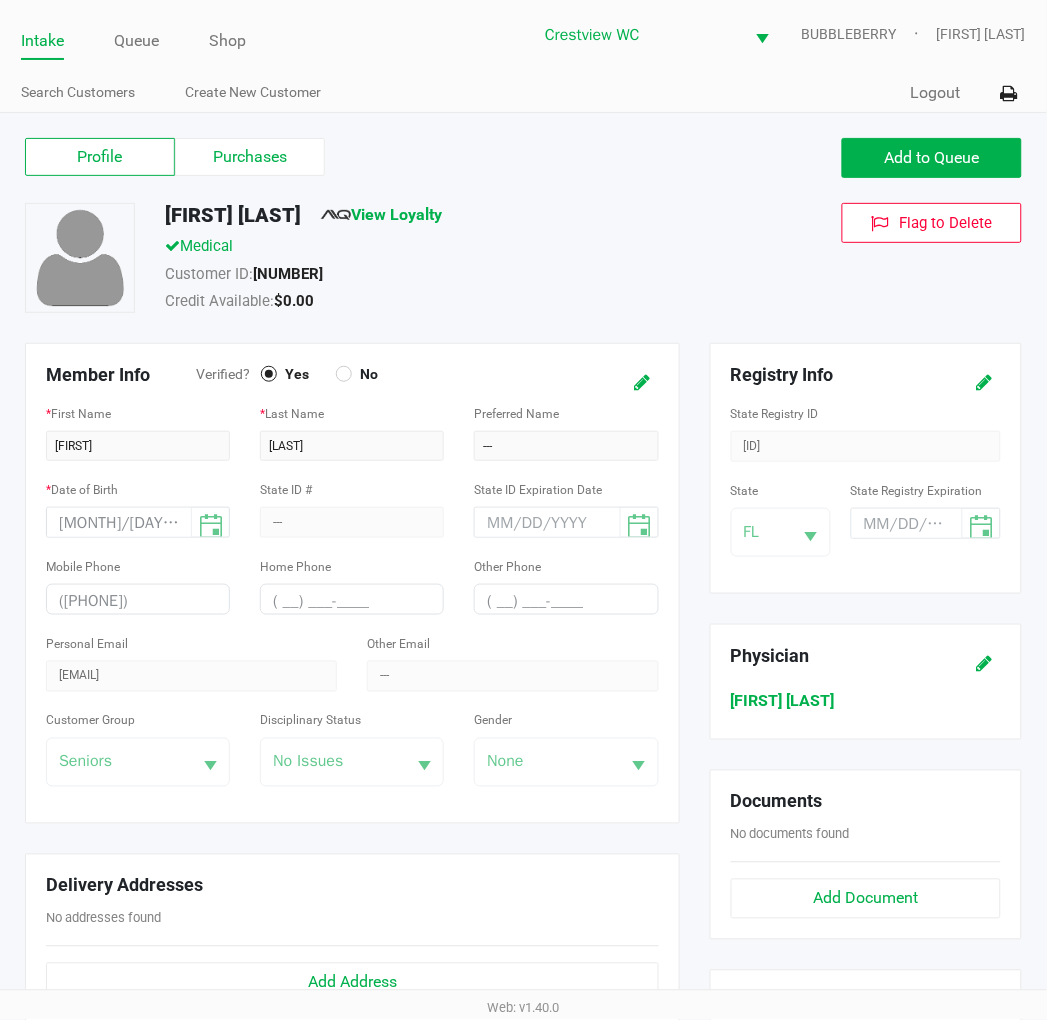 click on "Purchases" 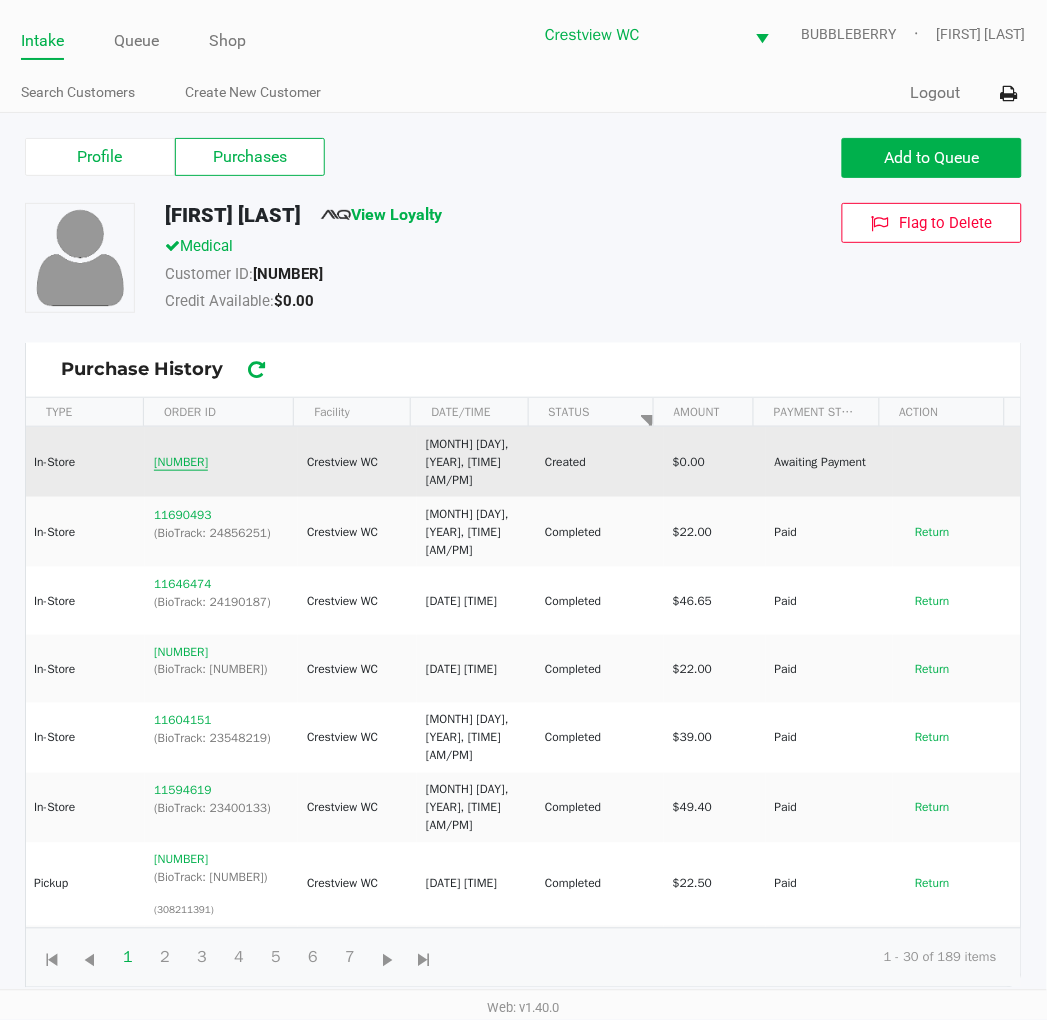 click on "[NUMBER]" 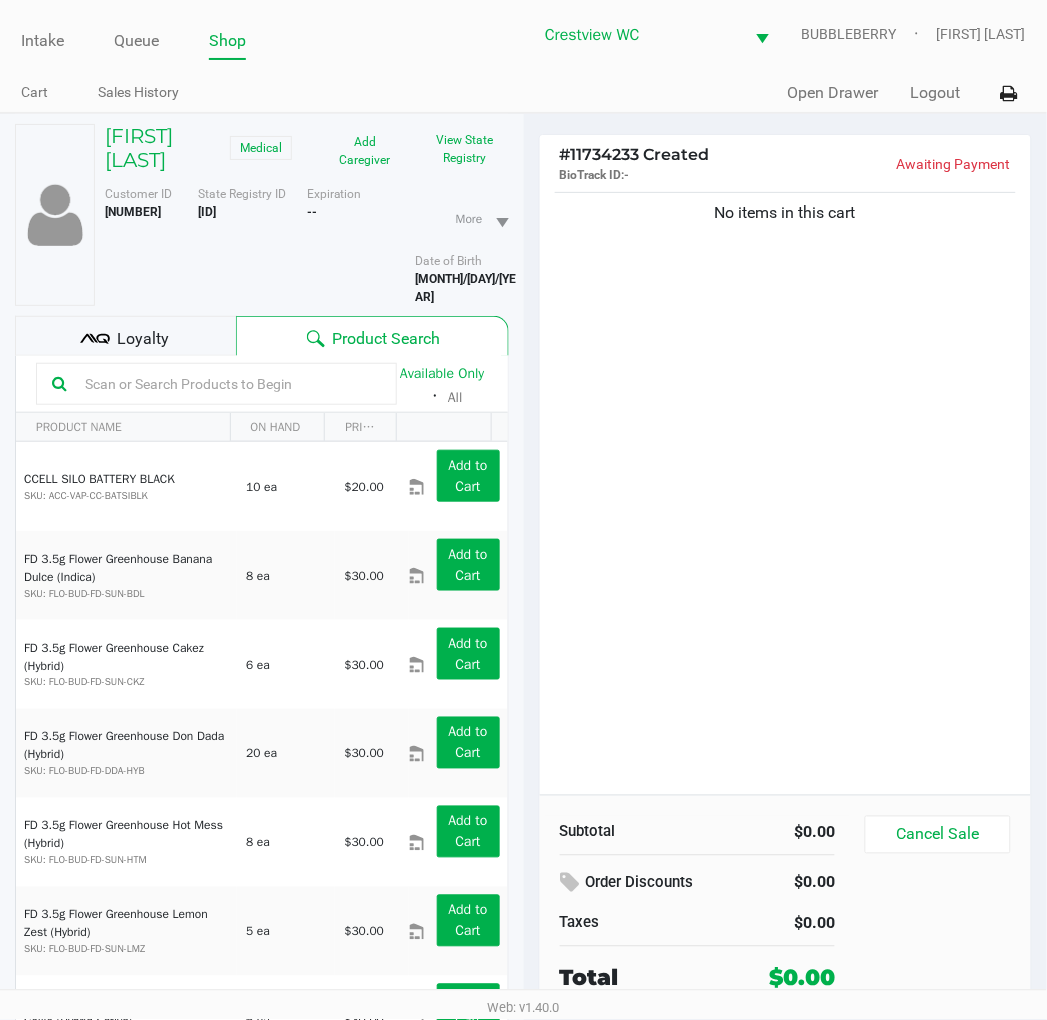 drag, startPoint x: 776, startPoint y: 526, endPoint x: 754, endPoint y: 520, distance: 22.803509 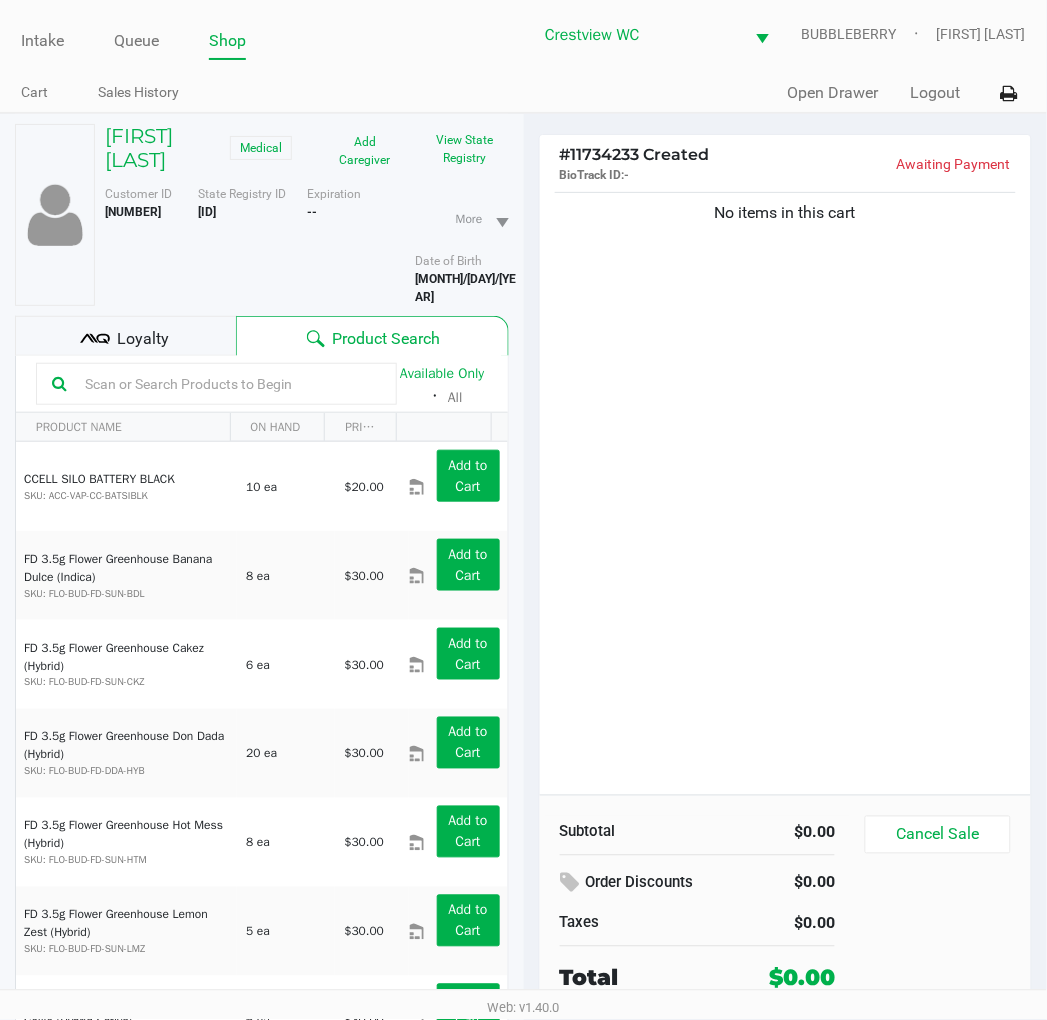 click on "No items in this cart" 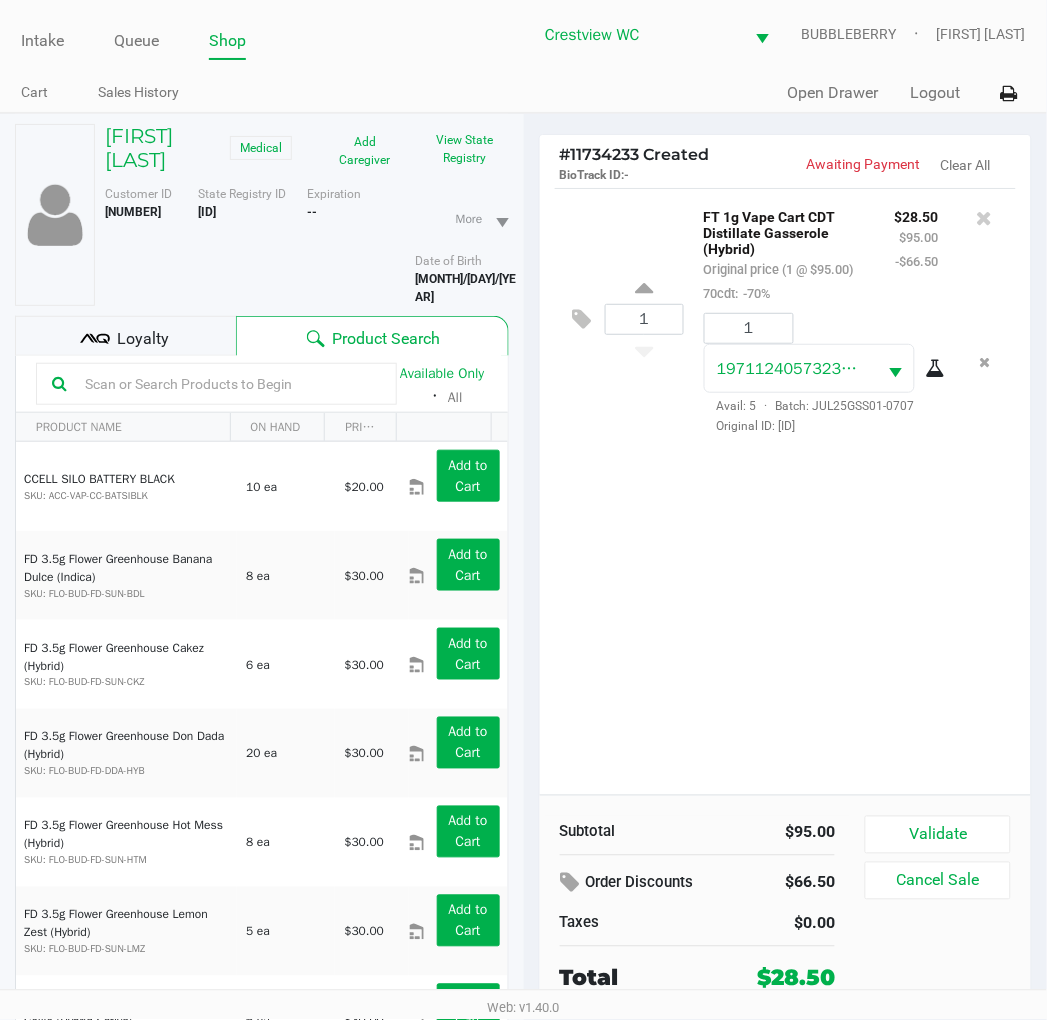 click on "1  FT 1g Vape Cart CDT Distillate Gasserole (Hybrid)   Original price (1 @ $95.00)  70cdt:  -70% $28.50 $95.00 -$66.50 1 [NUMBER]  Avail: 5  ·  Batch: JUL25GSS01-0707   Original ID: [ID]" 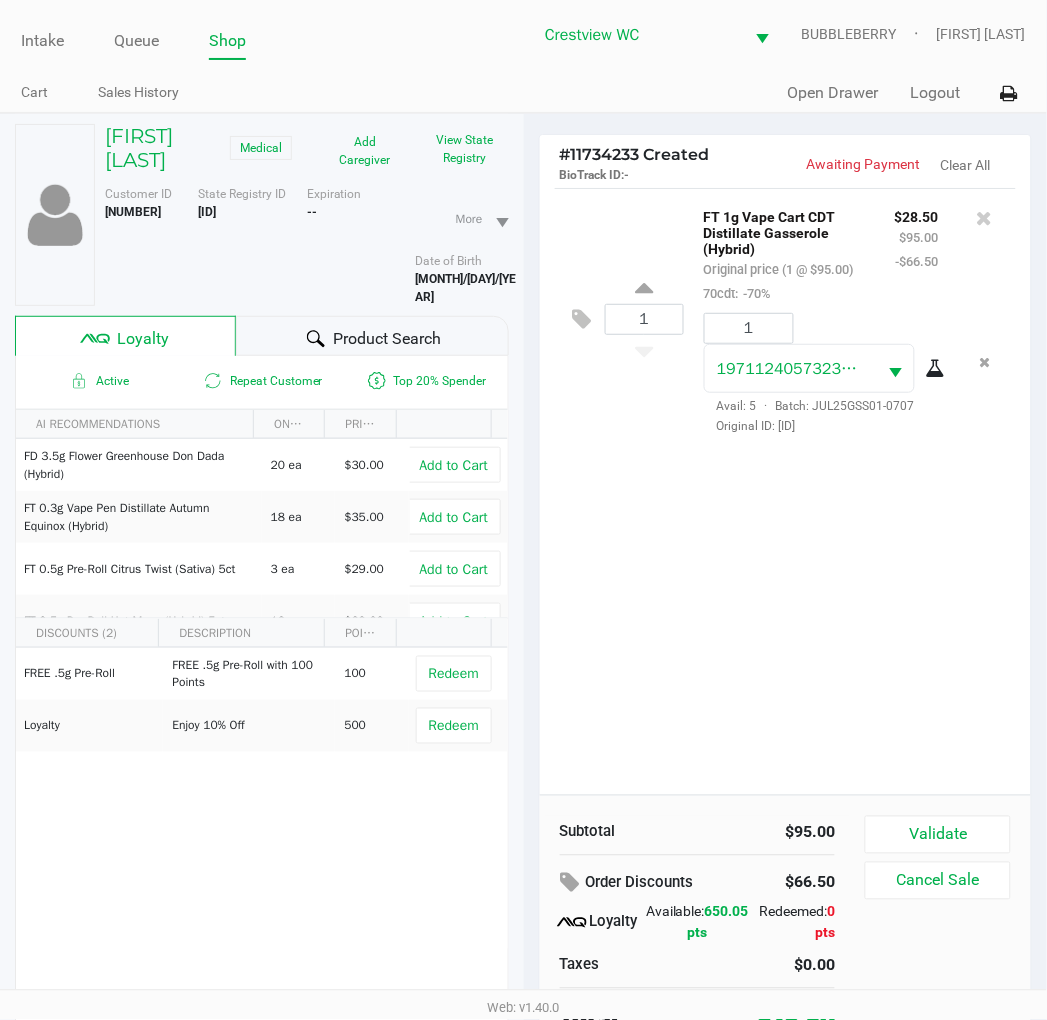 click on "1  FT 1g Vape Cart CDT Distillate Gasserole (Hybrid)   Original price (1 @ $95.00)  70cdt:  -70% $28.50 $95.00 -$66.50 1 [NUMBER]  Avail: 5  ·  Batch: JUL25GSS01-0707   Original ID: [ID]" 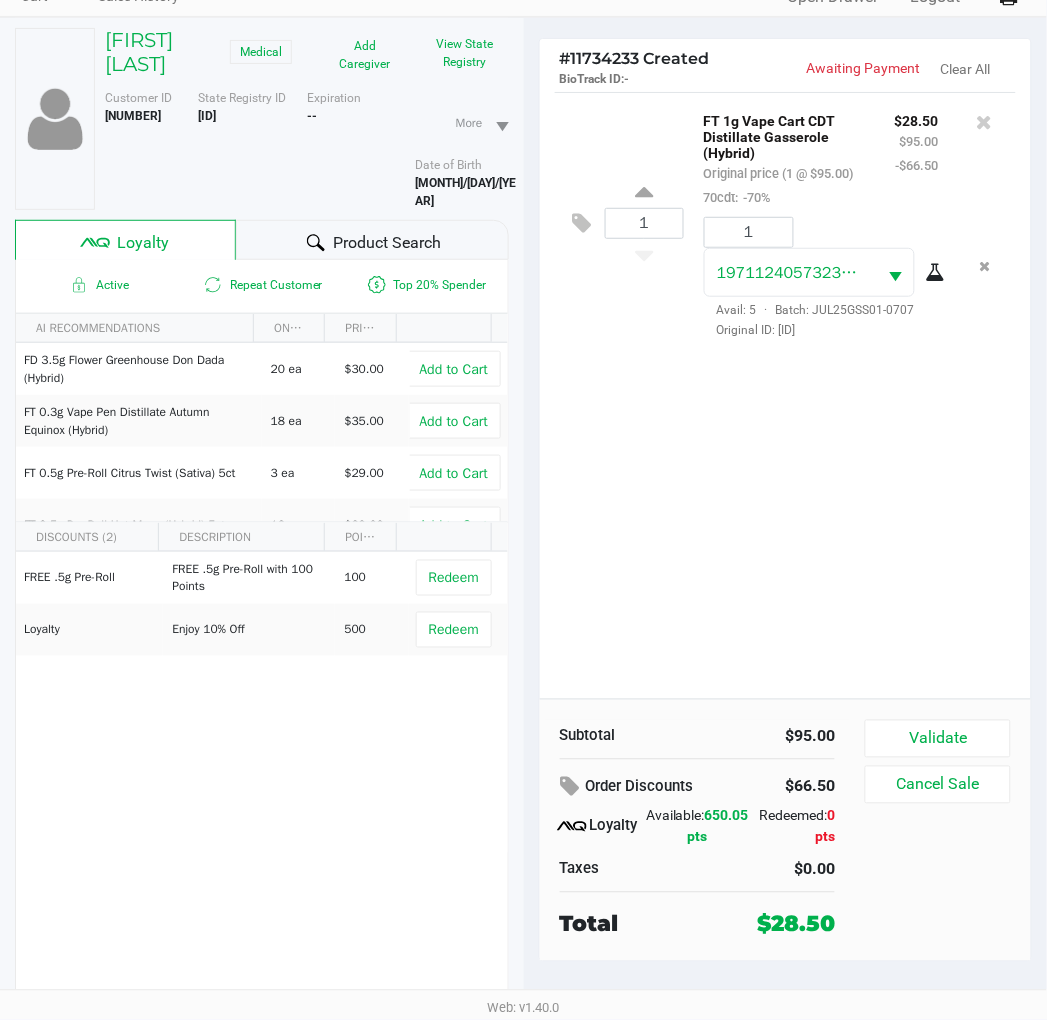 scroll, scrollTop: 47, scrollLeft: 0, axis: vertical 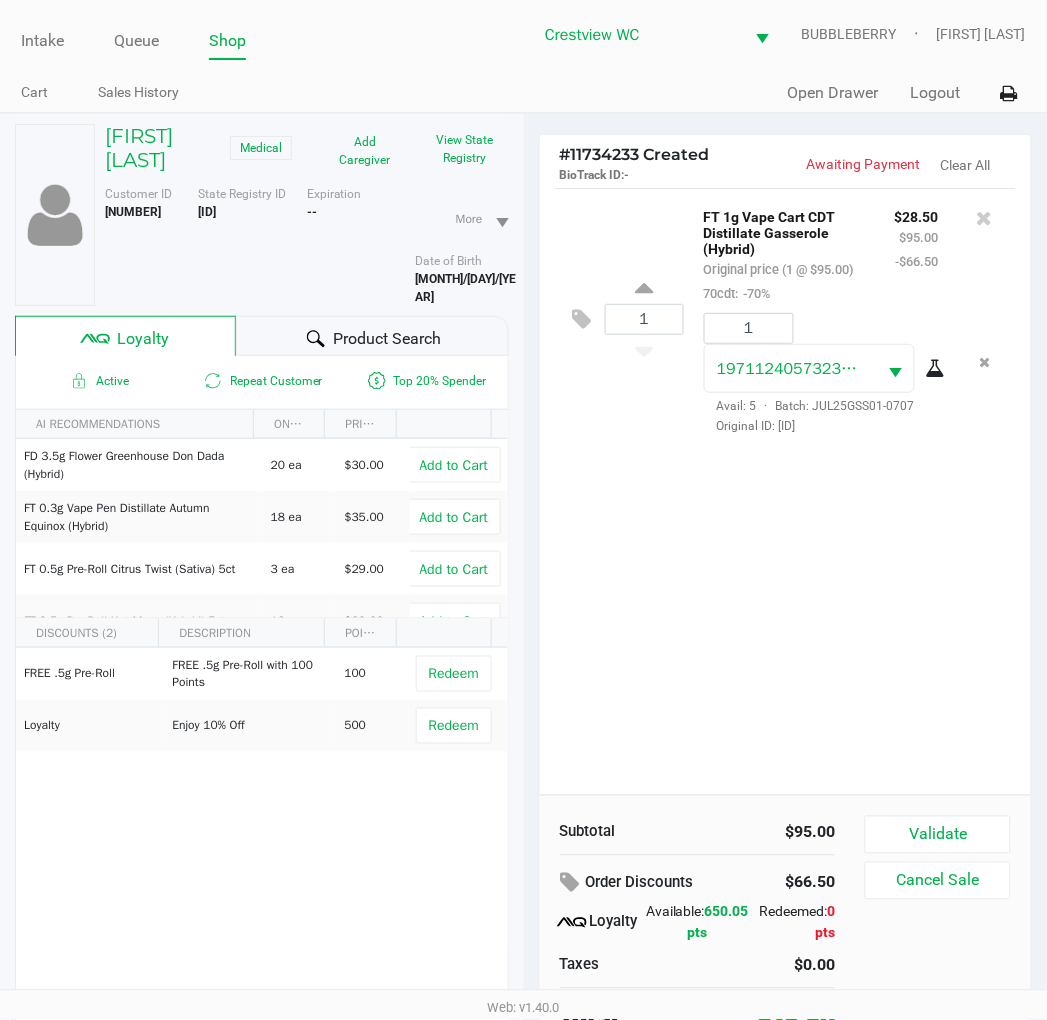 click on "1  FT 1g Vape Cart CDT Distillate Gasserole (Hybrid)   Original price (1 @ $95.00)  70cdt:  -70% $28.50 $95.00 -$66.50 1 [NUMBER]  Avail: 5  ·  Batch: JUL25GSS01-0707   Original ID: [ID]" 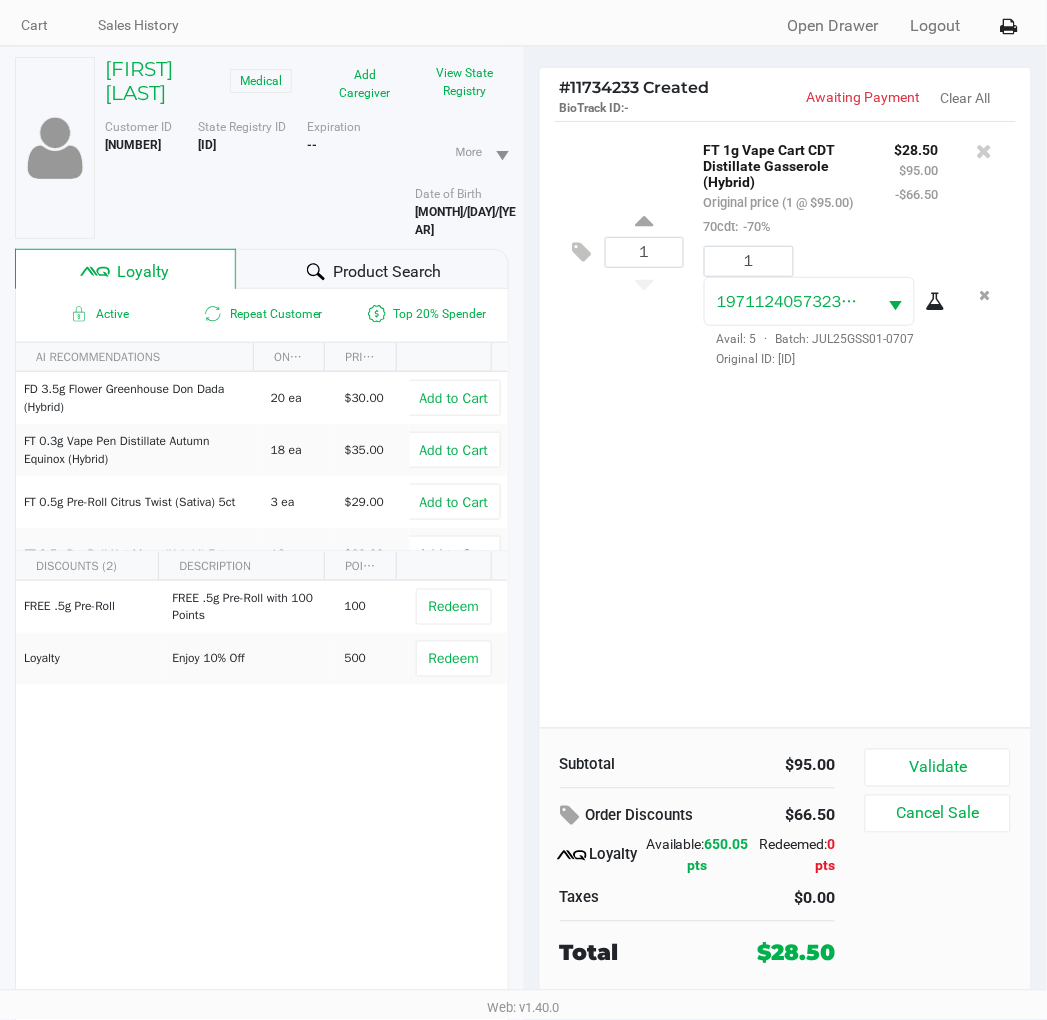 scroll, scrollTop: 104, scrollLeft: 0, axis: vertical 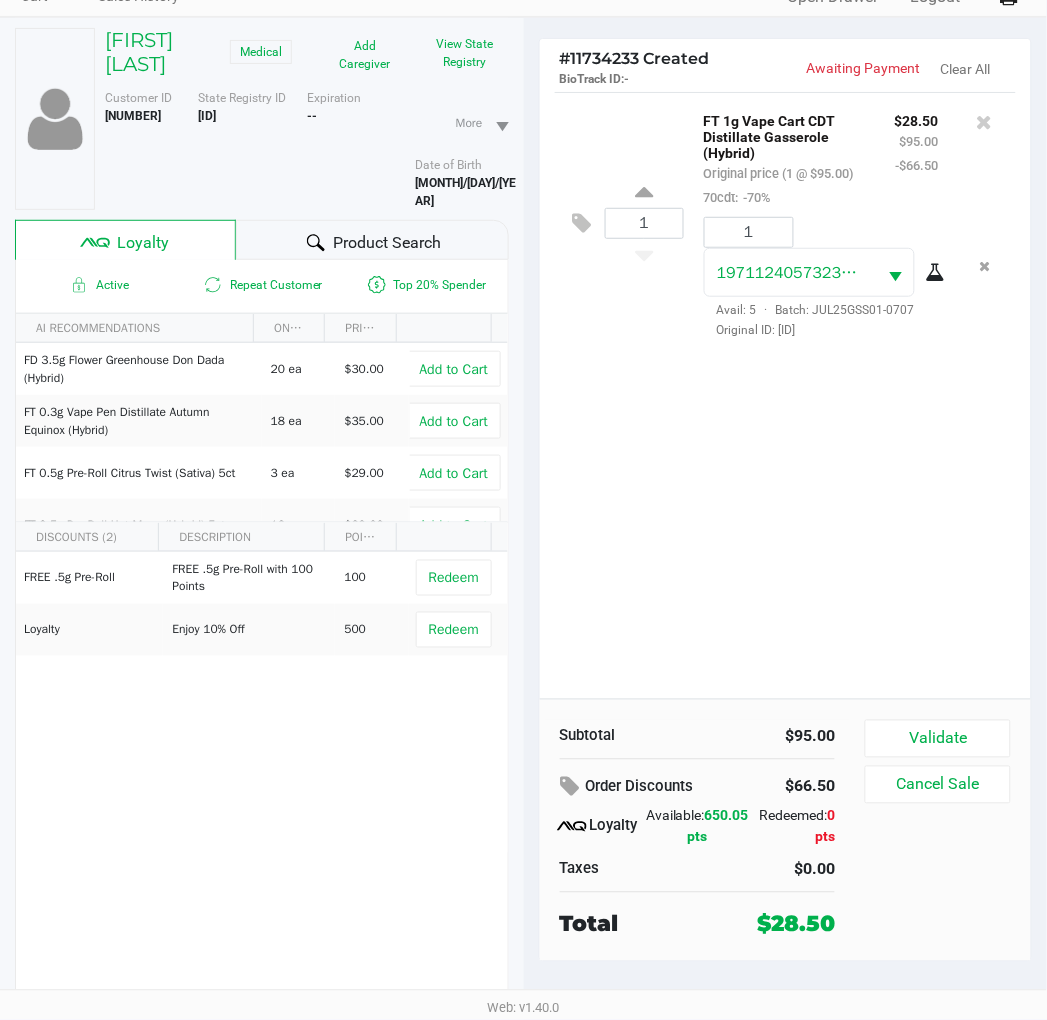 click on "1  FT 1g Vape Cart CDT Distillate Gasserole (Hybrid)   Original price (1 @ $95.00)  70cdt:  -70% $28.50 $95.00 -$66.50 1 [NUMBER]  Avail: 5  ·  Batch: JUL25GSS01-0707   Original ID: [ID]" 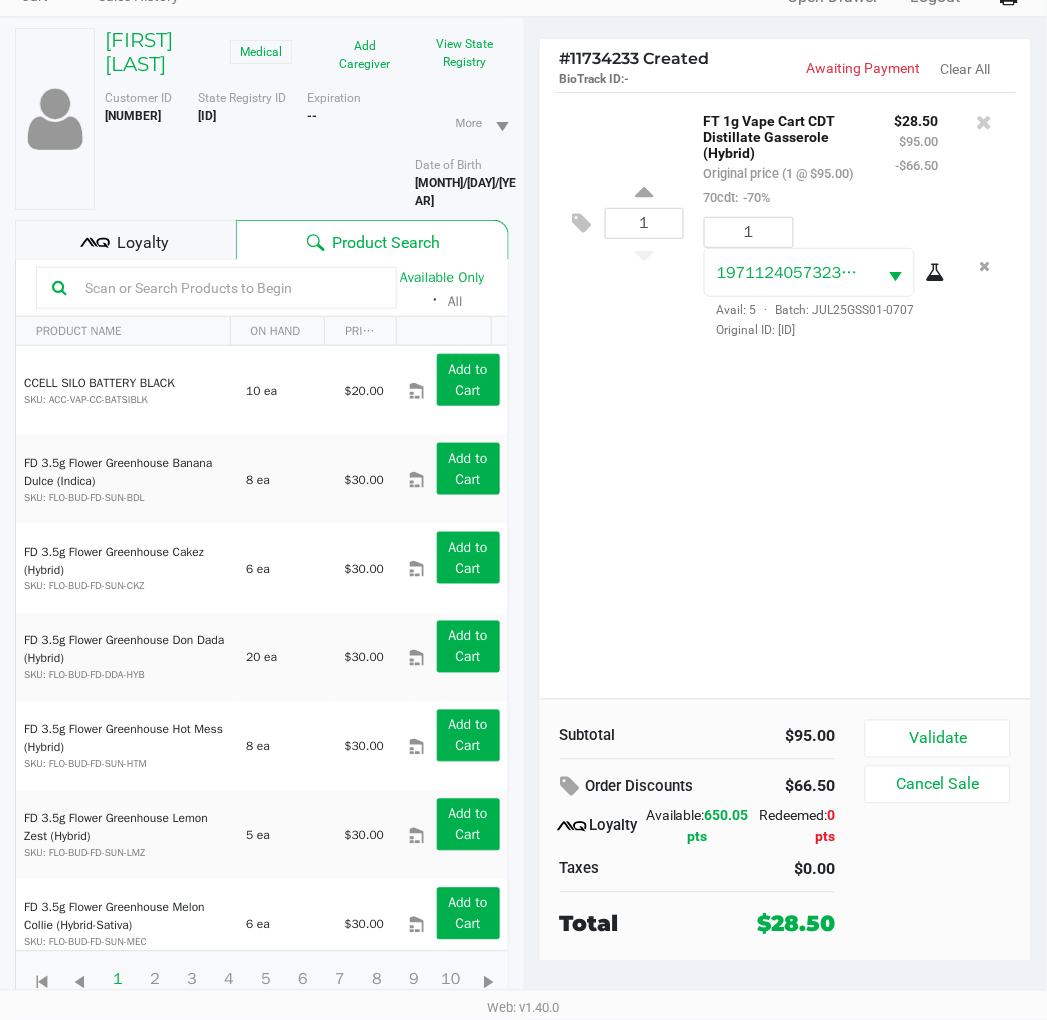 click on "Loyalty" 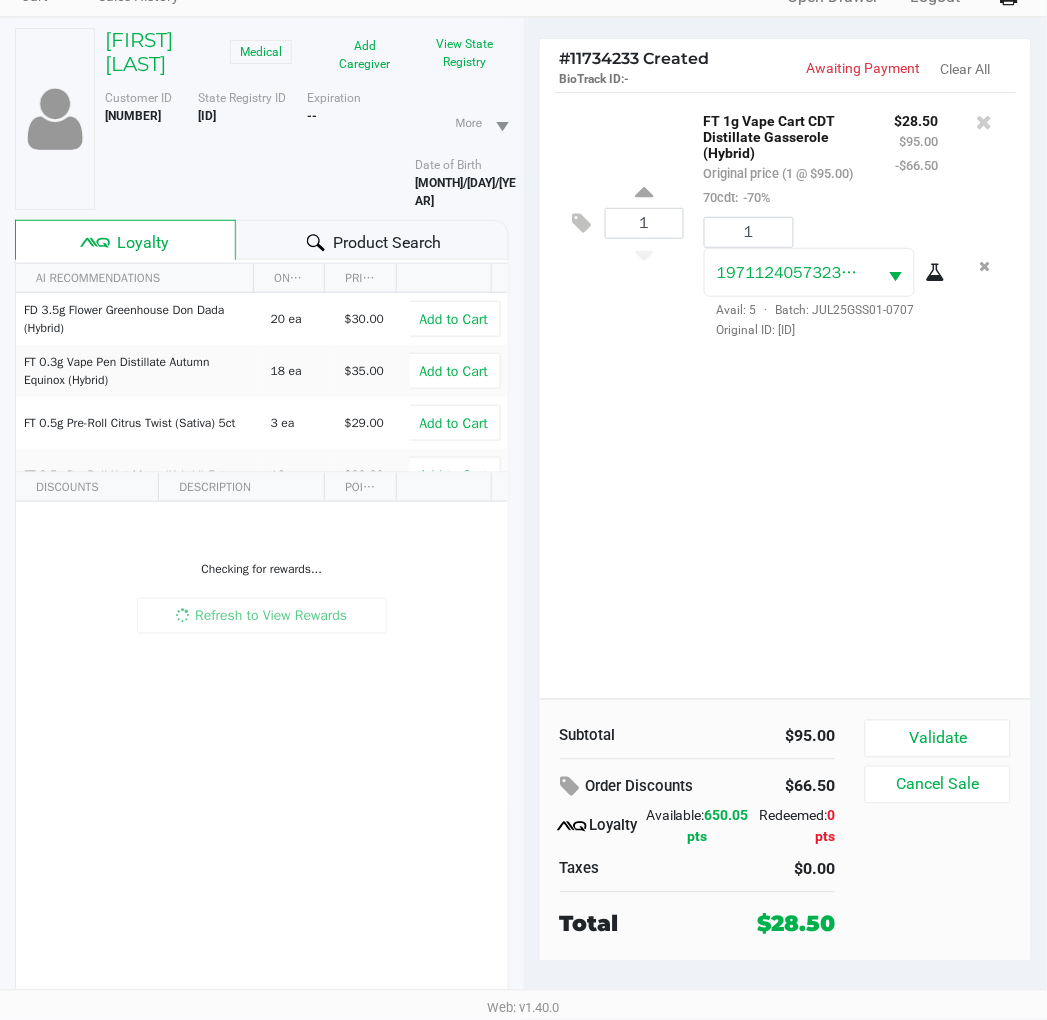 click on "1  FT 1g Vape Cart CDT Distillate Gasserole (Hybrid)   Original price (1 @ $95.00)  70cdt:  -70% $28.50 $95.00 -$66.50 1 [NUMBER]  Avail: 5  ·  Batch: JUL25GSS01-0707   Original ID: [ID]" 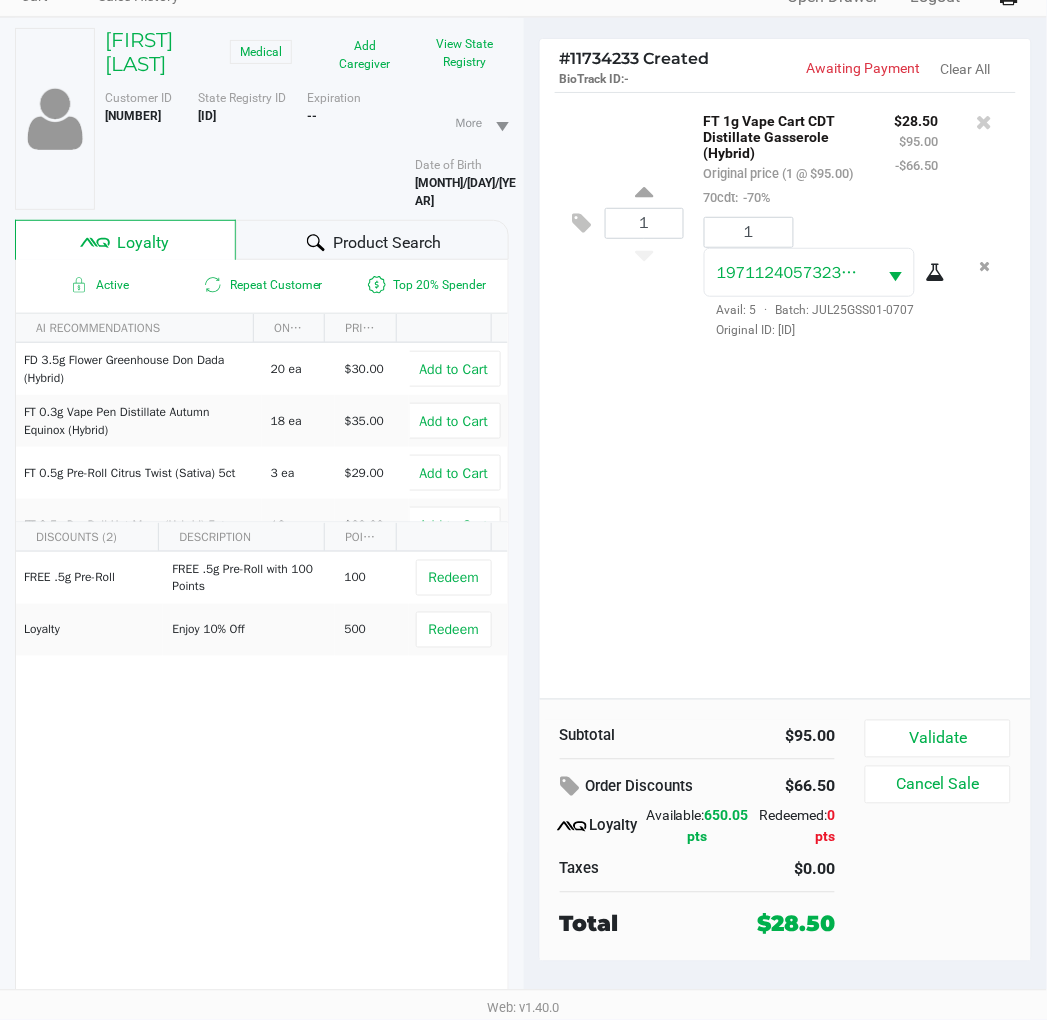 click on "1  FT 1g Vape Cart CDT Distillate Gasserole (Hybrid)   Original price (1 @ $95.00)  70cdt:  -70% $28.50 $95.00 -$66.50 1 [NUMBER]  Avail: 5  ·  Batch: JUL25GSS01-0707   Original ID: [ID]" 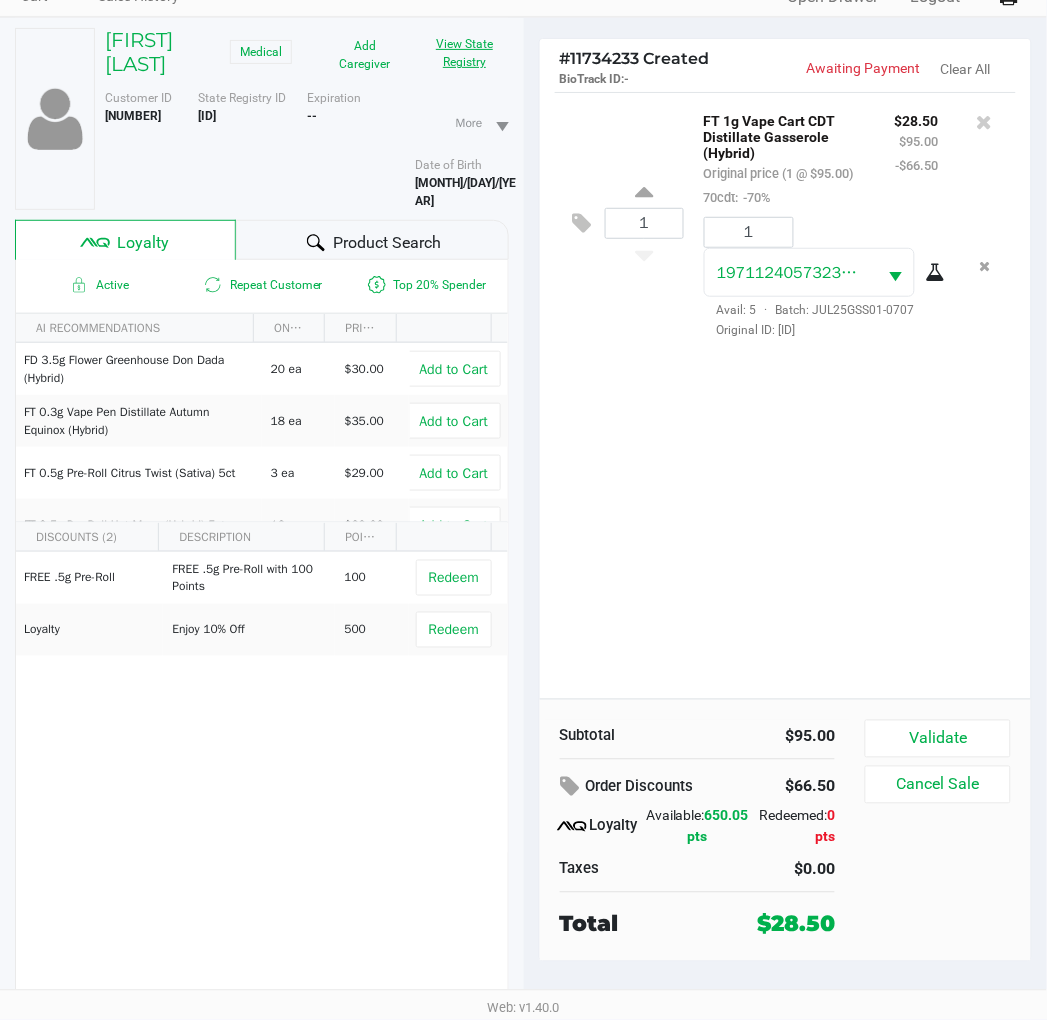 click on "View State Registry" 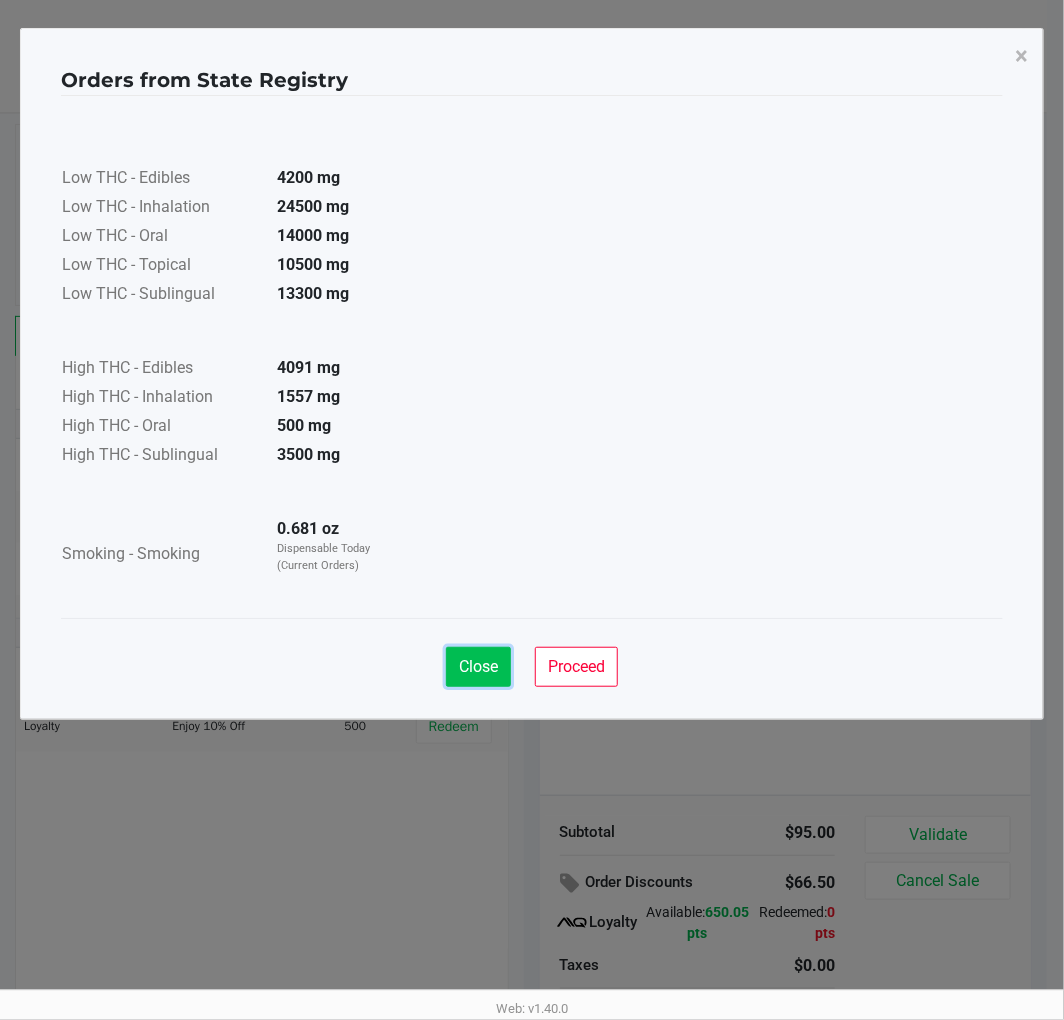 click on "Close" 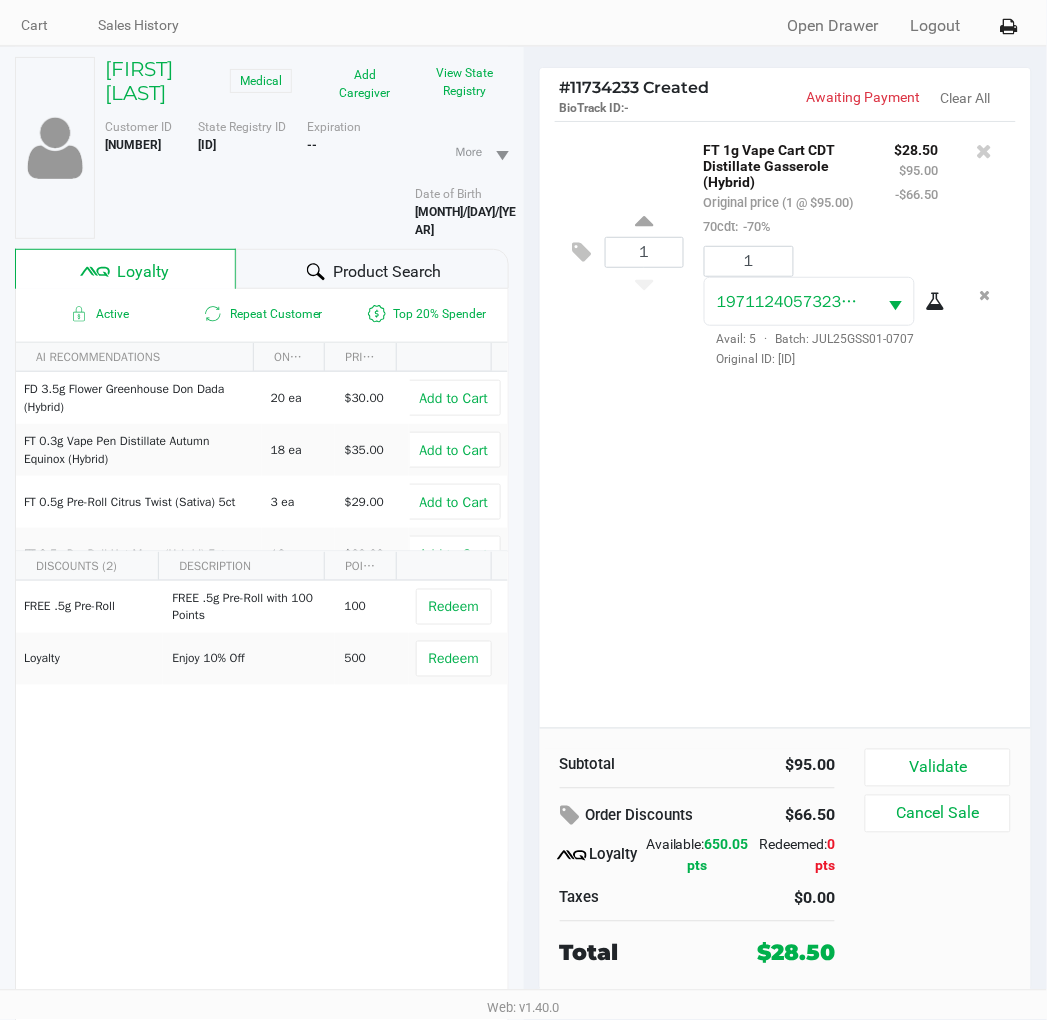 scroll, scrollTop: 104, scrollLeft: 0, axis: vertical 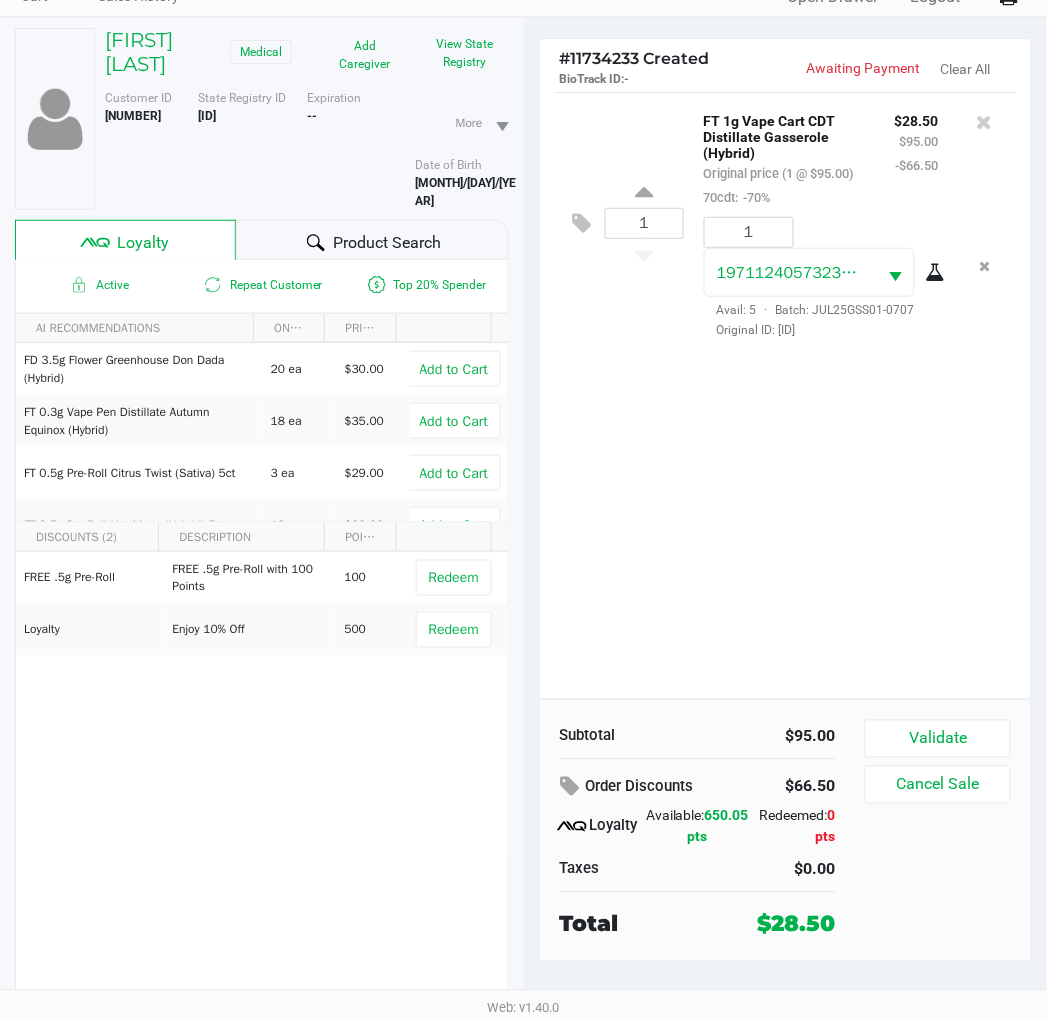 click on "1  FT 1g Vape Cart CDT Distillate Gasserole (Hybrid)   Original price (1 @ $95.00)  70cdt:  -70% $28.50 $95.00 -$66.50 1 [NUMBER]  Avail: 5  ·  Batch: JUL25GSS01-0707   Original ID: [ID]" 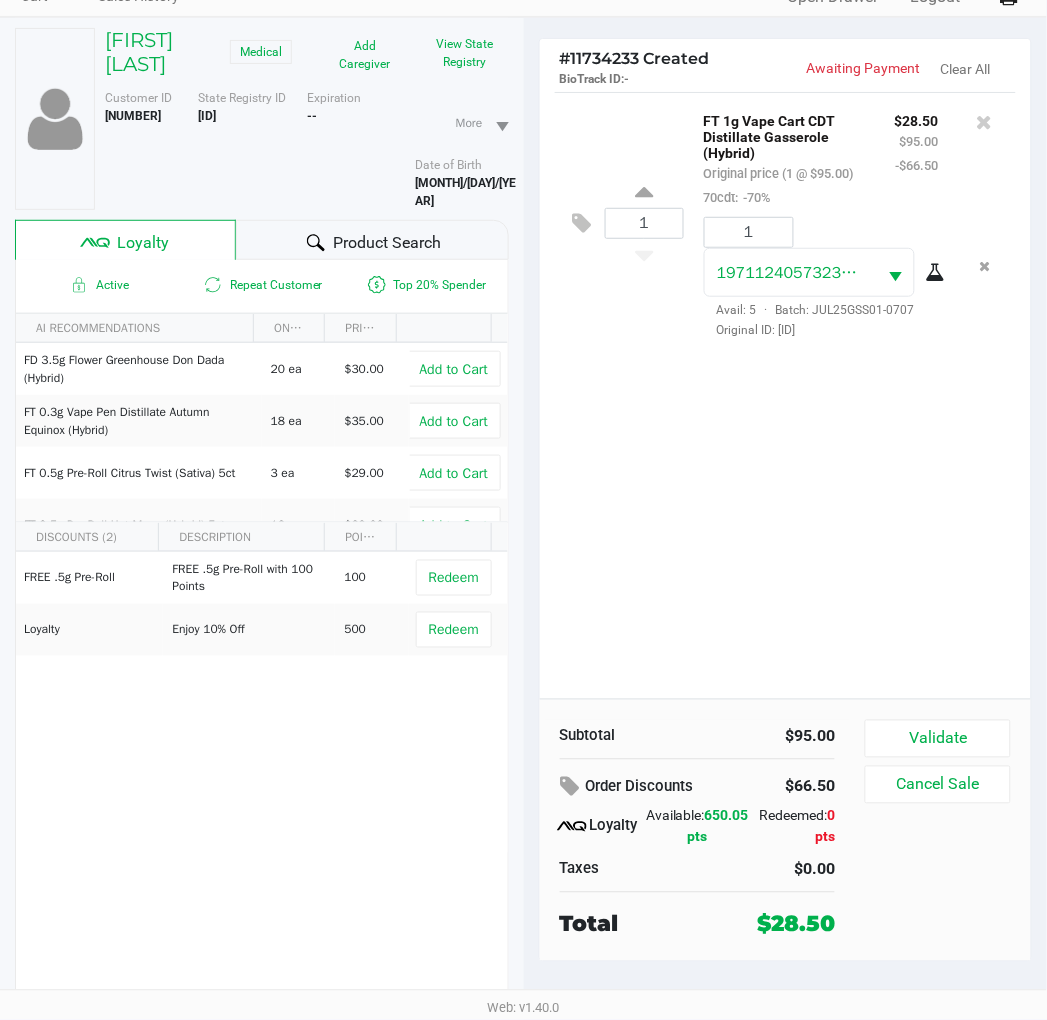 click on "1  FT 1g Vape Cart CDT Distillate Gasserole (Hybrid)   Original price (1 @ $95.00)  70cdt:  -70% $28.50 $95.00 -$66.50 1 [NUMBER]  Avail: 5  ·  Batch: JUL25GSS01-0707   Original ID: [ID]" 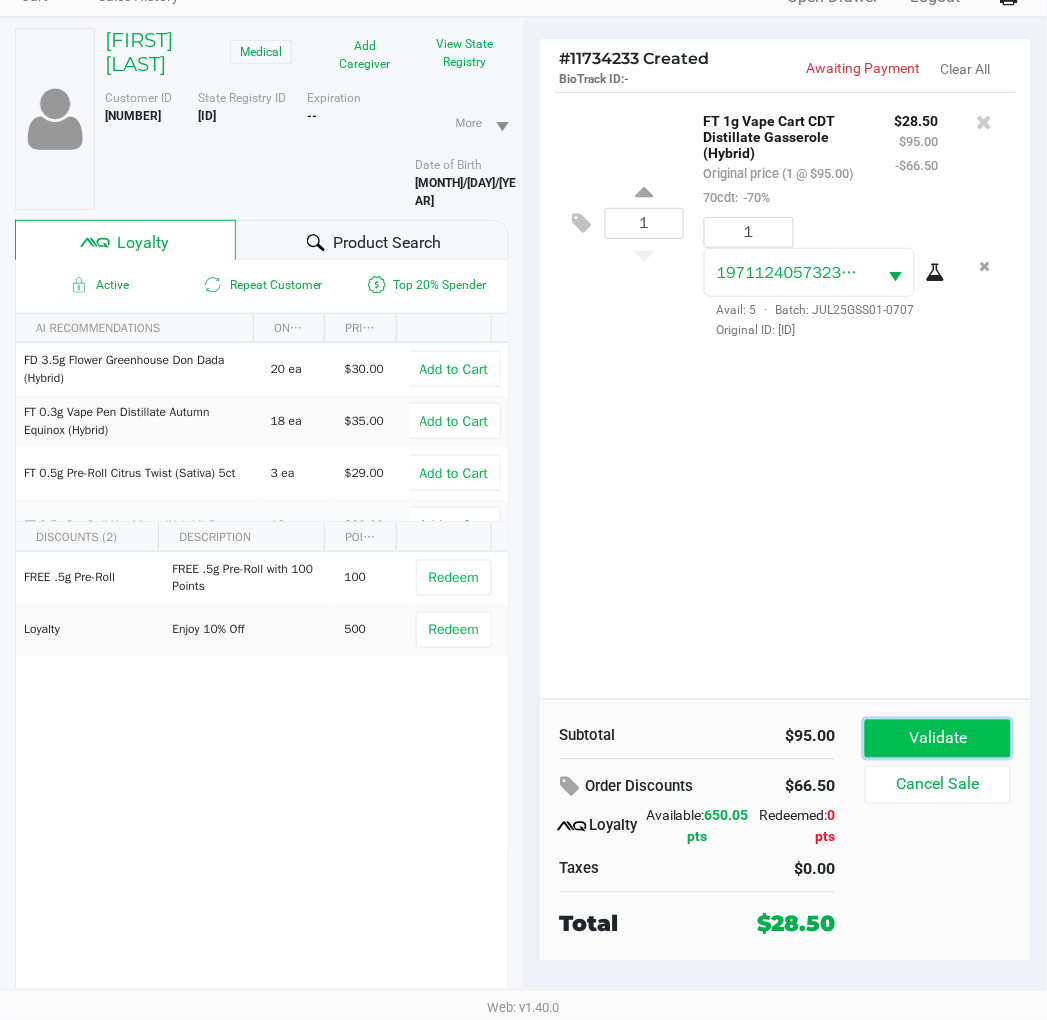 click on "Validate" 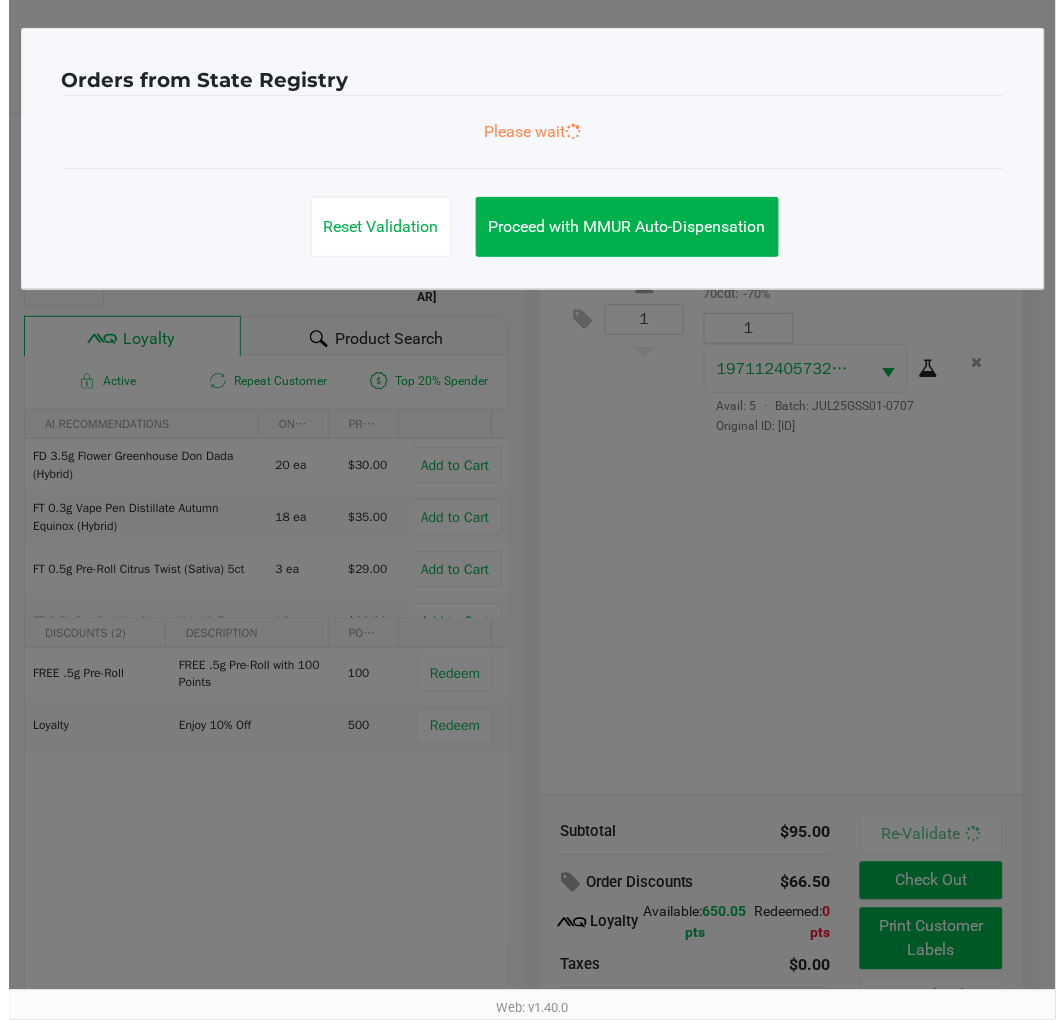 scroll, scrollTop: 0, scrollLeft: 0, axis: both 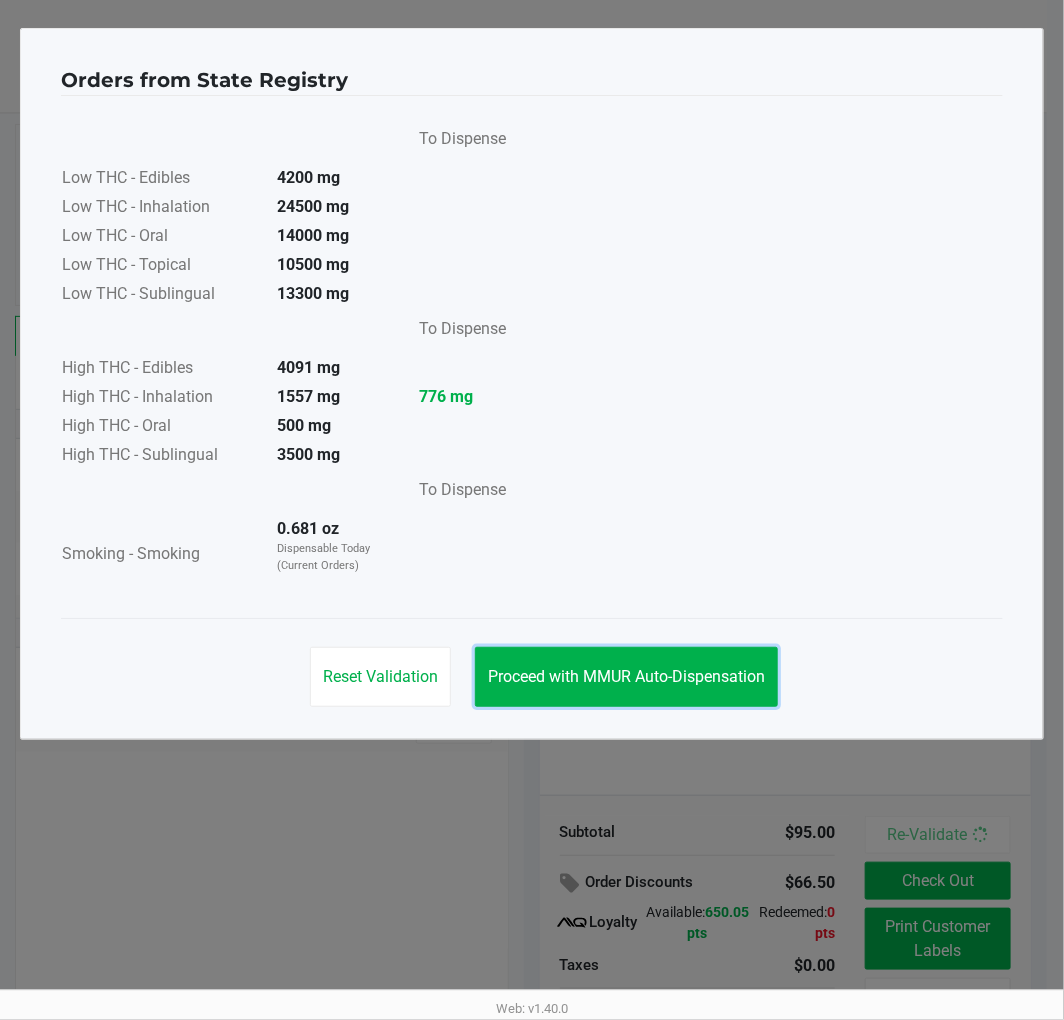 click on "Proceed with MMUR Auto-Dispensation" 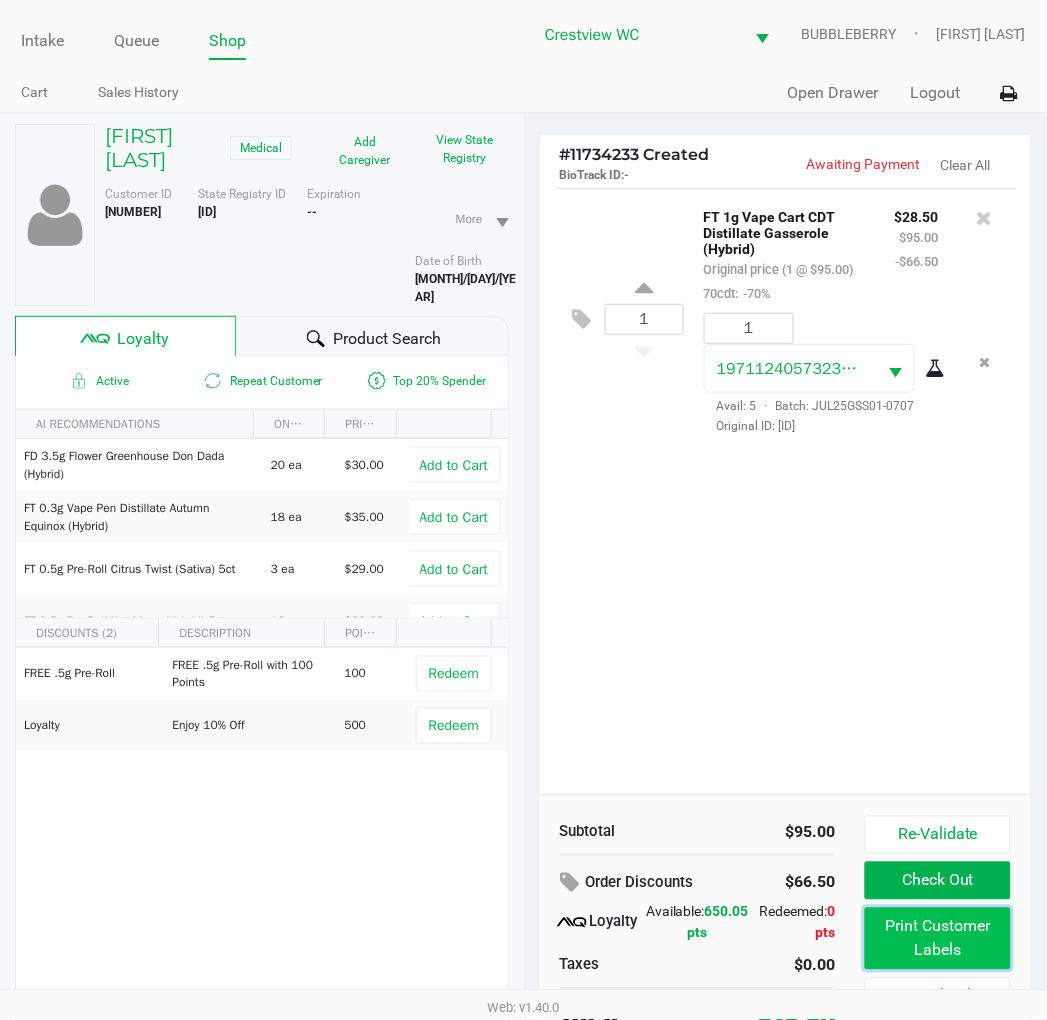click on "Print Customer Labels" 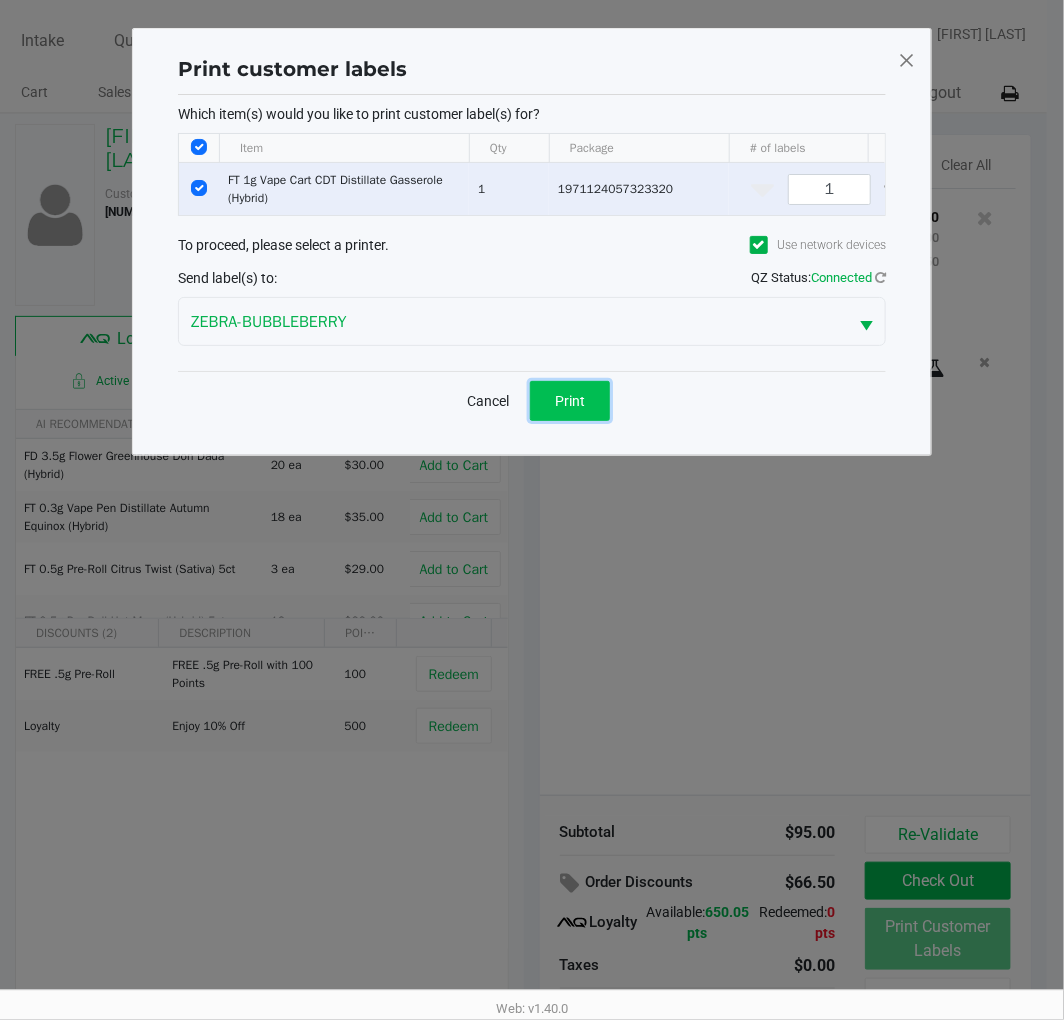 click on "Print" 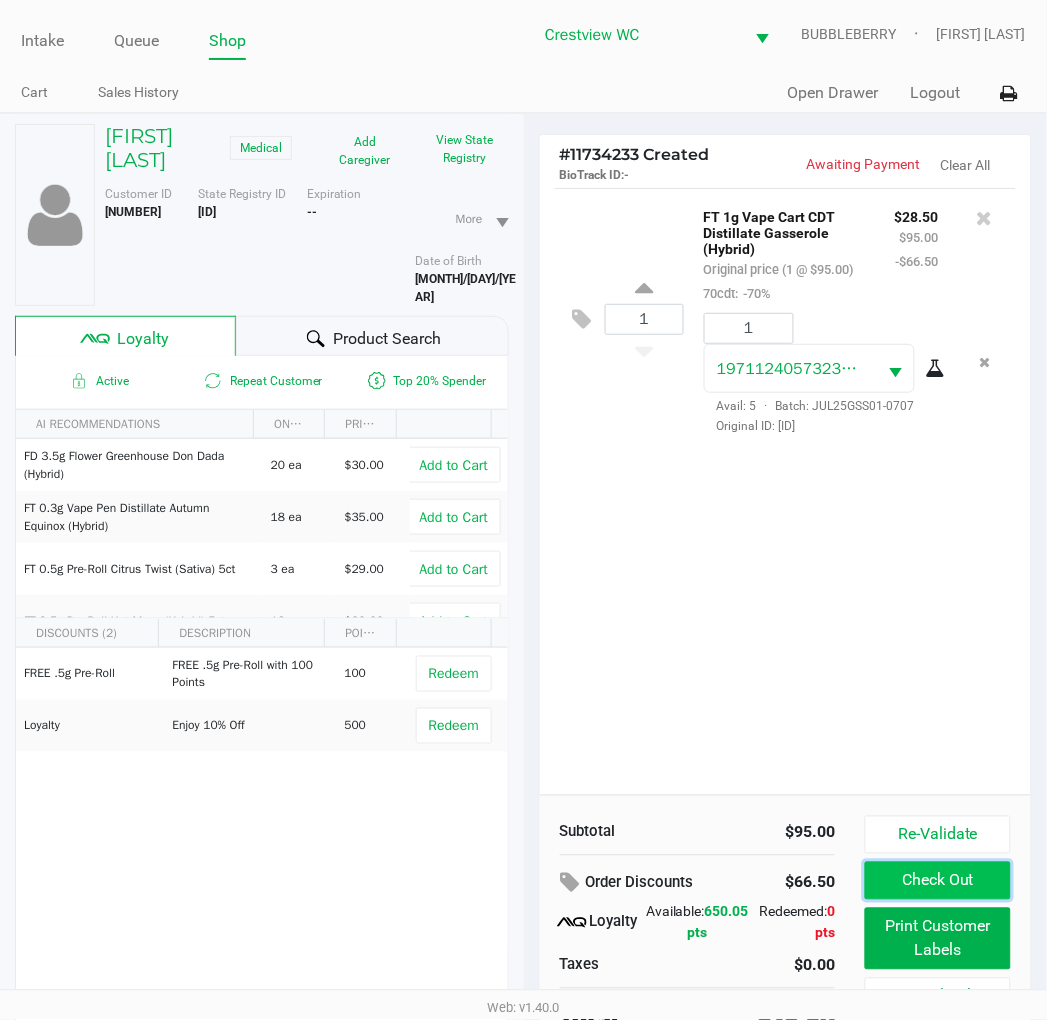 click on "Check Out" 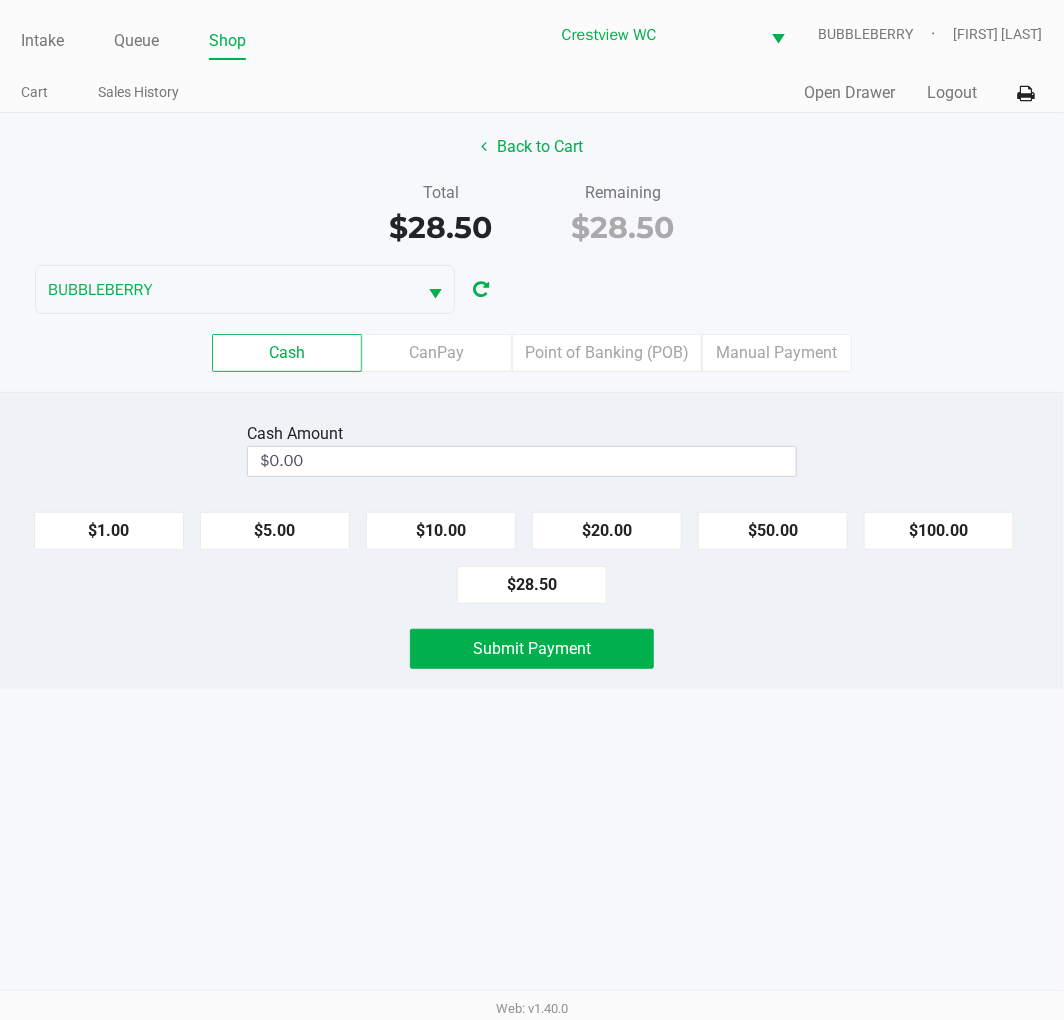 click on "Point of Banking (POB)" 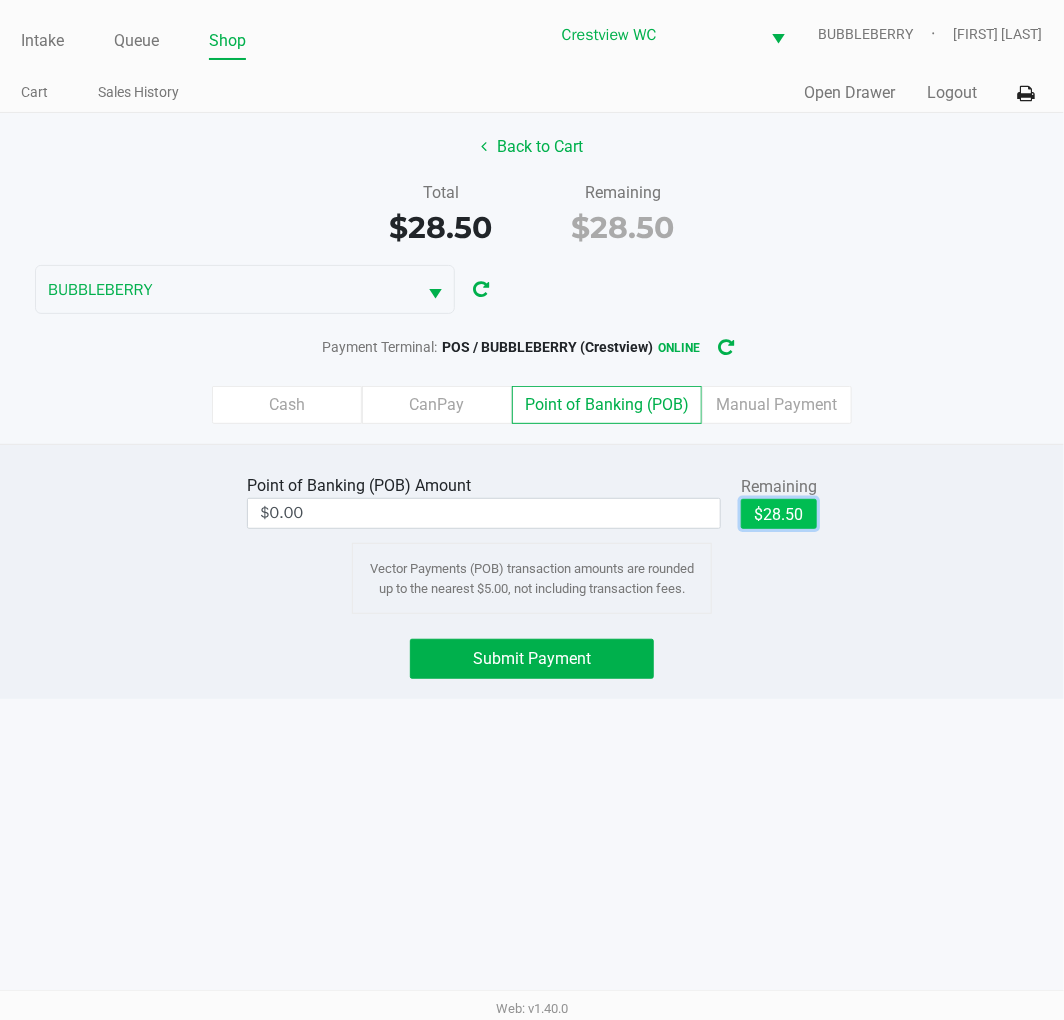 click on "$28.50" 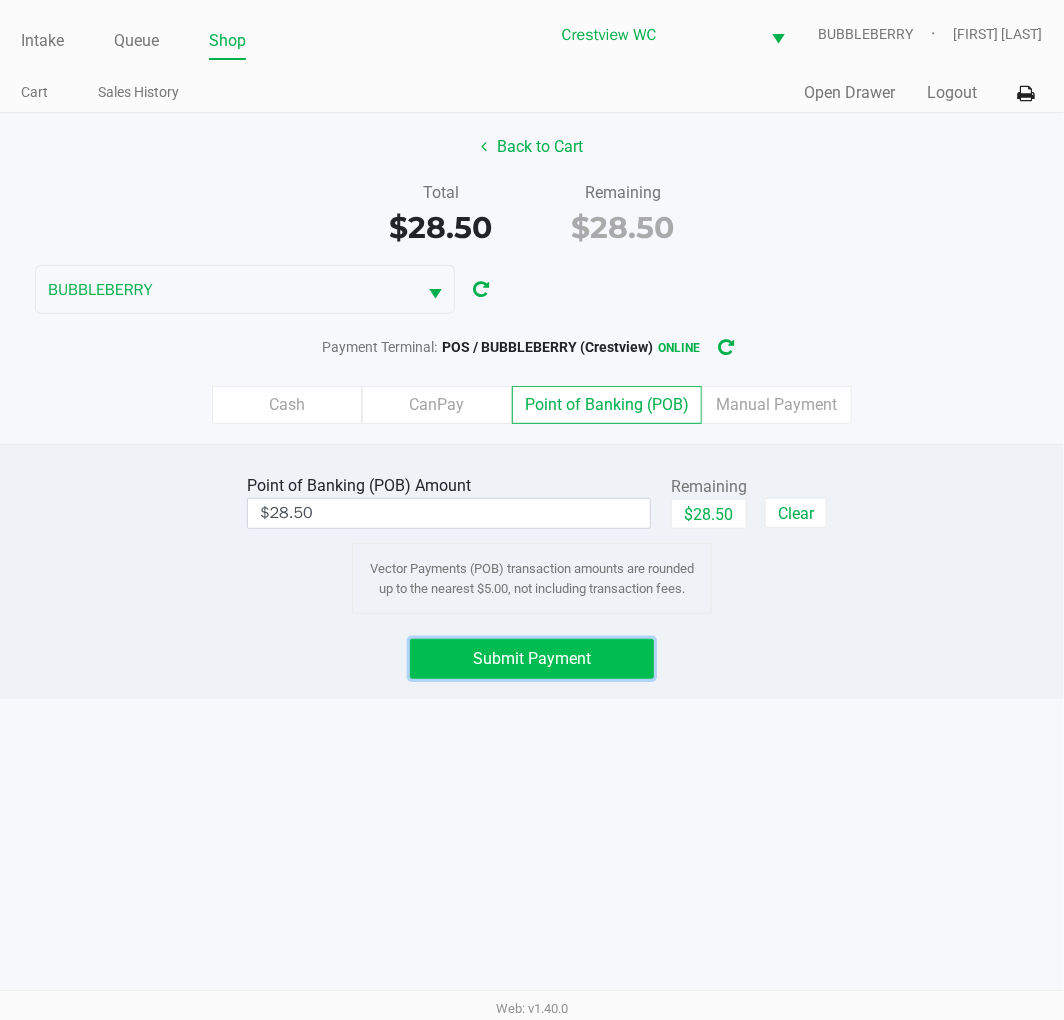 click on "Submit Payment" 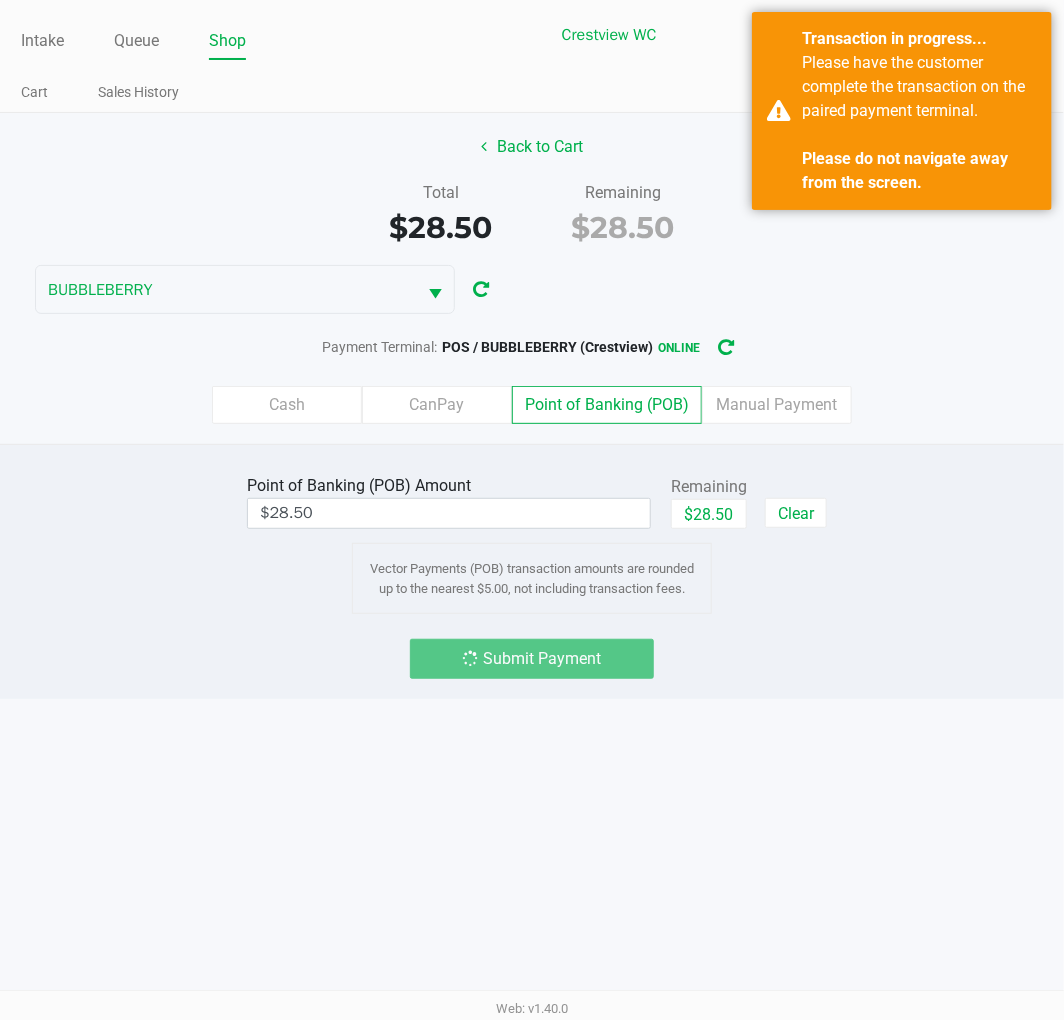 click on "Intake Queue Shop Crestview WC  BUBBLEBERRY   [FIRST] [LAST]  Cart Sales History  Quick Sale   Open Drawer   Logout  Back to Cart   Total   $28.50   Remaining   $28.50  BUBBLEBERRY  Payment Terminal:   POS / BUBBLEBERRY (Crestview)   online   Cash   CanPay   Point of Banking (POB)   Manual Payment   Point of Banking (POB)  Amount  $28.50   Remaining   $28.50   Clear  Vector Payments (POB) transaction amounts are rounded up to the nearest $5.00, not including transaction fees.  Submit Payment   Web: v1.40.0" at bounding box center (532, 510) 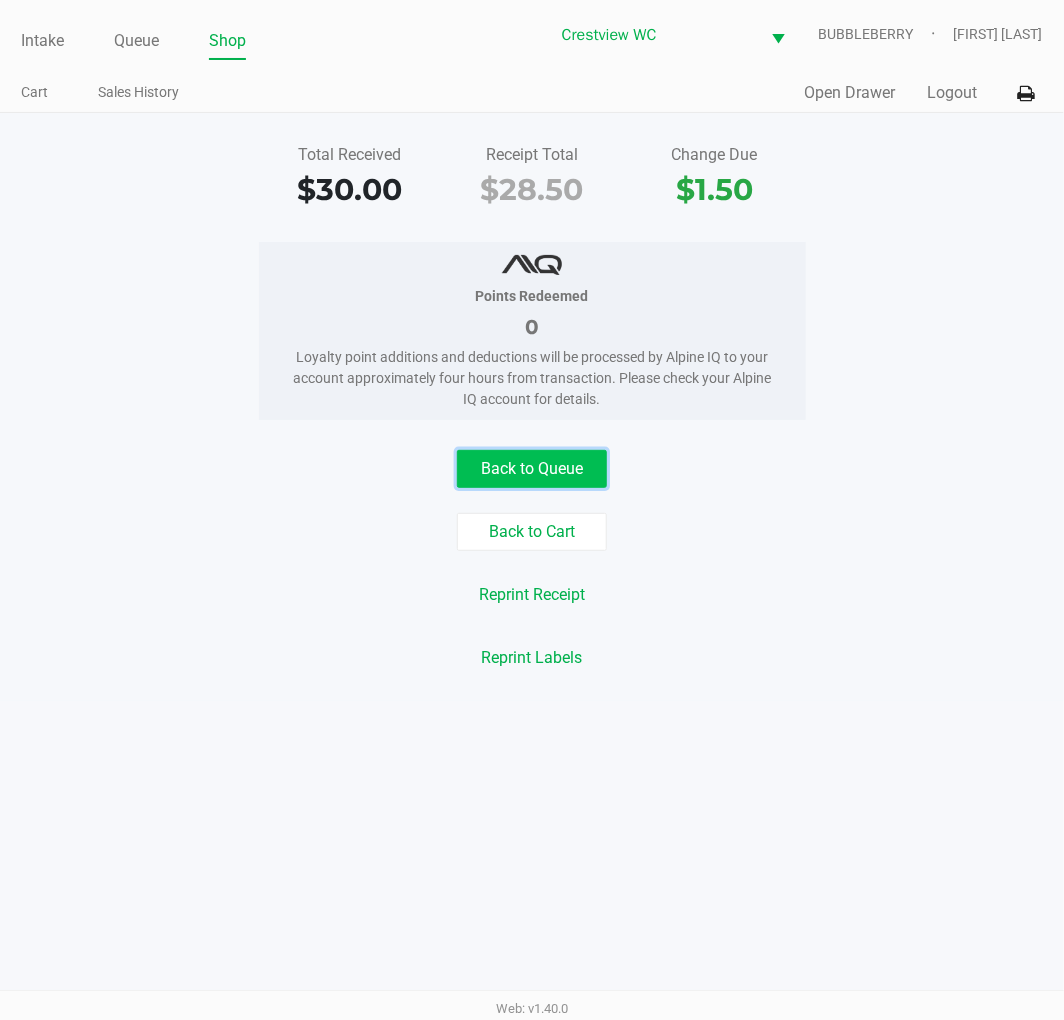 click on "Back to Queue" 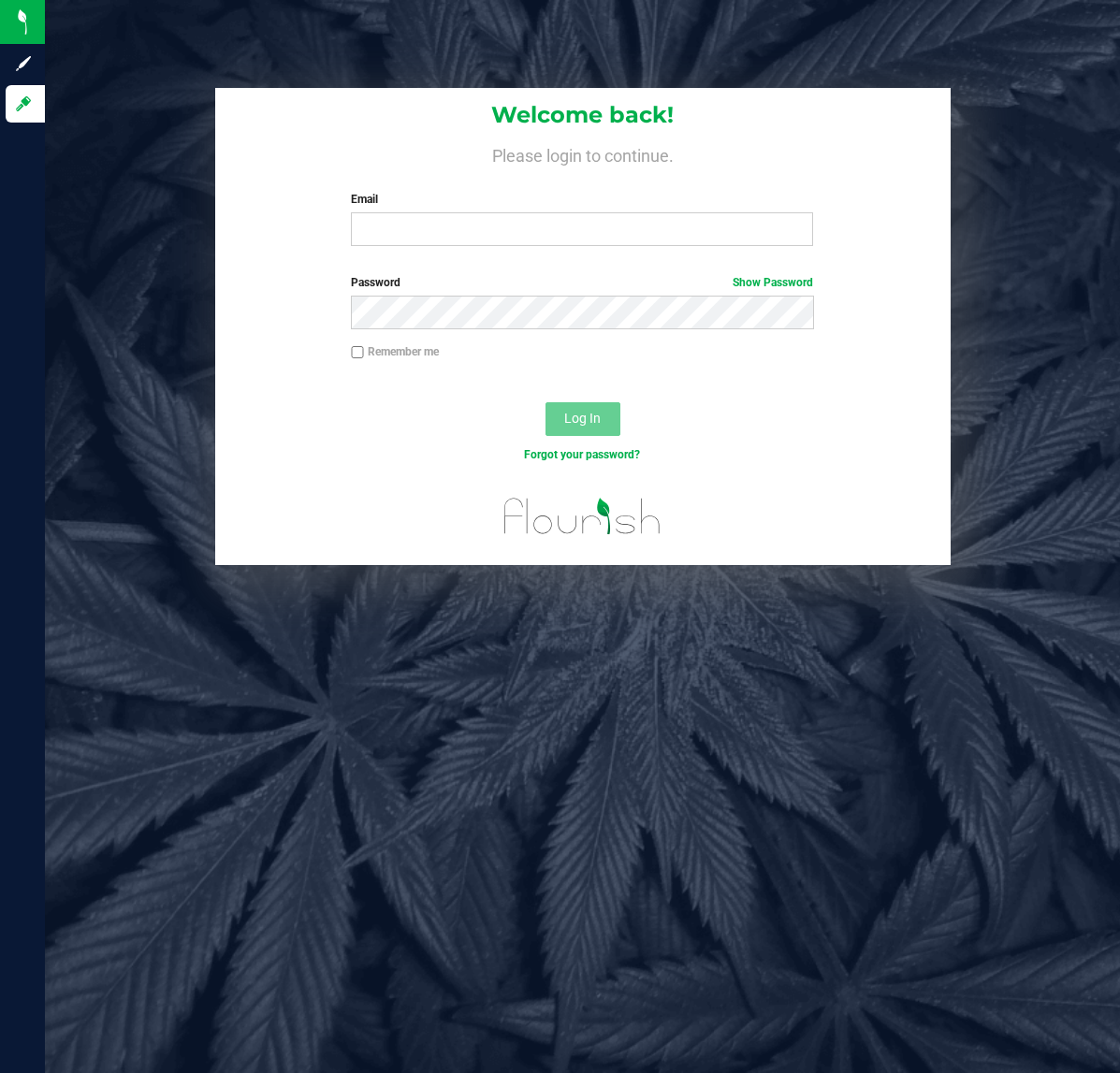scroll, scrollTop: 0, scrollLeft: 0, axis: both 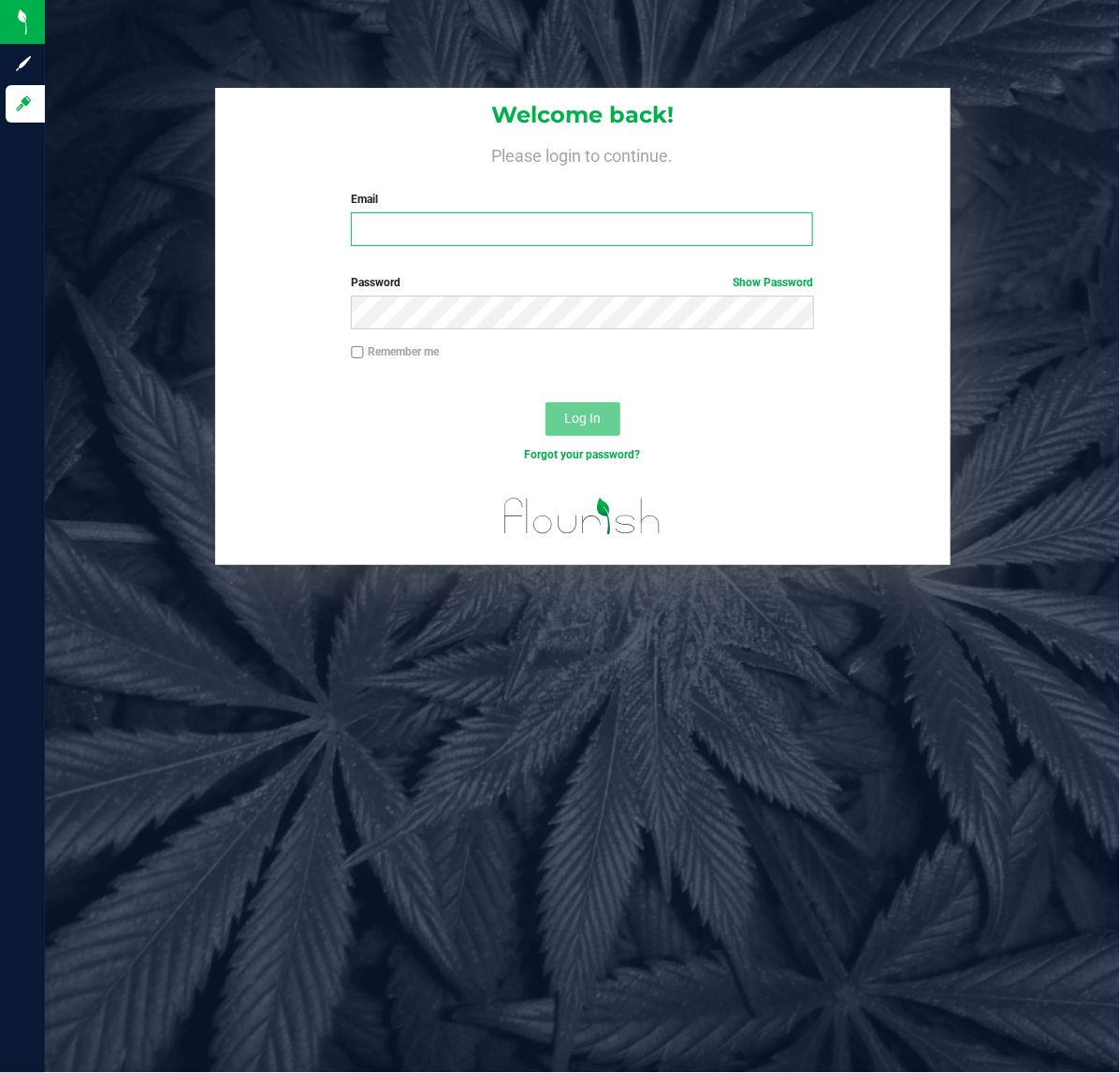 click on "Email" at bounding box center [582, 229] 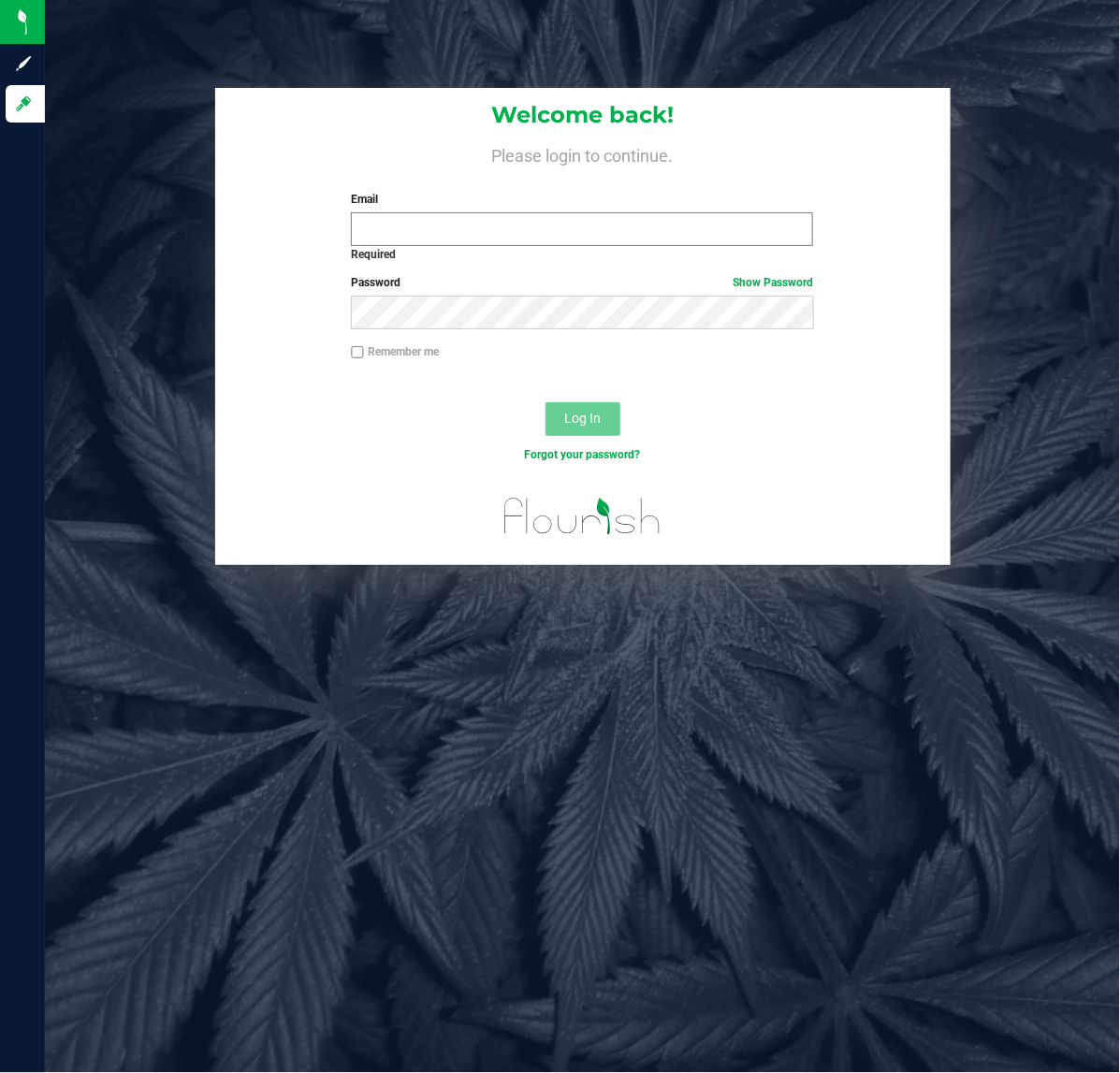 click on "Required" at bounding box center (582, 254) 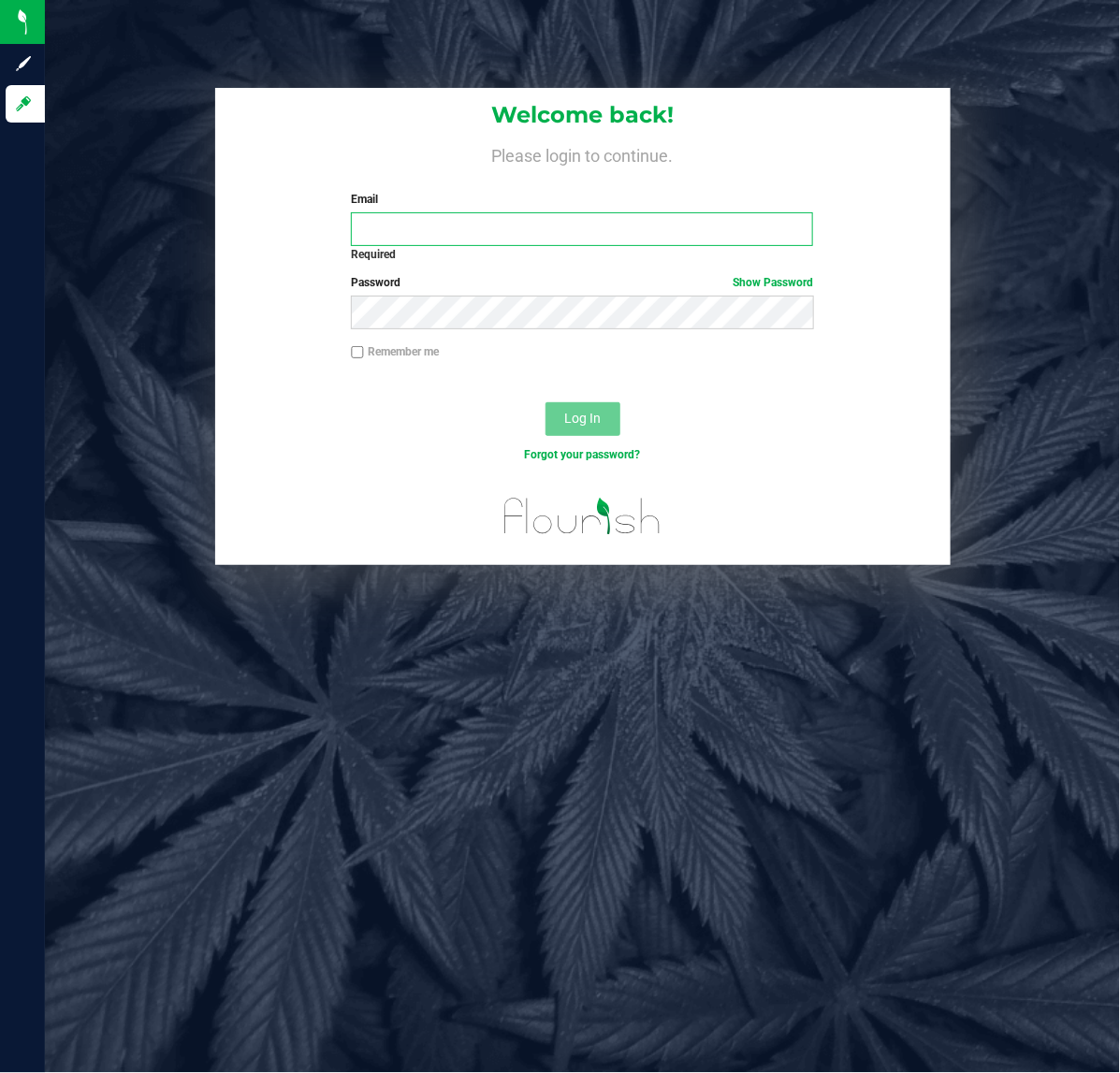 click on "Email" at bounding box center [582, 229] 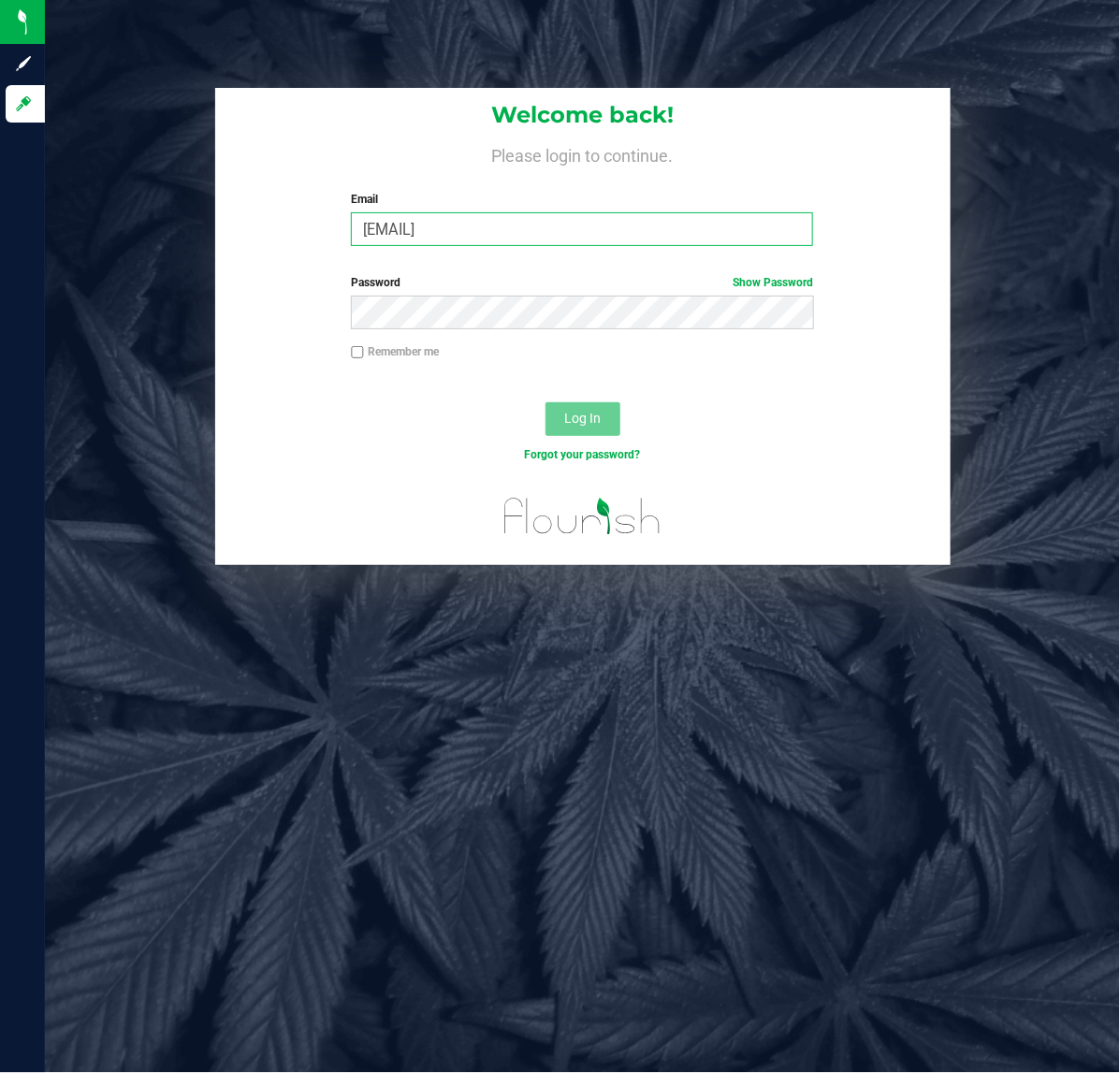 type on "[EMAIL]" 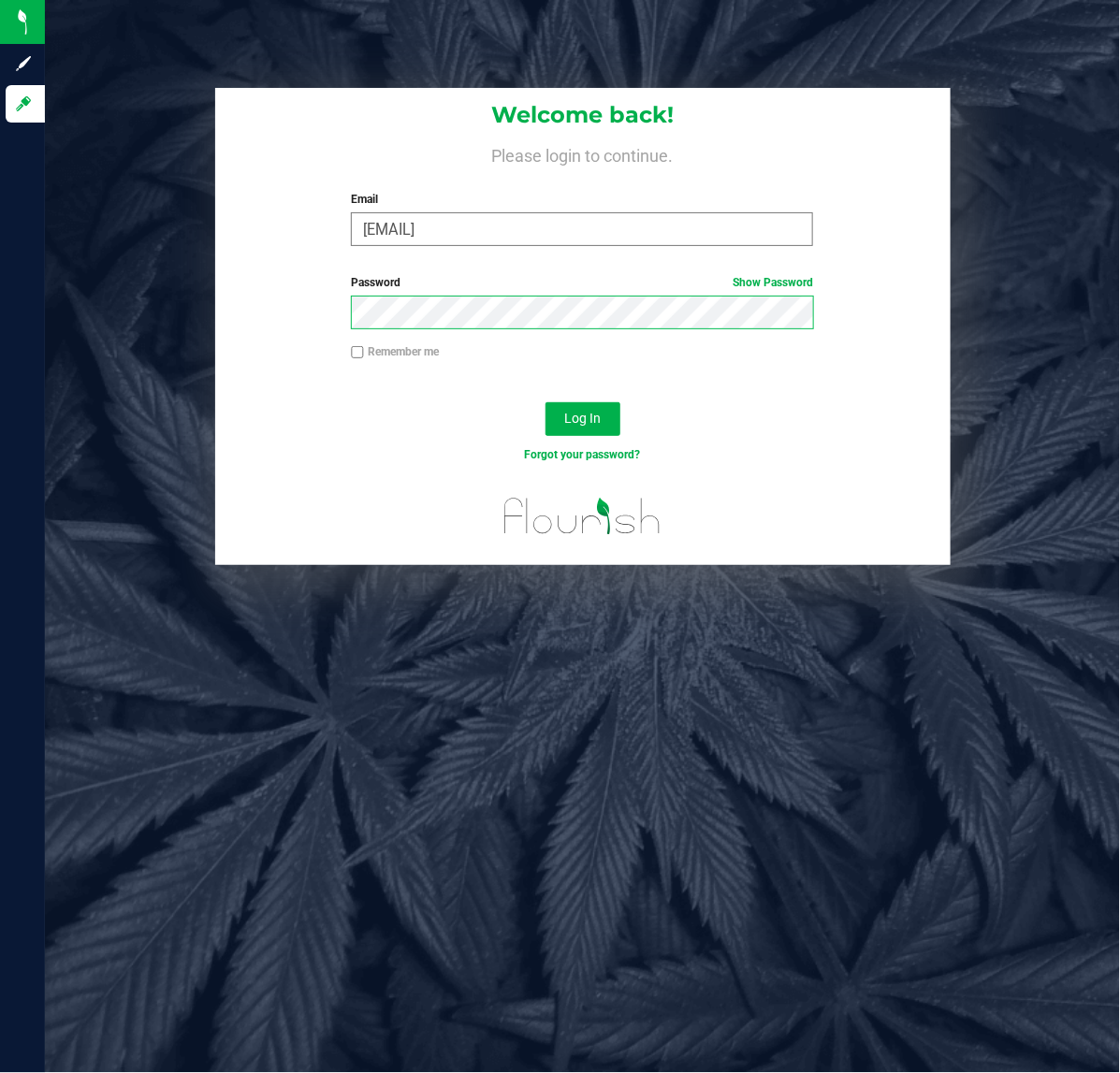 click on "Log In" at bounding box center [583, 419] 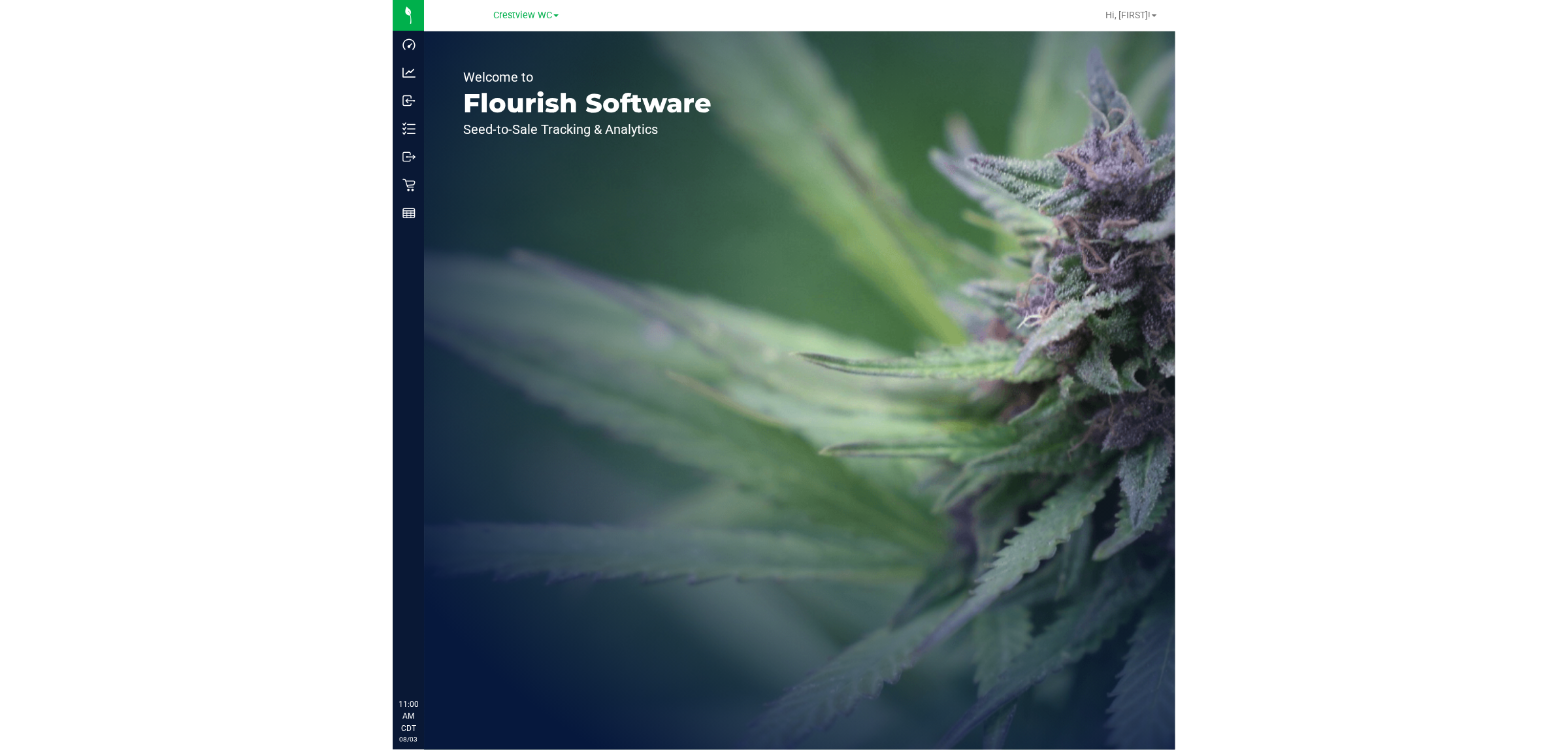 scroll, scrollTop: 0, scrollLeft: 0, axis: both 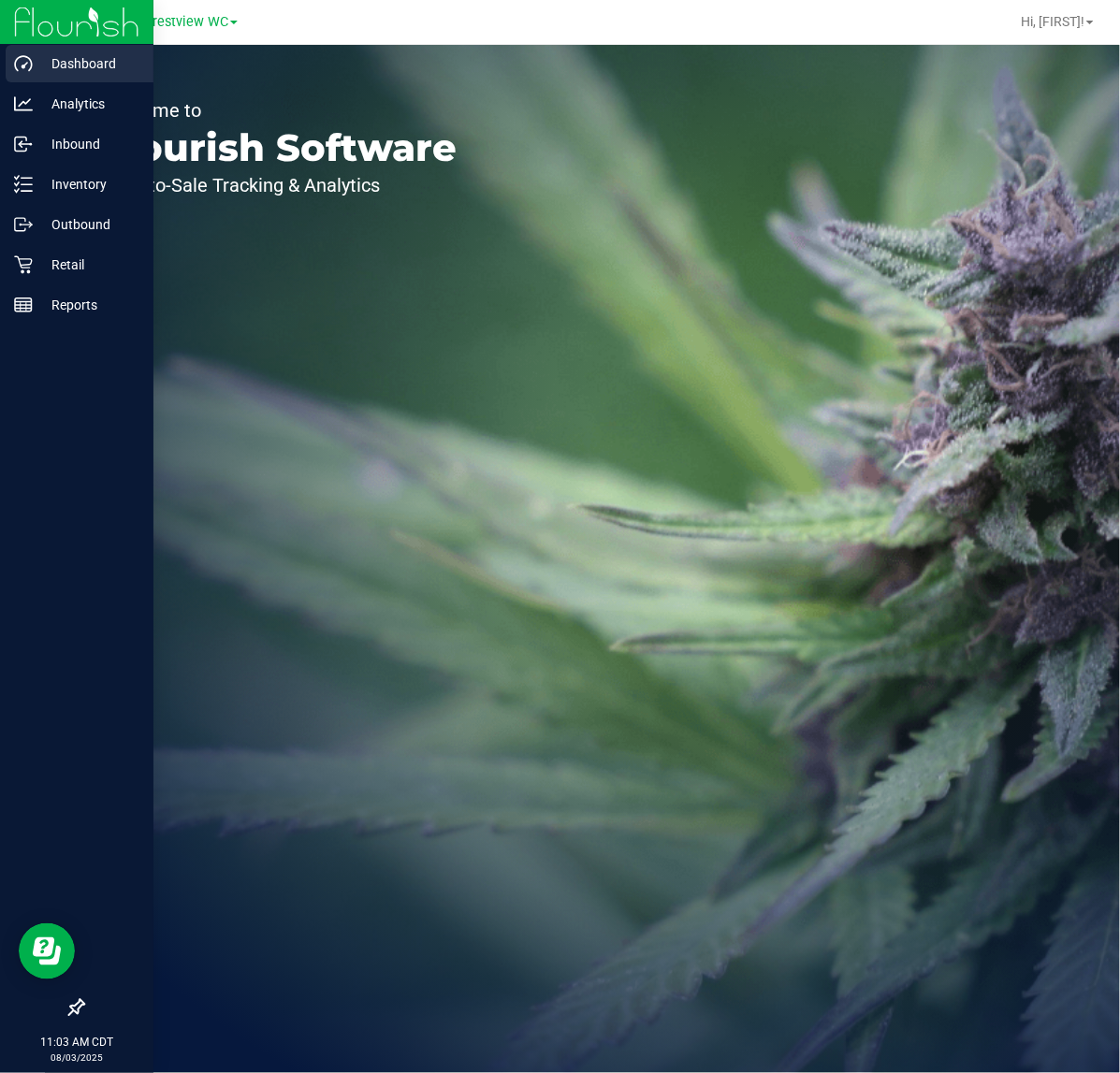 click 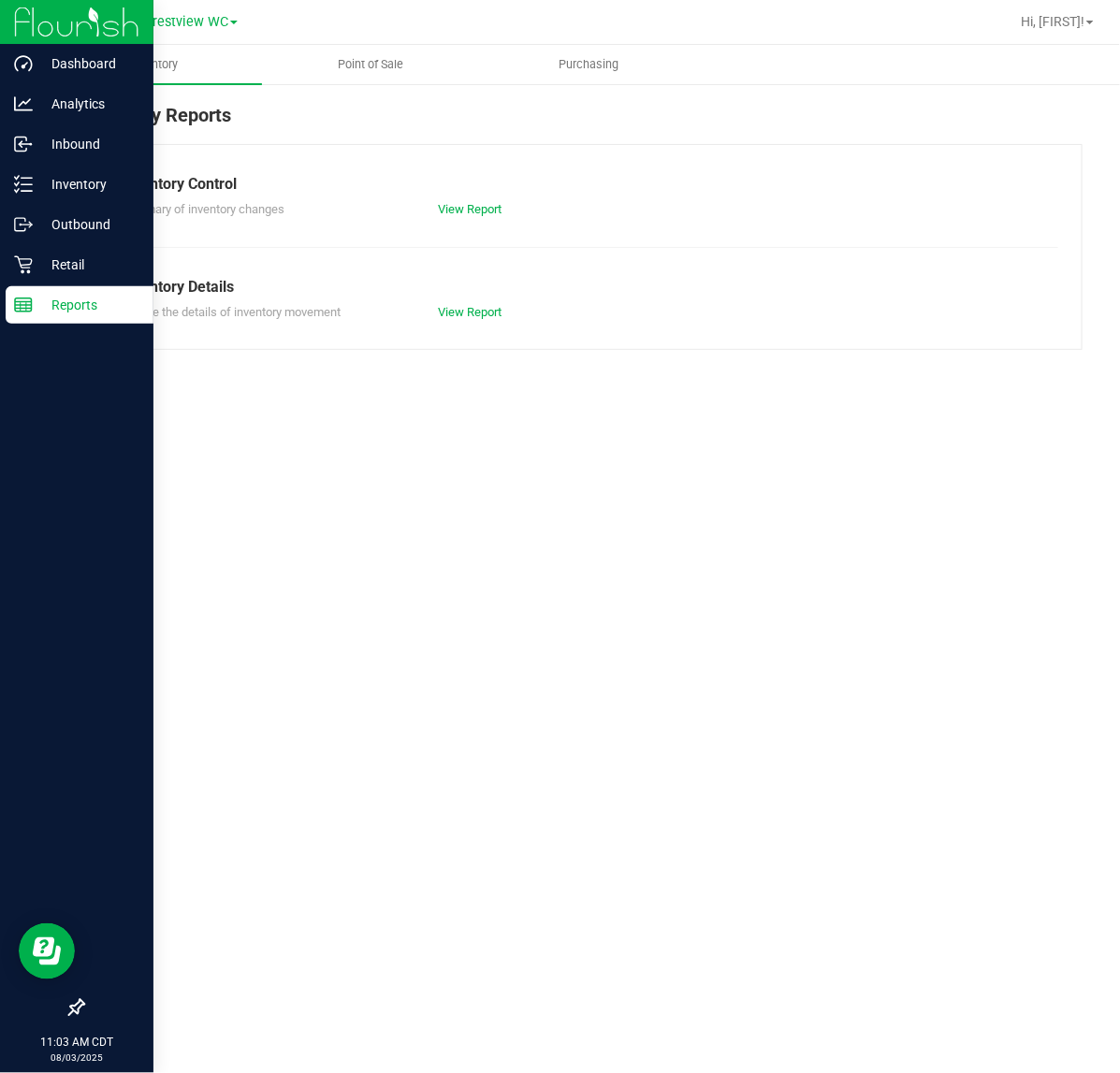 click 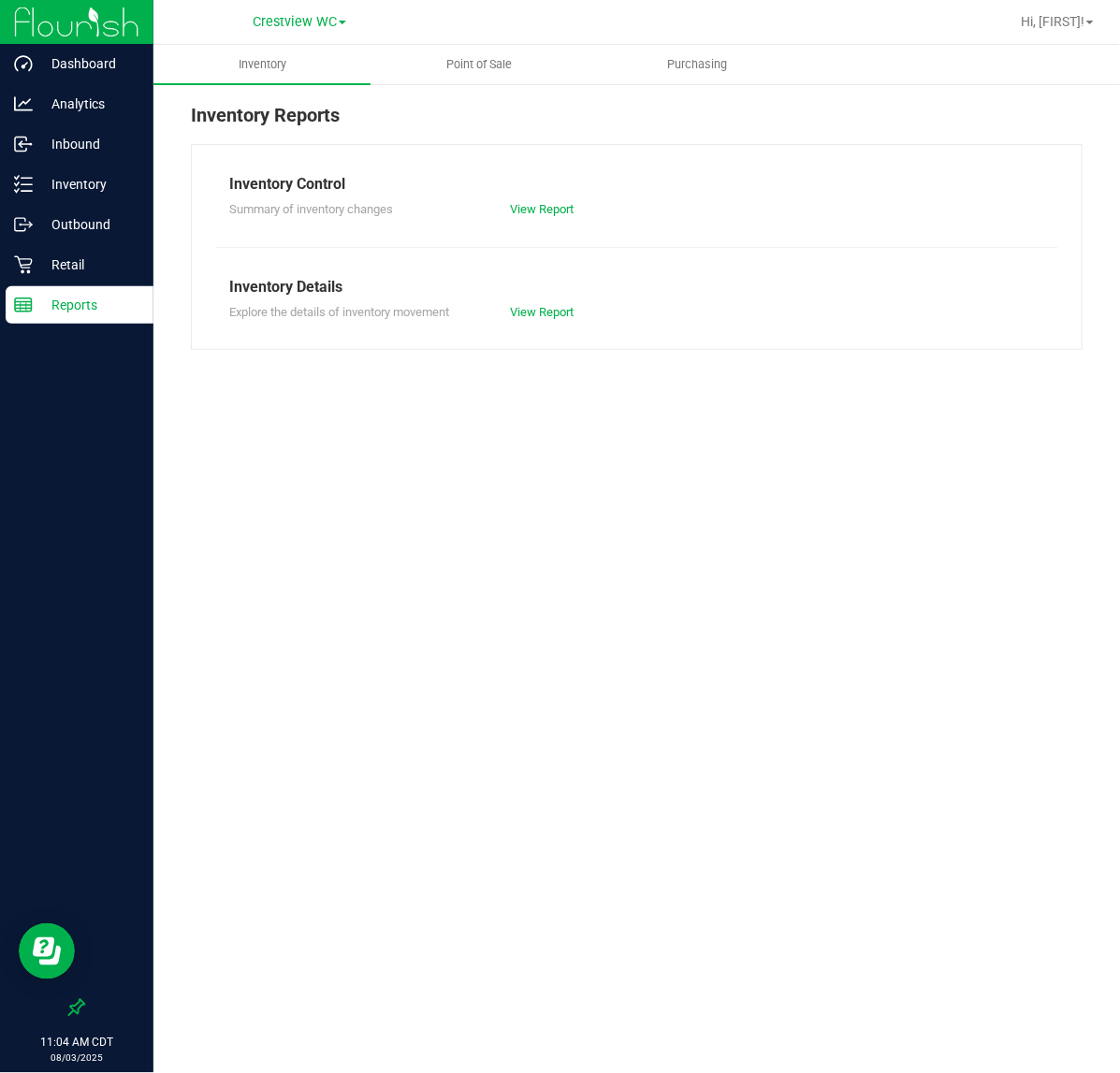 click on "11:04 AM CDT" at bounding box center (77, 1042) 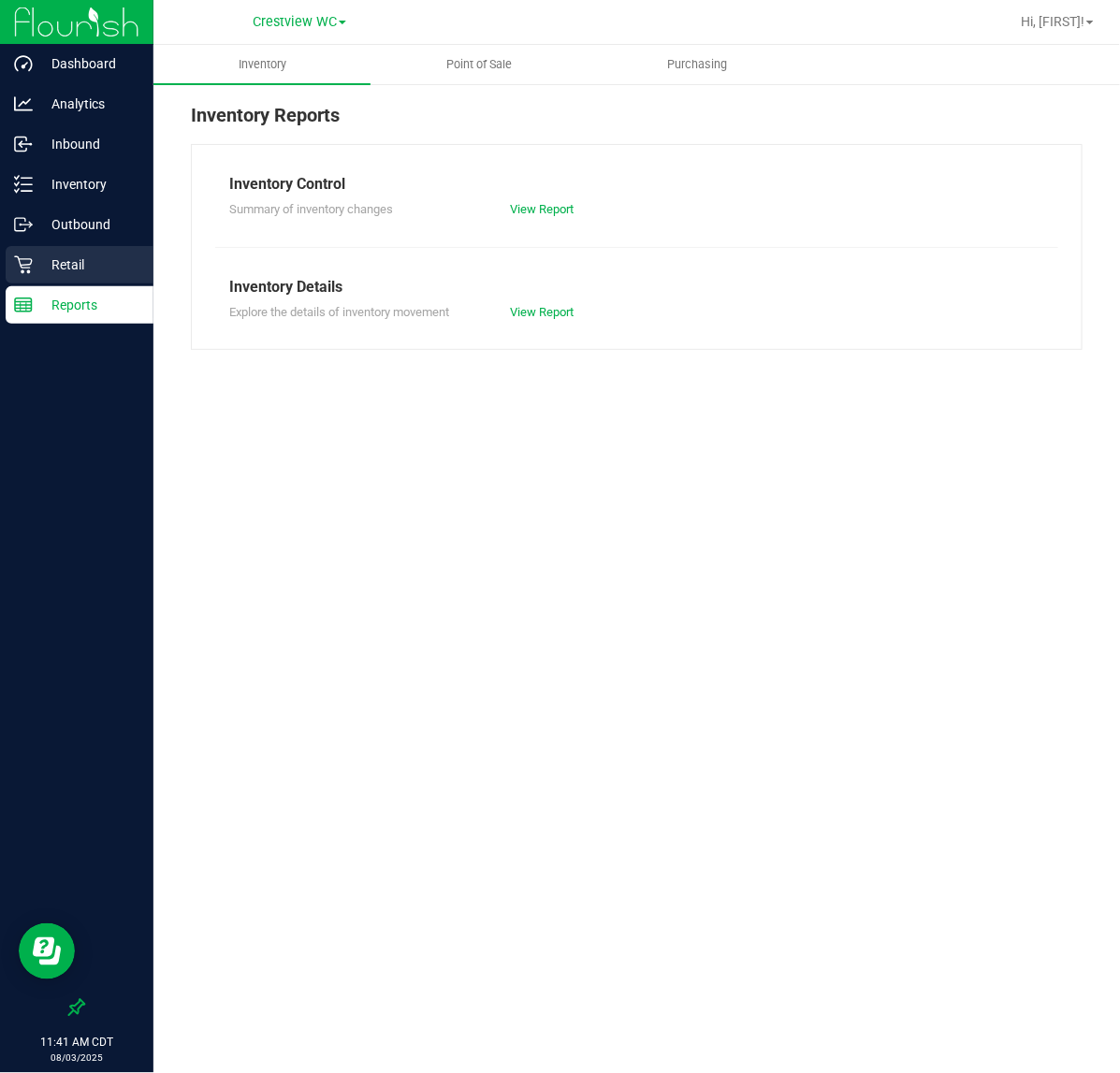 click on "Retail" at bounding box center [89, 265] 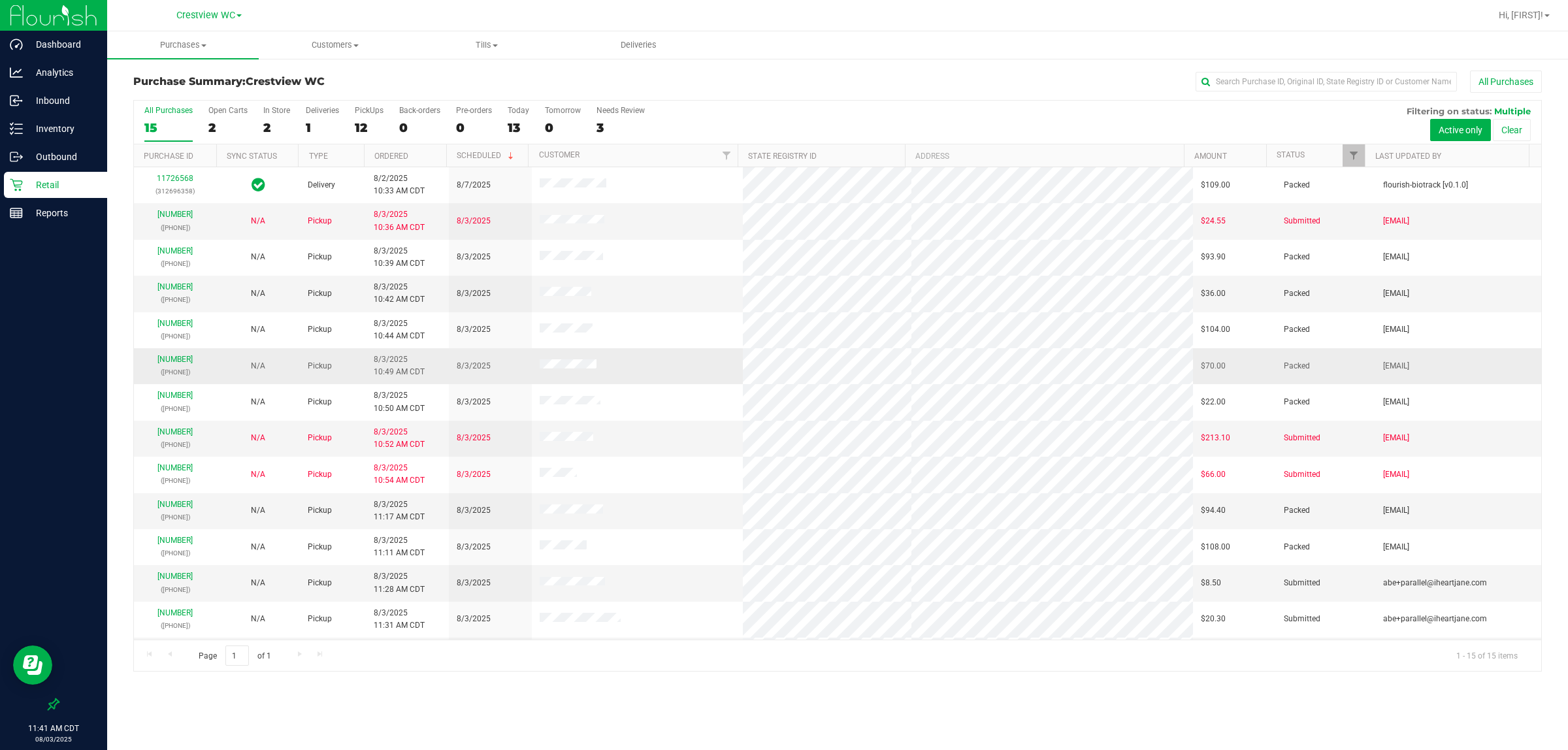 scroll, scrollTop: 71, scrollLeft: 0, axis: vertical 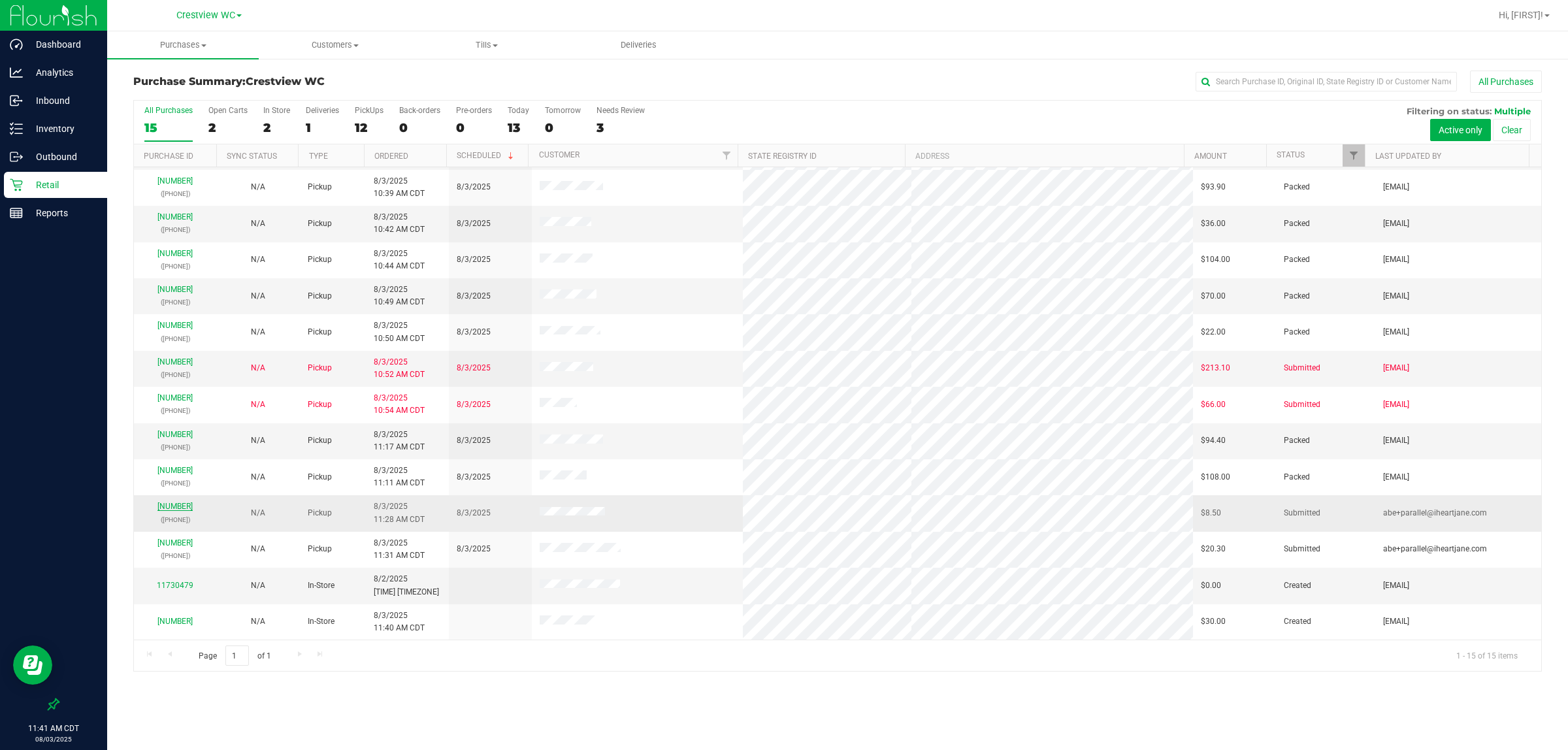 click on "11734134" at bounding box center (175, 506) 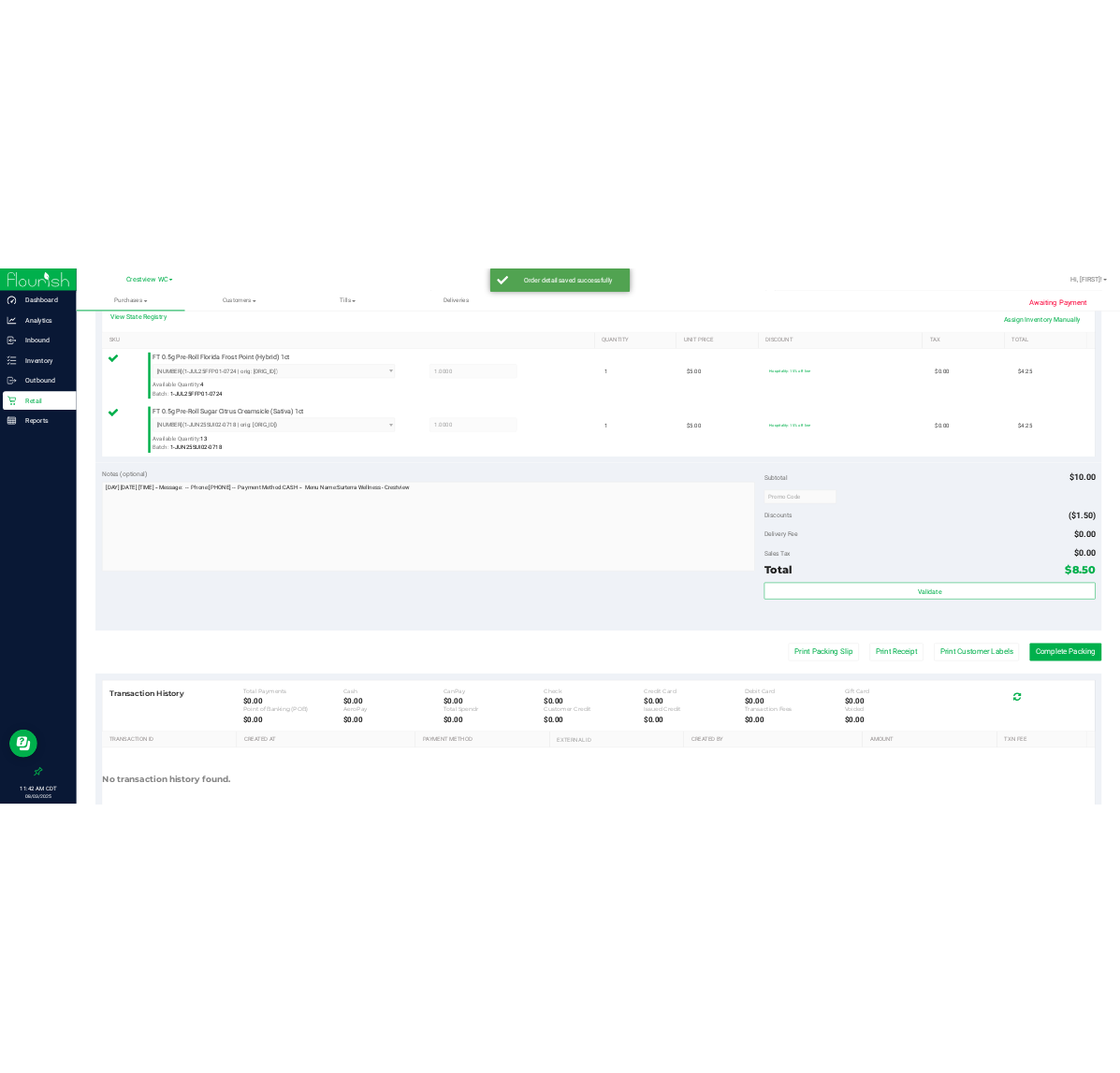 scroll, scrollTop: 563, scrollLeft: 0, axis: vertical 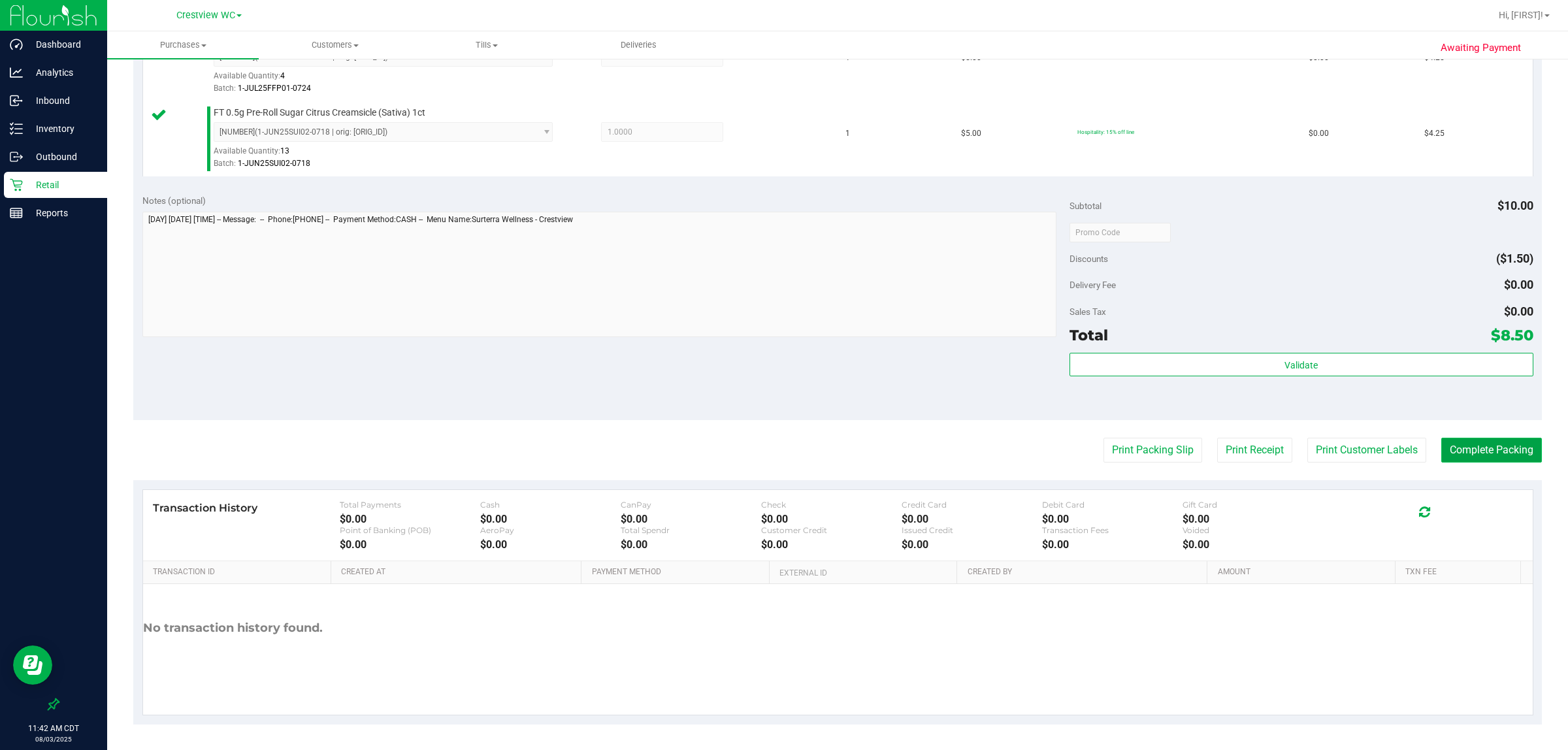 click on "Complete Packing" at bounding box center (1492, 450) 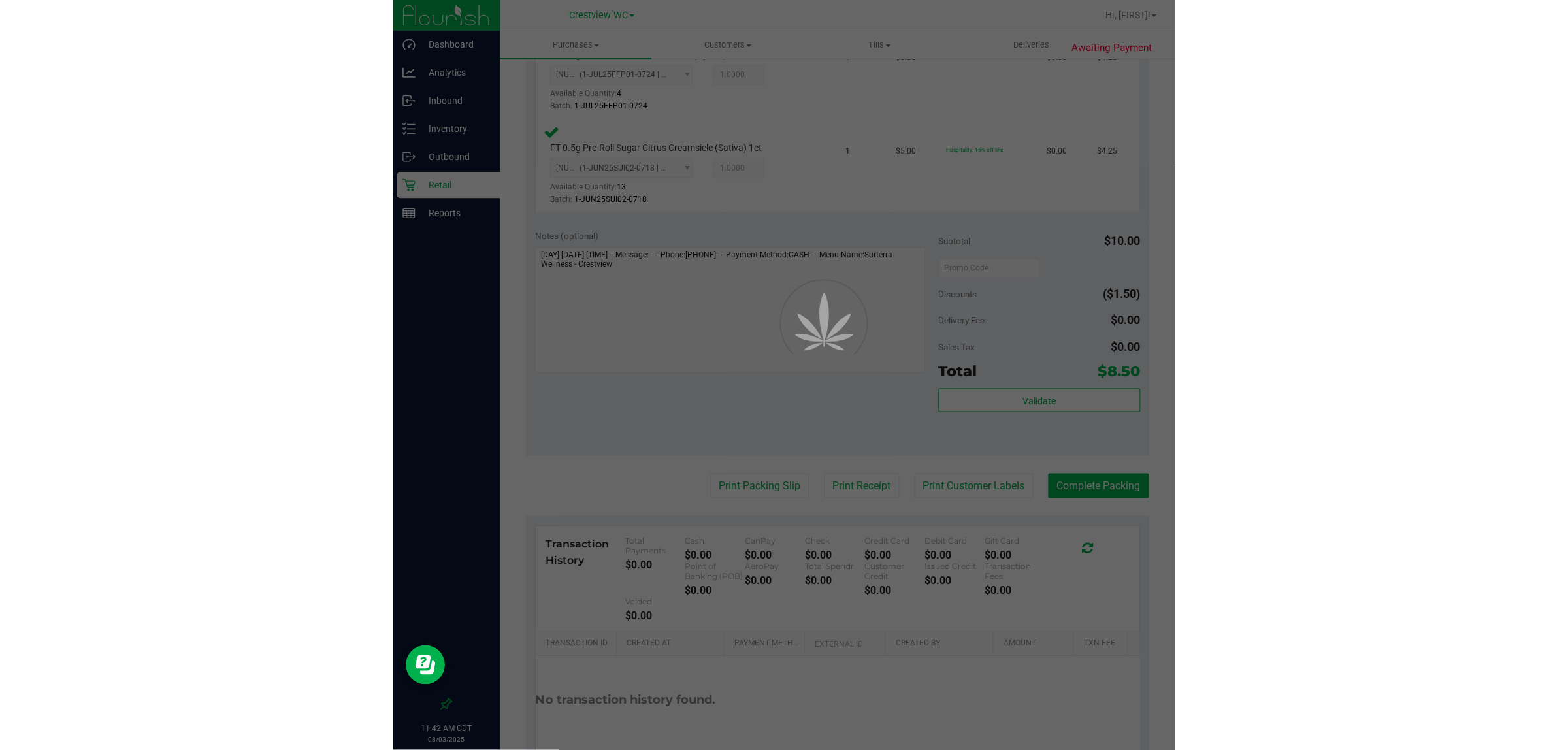 scroll, scrollTop: 0, scrollLeft: 0, axis: both 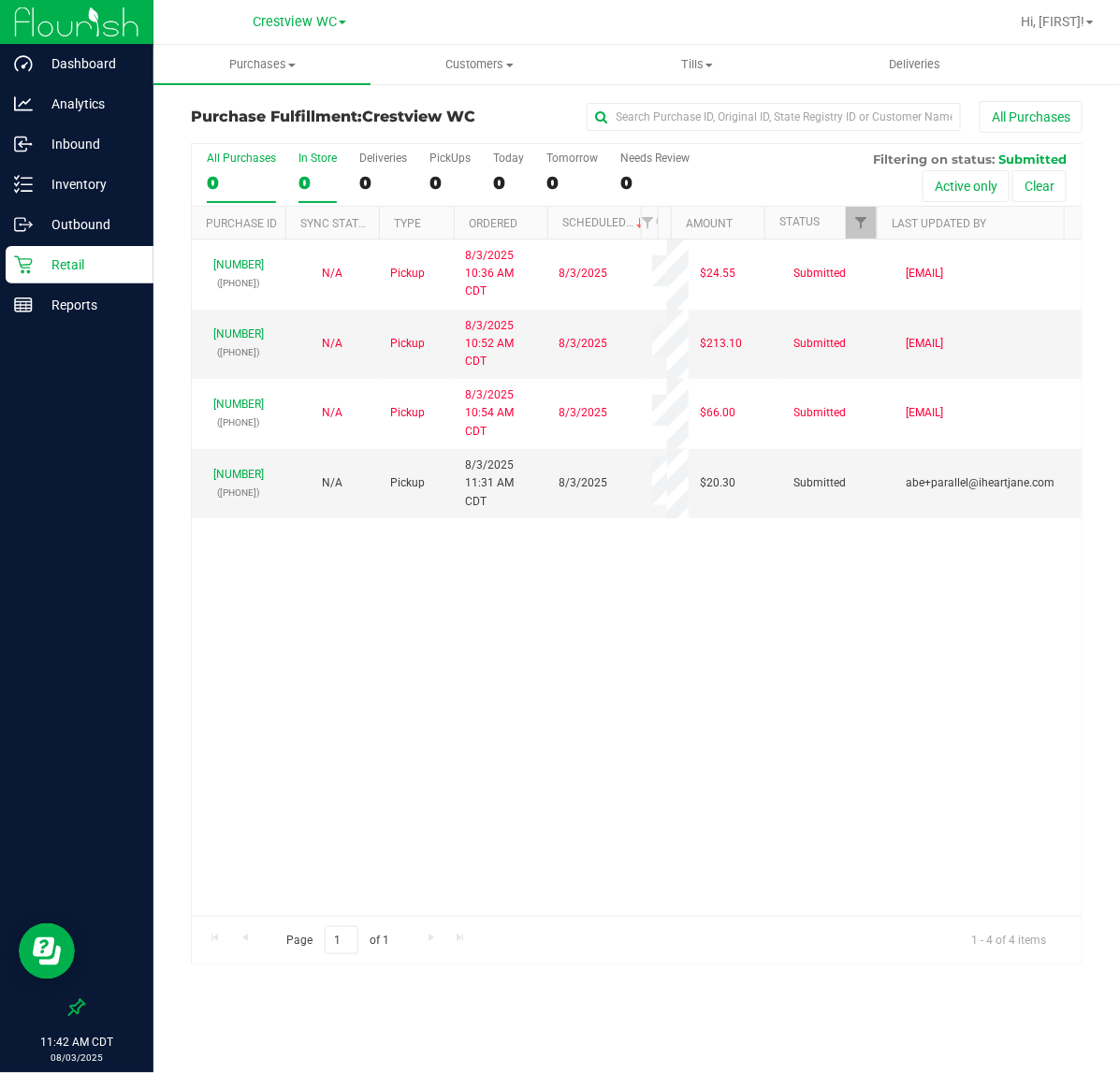 click on "0" at bounding box center (317, 182) 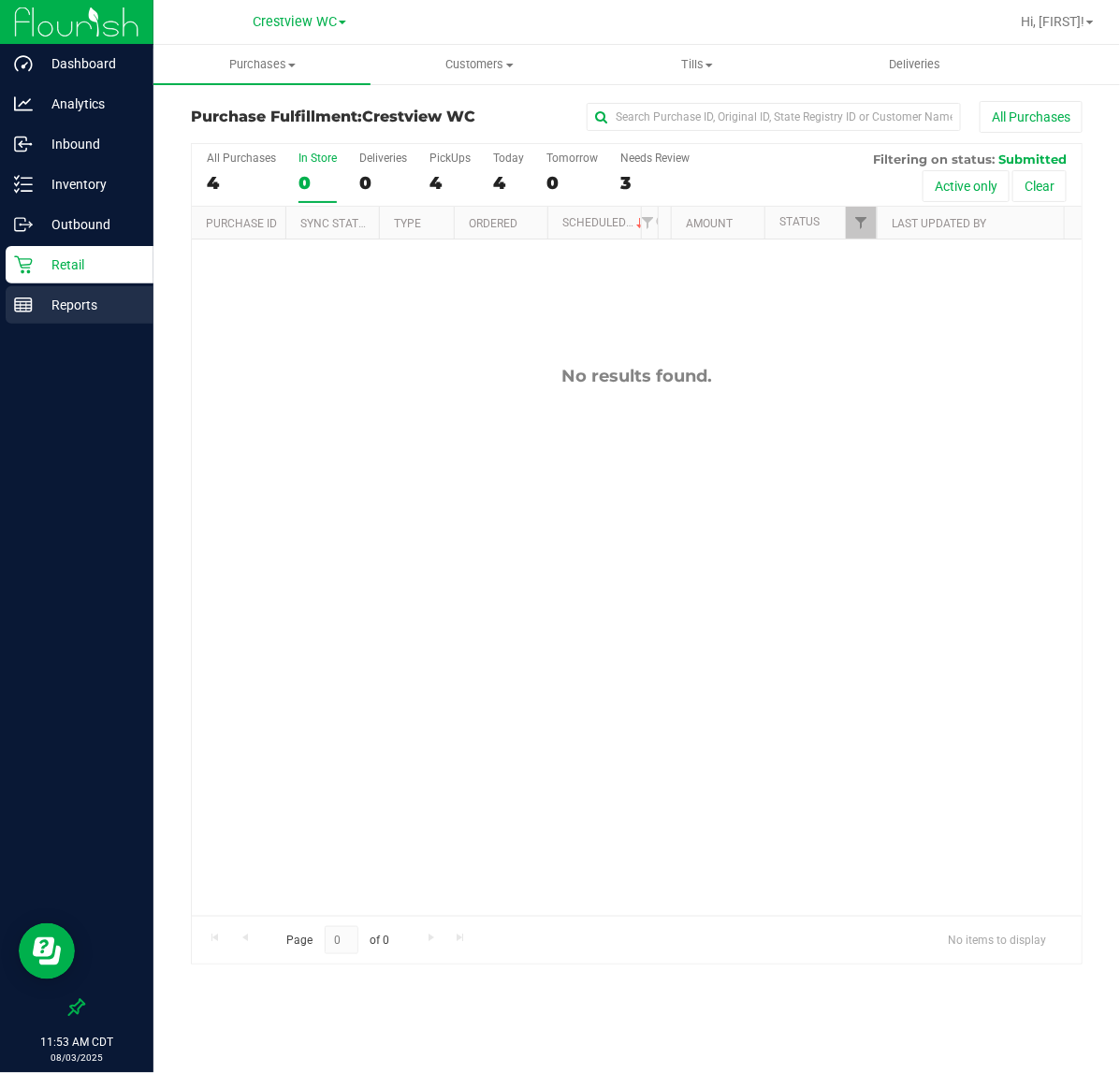 click on "Reports" at bounding box center [89, 305] 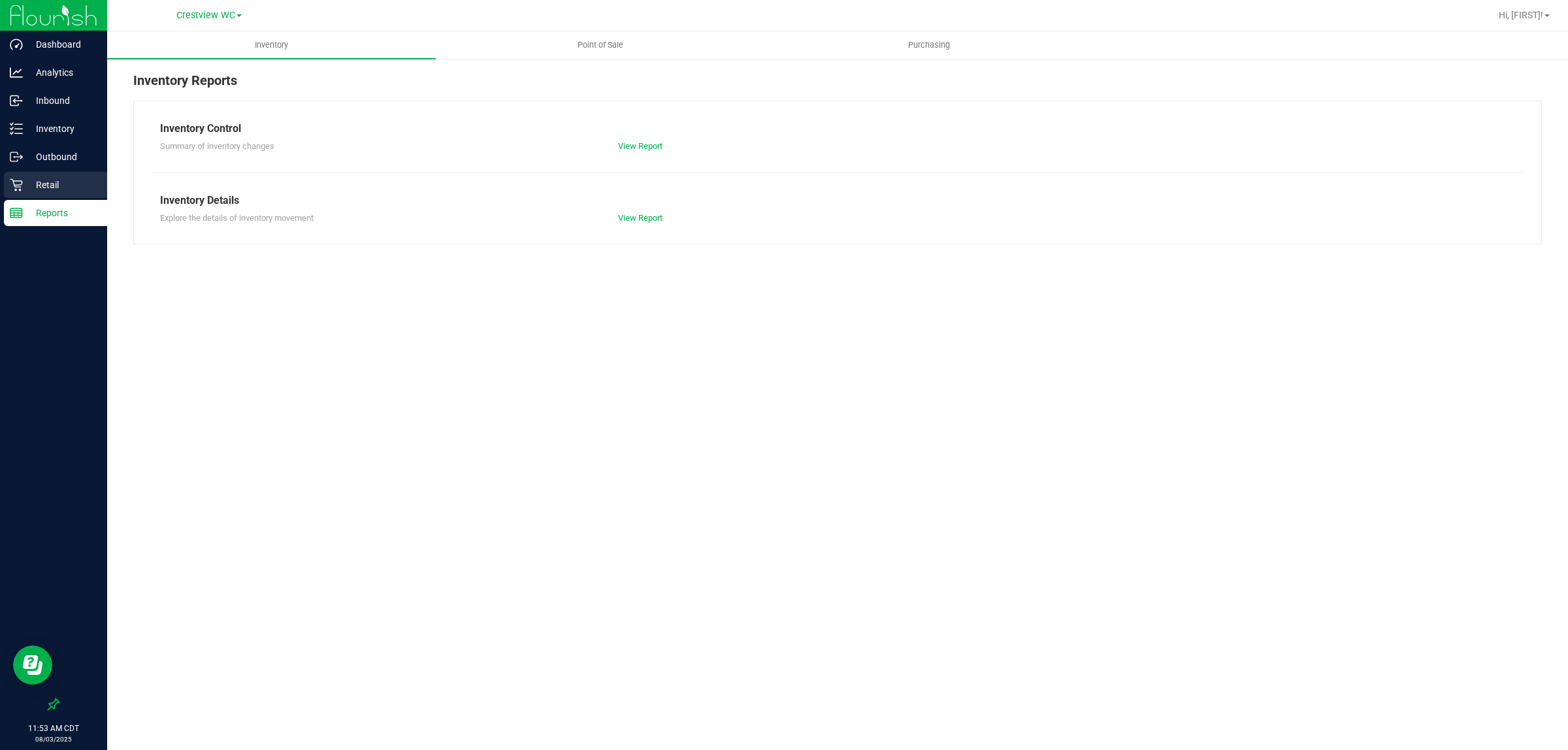 click on "Retail" at bounding box center [62, 185] 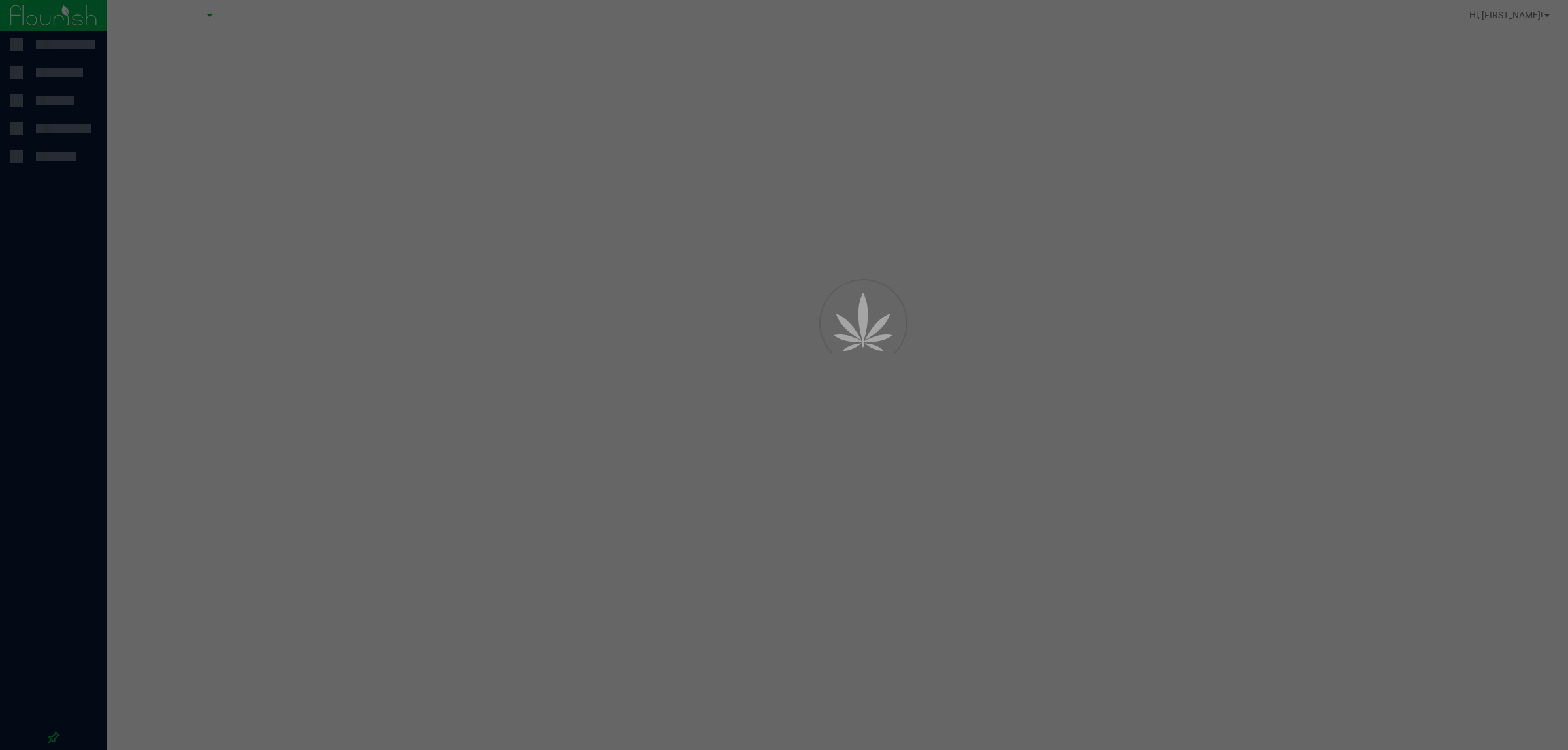 scroll, scrollTop: 0, scrollLeft: 0, axis: both 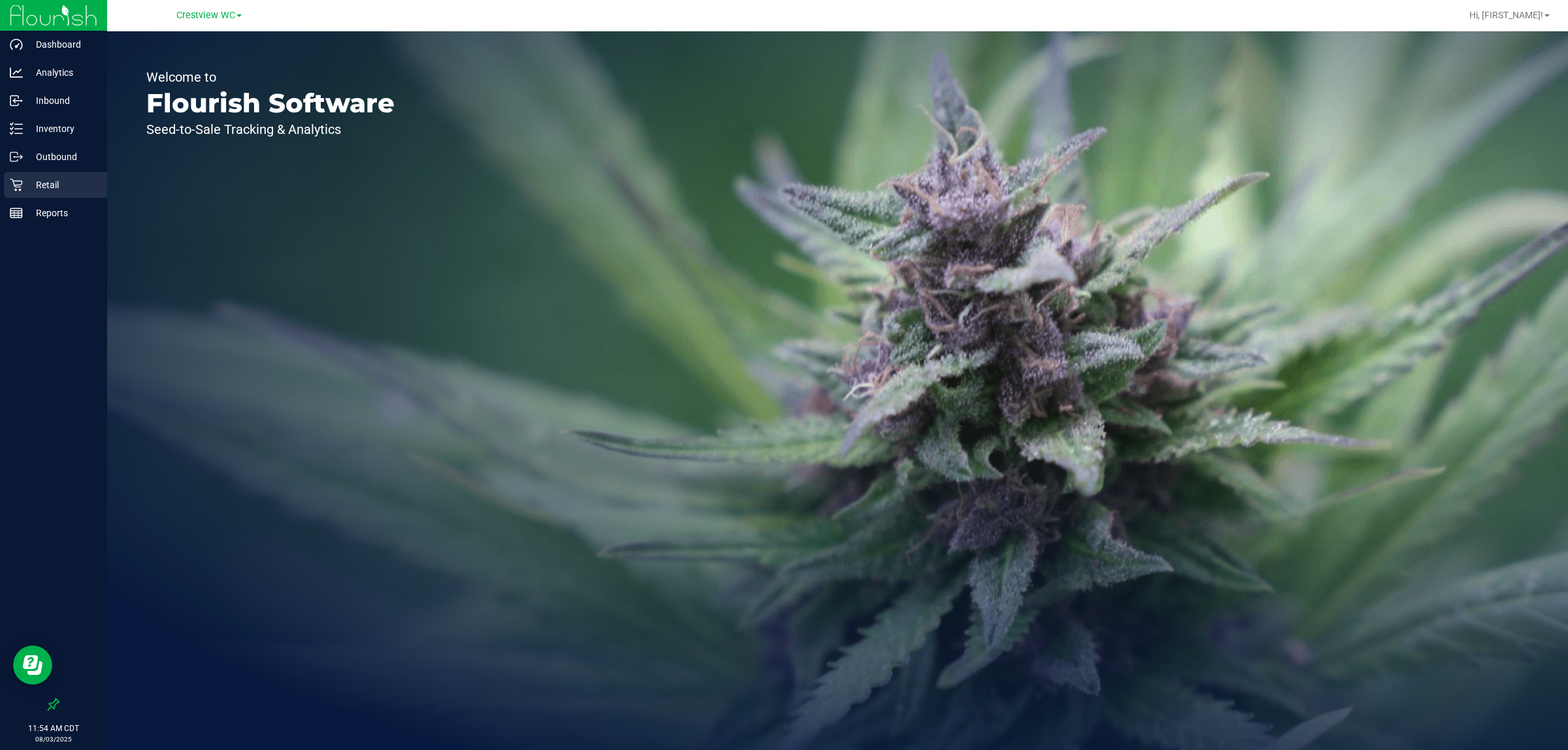 click on "Retail" at bounding box center (62, 185) 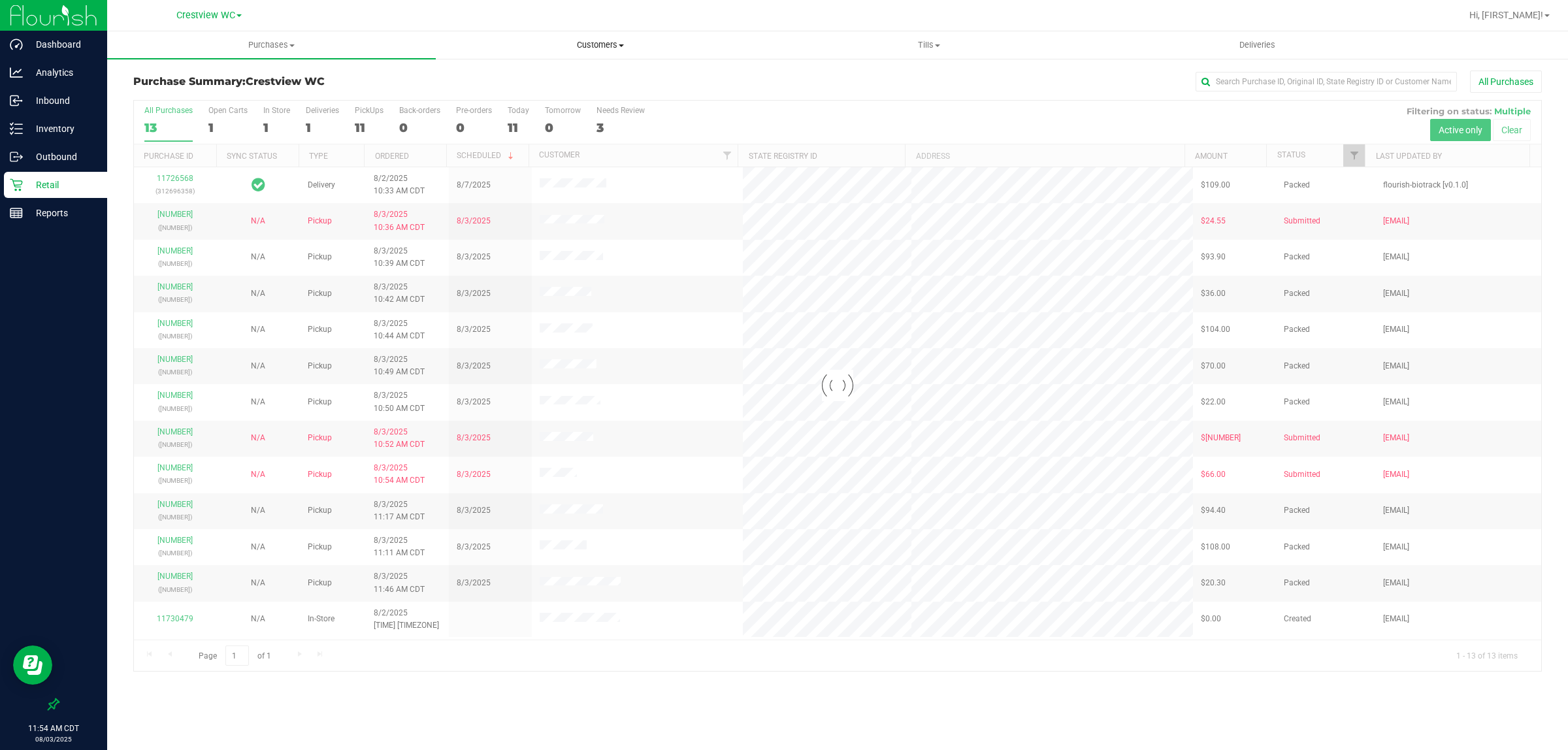 click on "Customers" at bounding box center [600, 45] 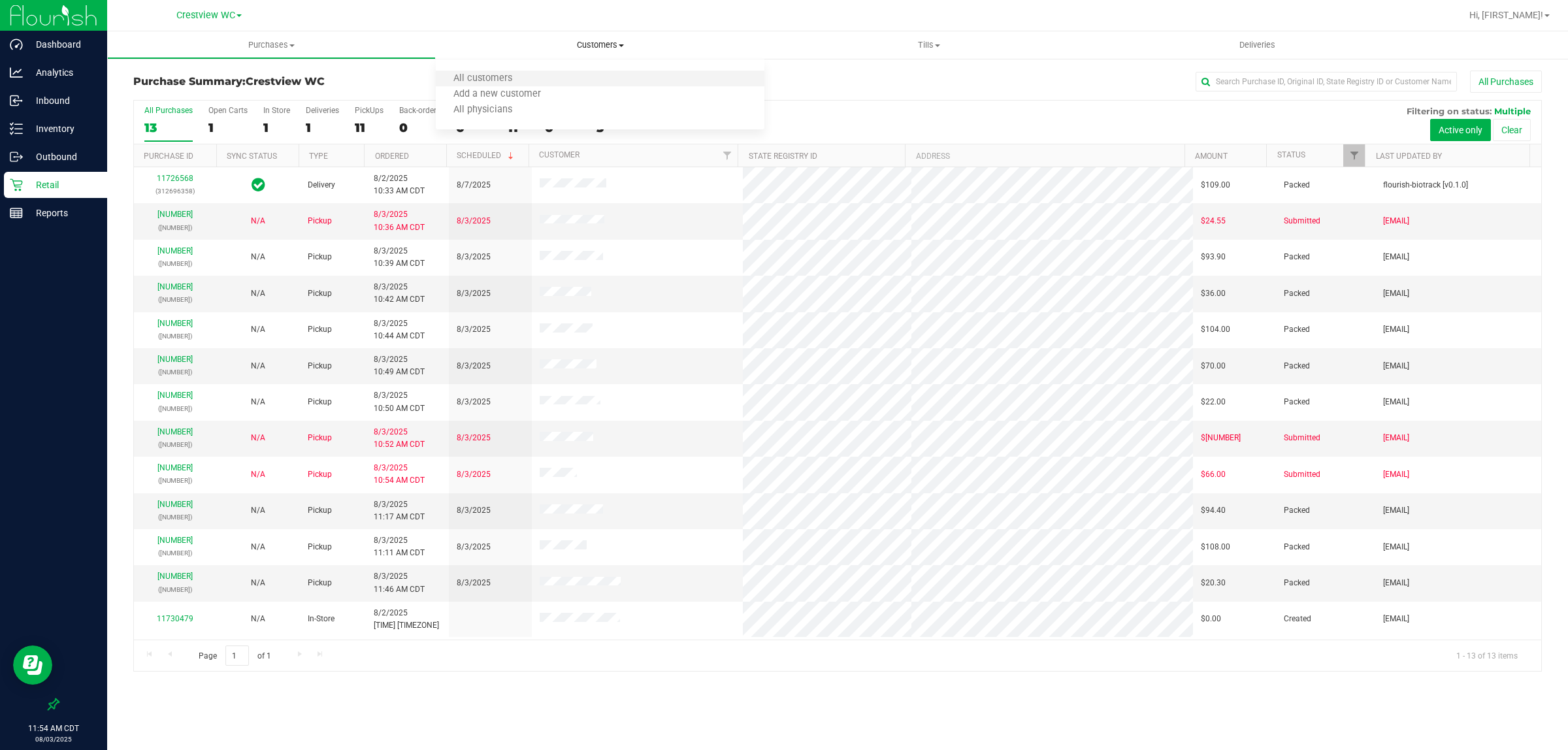 click on "All customers" at bounding box center [600, 79] 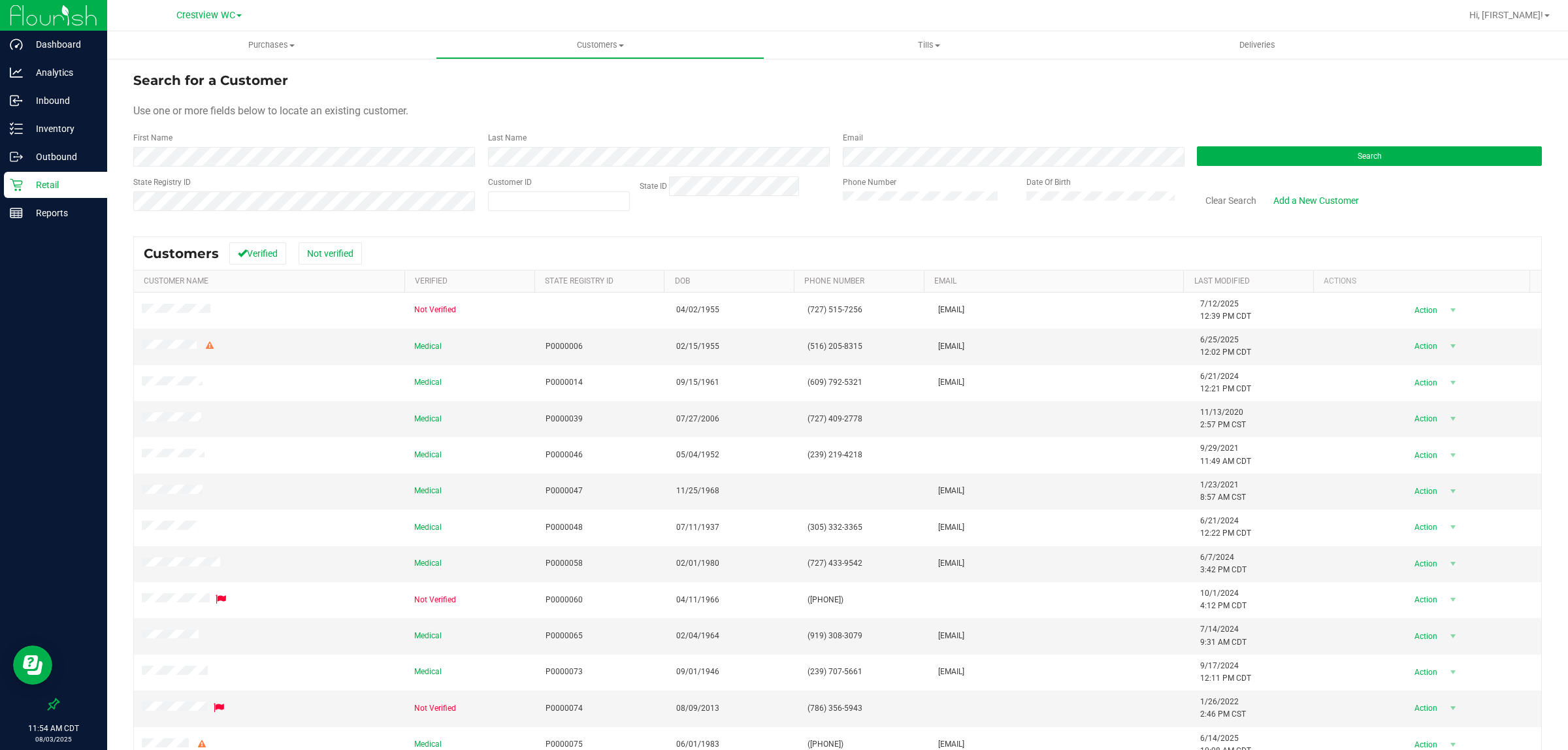 click on "Use one or more fields below to locate an existing customer." at bounding box center [838, 111] 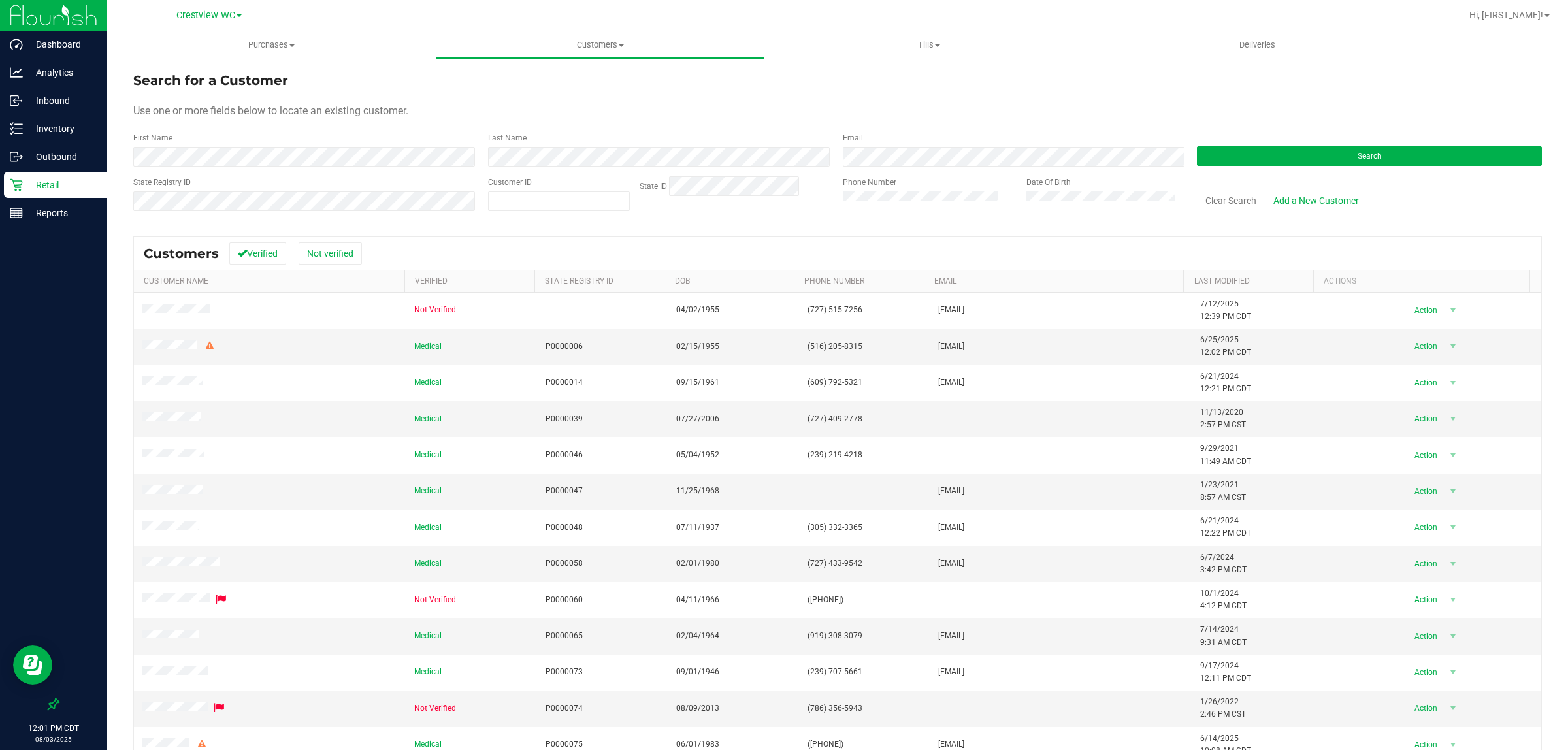 click on "Retail" at bounding box center (56, 185) 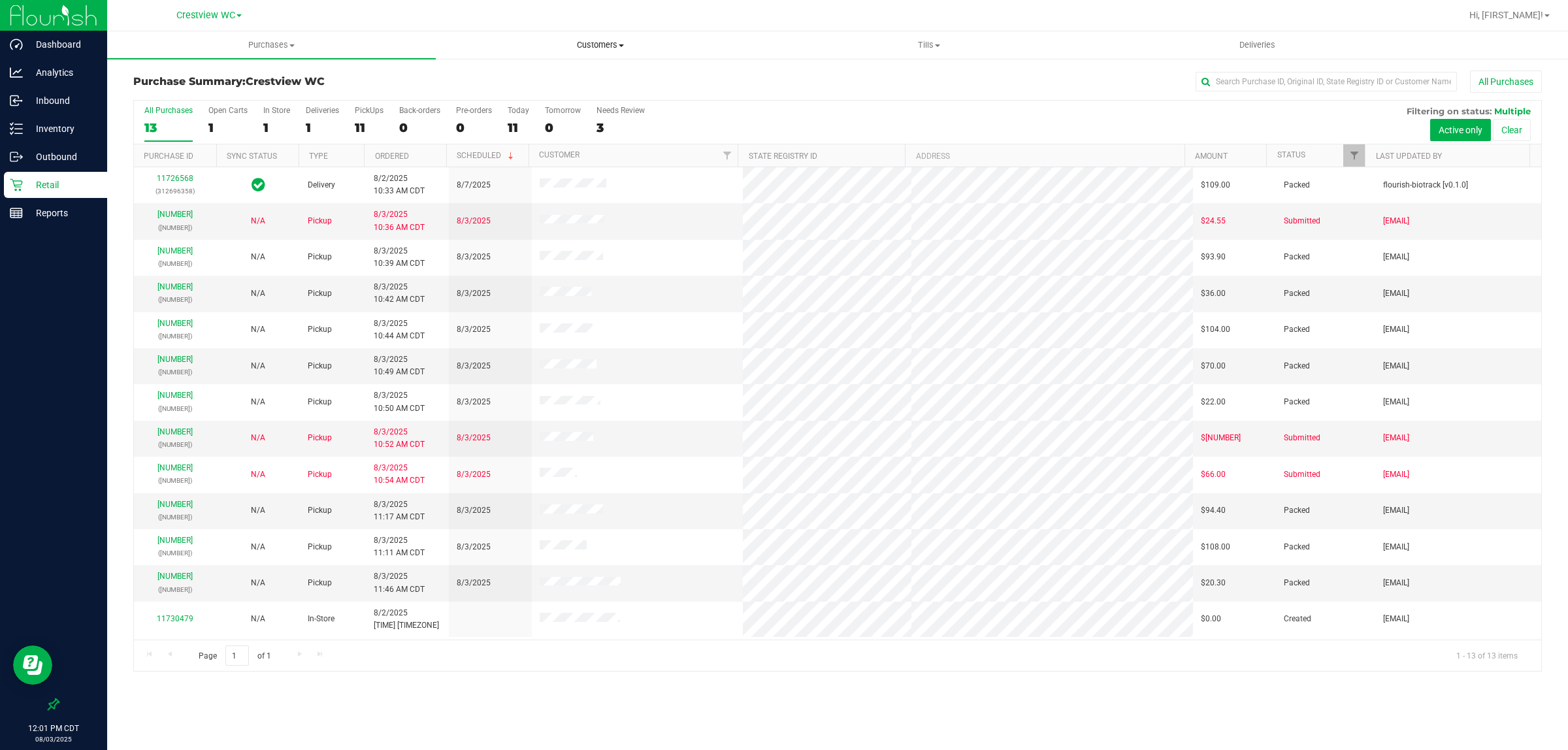 click on "Customers" at bounding box center [600, 45] 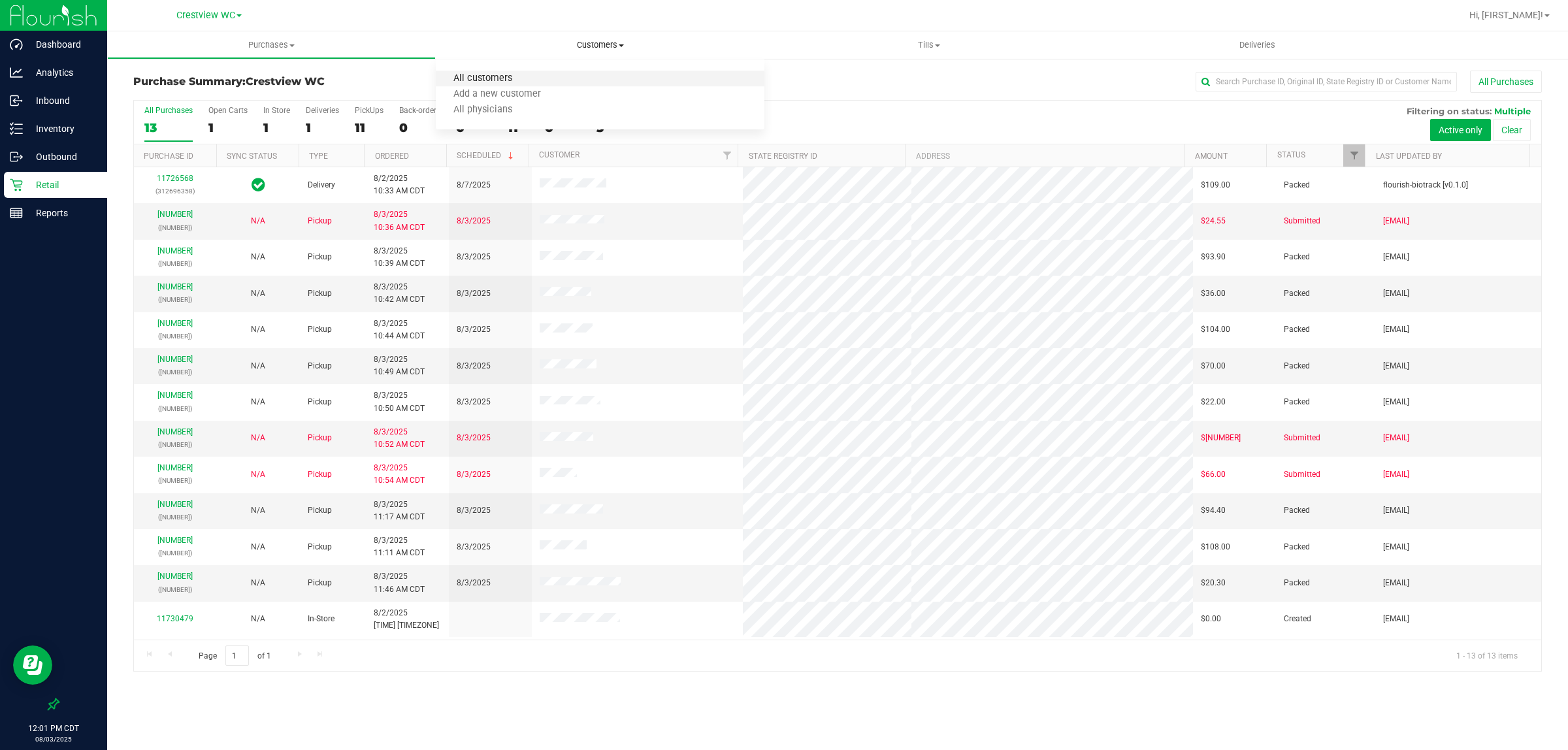 click on "All customers" at bounding box center [483, 78] 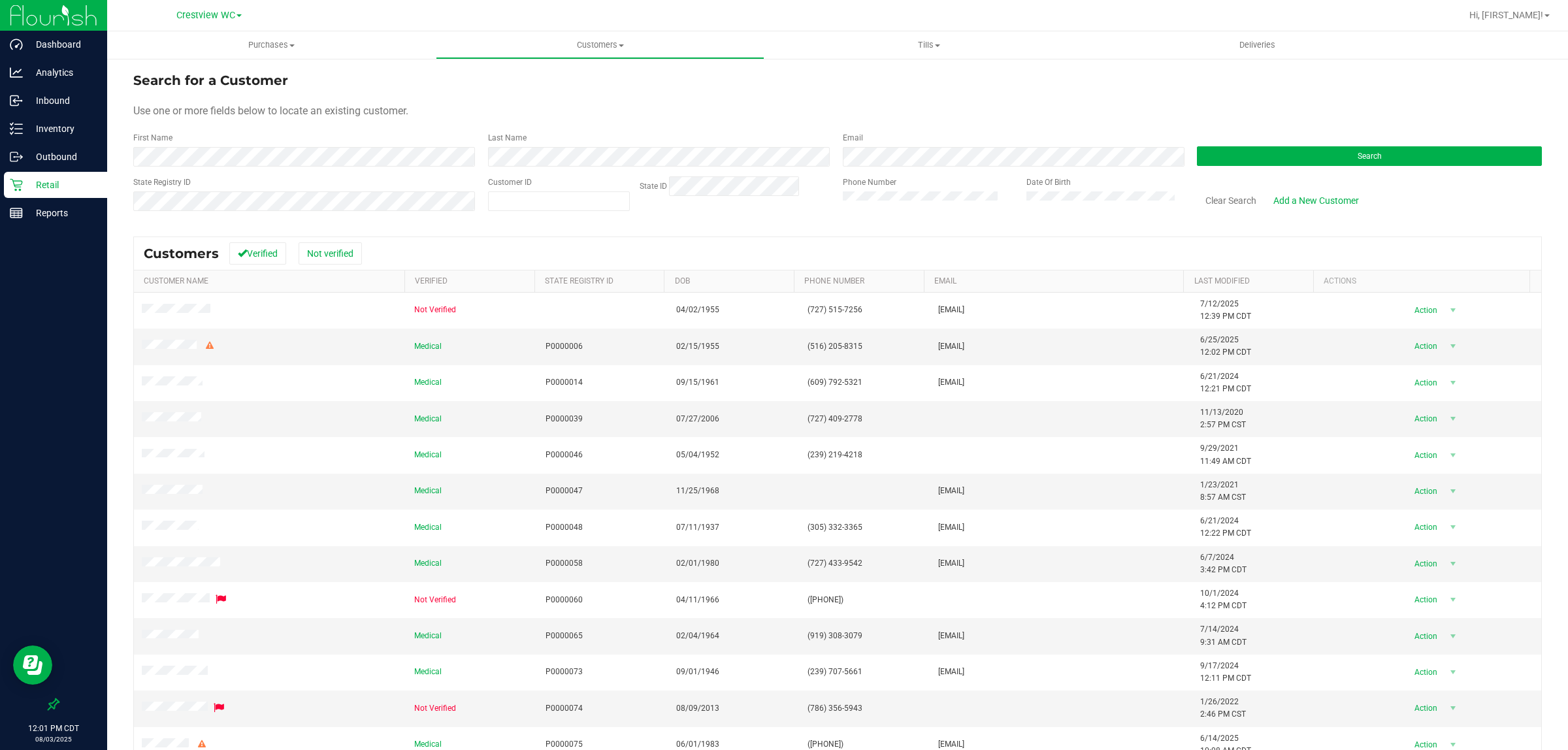 drag, startPoint x: 386, startPoint y: 137, endPoint x: 380, endPoint y: 142, distance: 7.81025 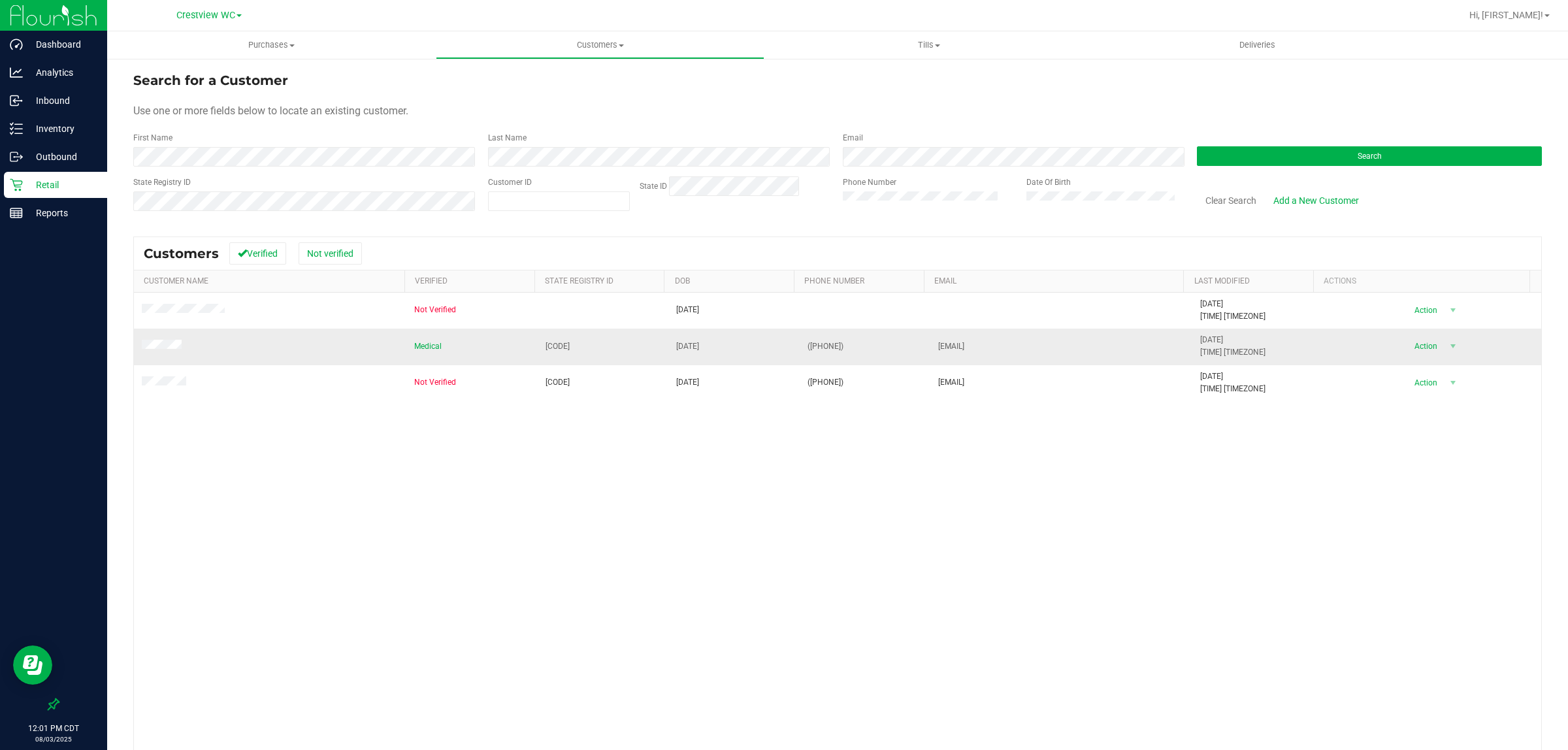 click at bounding box center (163, 346) 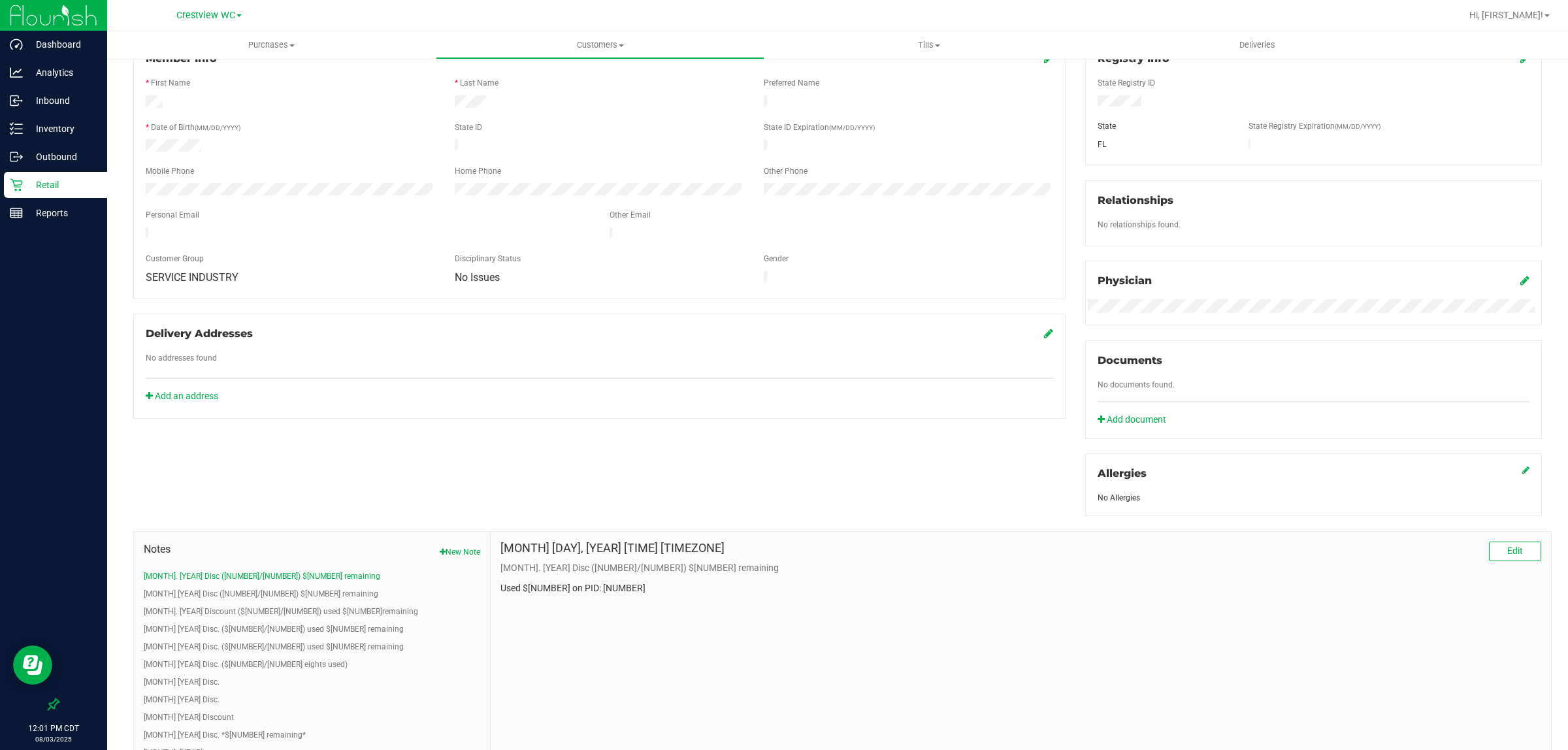 scroll, scrollTop: 0, scrollLeft: 0, axis: both 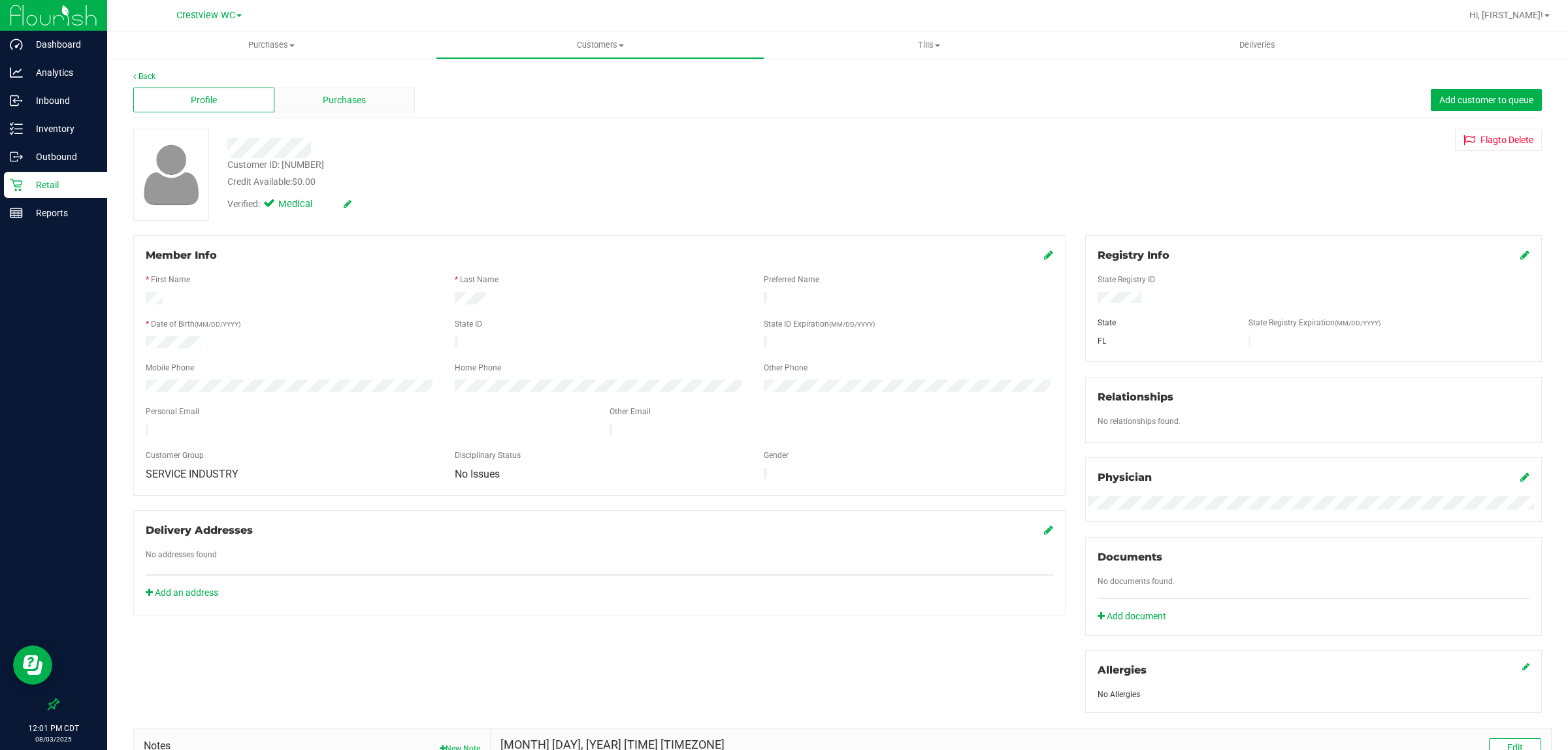 click on "Purchases" at bounding box center (344, 100) 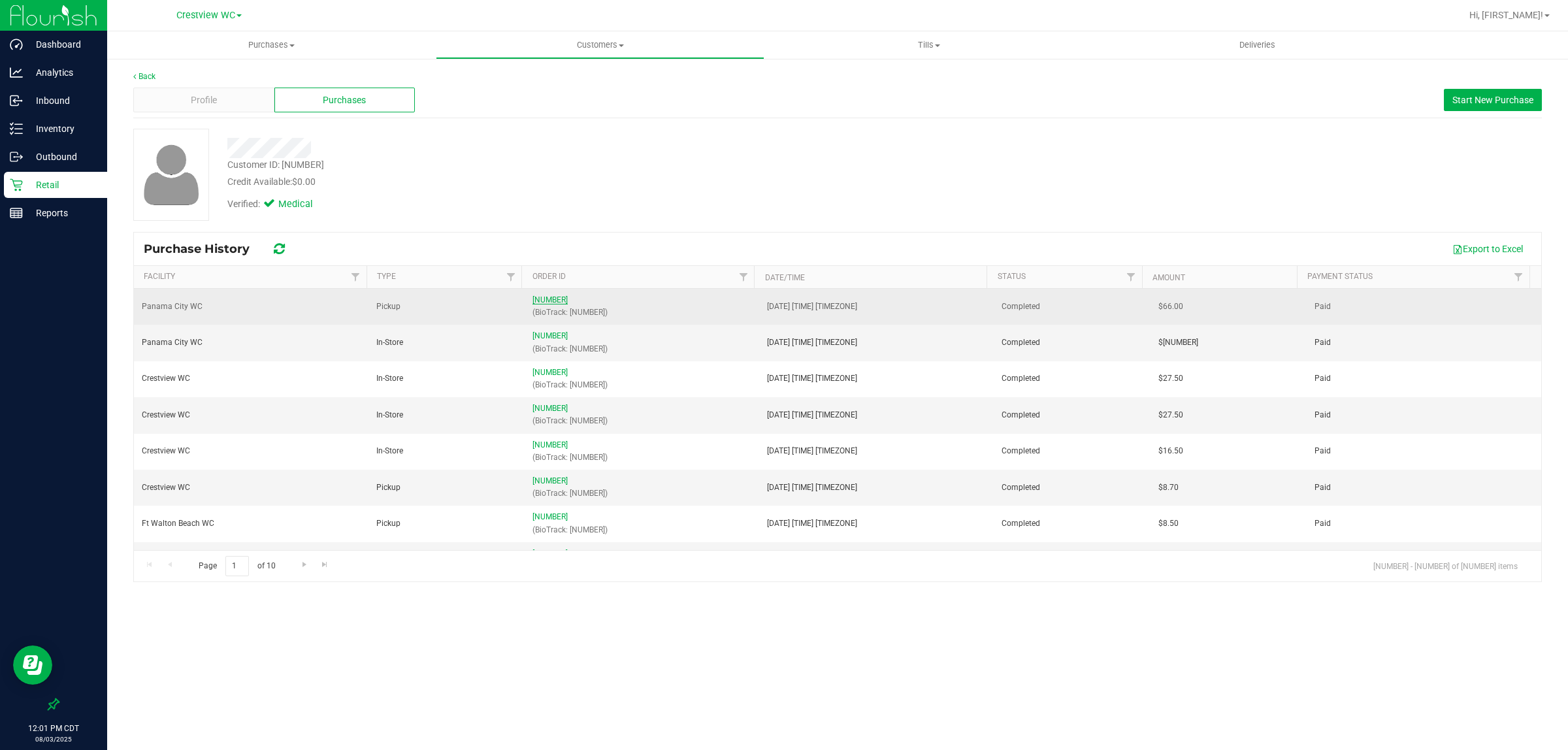 click on "11642128" at bounding box center [550, 300] 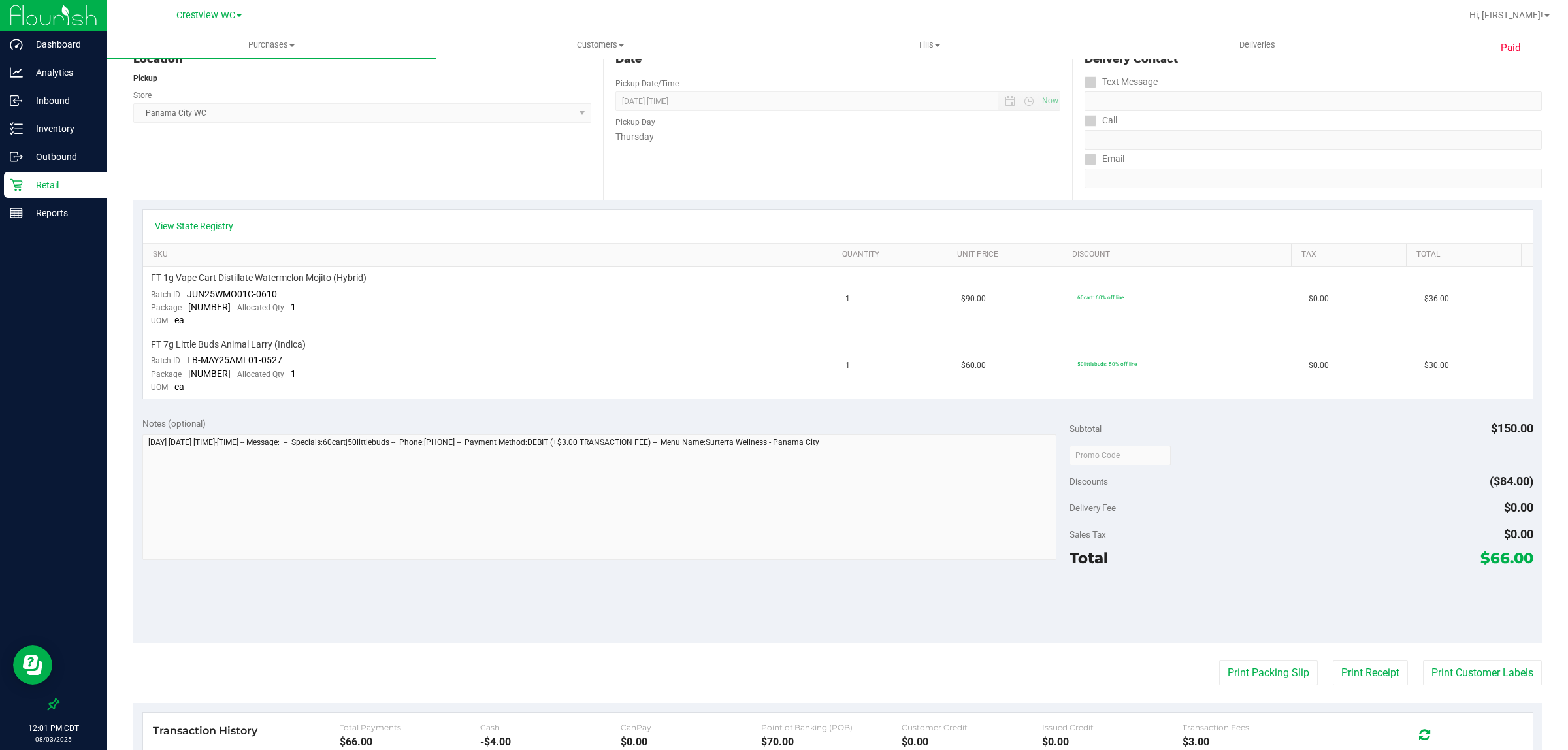 scroll, scrollTop: 0, scrollLeft: 0, axis: both 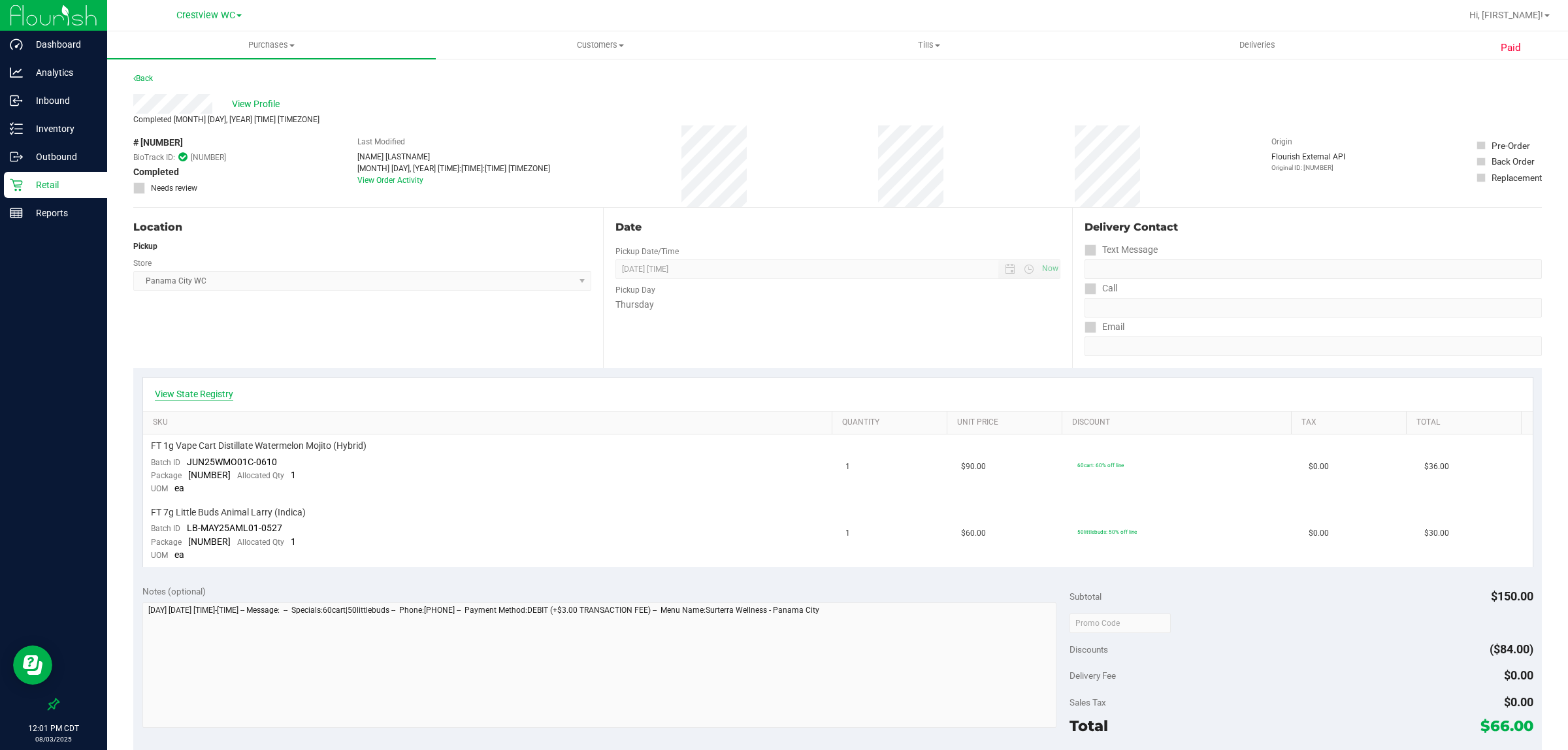 click on "View State Registry" at bounding box center (194, 394) 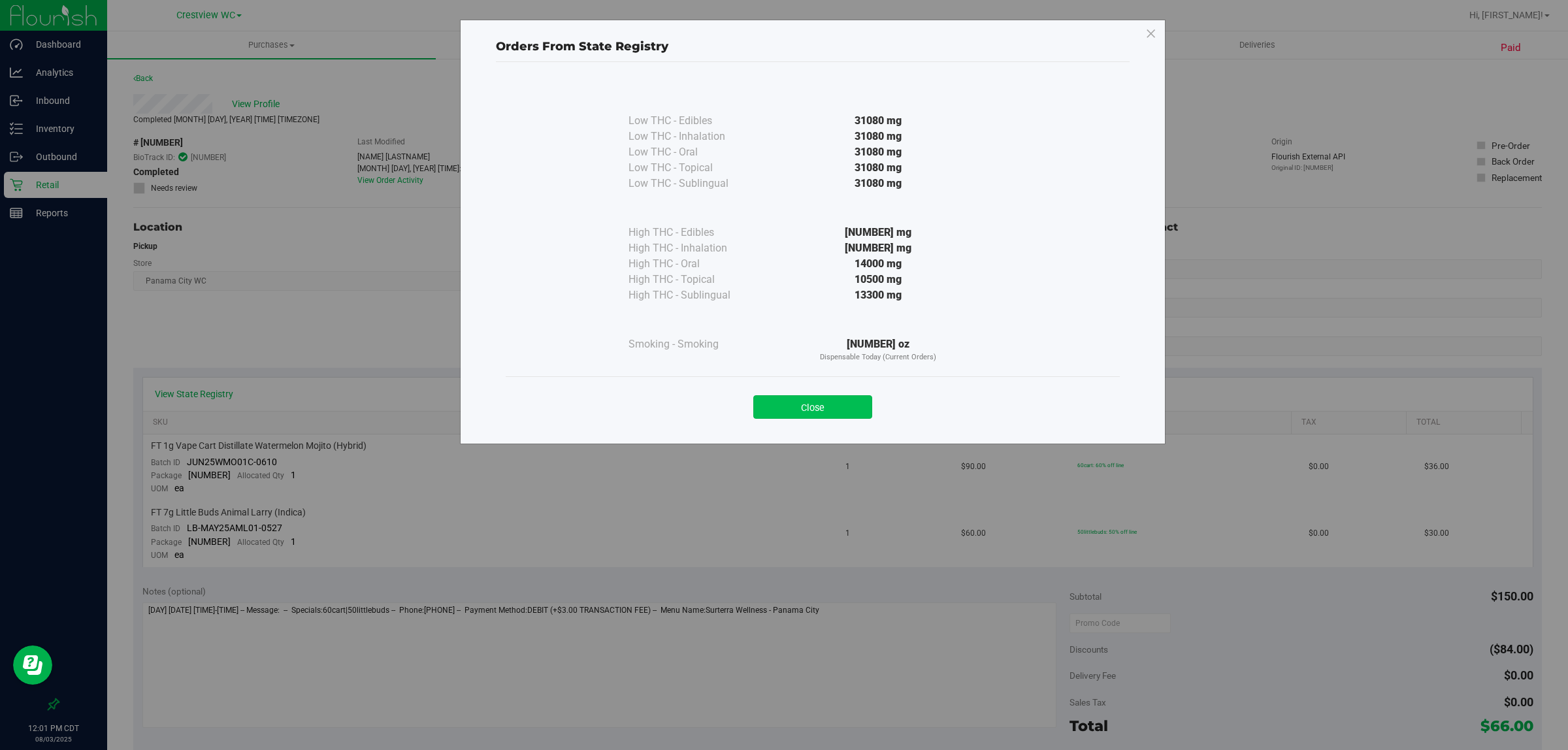 click on "Close" at bounding box center (813, 407) 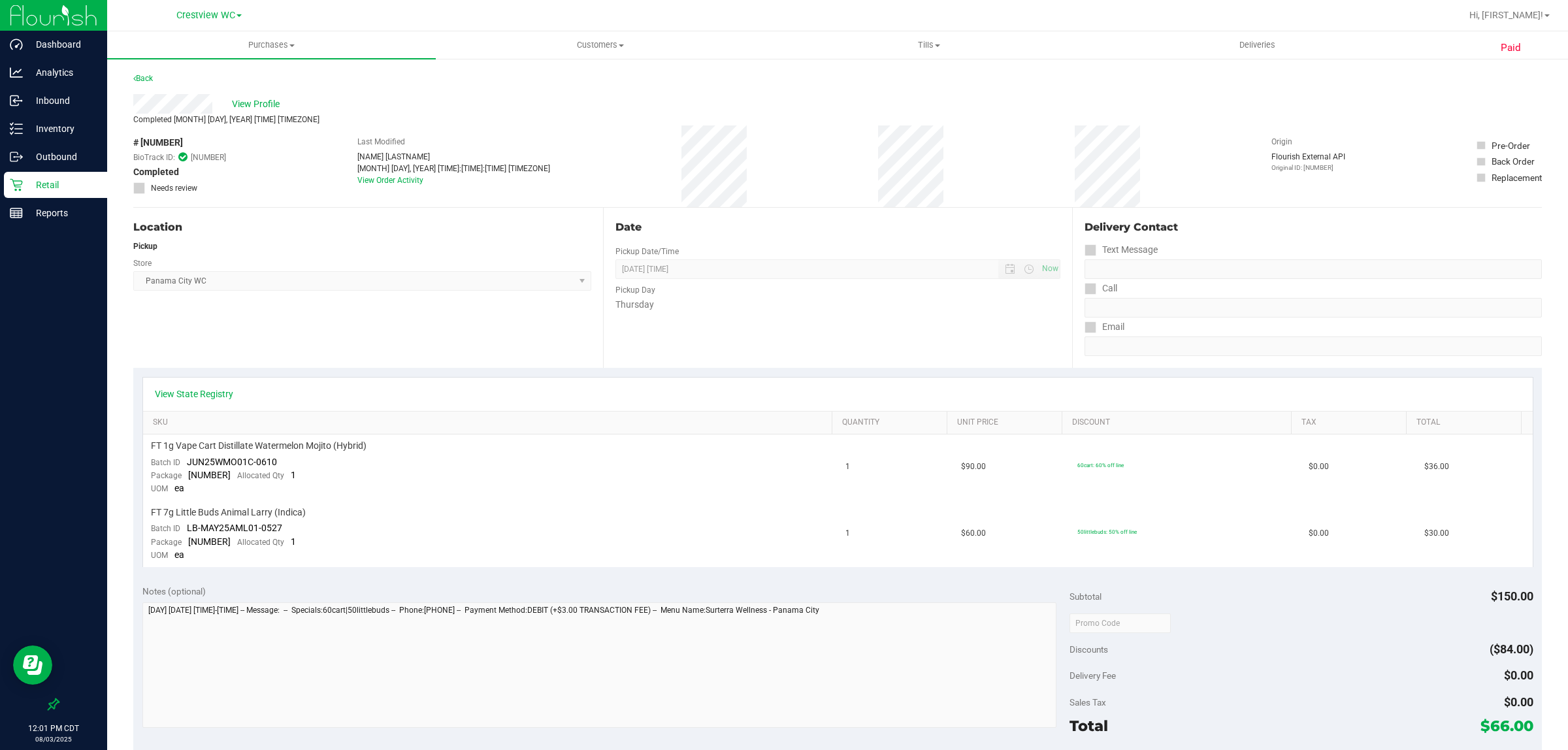 click on "Retail" at bounding box center [62, 185] 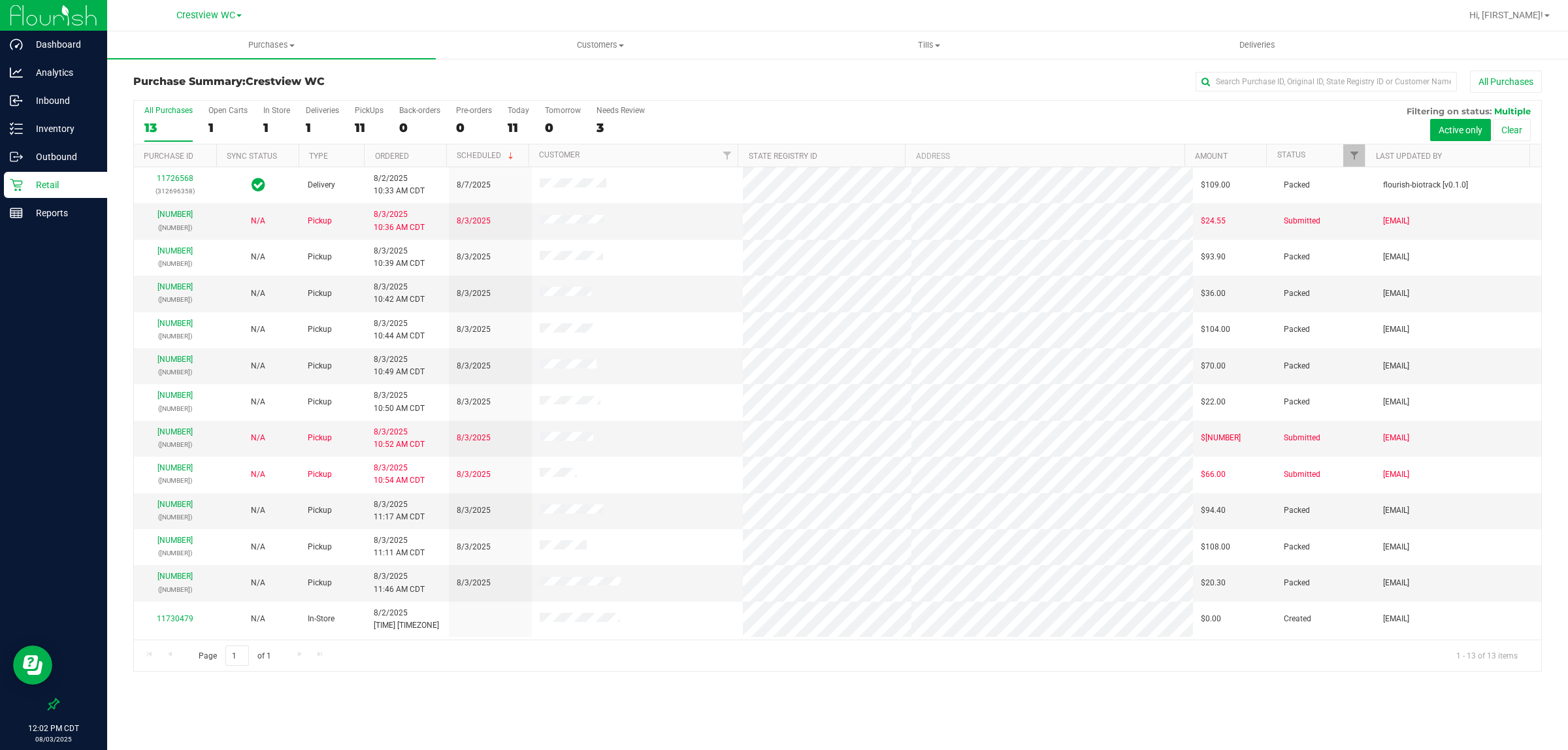 click on "Retail" at bounding box center [62, 185] 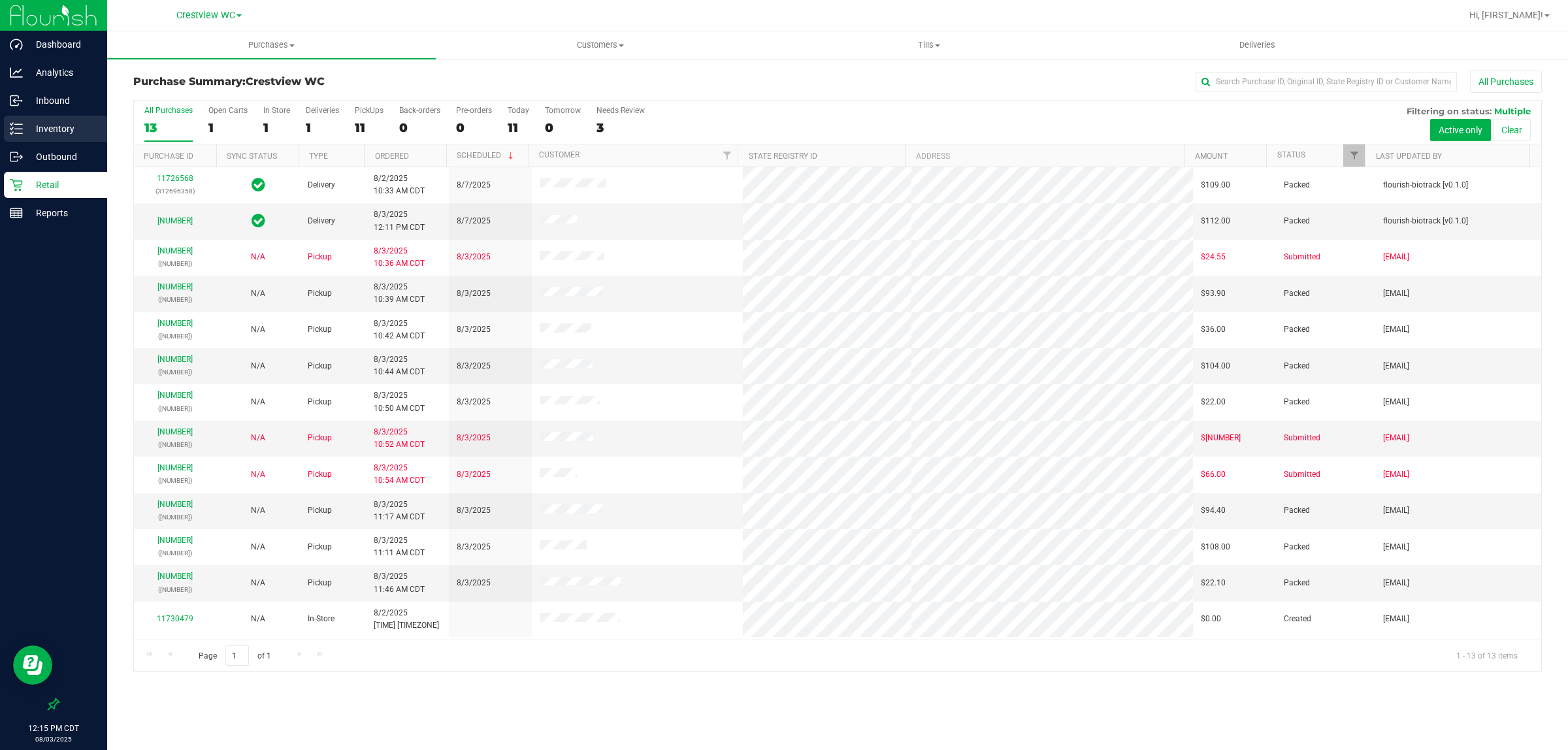 click on "Inventory" at bounding box center [62, 129] 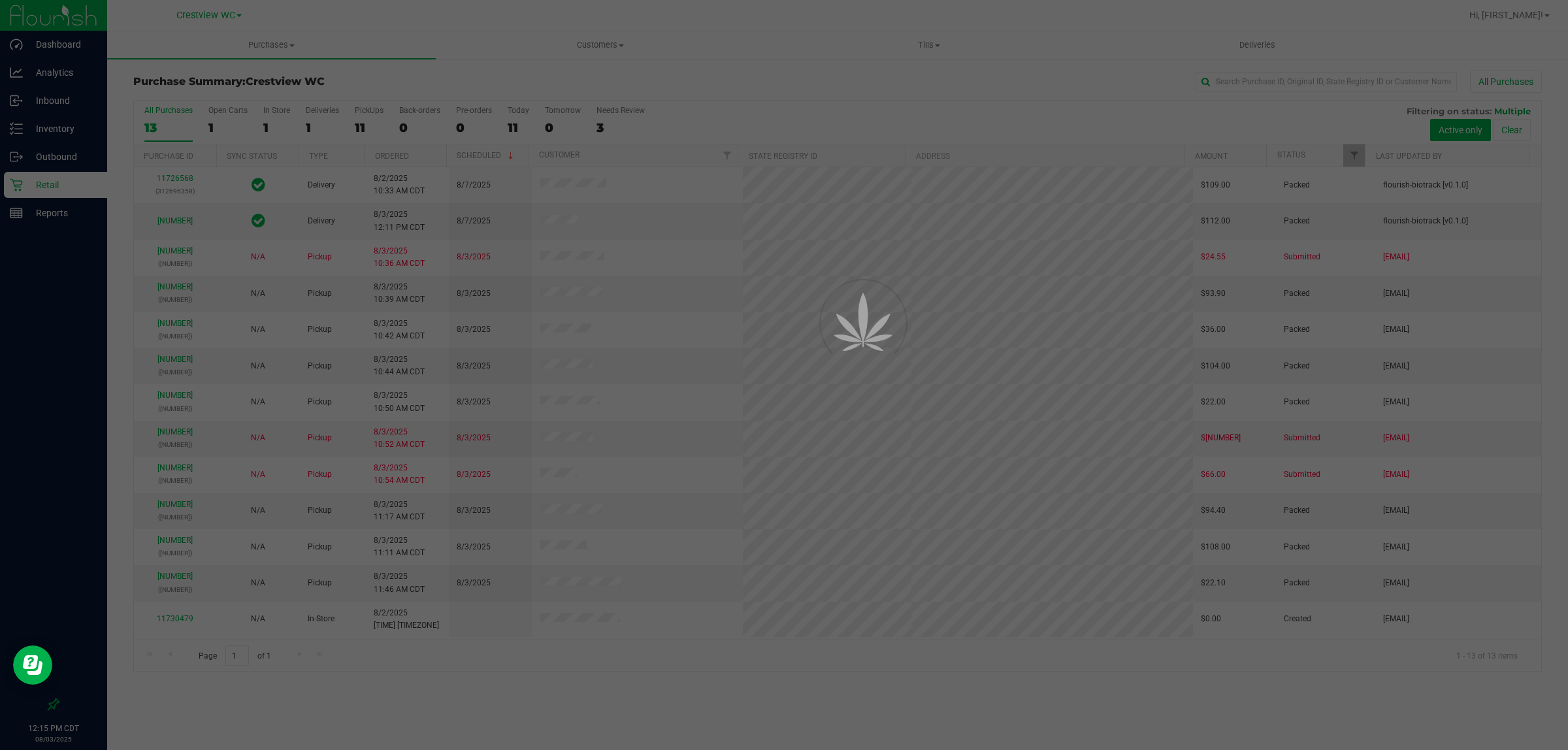 click at bounding box center [784, 375] 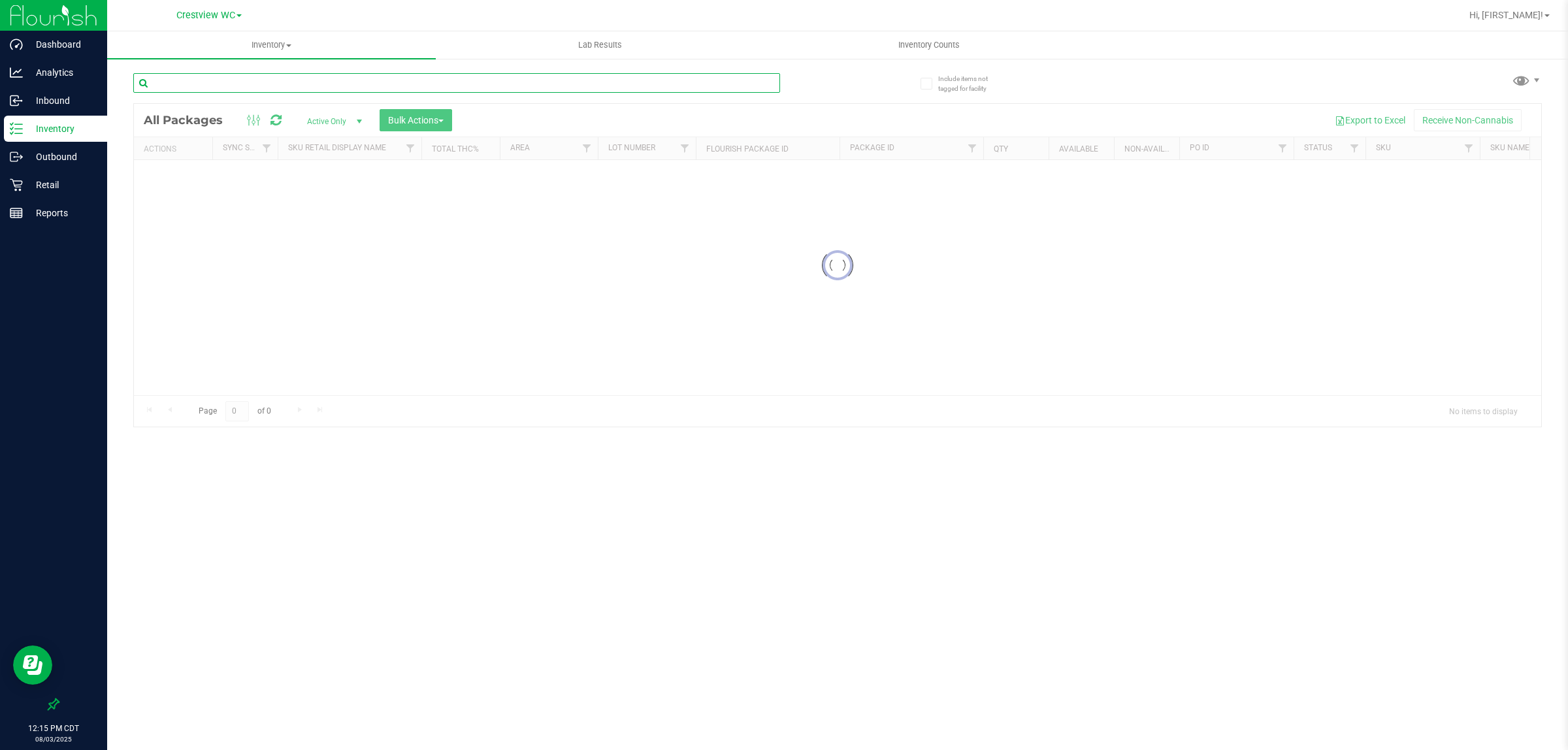 click at bounding box center [457, 83] 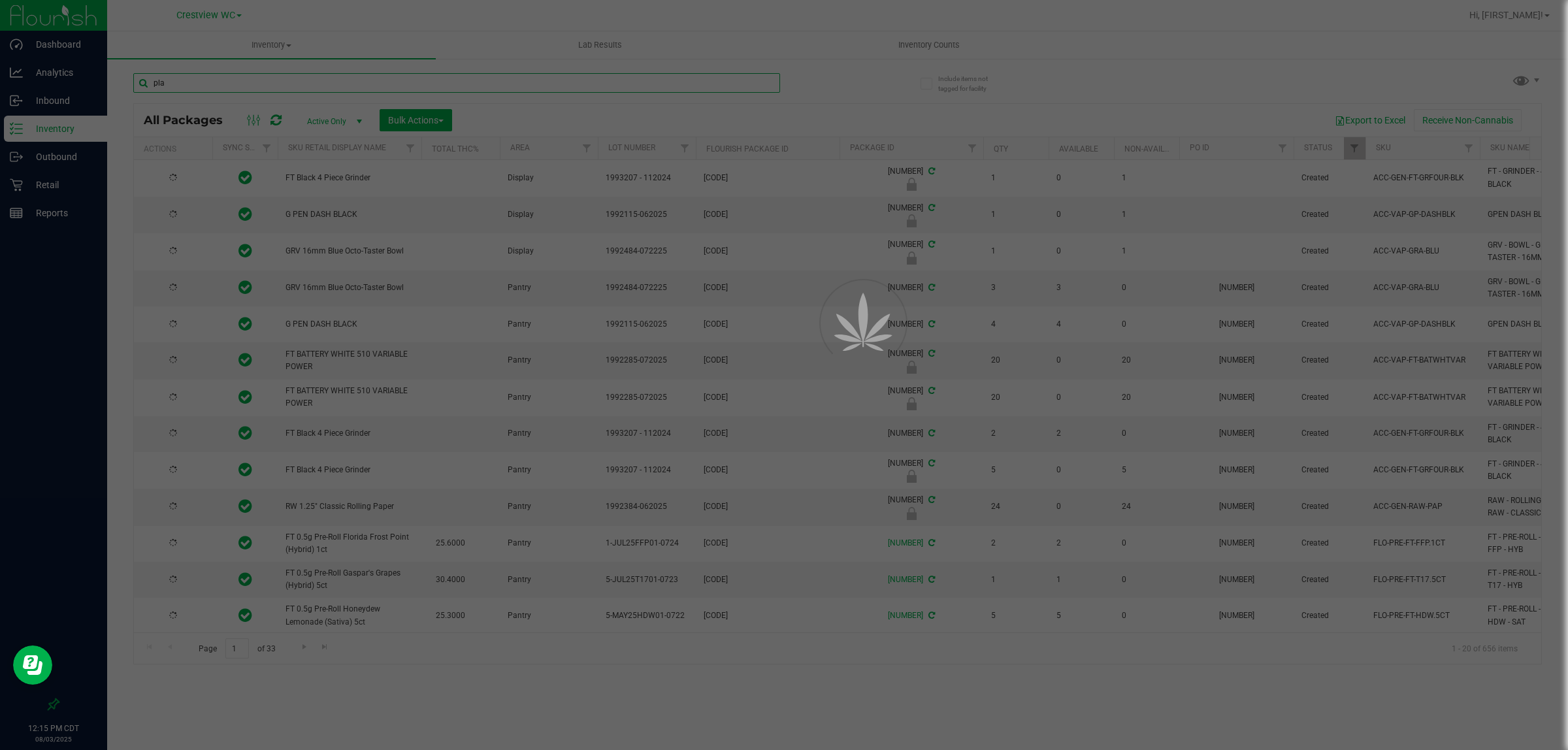 type on "pla" 